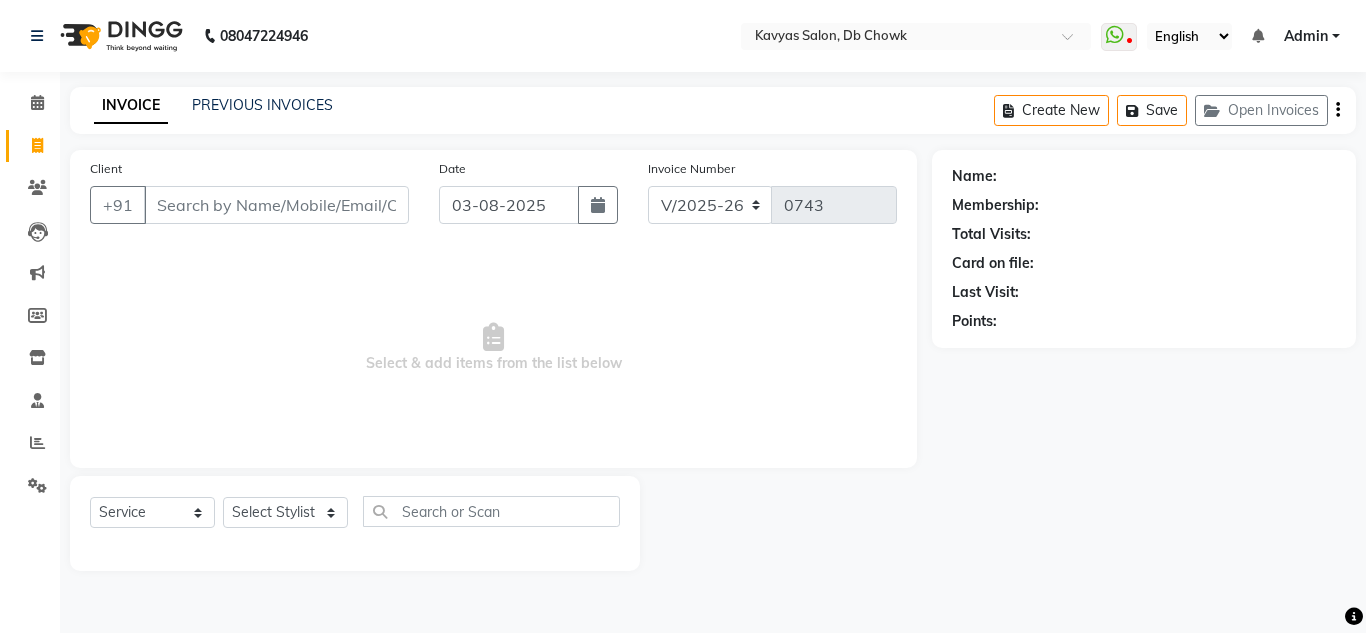 select on "6954" 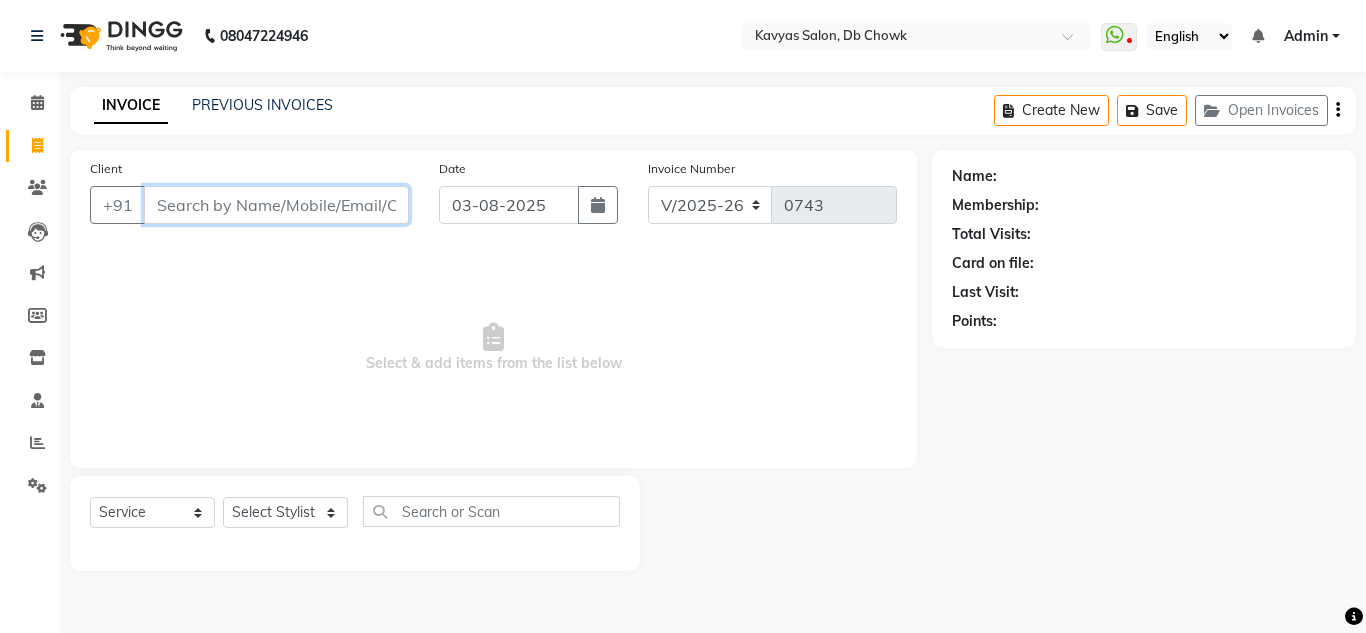 scroll, scrollTop: 0, scrollLeft: 0, axis: both 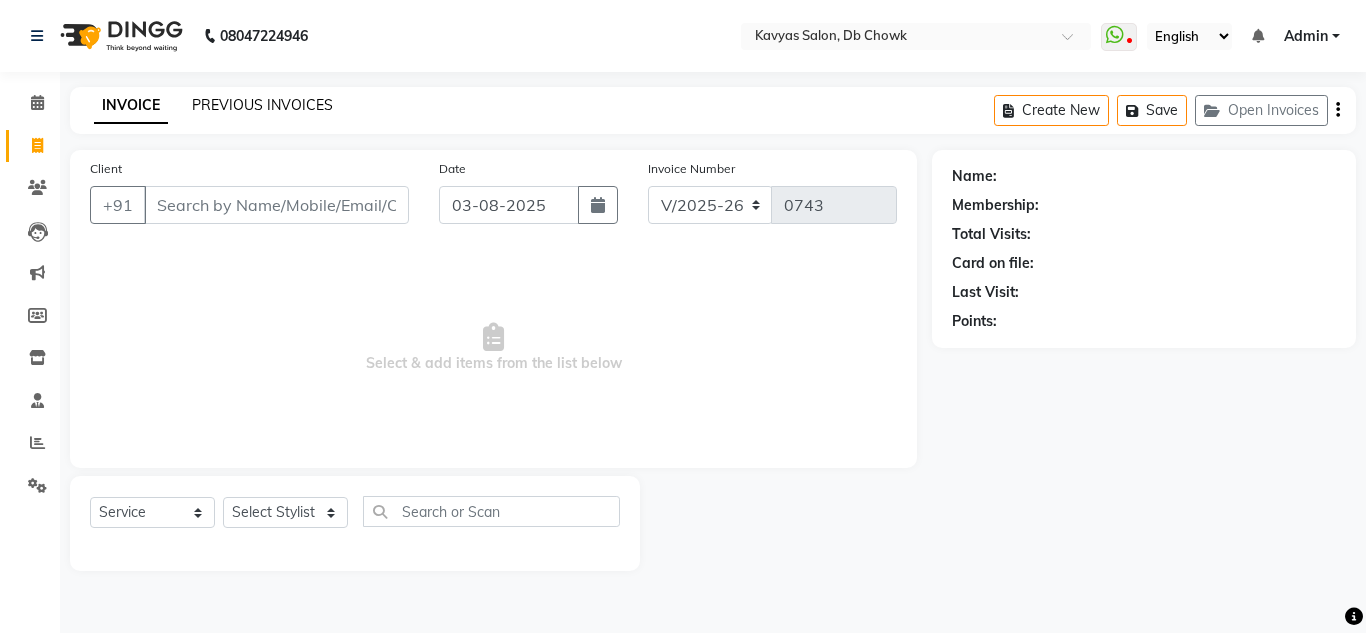 click on "PREVIOUS INVOICES" 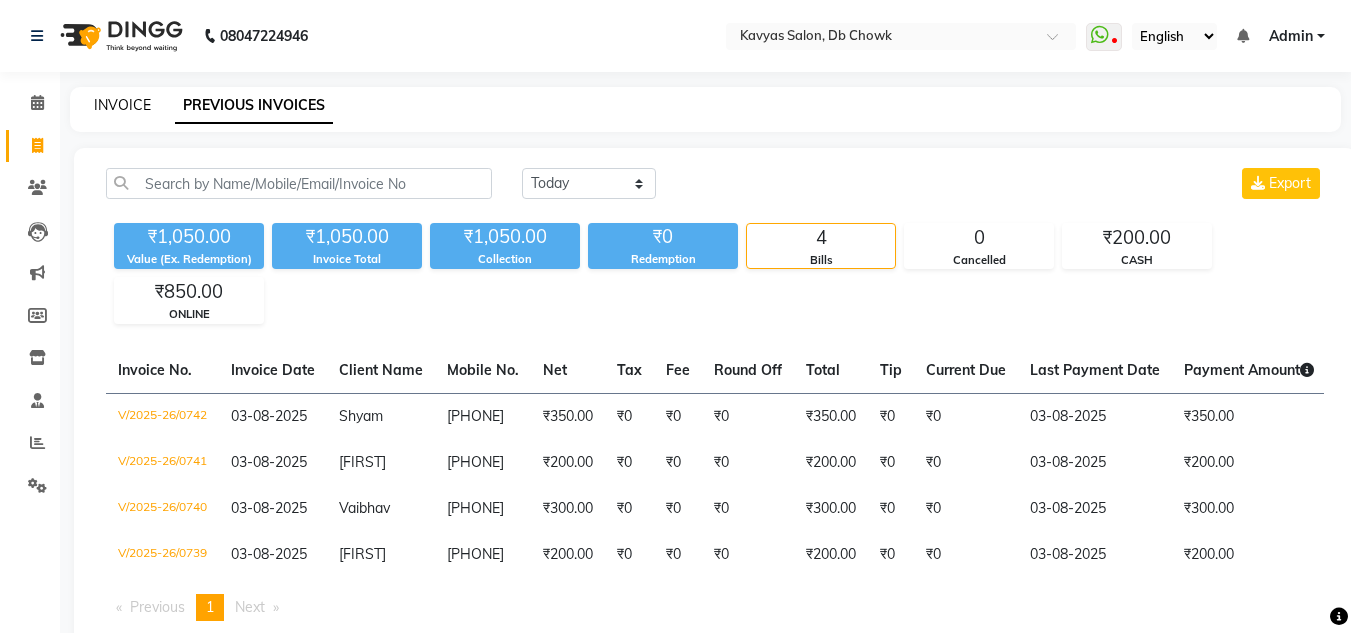click on "INVOICE" 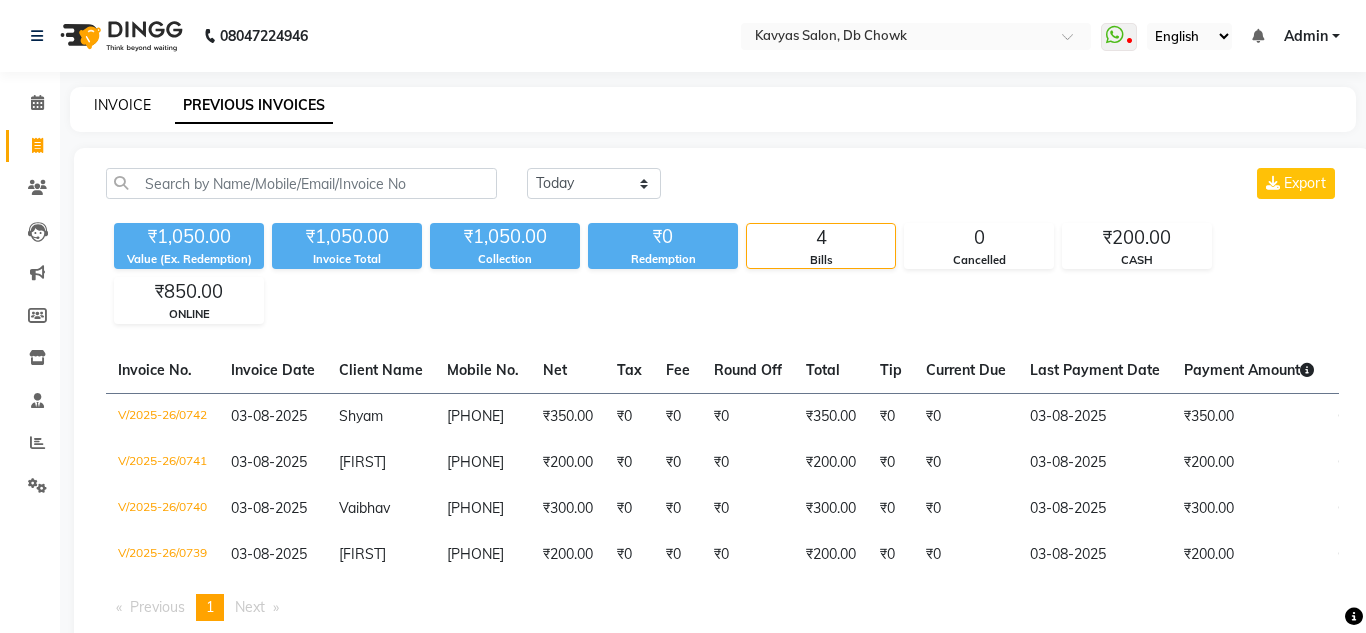 select on "6954" 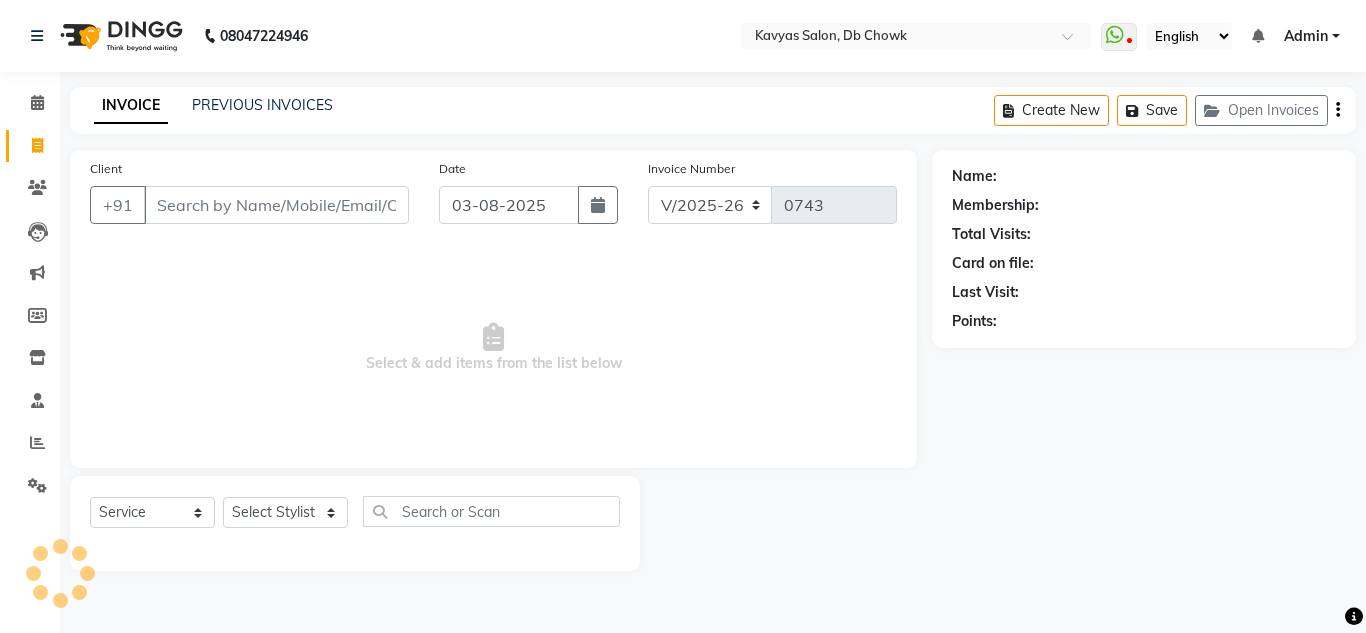 click on "Client" at bounding box center [276, 205] 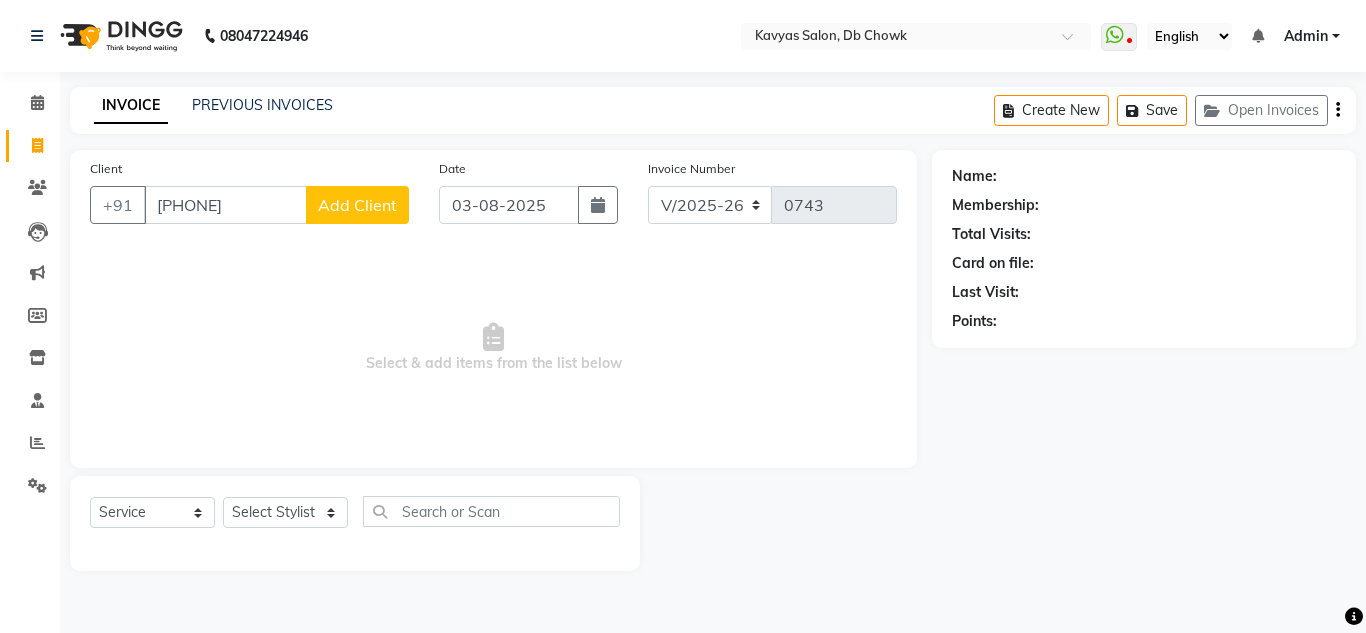 type on "[PHONE]" 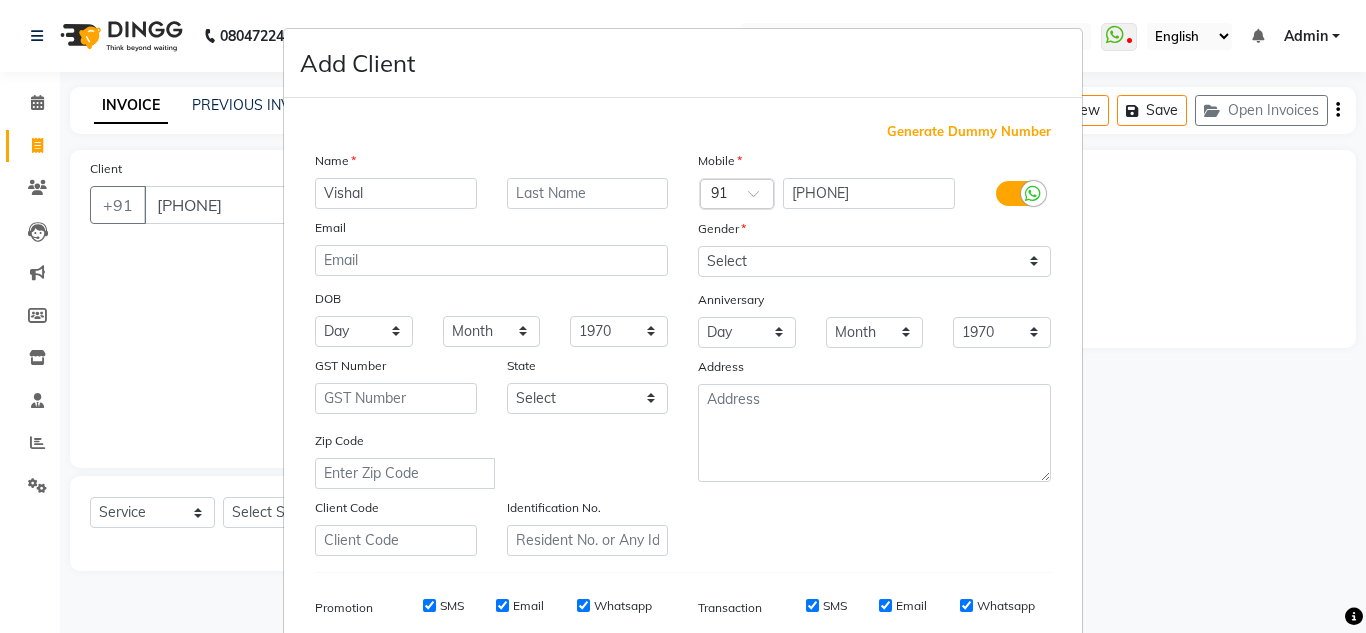 type on "Vishal" 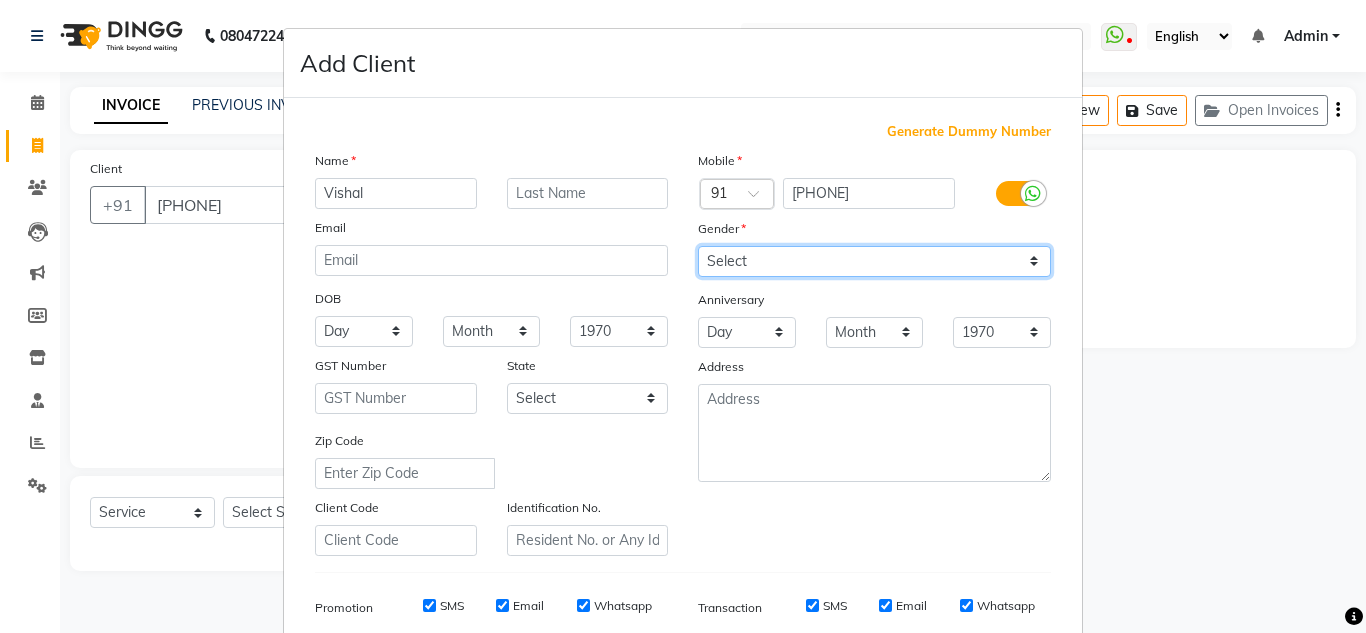 click on "Select Male Female Other Prefer Not To Say" at bounding box center [874, 261] 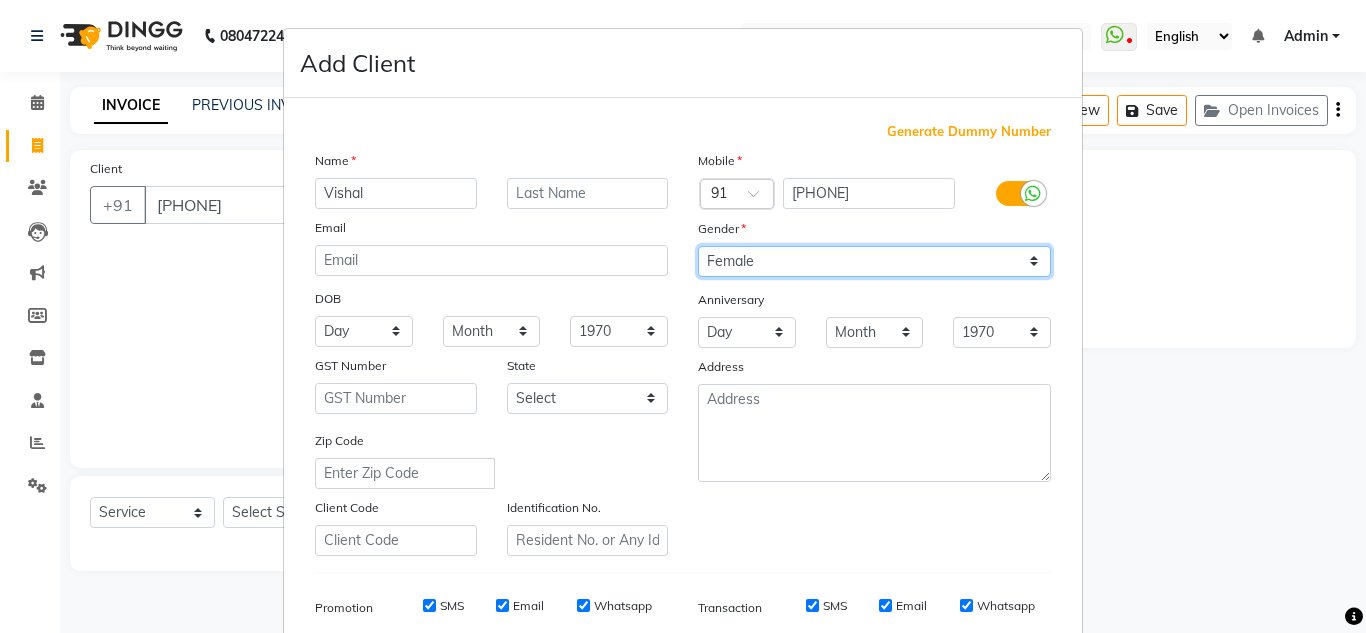 click on "Select Male Female Other Prefer Not To Say" at bounding box center (874, 261) 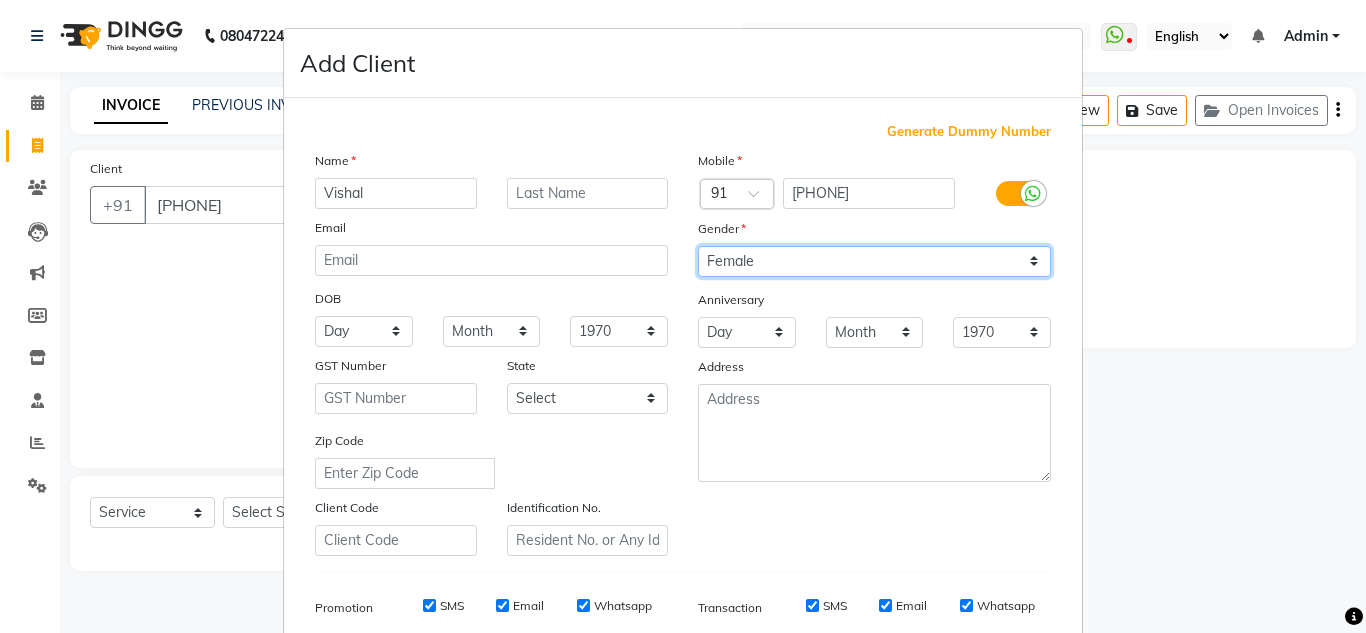 select on "male" 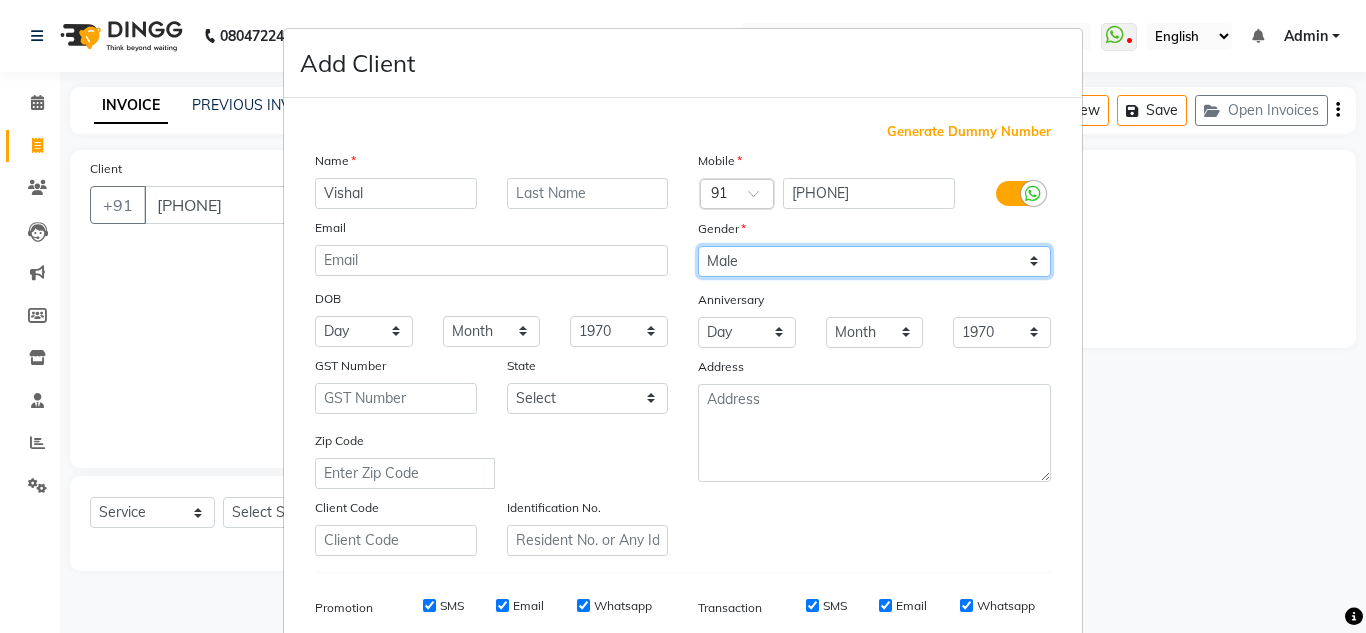 click on "Select Male Female Other Prefer Not To Say" at bounding box center [874, 261] 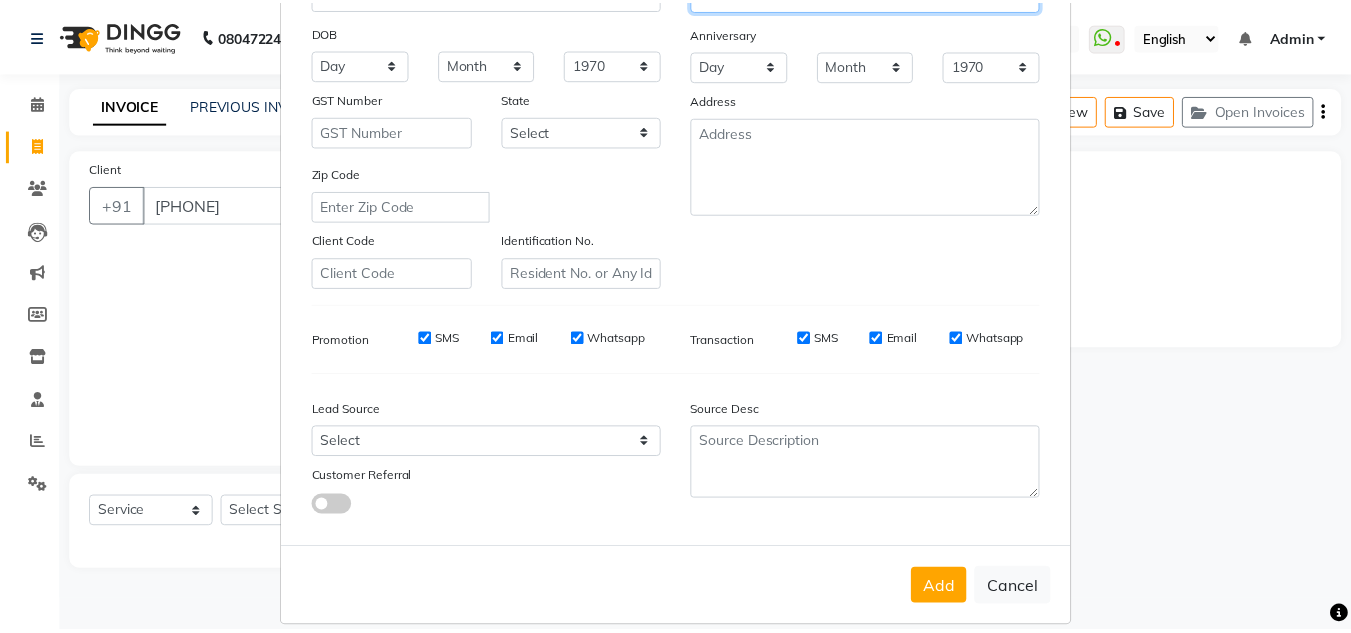scroll, scrollTop: 290, scrollLeft: 0, axis: vertical 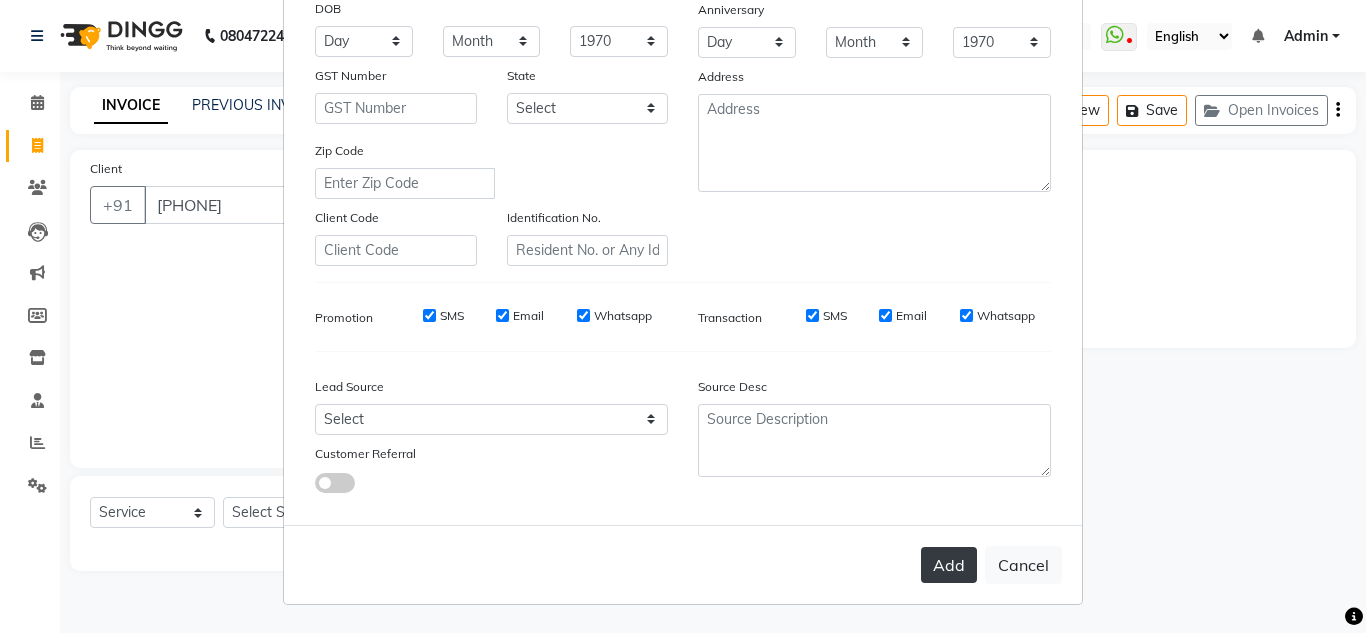click on "Add" at bounding box center [949, 565] 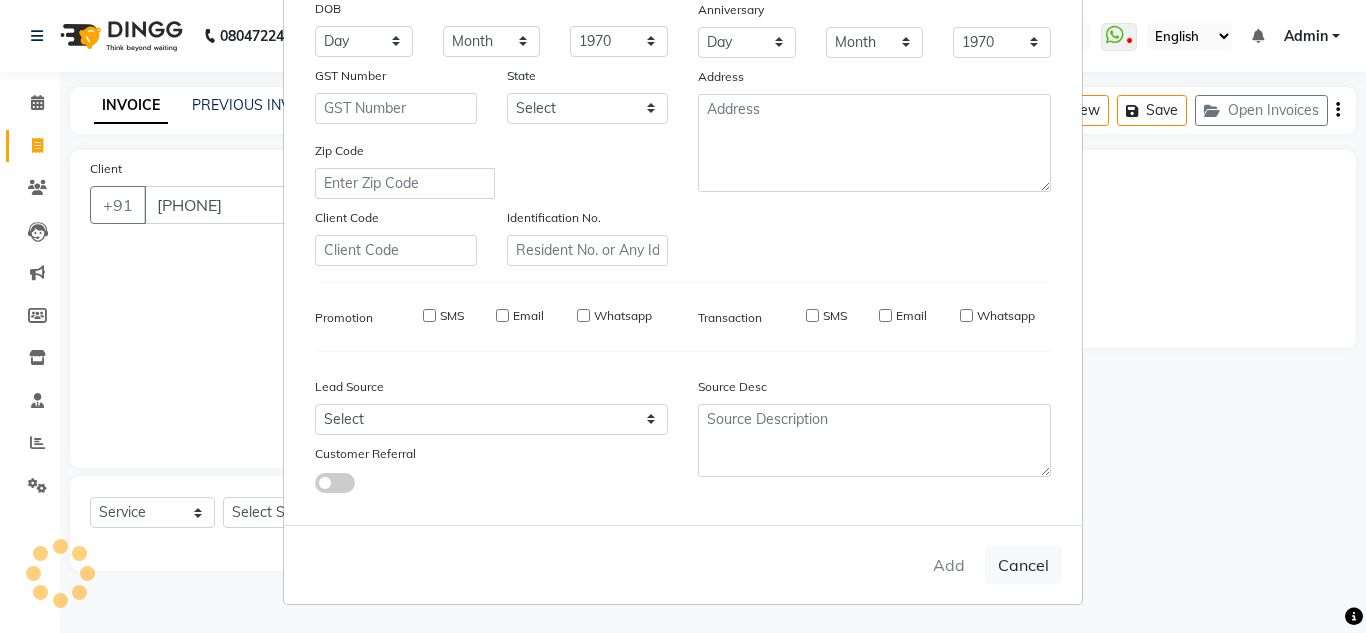 type 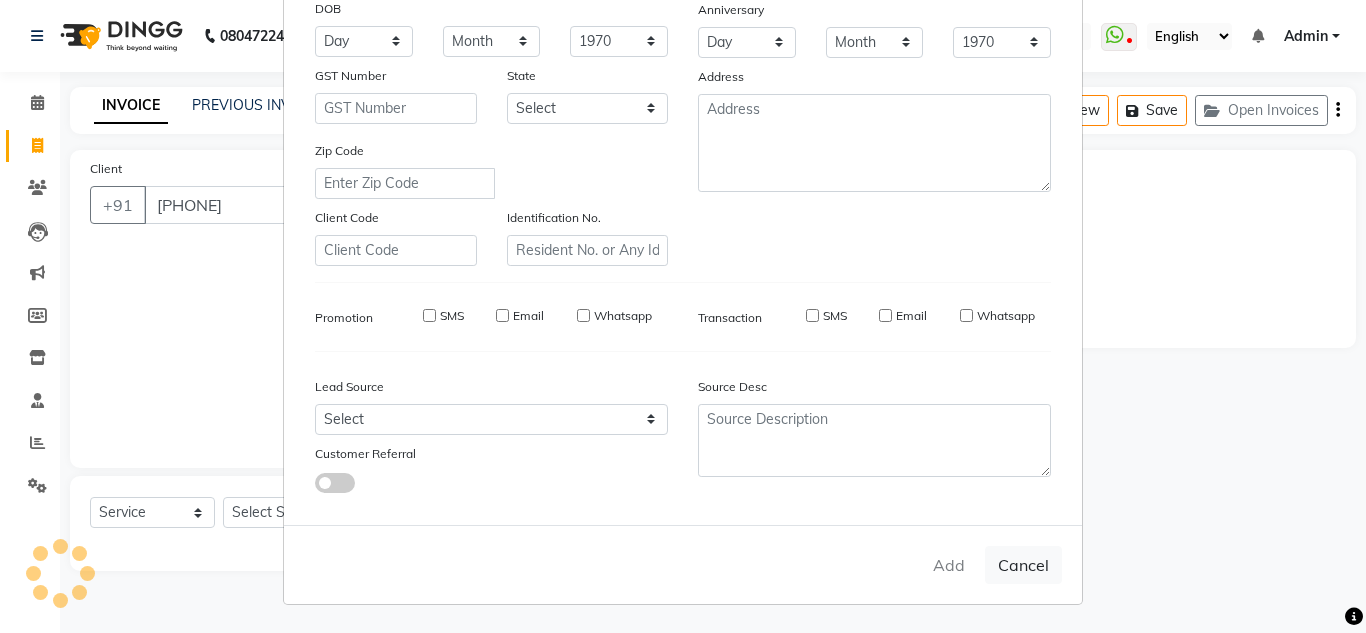 select 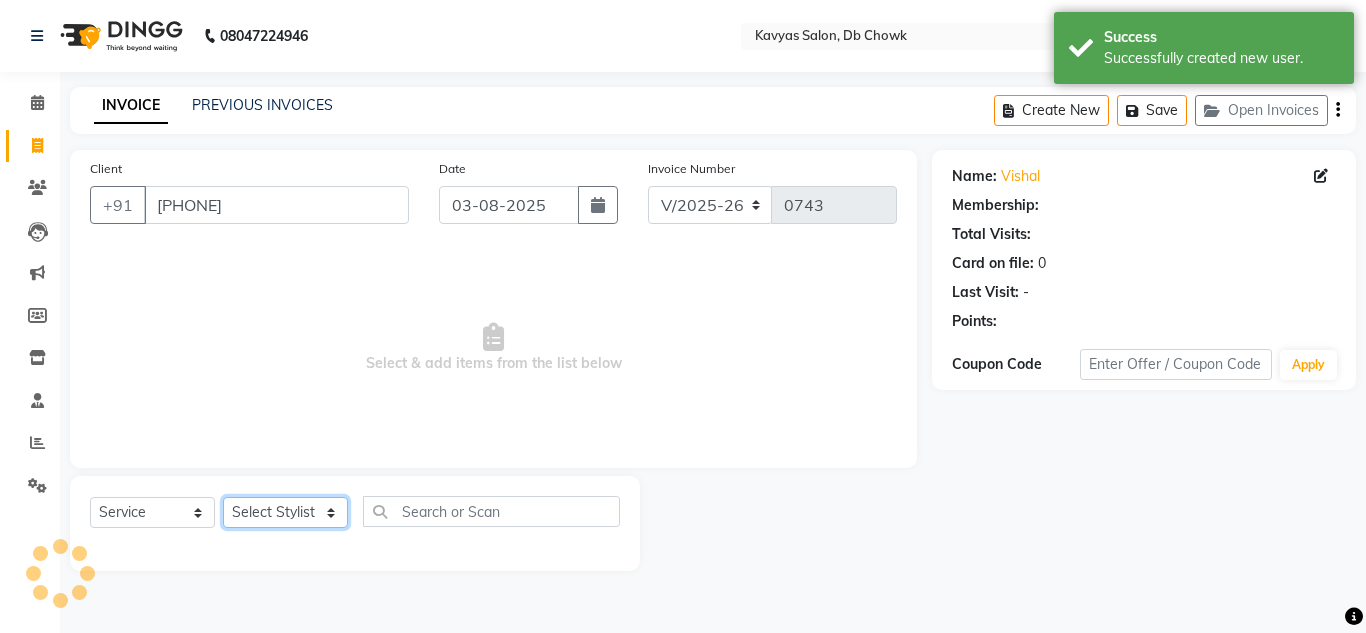 click on "Select Stylist [FIRST] [LAST] [FIRST] [LAST] [FIRST] [LAST] [FIRST] [LAST] [FIRST] [FIRST] [FIRST] [FIRST] [FIRST] [FIRST] [FIRST] [FIRST] [FIRST] [FIRST] [FIRST] [FIRST]  Men Hair cut + Hair colour x Men Haircut Men Beard Shave / Trim Men Hair Grooming Men Shampoo + Conditioning Men Premium Shampoo + Conditioning Men Dandruff Treatment Men Full Body Massage Men Nanoplastia Men Hair Wash Men Hair Wash + Hair Cut + Beard Men Beard Color Full Women Dandruff Treatment Women Gel Extention Removal Men Hand Wax Full Women Face Threading Men Hair cut + Hair colour Women Hair Spa + Hair Colour + Facial + Hand Leg Wax + Underarm Wax Christmas Offer (Hair Cut + Beard + Hair Colour/ Spa) Nail Gel  Work Hand Cleansing + Back +Face Dtan +Underarms + Hand wax +Foot Massage + Facial + Face Threading + Root Touch Up Facial +Pedicure +Haand Cleansing Dtan + Hand + Full Leg Wax +Underarms Wax +Eyebrows +Hair Wash  Women Hair Spa Women Wax Make Up 1" 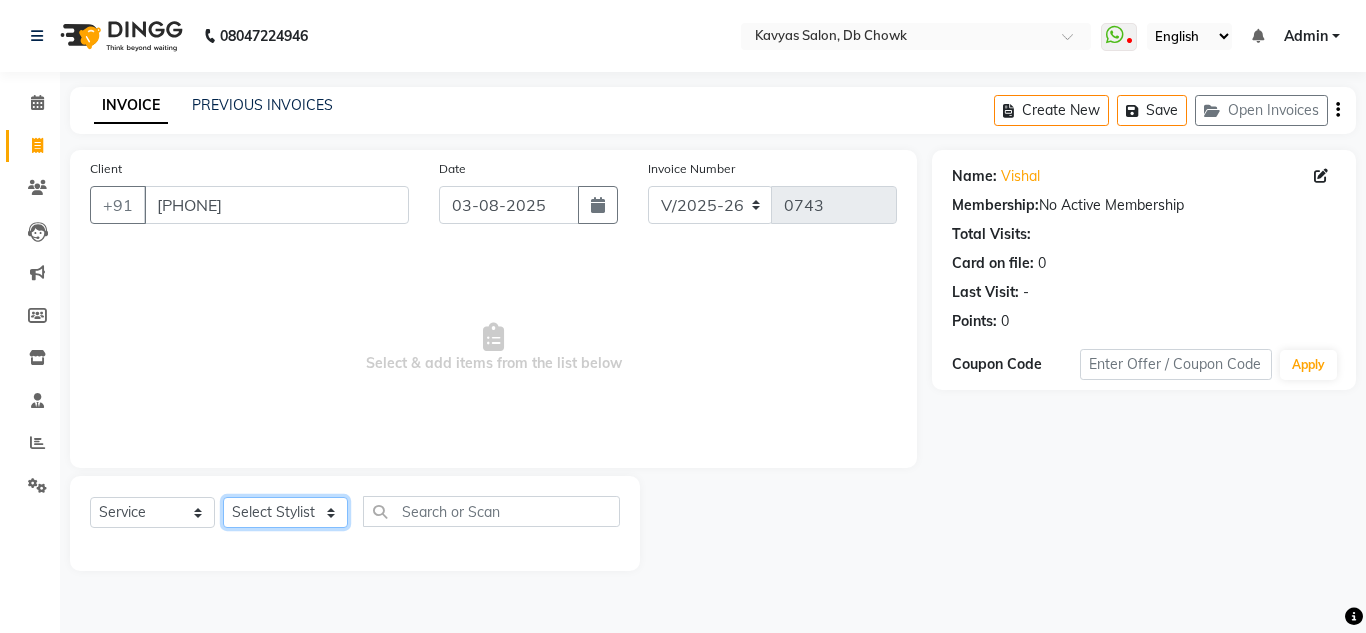 select on "71574" 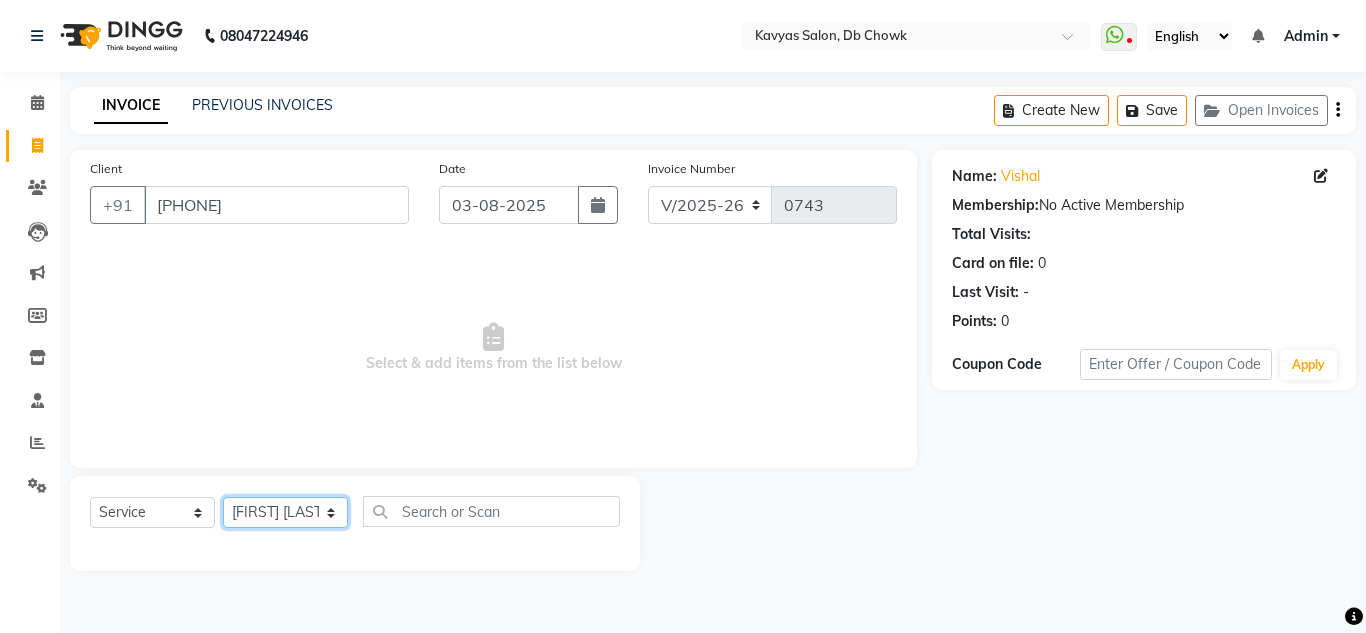 click on "Select Stylist [FIRST] [LAST] [FIRST] [LAST] [FIRST] [LAST] [FIRST] [LAST] [FIRST] [FIRST] [FIRST] [FIRST] [FIRST] [FIRST] [FIRST] [FIRST] [FIRST] [FIRST] [FIRST] [FIRST]  Men Hair cut + Hair colour x Men Haircut Men Beard Shave / Trim Men Hair Grooming Men Shampoo + Conditioning Men Premium Shampoo + Conditioning Men Dandruff Treatment Men Full Body Massage Men Nanoplastia Men Hair Wash Men Hair Wash + Hair Cut + Beard Men Beard Color Full Women Dandruff Treatment Women Gel Extention Removal Men Hand Wax Full Women Face Threading Men Hair cut + Hair colour Women Hair Spa + Hair Colour + Facial + Hand Leg Wax + Underarm Wax Christmas Offer (Hair Cut + Beard + Hair Colour/ Spa) Nail Gel  Work Hand Cleansing + Back +Face Dtan +Underarms + Hand wax +Foot Massage + Facial + Face Threading + Root Touch Up Facial +Pedicure +Haand Cleansing Dtan + Hand + Full Leg Wax +Underarms Wax +Eyebrows +Hair Wash  Women Hair Spa Women Wax Make Up 1" 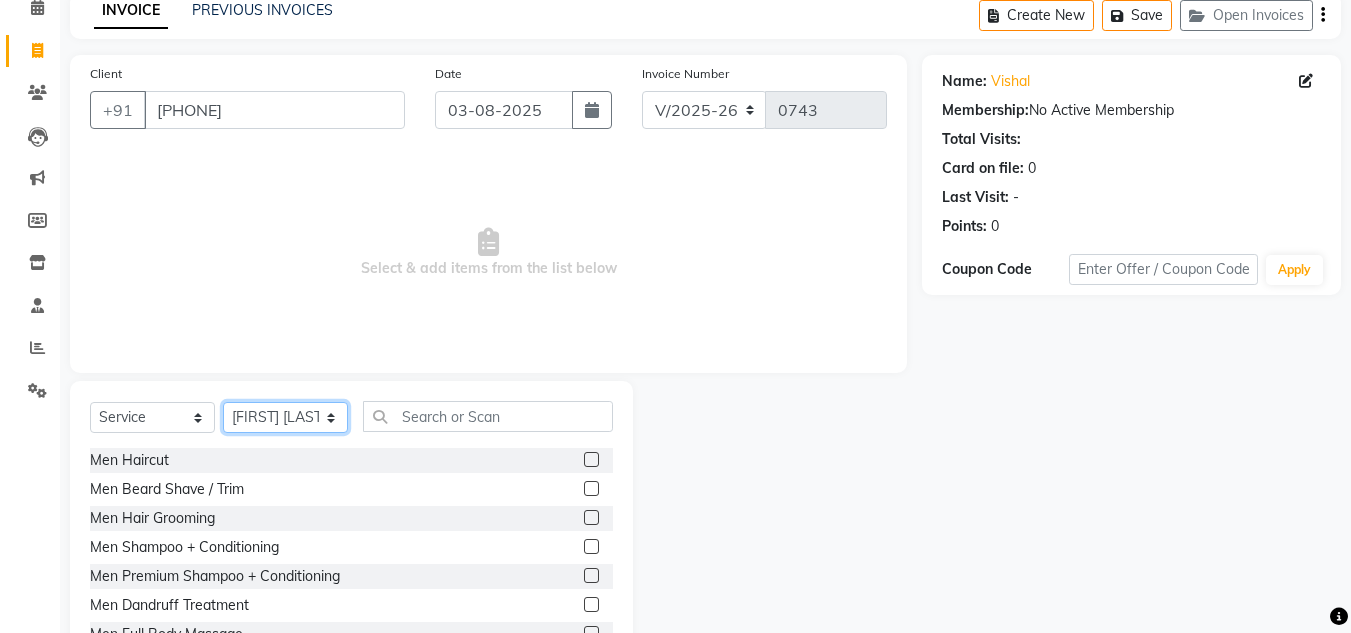 scroll, scrollTop: 168, scrollLeft: 0, axis: vertical 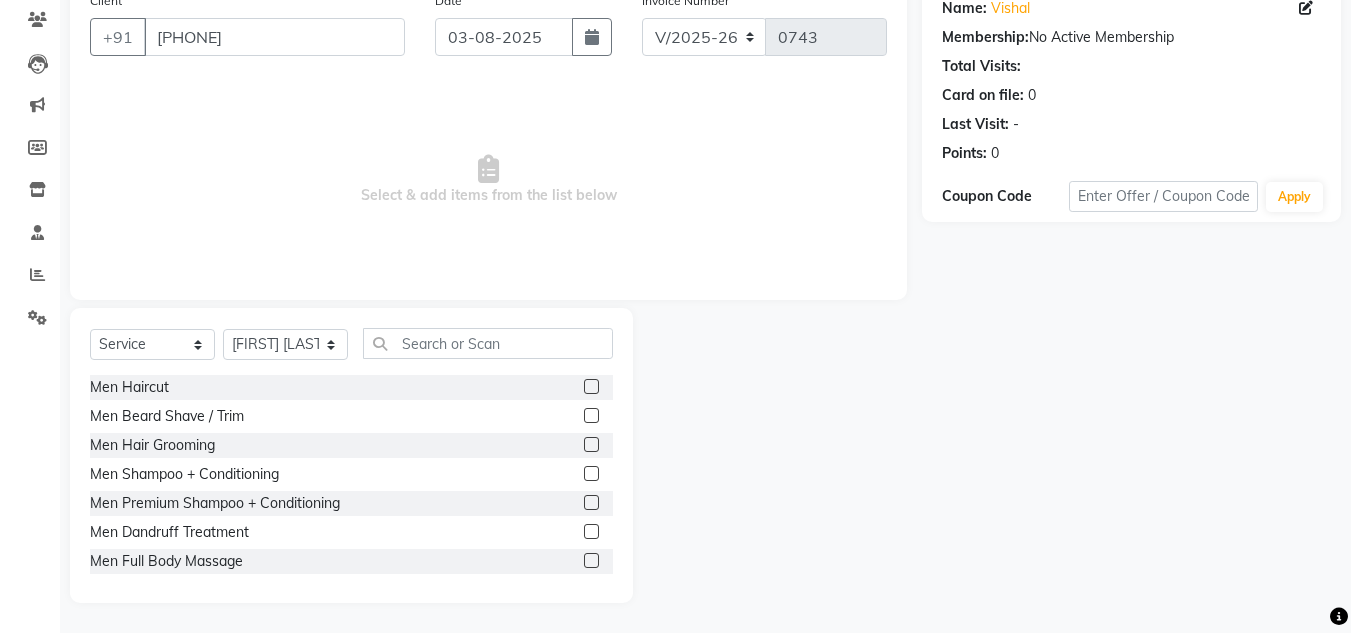 click 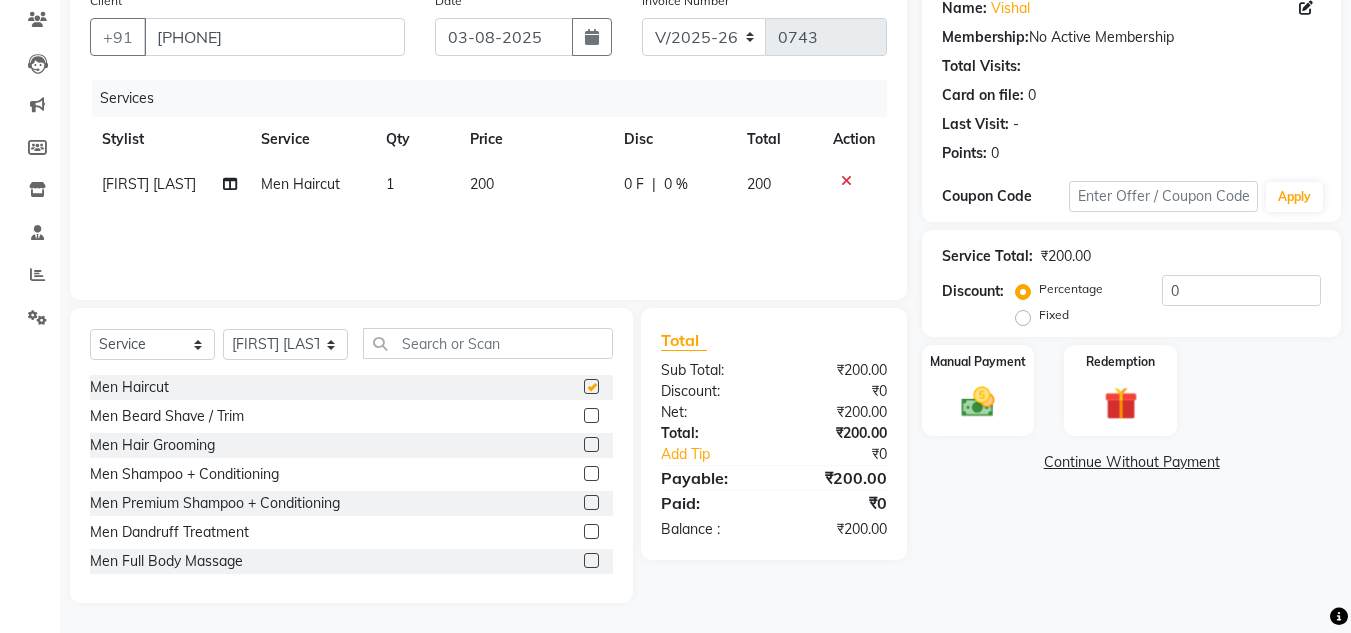 checkbox on "false" 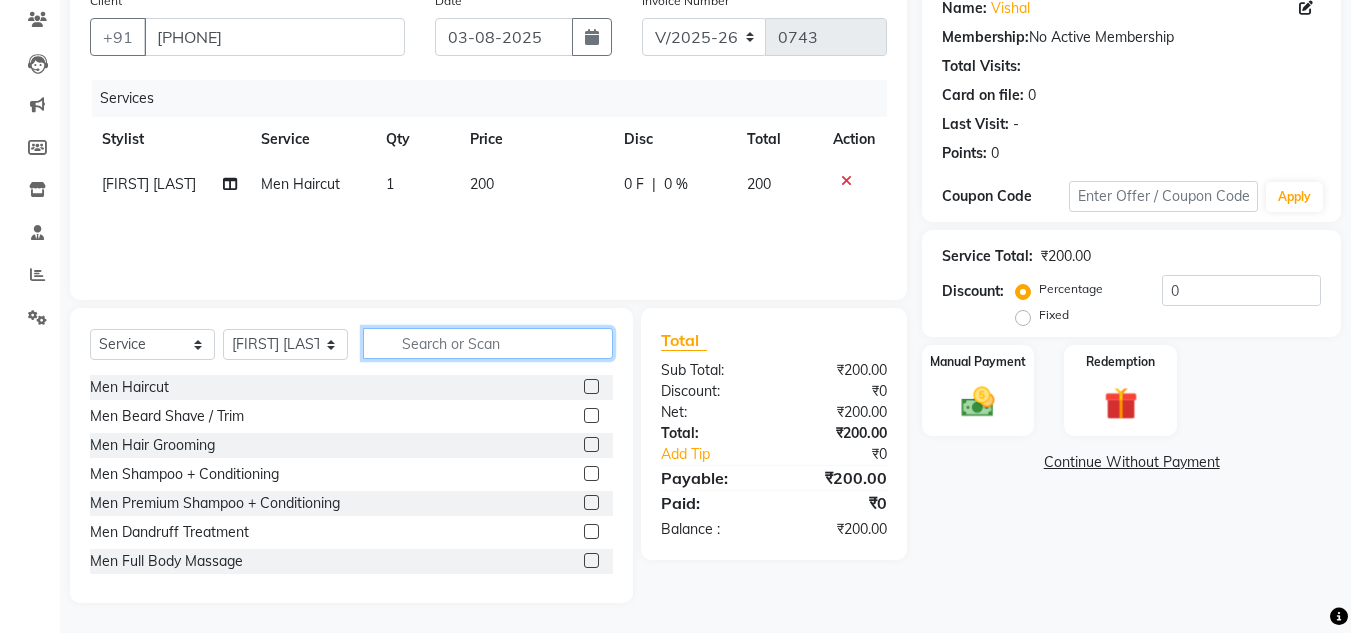 click 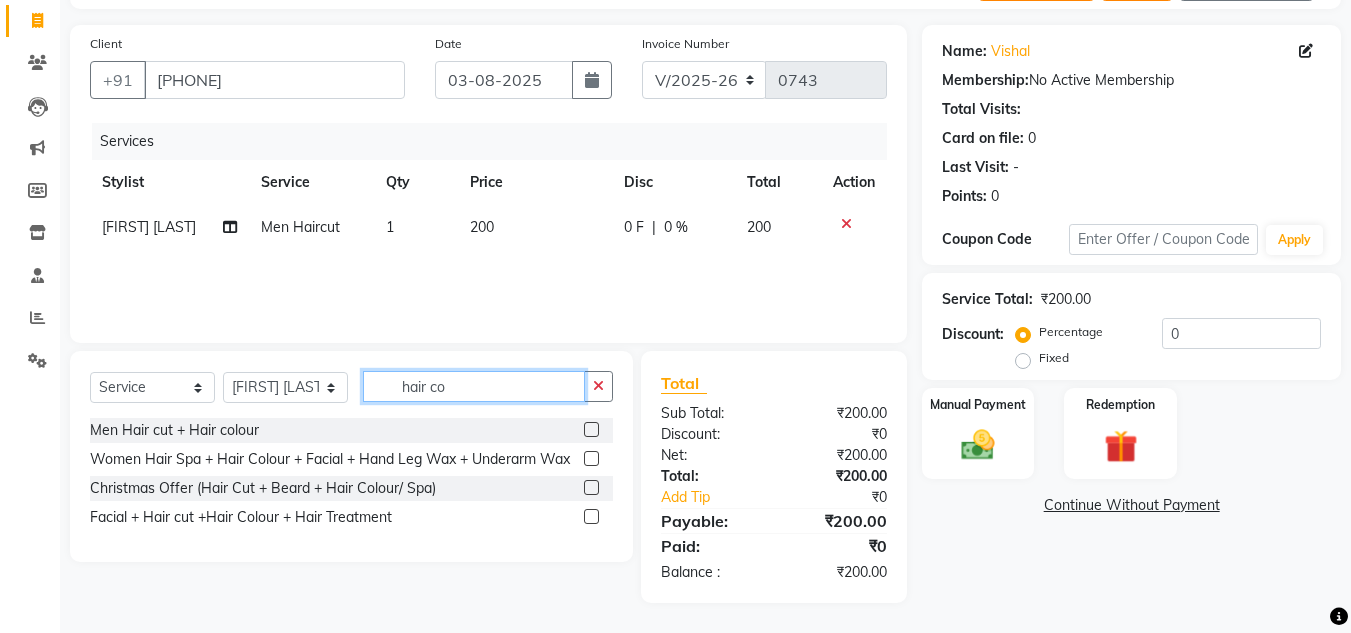 scroll, scrollTop: 125, scrollLeft: 0, axis: vertical 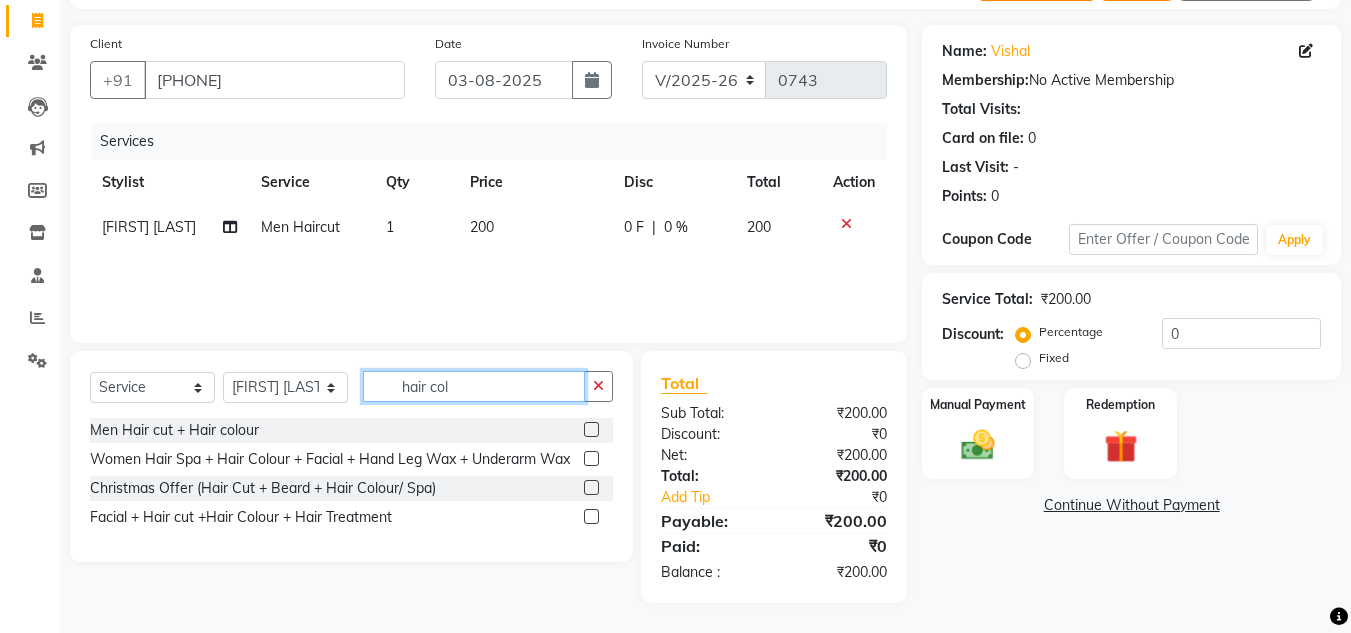 type on "hair col" 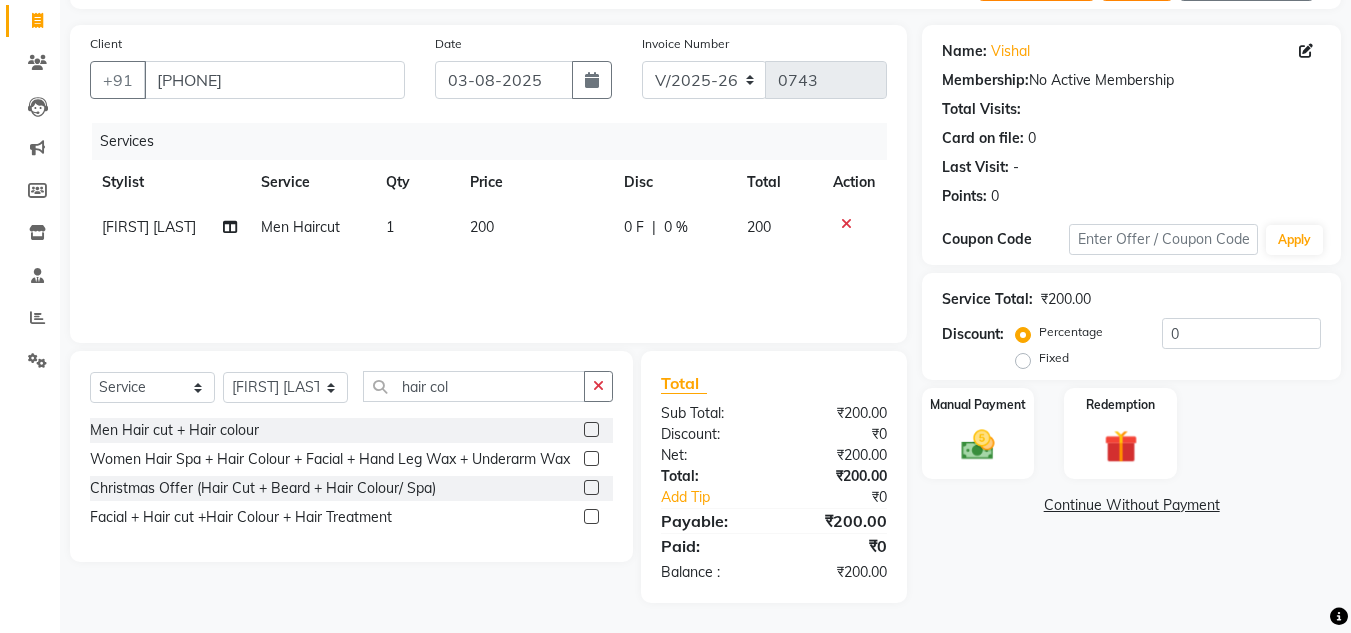 click 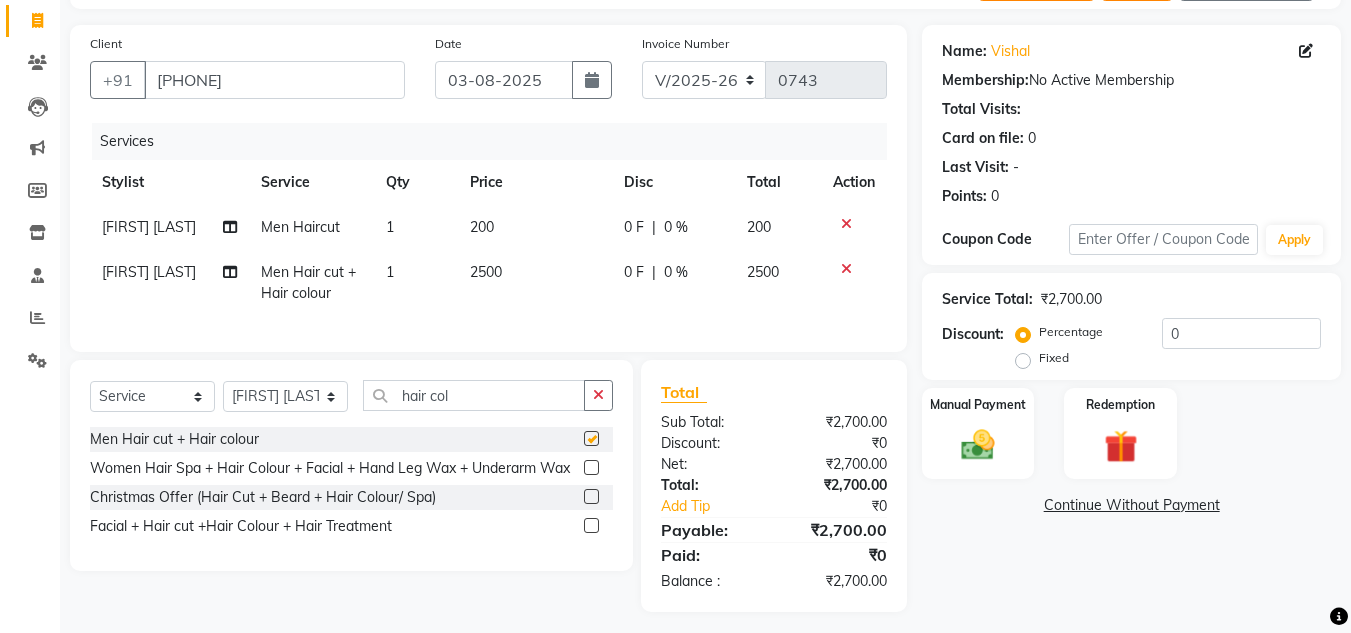 checkbox on "false" 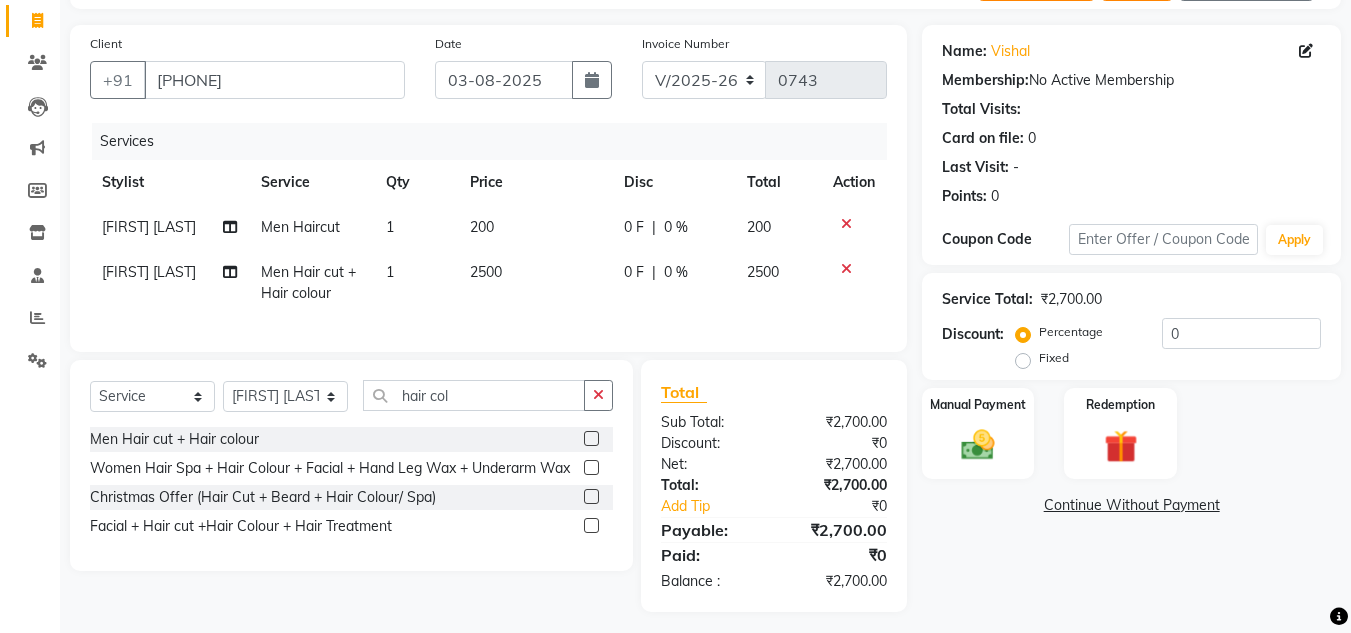 click 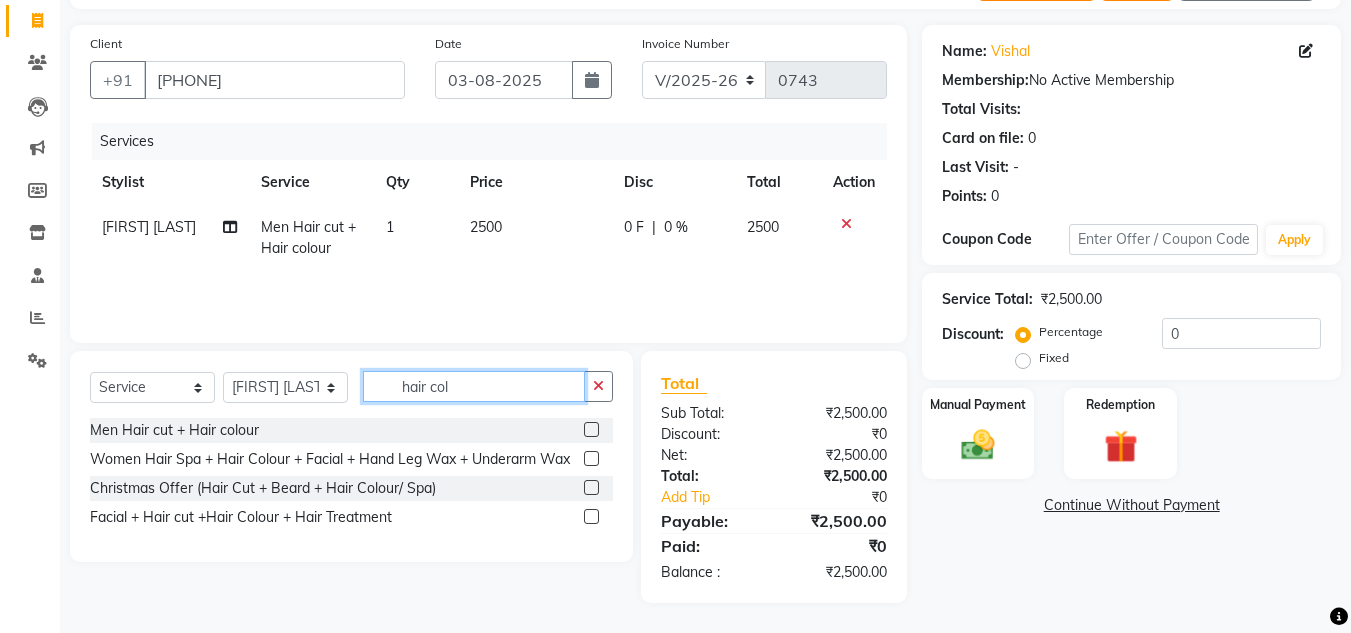 drag, startPoint x: 462, startPoint y: 389, endPoint x: 342, endPoint y: 390, distance: 120.004166 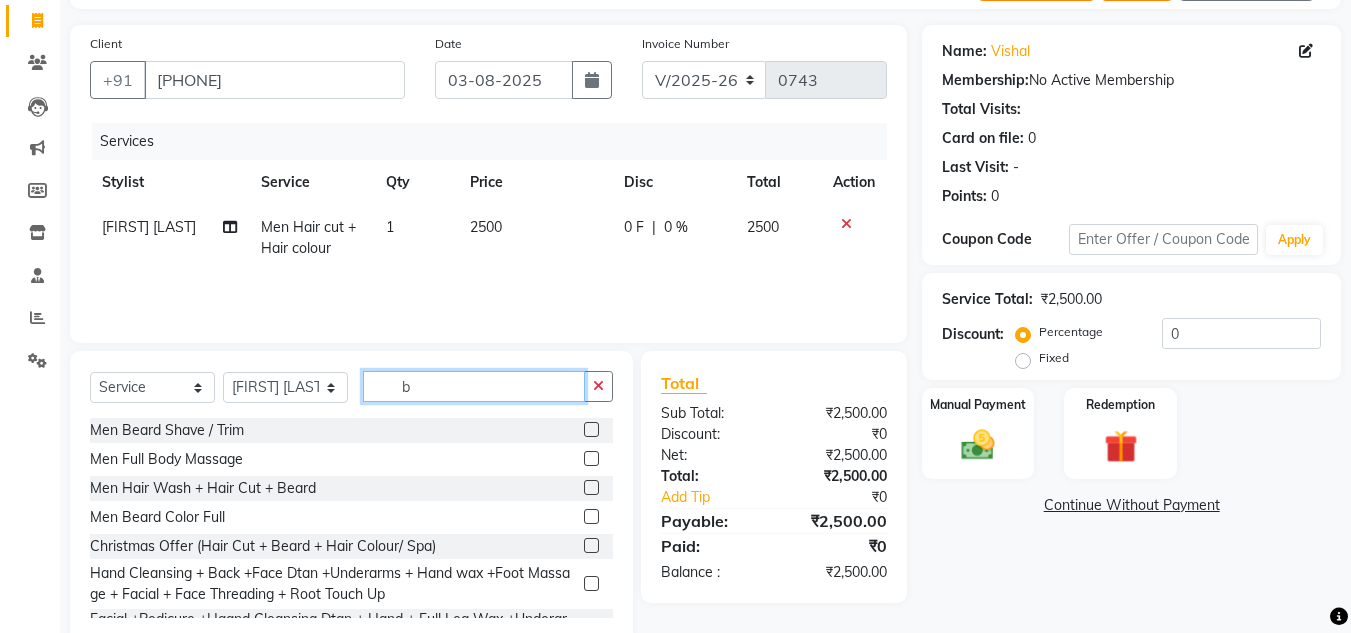 type on "b" 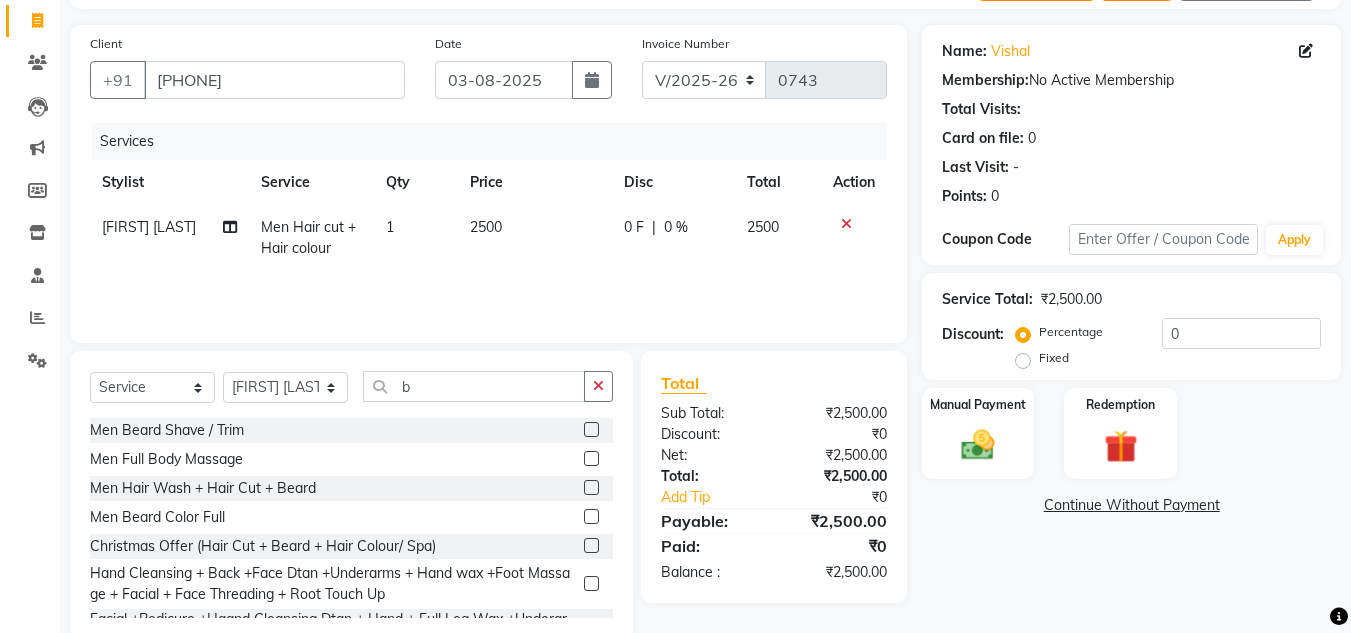 click 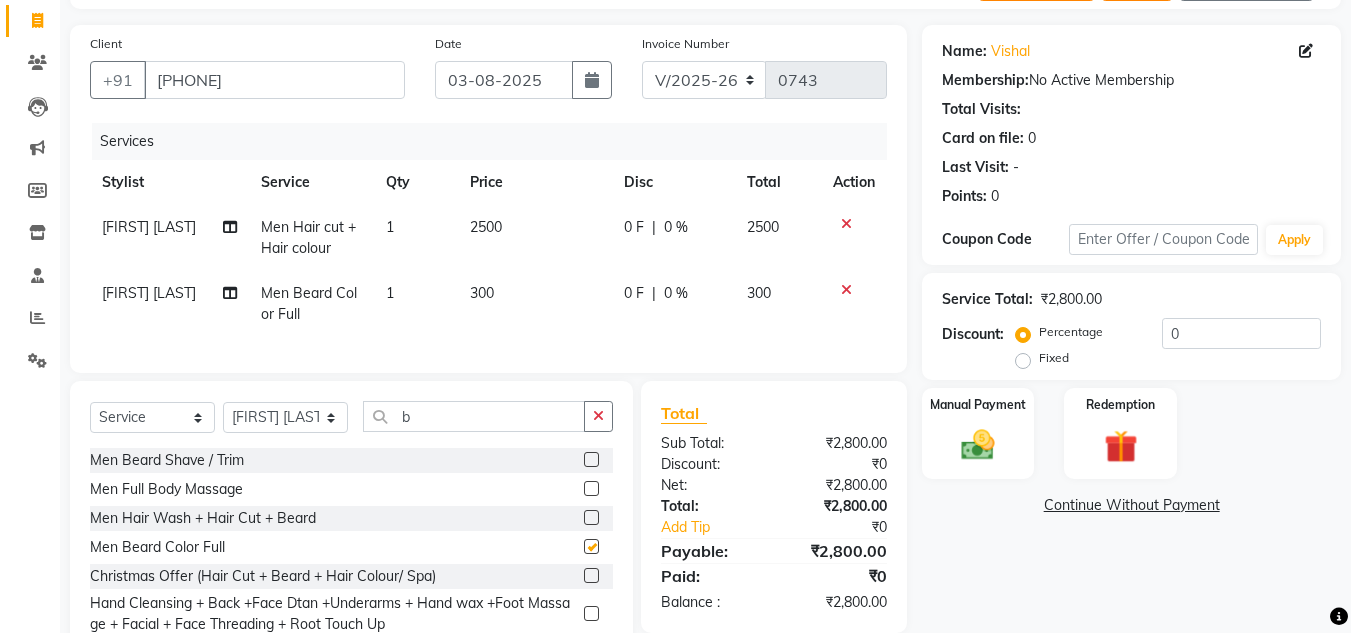checkbox on "false" 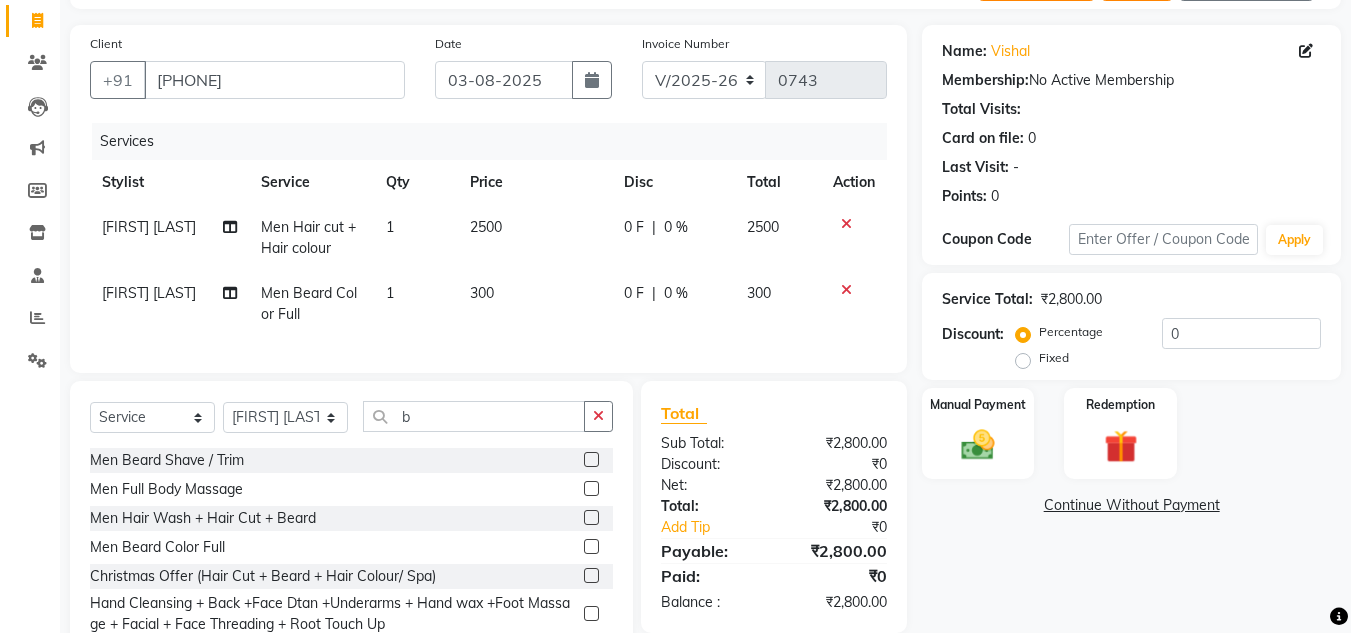 click on "2500" 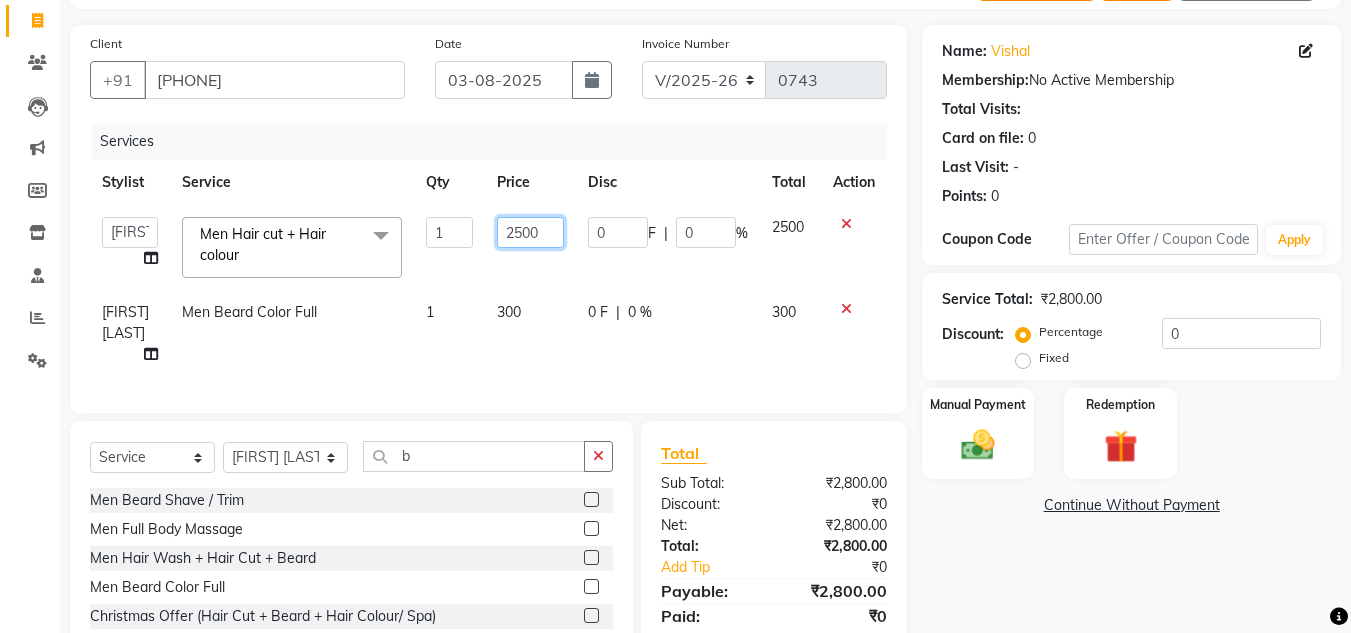 drag, startPoint x: 550, startPoint y: 241, endPoint x: 470, endPoint y: 256, distance: 81.394104 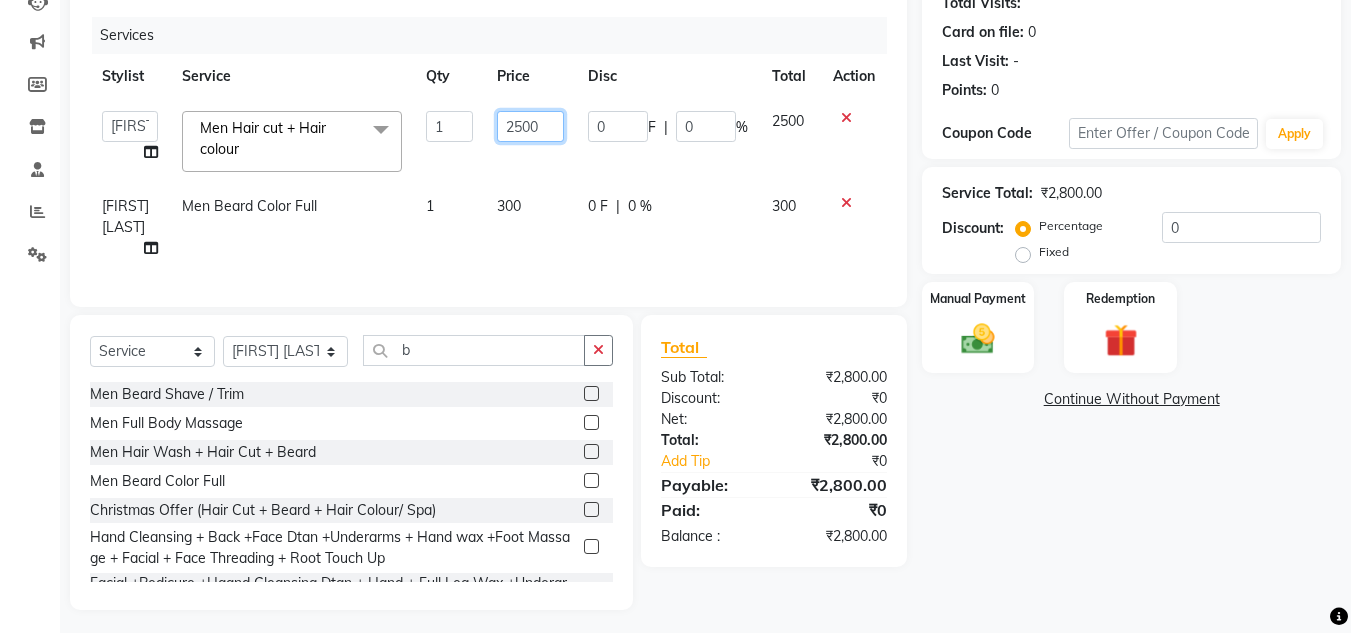 scroll, scrollTop: 232, scrollLeft: 0, axis: vertical 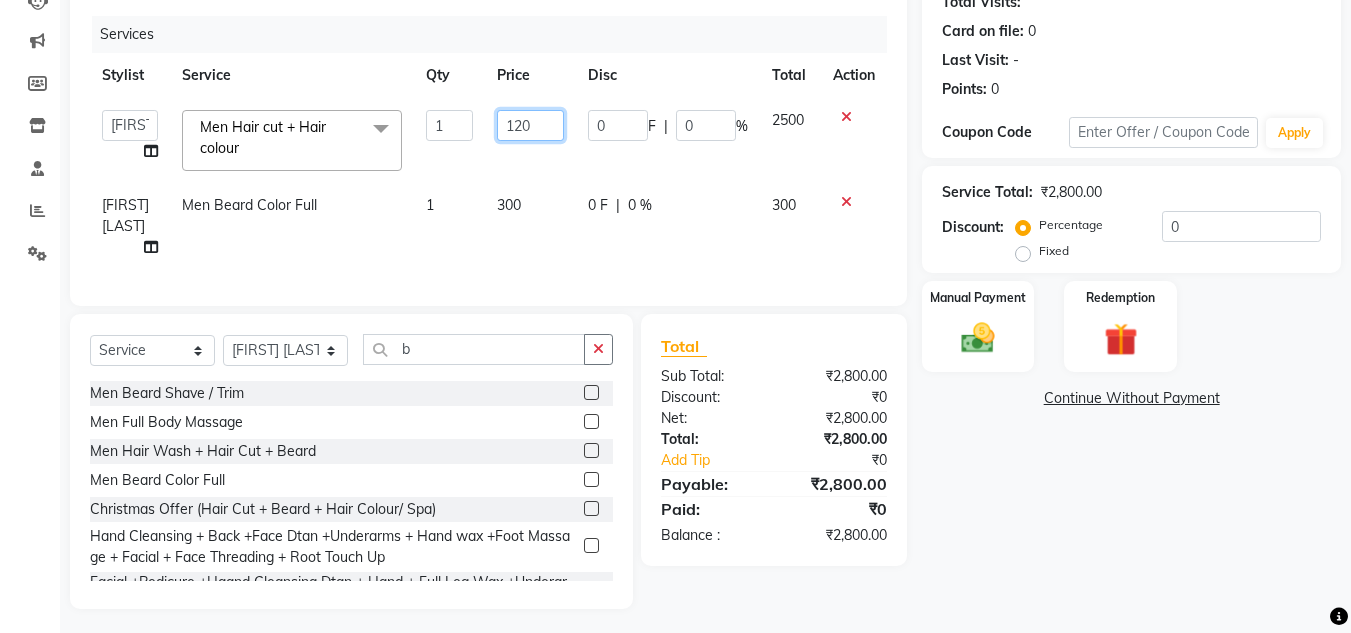 type on "1200" 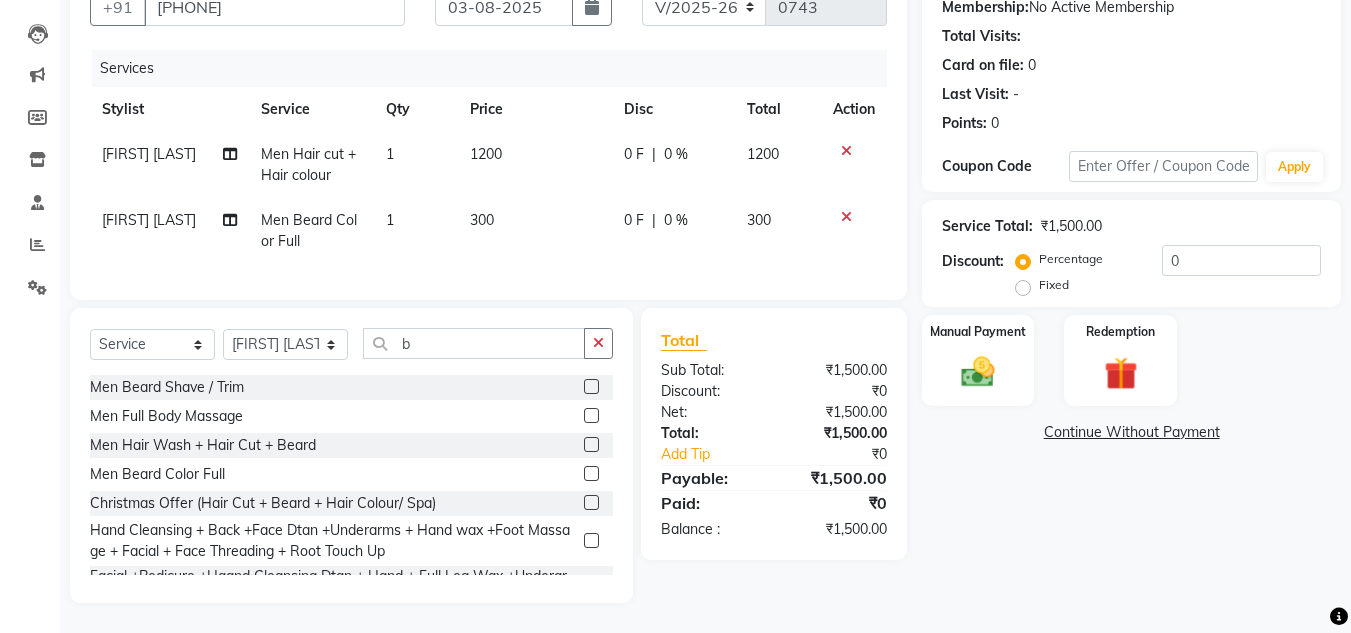 scroll, scrollTop: 213, scrollLeft: 0, axis: vertical 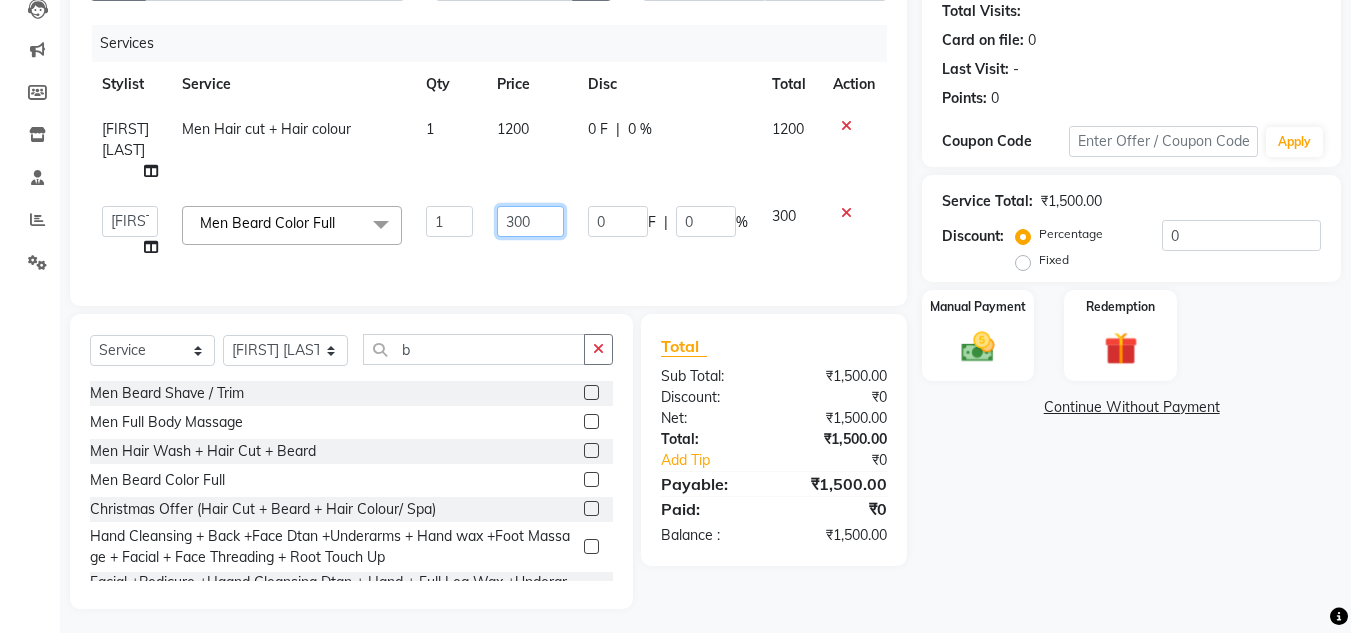 drag, startPoint x: 543, startPoint y: 206, endPoint x: 506, endPoint y: 206, distance: 37 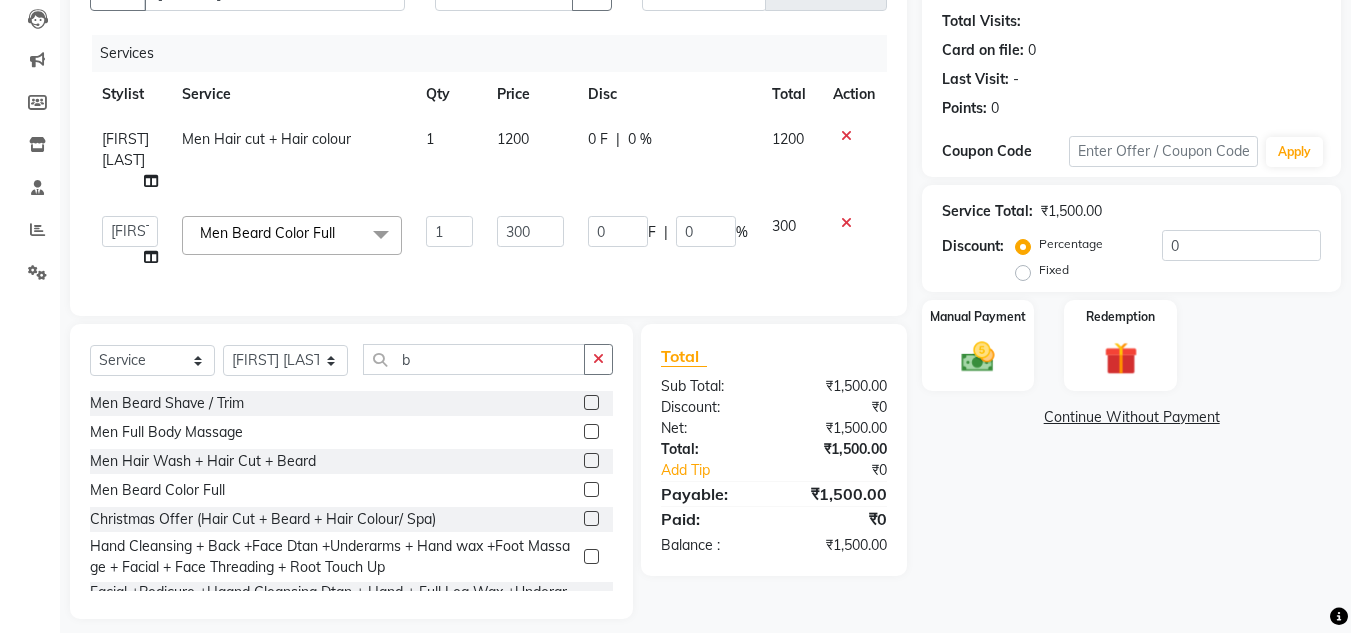 click on "1200" 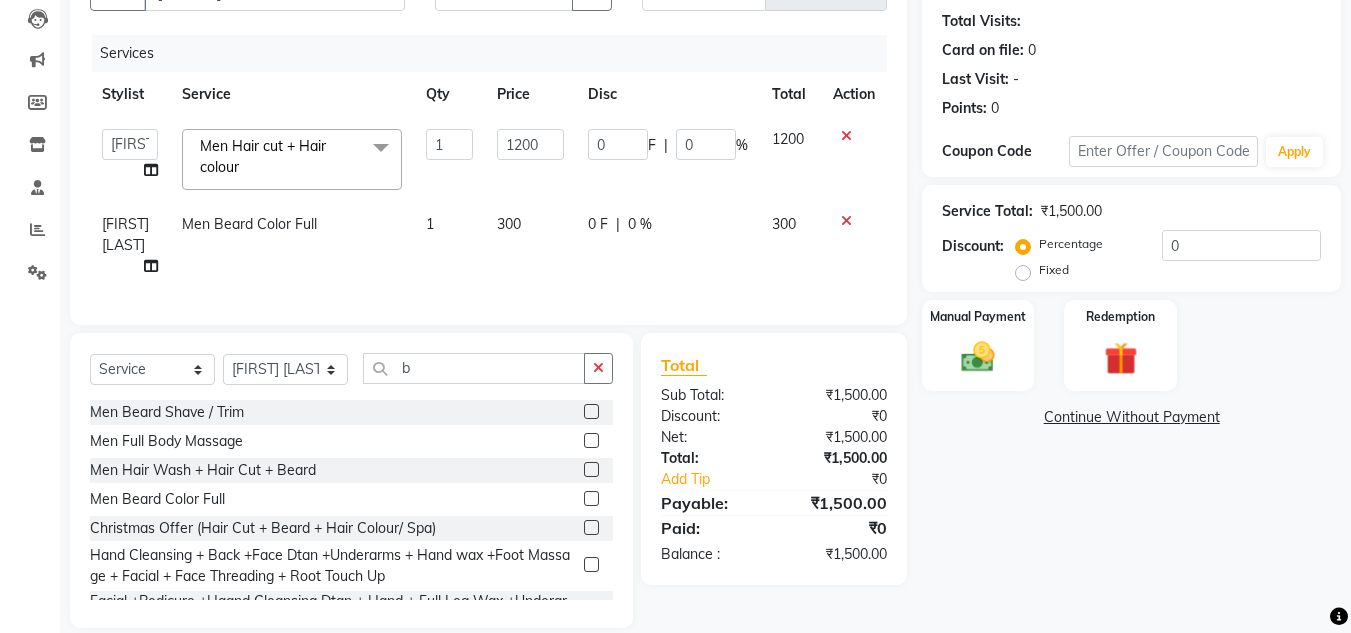 scroll, scrollTop: 223, scrollLeft: 0, axis: vertical 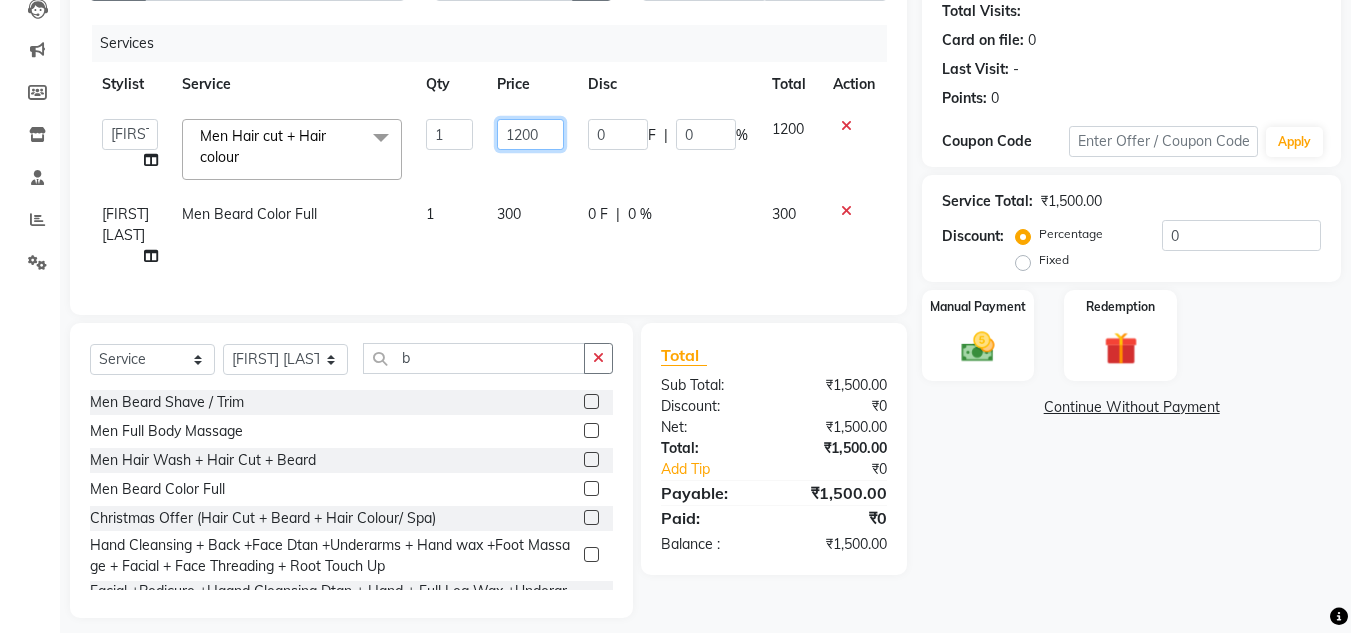 drag, startPoint x: 543, startPoint y: 142, endPoint x: 449, endPoint y: 149, distance: 94.26028 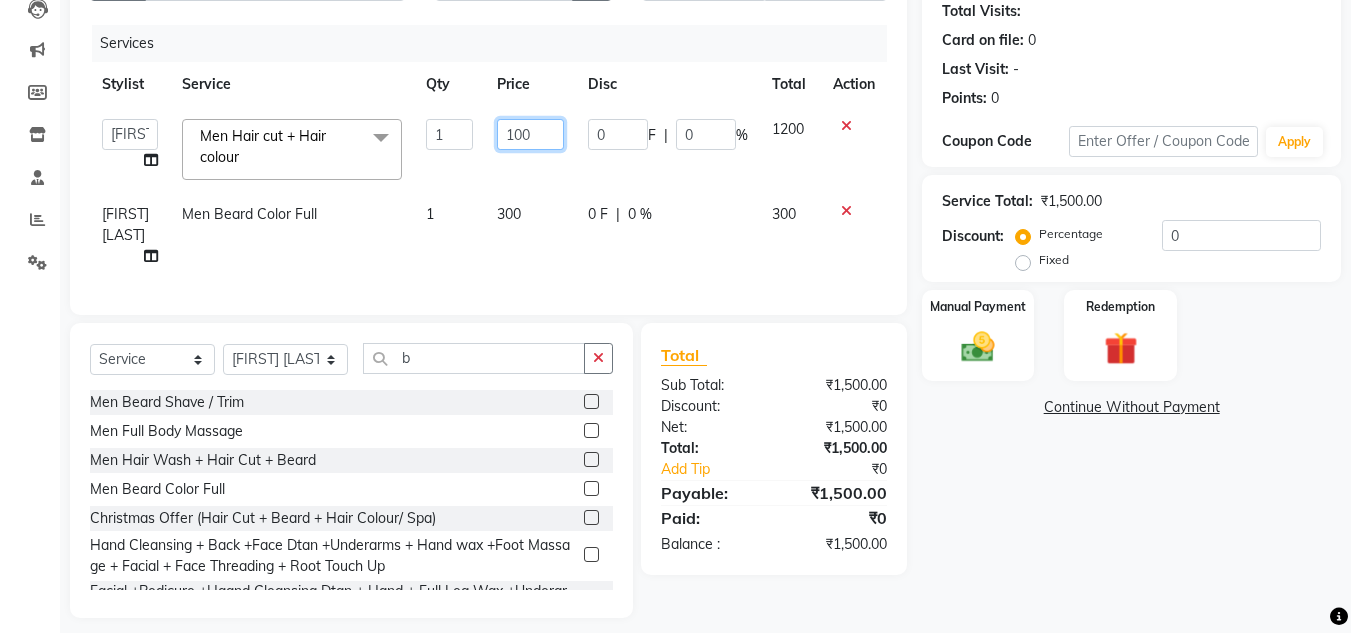 type on "1000" 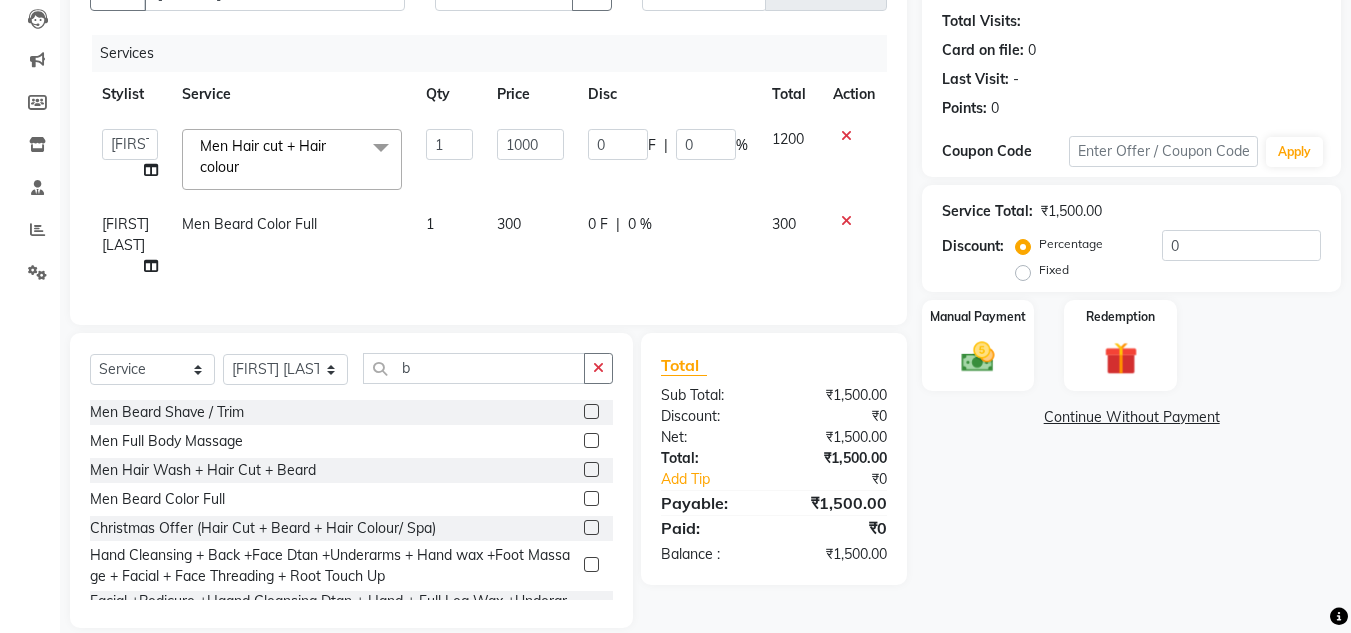 click on "300" 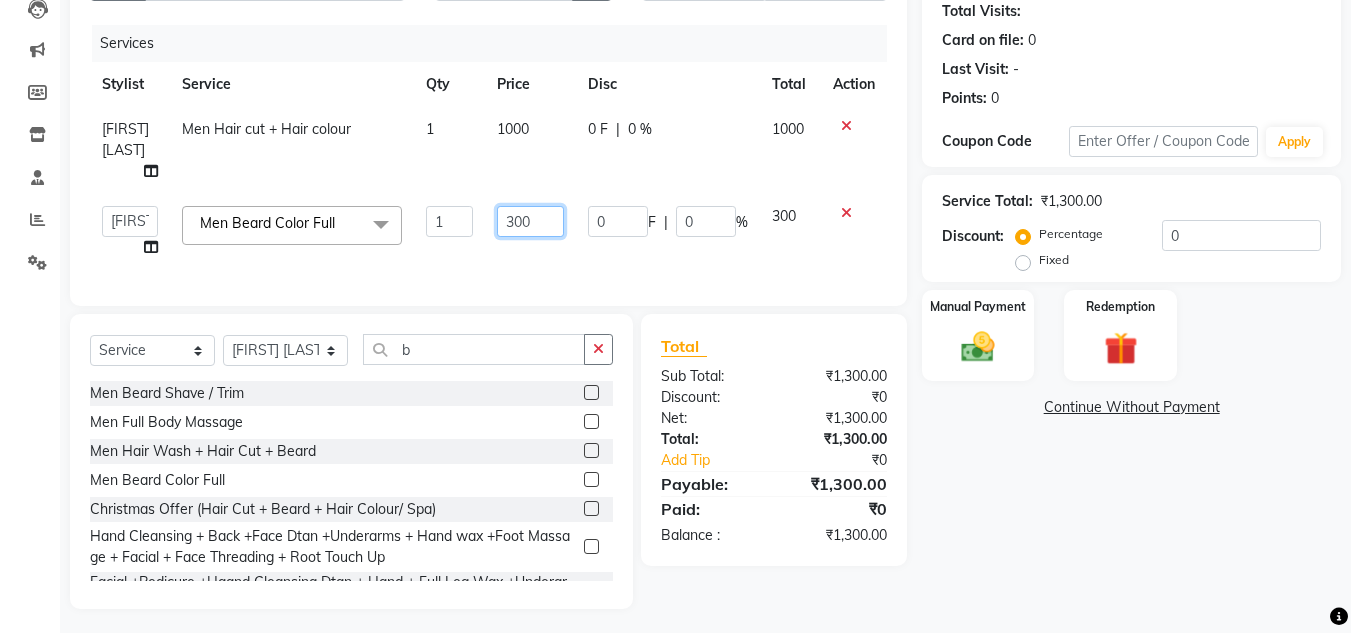drag, startPoint x: 539, startPoint y: 203, endPoint x: 487, endPoint y: 214, distance: 53.15073 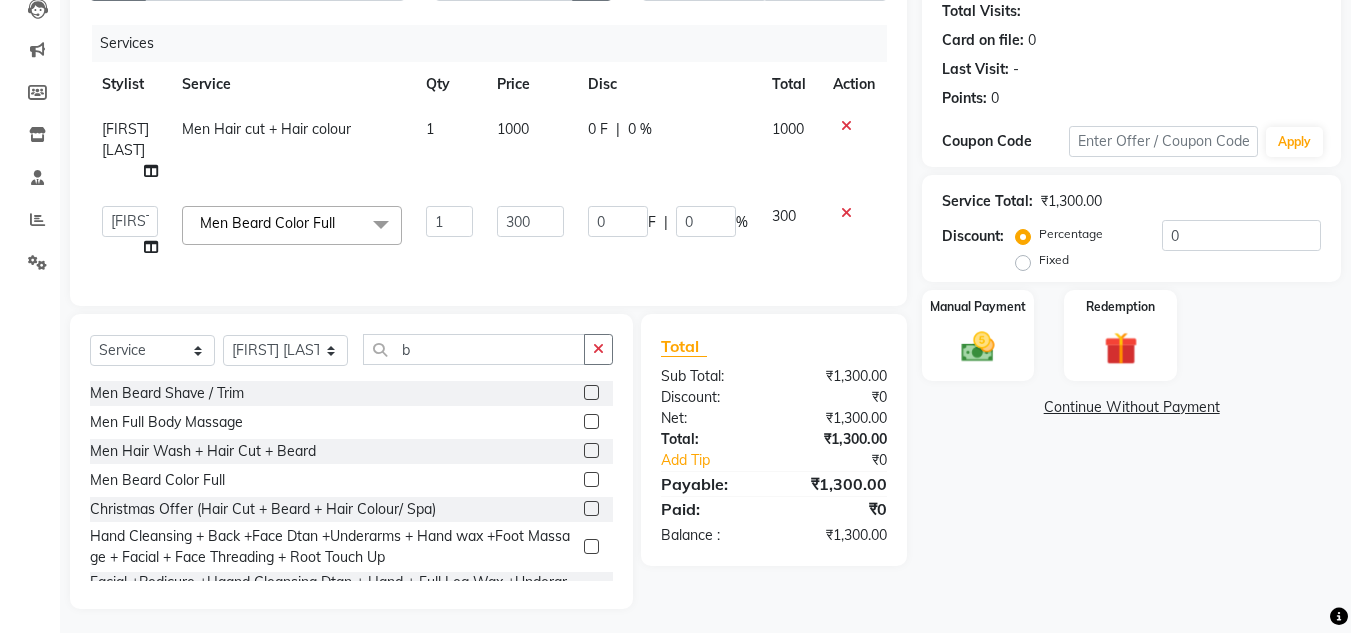 scroll, scrollTop: 223, scrollLeft: 0, axis: vertical 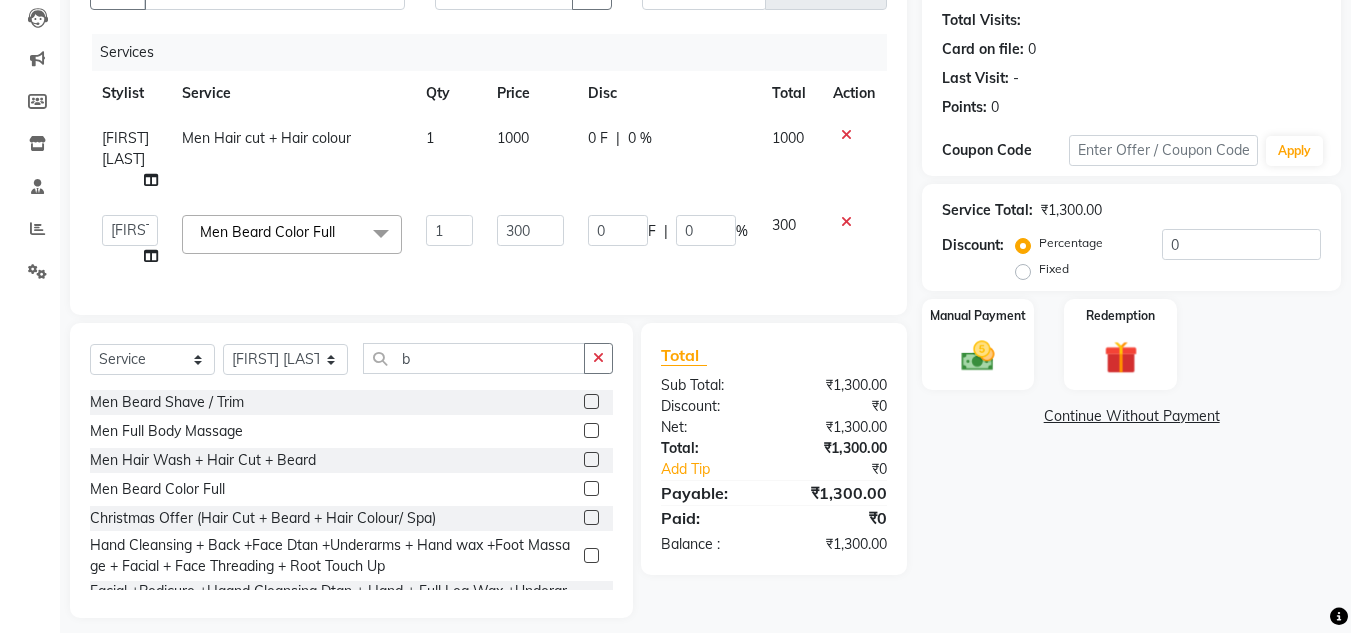 click on "1000" 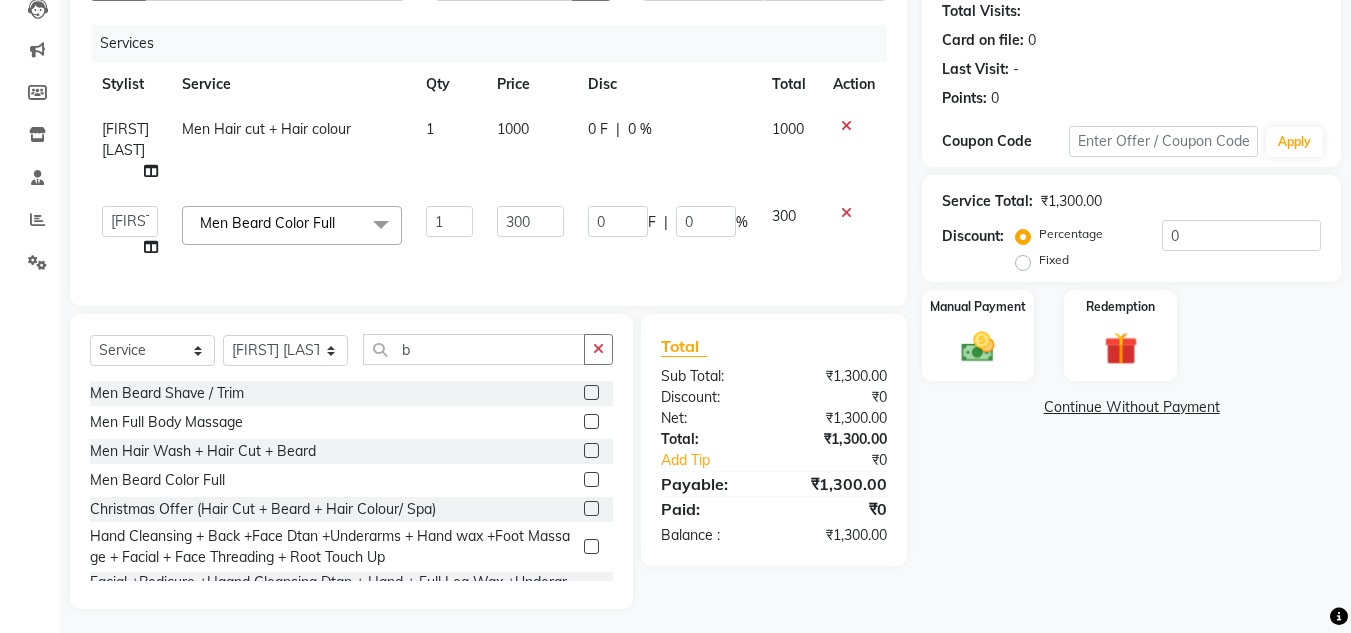 select on "71574" 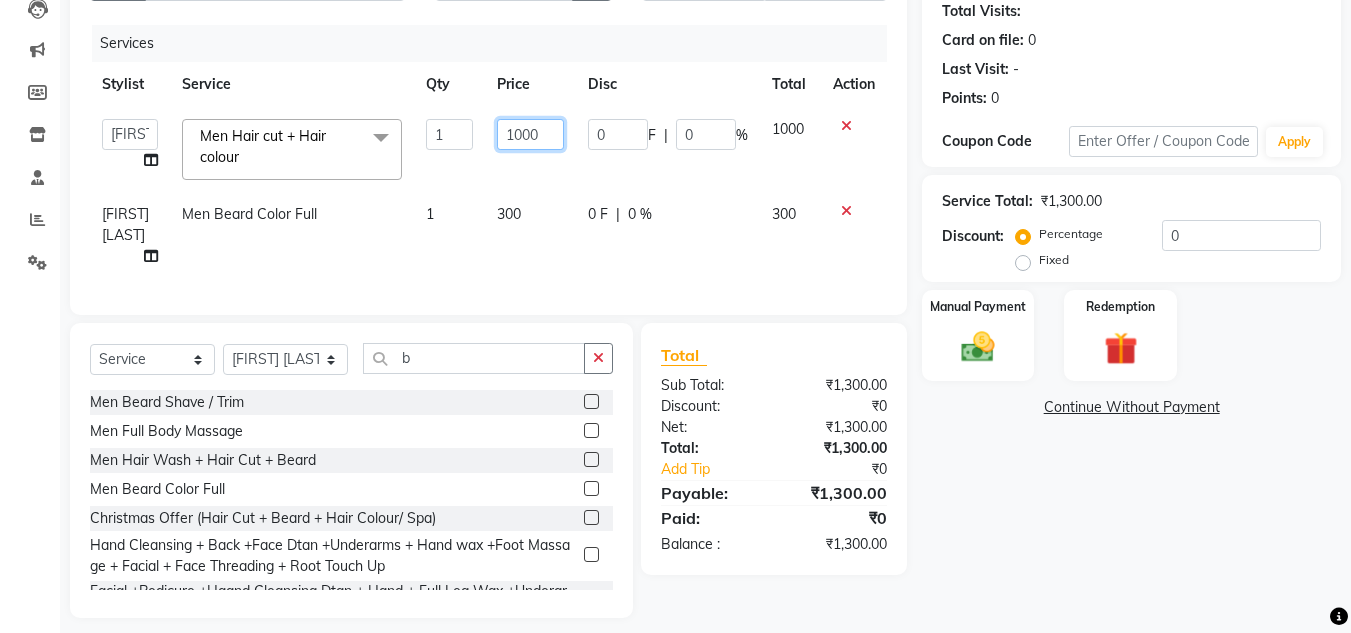 drag, startPoint x: 547, startPoint y: 131, endPoint x: 445, endPoint y: 139, distance: 102.31325 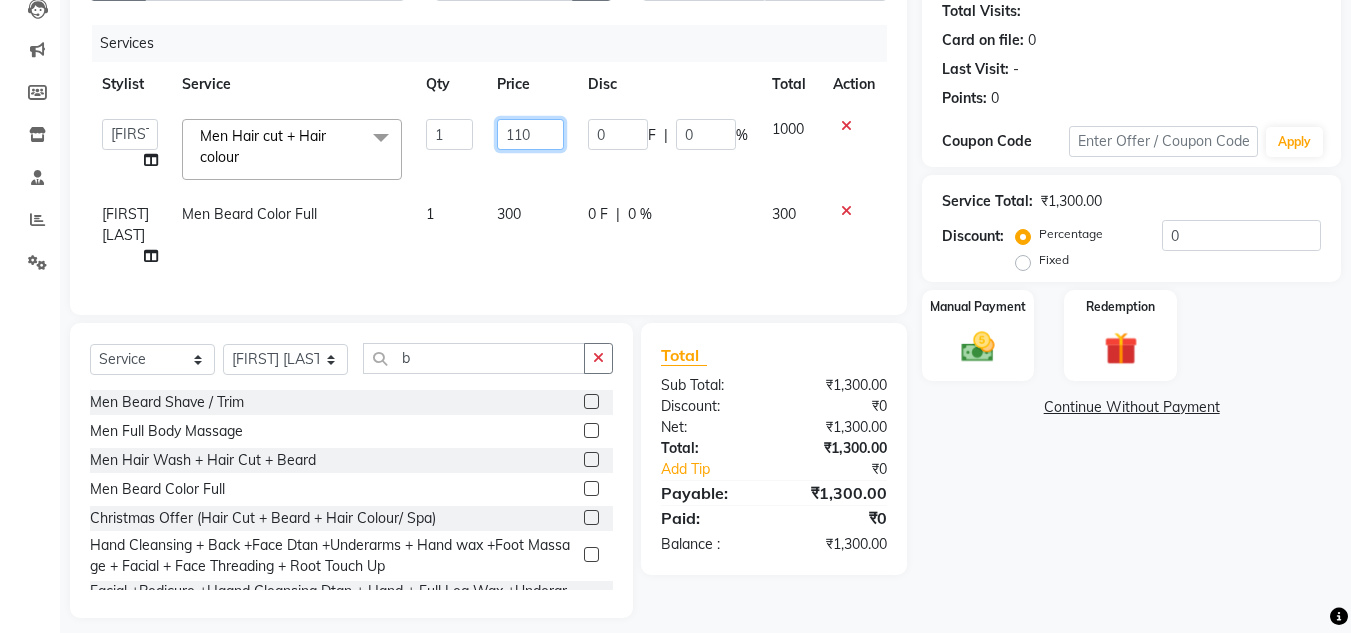 type on "1100" 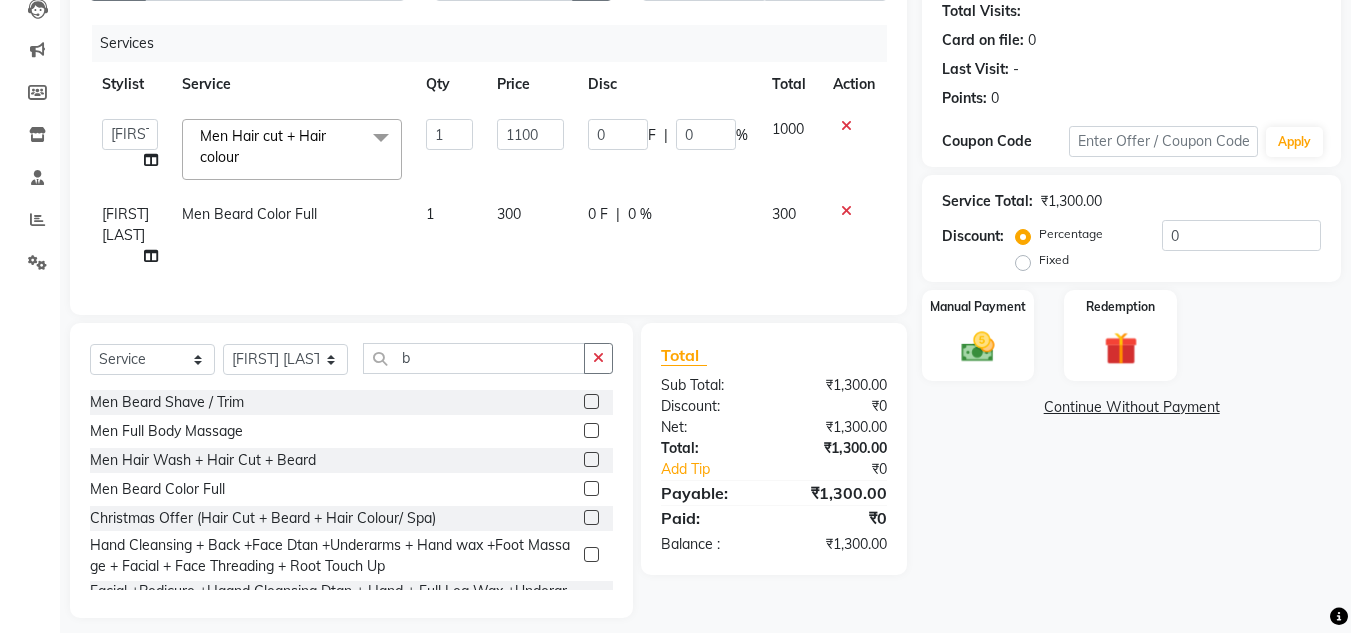 click on "Name: [FIRST]  Membership:  No Active Membership  Total Visits:   Card on file:  0 Last Visit:   - Points:   0  Coupon Code Apply Service Total:  ₹[PRICE].00  Discount:  Percentage   Fixed  0 Manual Payment Redemption  Continue Without Payment" 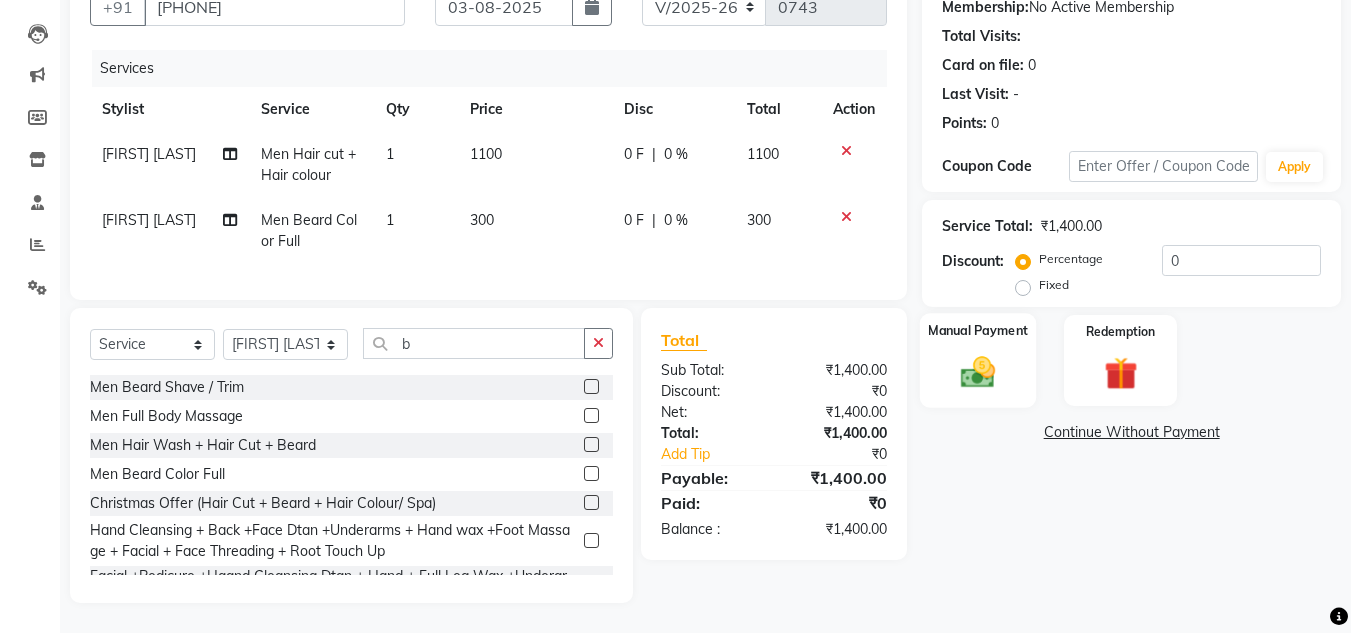 click 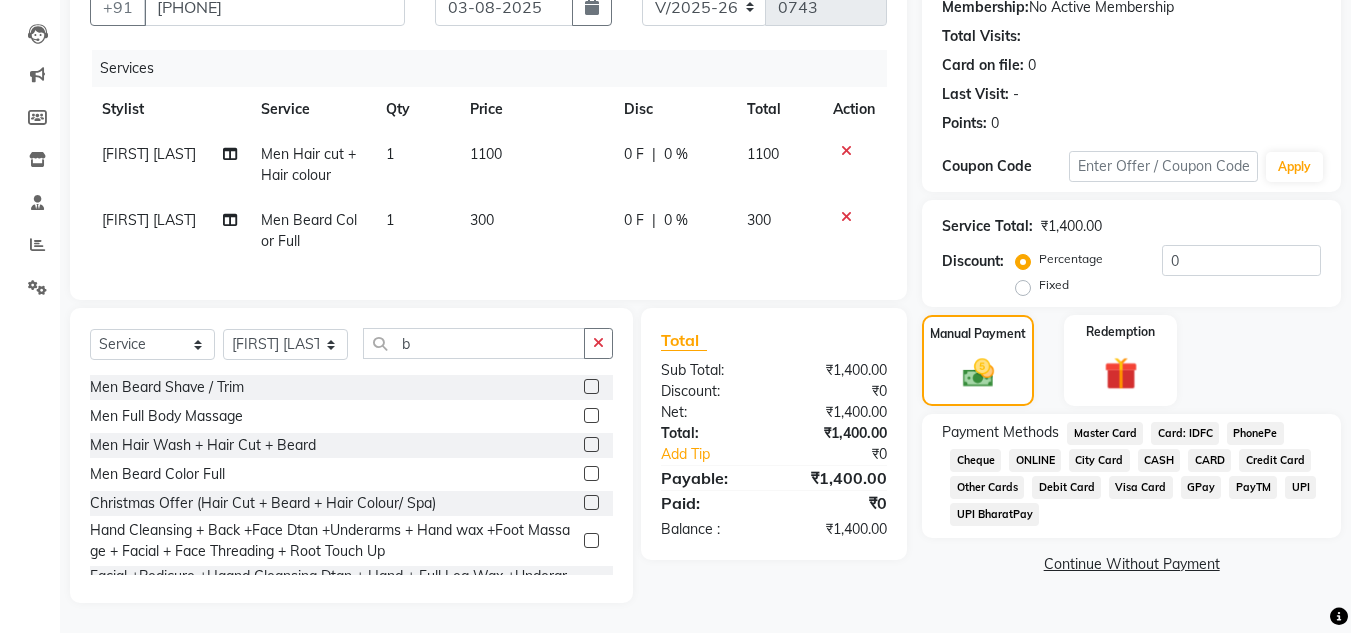 click on "ONLINE" 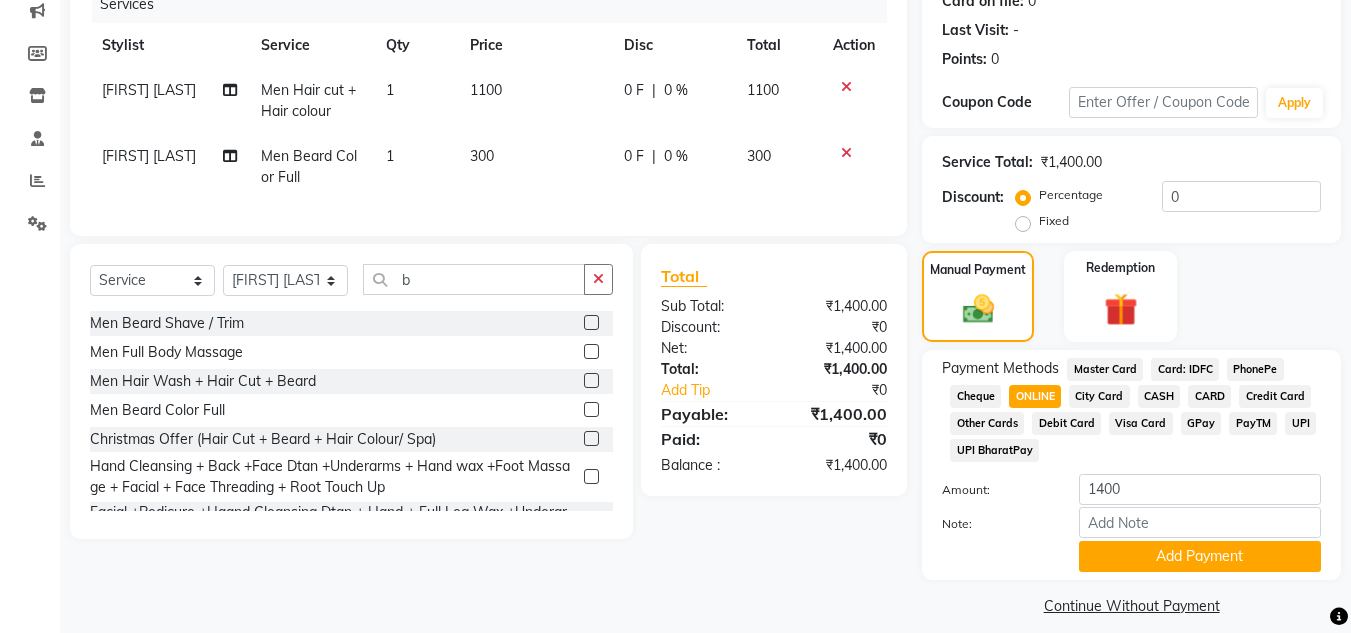 scroll, scrollTop: 280, scrollLeft: 0, axis: vertical 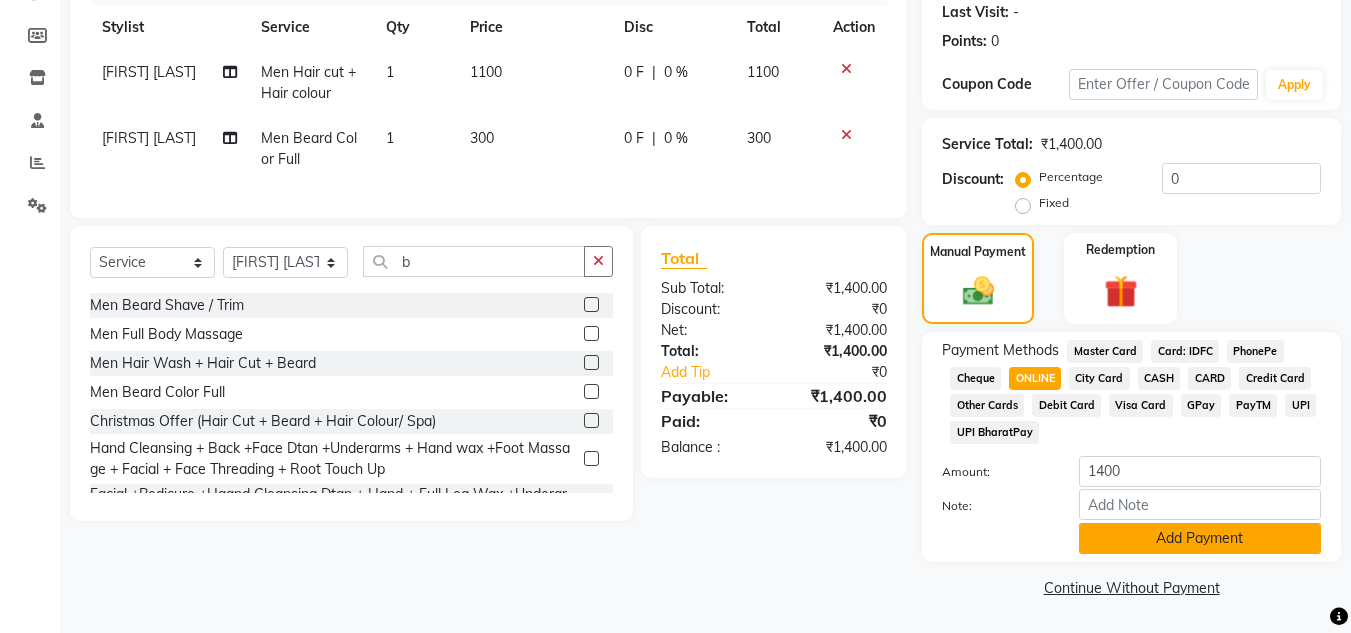 click on "Add Payment" 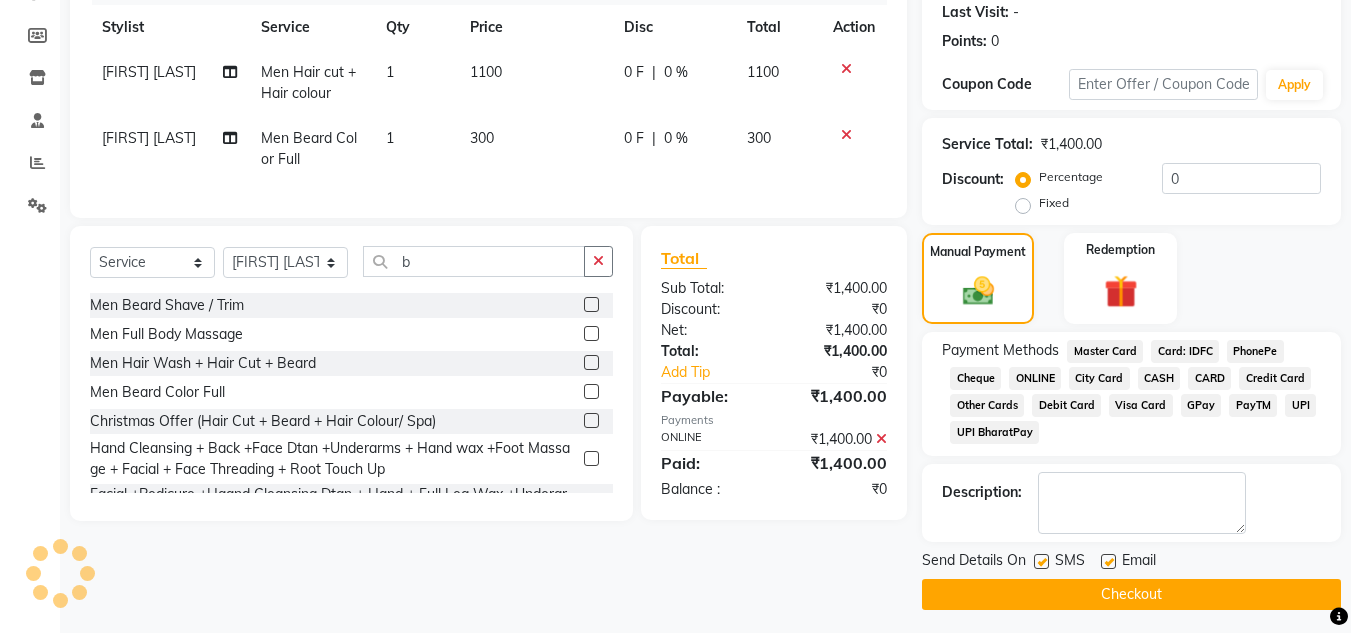click 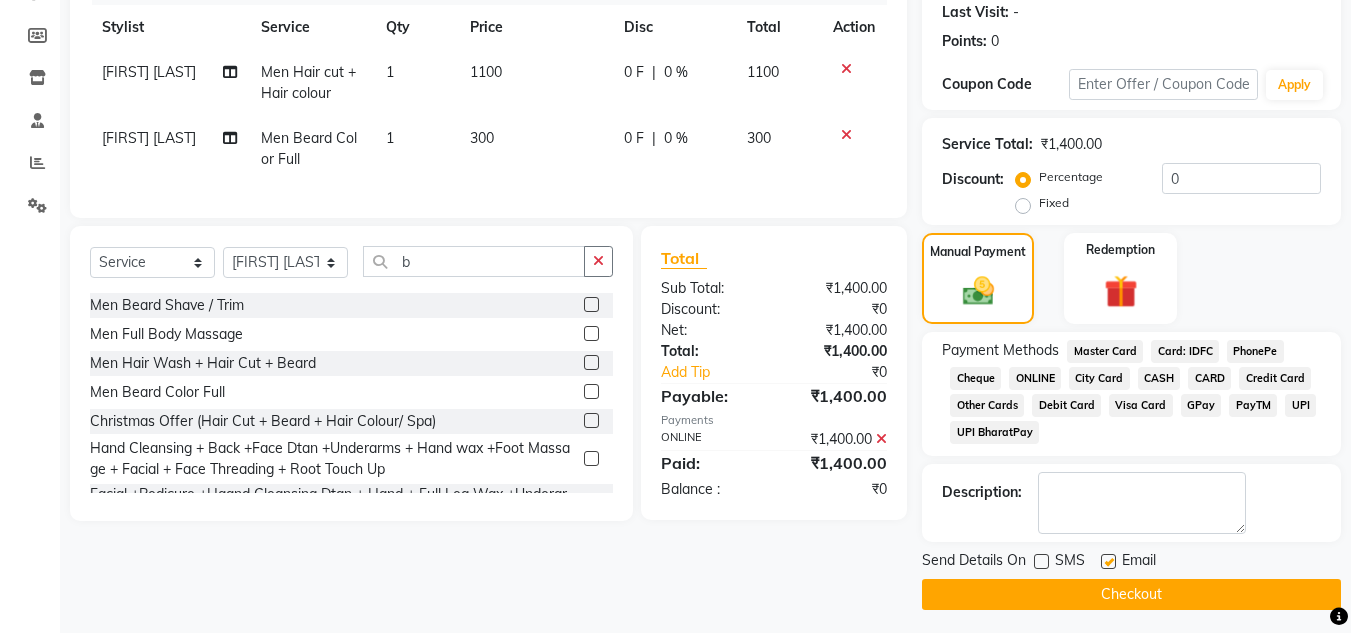 click on "Checkout" 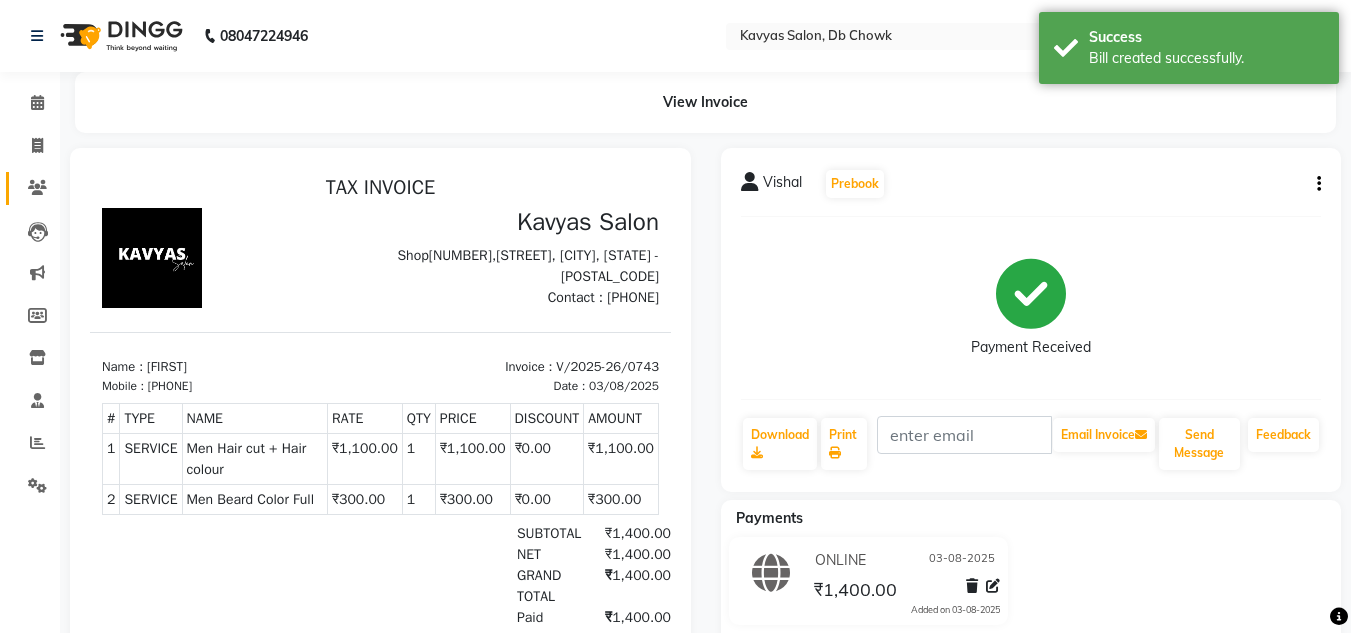 scroll, scrollTop: 0, scrollLeft: 0, axis: both 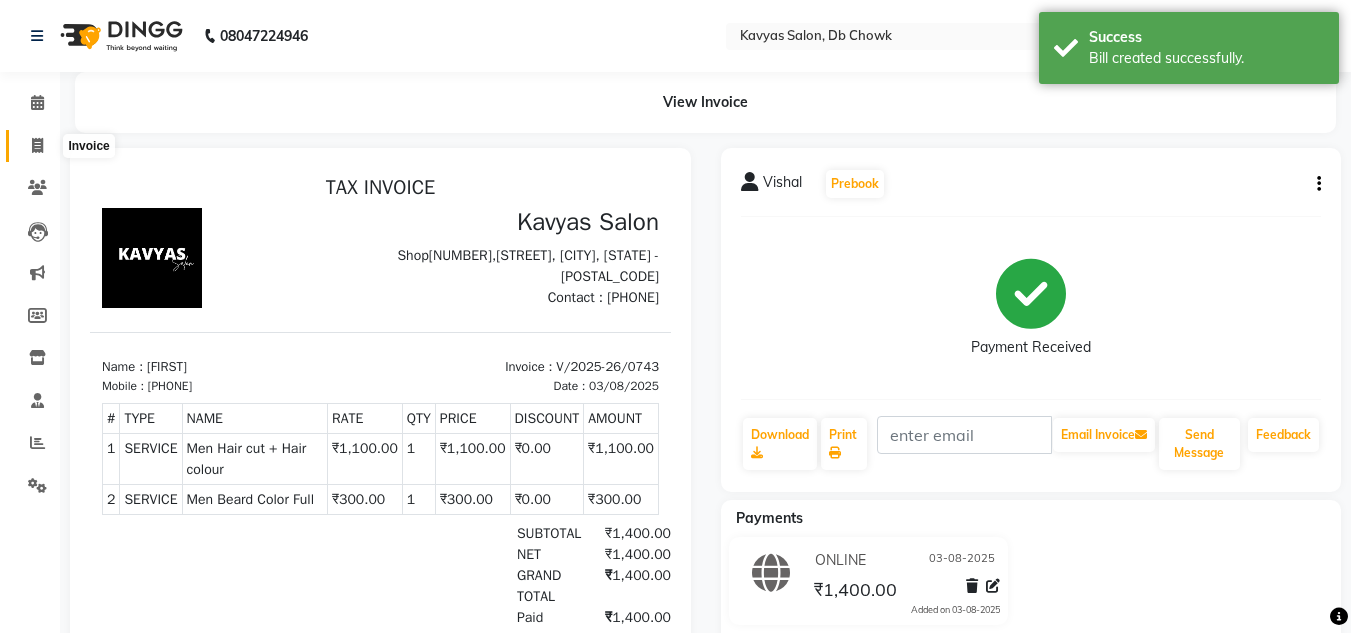click 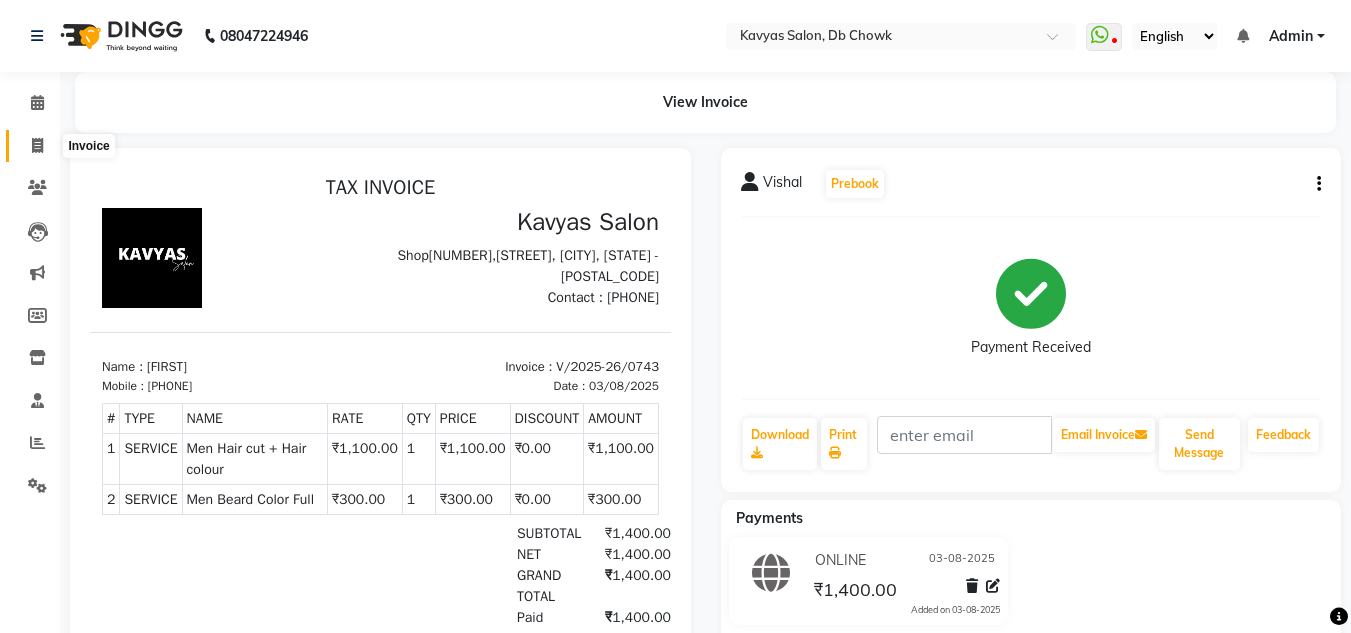 select on "6954" 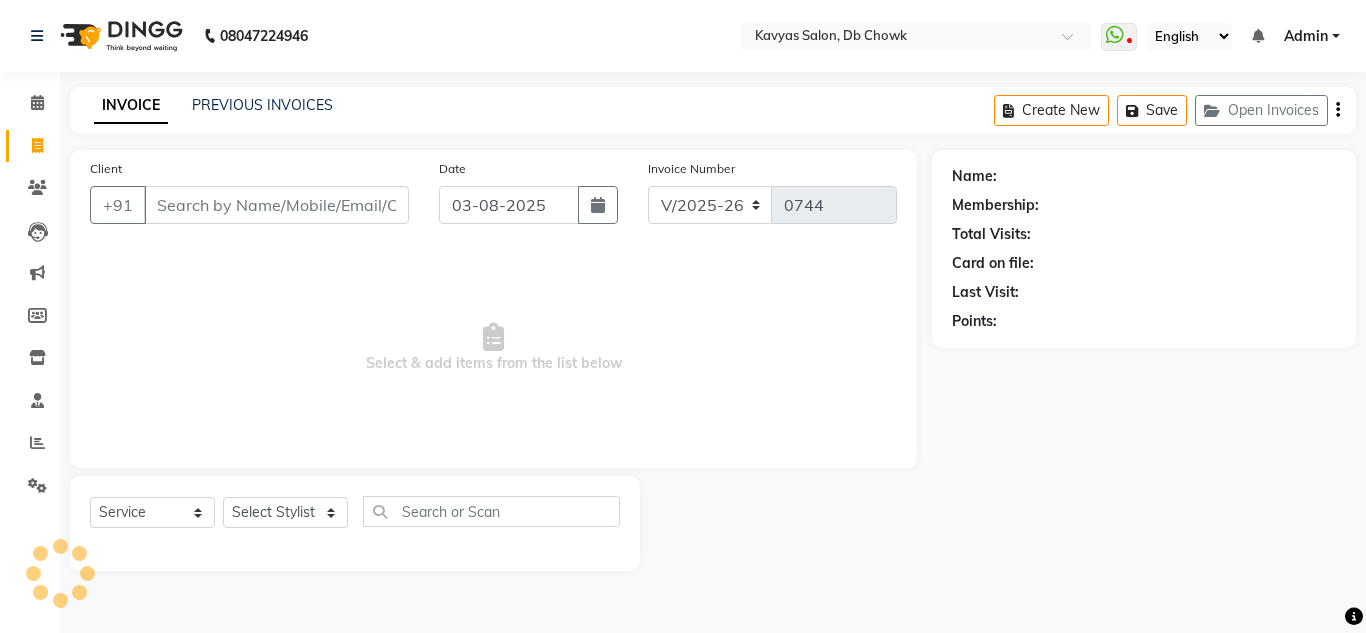 click on "Client" at bounding box center [276, 205] 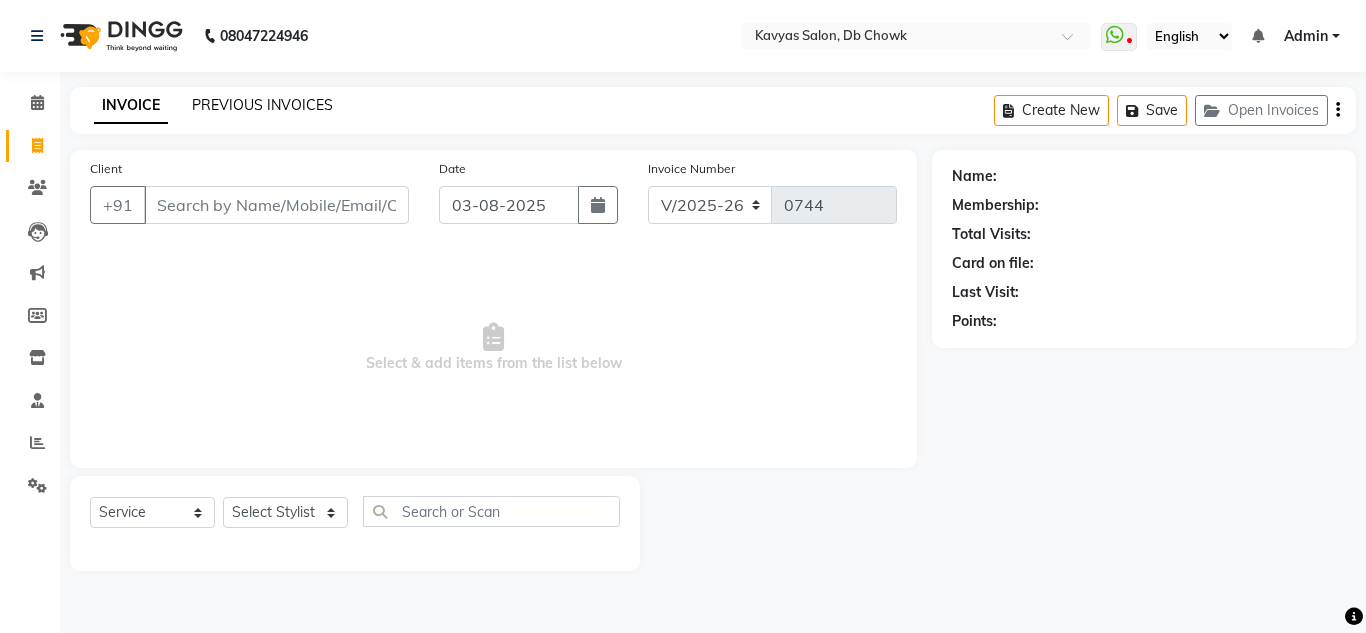 click on "PREVIOUS INVOICES" 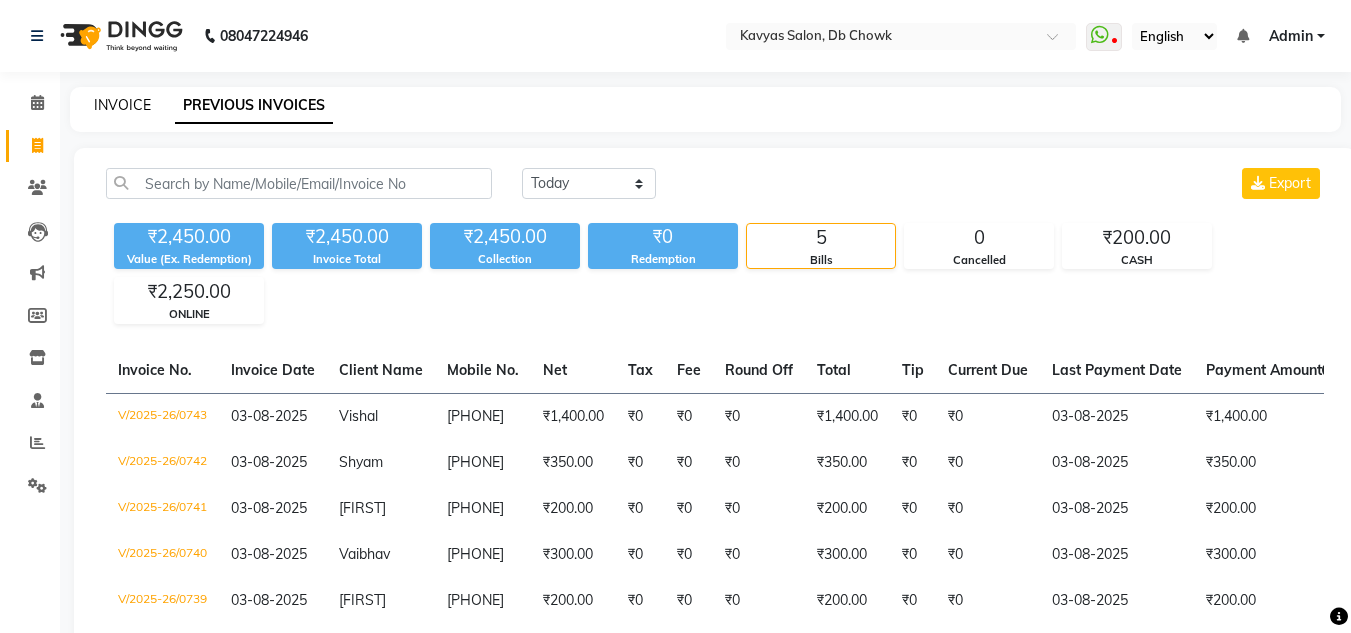 click on "INVOICE" 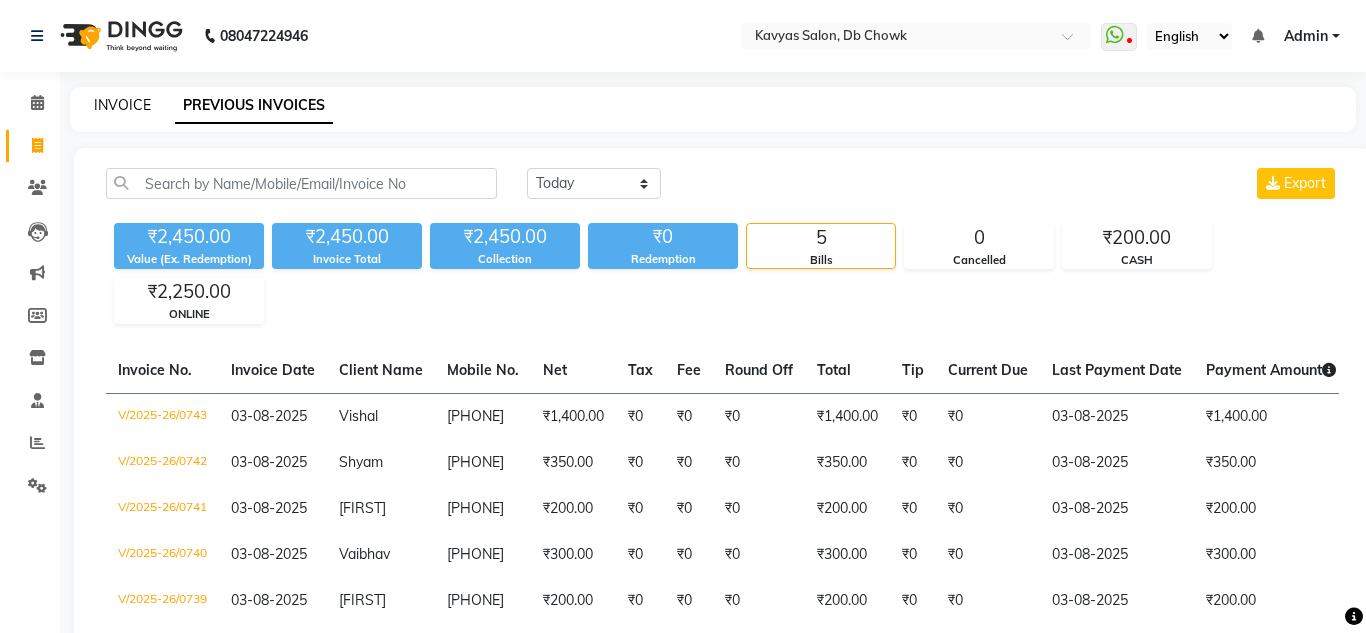 select on "6954" 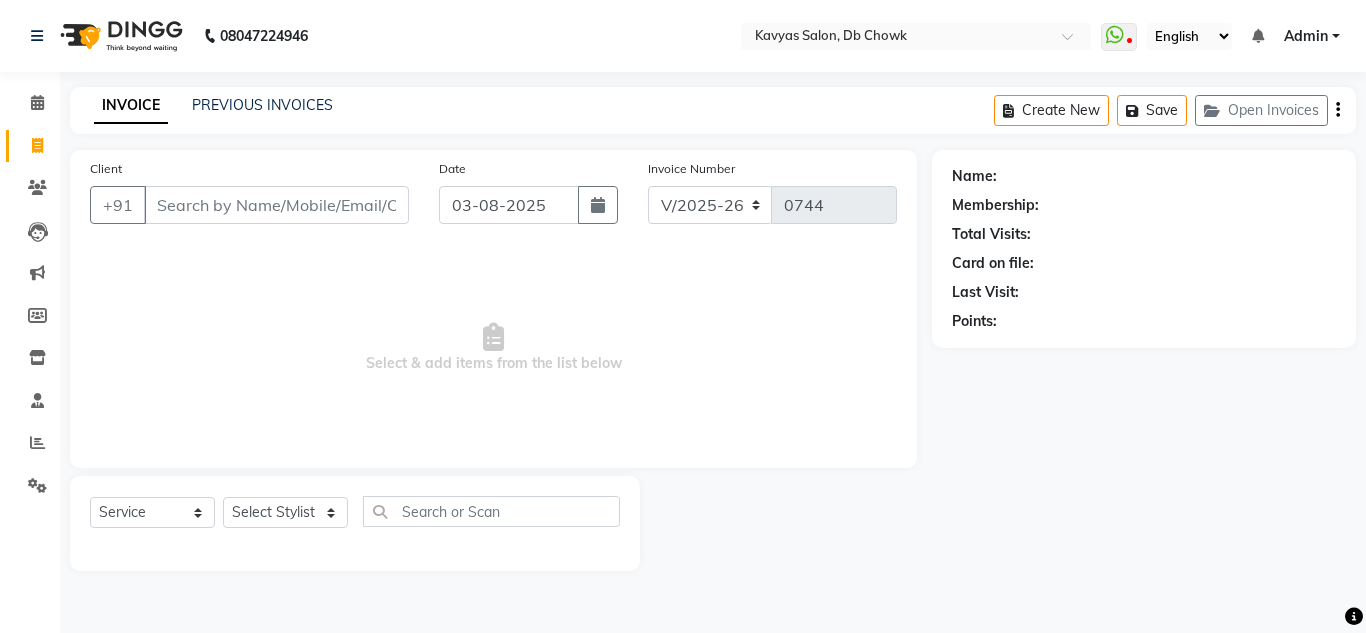 click on "Client" at bounding box center [276, 205] 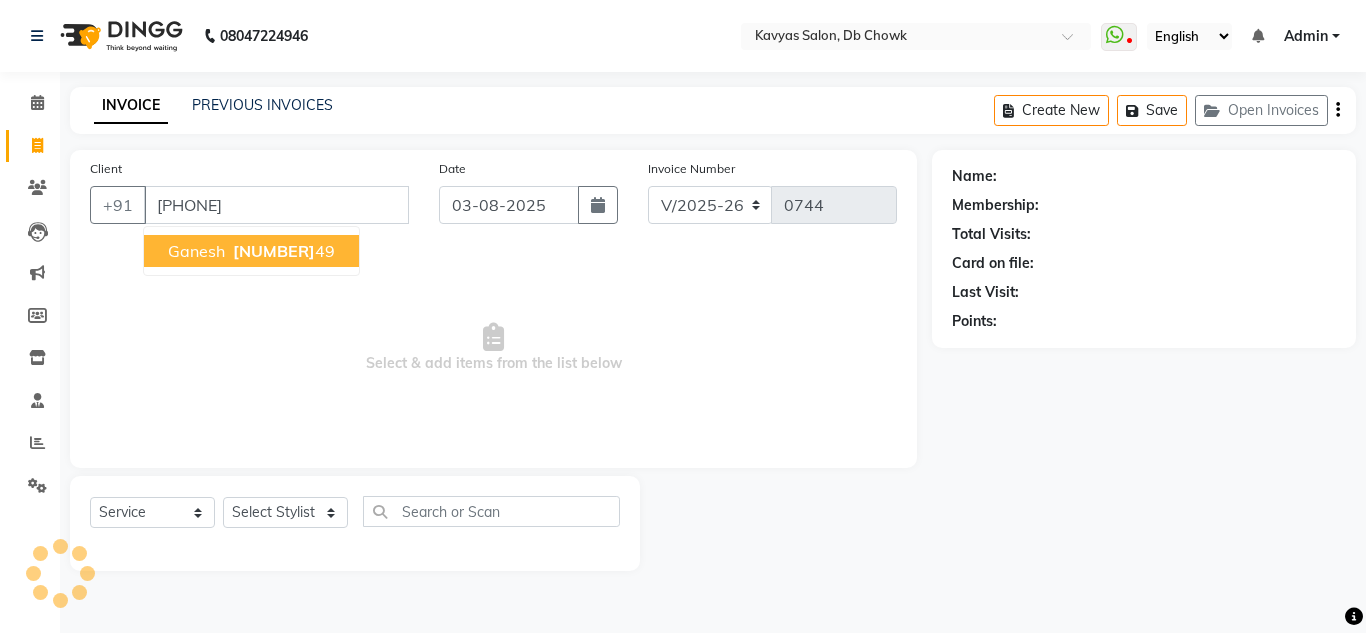 type on "[PHONE]" 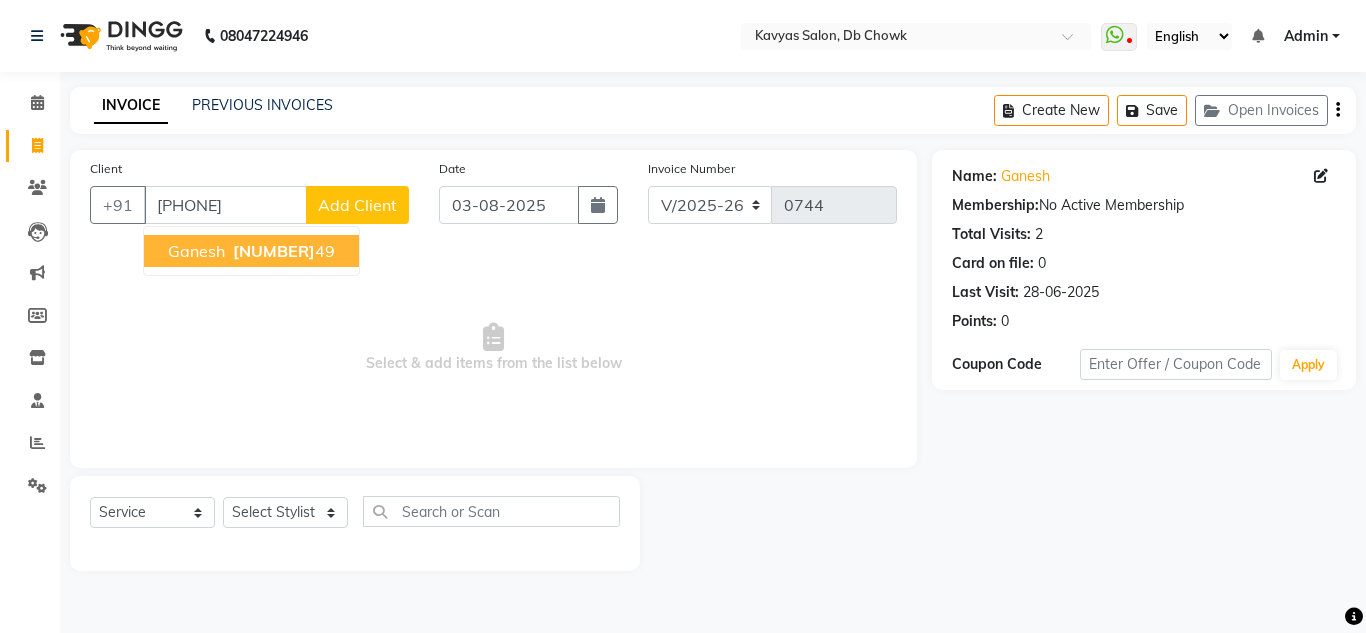 click on "[NUMBER]" at bounding box center (274, 251) 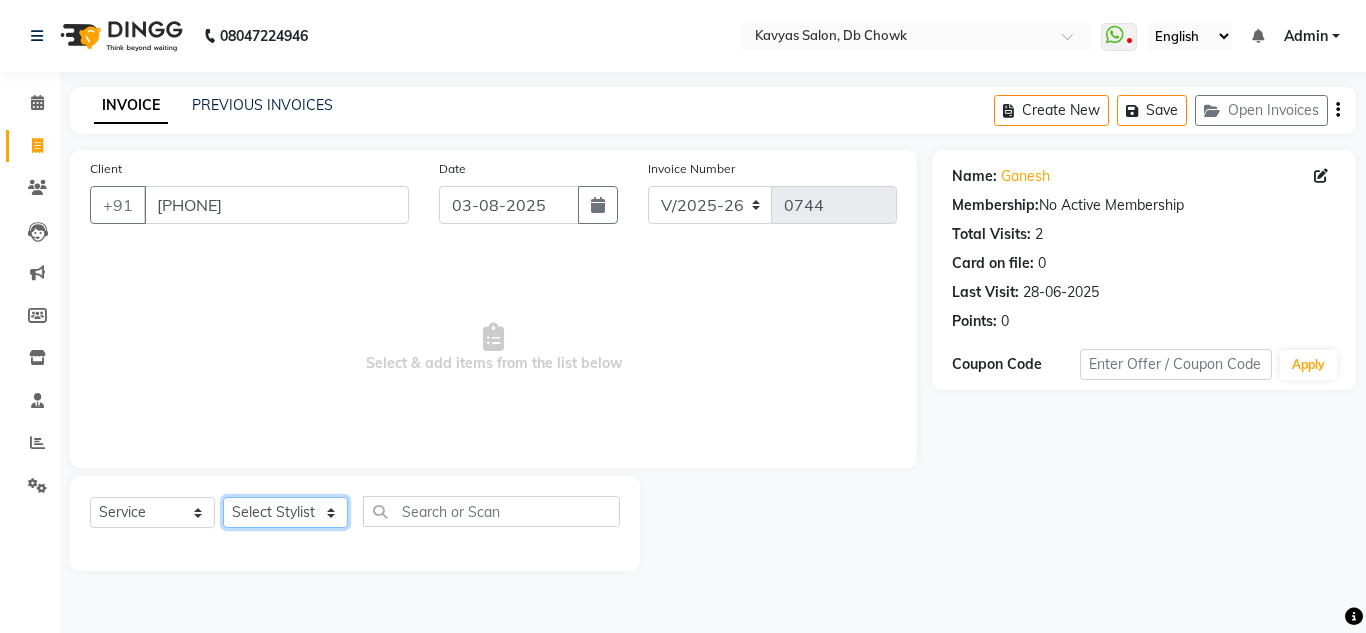click on "Select Stylist [FIRST] [LAST] [FIRST] [LAST] [FIRST] [LAST] [FIRST] [LAST] [FIRST] [FIRST] [FIRST] [FIRST] [FIRST] [FIRST] [FIRST] [FIRST] [FIRST] [FIRST] [FIRST] [FIRST]  Men Hair cut + Hair colour x Men Haircut Men Beard Shave / Trim Men Hair Grooming Men Shampoo + Conditioning Men Premium Shampoo + Conditioning Men Dandruff Treatment Men Full Body Massage Men Nanoplastia Men Hair Wash Men Hair Wash + Hair Cut + Beard Men Beard Color Full Women Dandruff Treatment Women Gel Extention Removal Men Hand Wax Full Women Face Threading Men Hair cut + Hair colour Women Hair Spa + Hair Colour + Facial + Hand Leg Wax + Underarm Wax Christmas Offer (Hair Cut + Beard + Hair Colour/ Spa) Nail Gel  Work Hand Cleansing + Back +Face Dtan +Underarms + Hand wax +Foot Massage + Facial + Face Threading + Root Touch Up Facial +Pedicure +Haand Cleansing Dtan + Hand + Full Leg Wax +Underarms Wax +Eyebrows +Hair Wash  Women Hair Spa Women Wax Make Up 1" 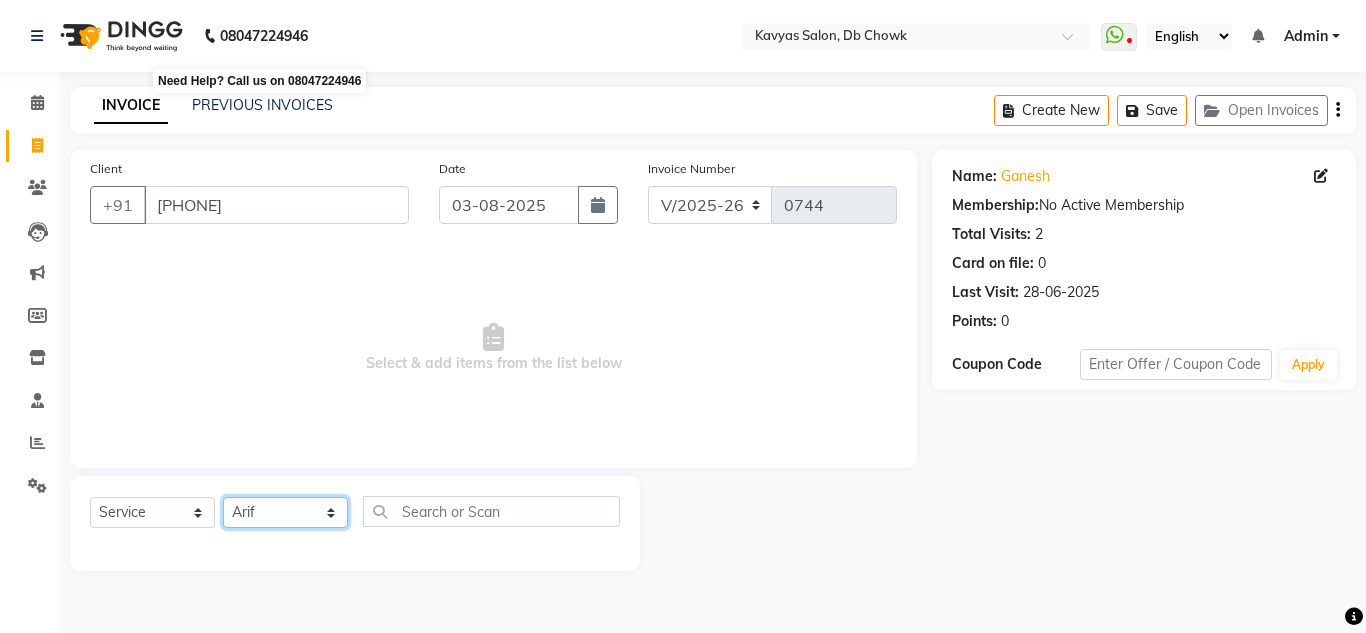 click on "Select Stylist [FIRST] [LAST] [FIRST] [LAST] [FIRST] [LAST] [FIRST] [LAST] [FIRST] [FIRST] [FIRST] [FIRST] [FIRST] [FIRST] [FIRST] [FIRST] [FIRST] [FIRST] [FIRST] [FIRST]  Men Hair cut + Hair colour x Men Haircut Men Beard Shave / Trim Men Hair Grooming Men Shampoo + Conditioning Men Premium Shampoo + Conditioning Men Dandruff Treatment Men Full Body Massage Men Nanoplastia Men Hair Wash Men Hair Wash + Hair Cut + Beard Men Beard Color Full Women Dandruff Treatment Women Gel Extention Removal Men Hand Wax Full Women Face Threading Men Hair cut + Hair colour Women Hair Spa + Hair Colour + Facial + Hand Leg Wax + Underarm Wax Christmas Offer (Hair Cut + Beard + Hair Colour/ Spa) Nail Gel  Work Hand Cleansing + Back +Face Dtan +Underarms + Hand wax +Foot Massage + Facial + Face Threading + Root Touch Up Facial +Pedicure +Haand Cleansing Dtan + Hand + Full Leg Wax +Underarms Wax +Eyebrows +Hair Wash  Women Hair Spa Women Wax Make Up 1" 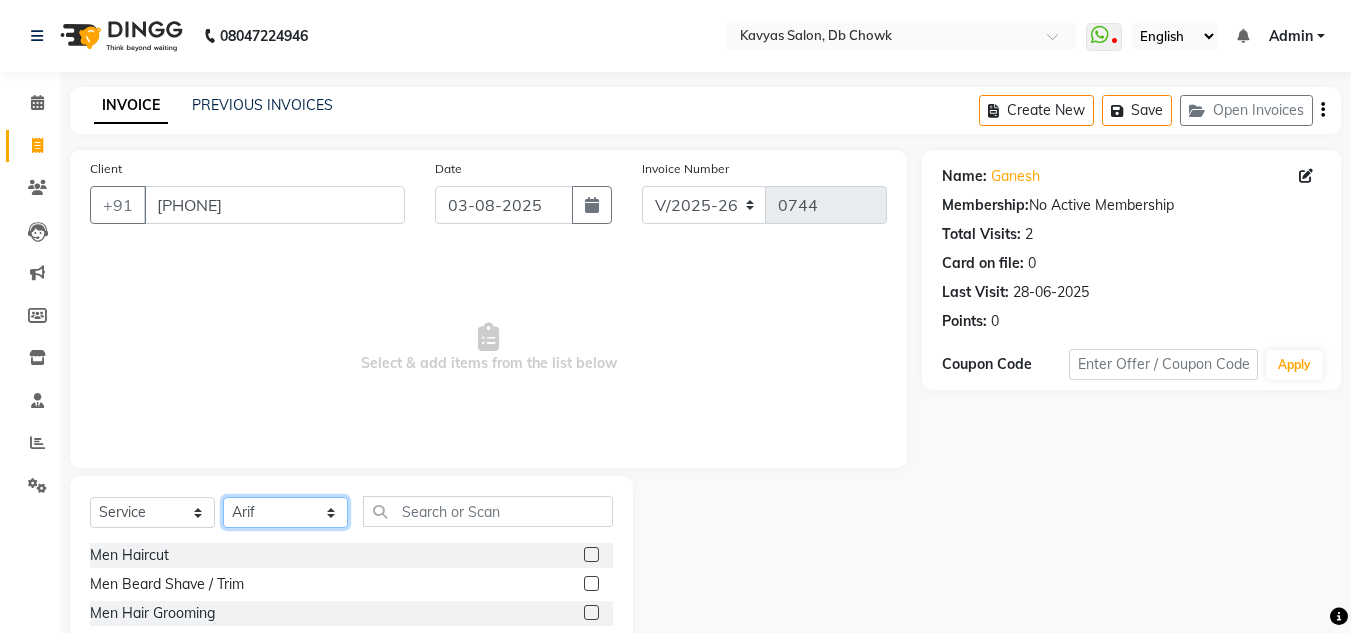 scroll, scrollTop: 168, scrollLeft: 0, axis: vertical 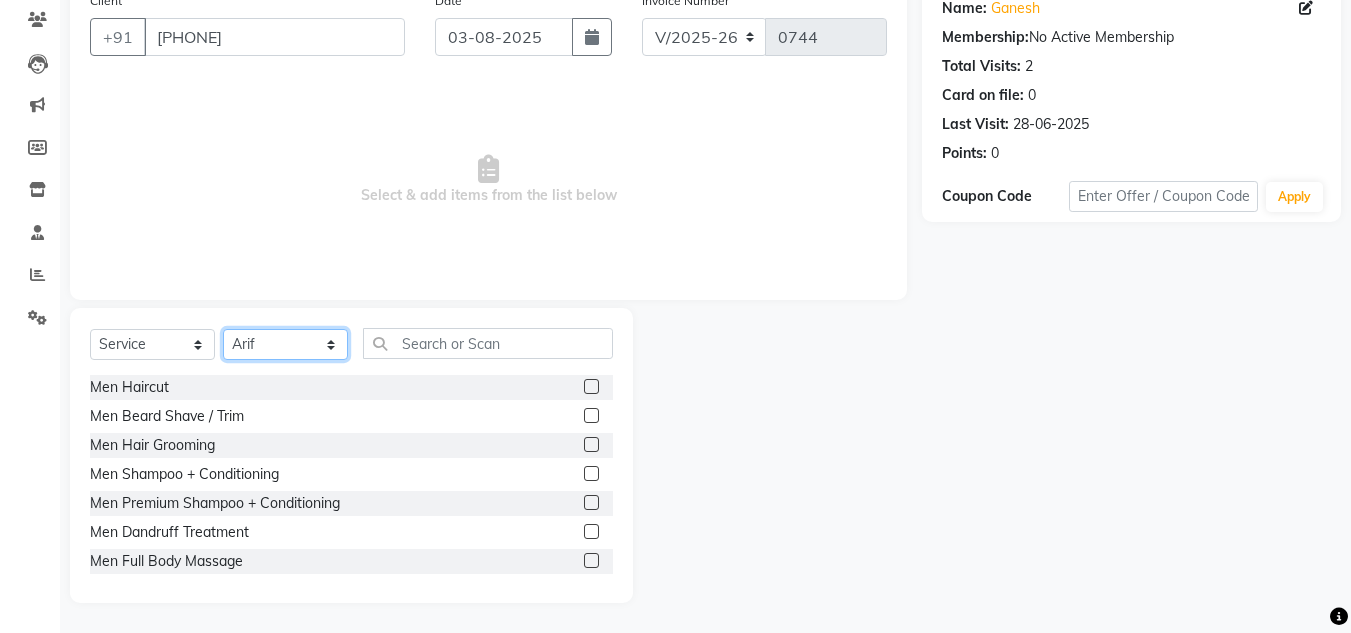 click on "Select Stylist [FIRST] [LAST] [FIRST] [LAST] [FIRST] [LAST] [FIRST] [LAST] [FIRST] [FIRST] [FIRST] [FIRST] [FIRST] [FIRST] [FIRST] [FIRST] [FIRST] [FIRST] [FIRST] [FIRST]  Men Hair cut + Hair colour x Men Haircut Men Beard Shave / Trim Men Hair Grooming Men Shampoo + Conditioning Men Premium Shampoo + Conditioning Men Dandruff Treatment Men Full Body Massage Men Nanoplastia Men Hair Wash Men Hair Wash + Hair Cut + Beard Men Beard Color Full Women Dandruff Treatment Women Gel Extention Removal Men Hand Wax Full Women Face Threading Men Hair cut + Hair colour Women Hair Spa + Hair Colour + Facial + Hand Leg Wax + Underarm Wax Christmas Offer (Hair Cut + Beard + Hair Colour/ Spa) Nail Gel  Work Hand Cleansing + Back +Face Dtan +Underarms + Hand wax +Foot Massage + Facial + Face Threading + Root Touch Up Facial +Pedicure +Haand Cleansing Dtan + Hand + Full Leg Wax +Underarms Wax +Eyebrows +Hair Wash  Women Hair Spa Women Wax Make Up 1" 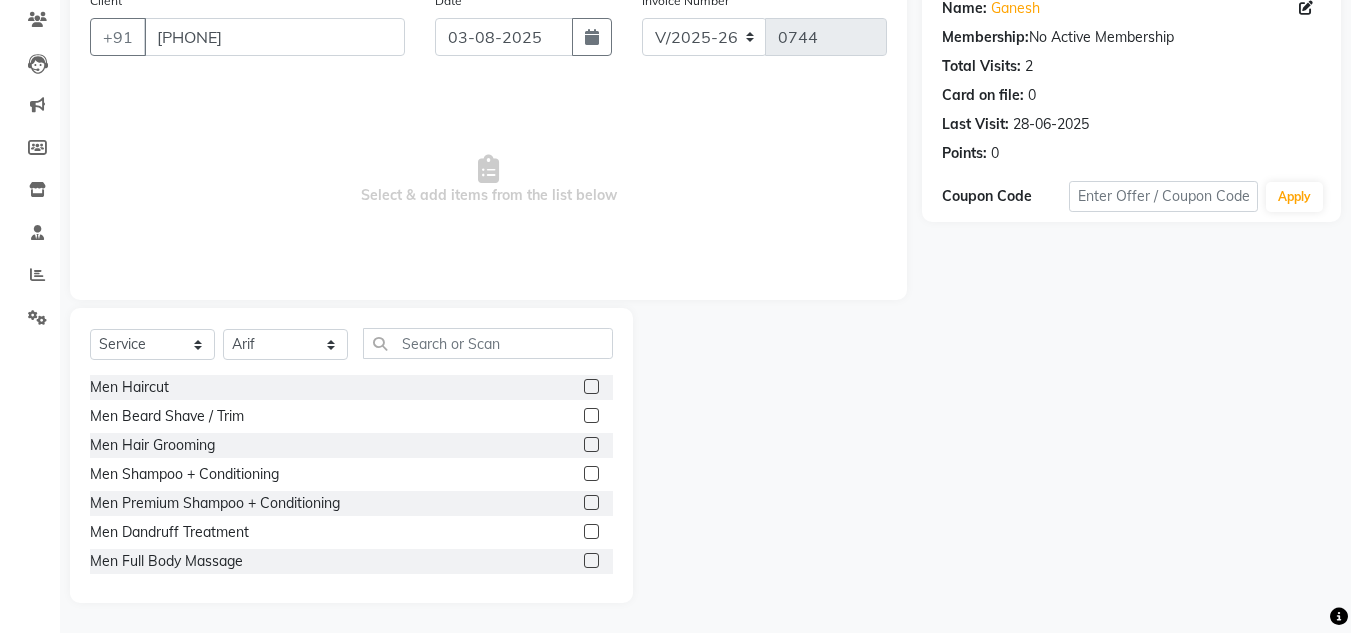 click 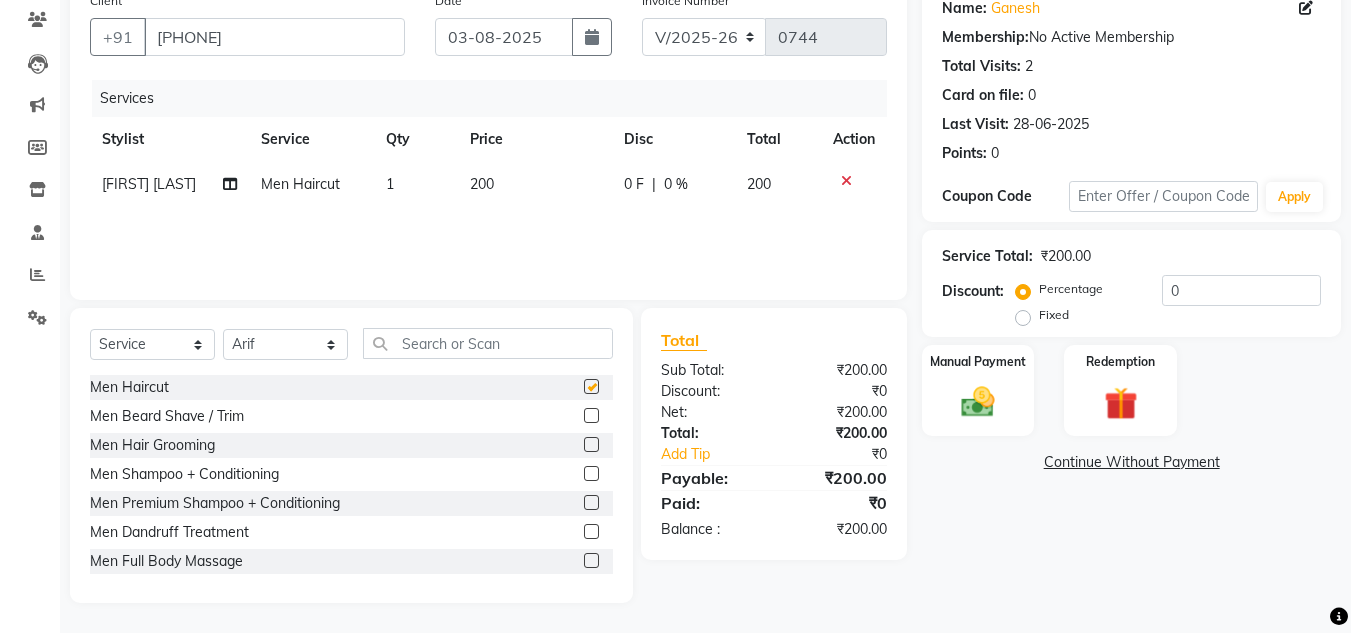 checkbox on "false" 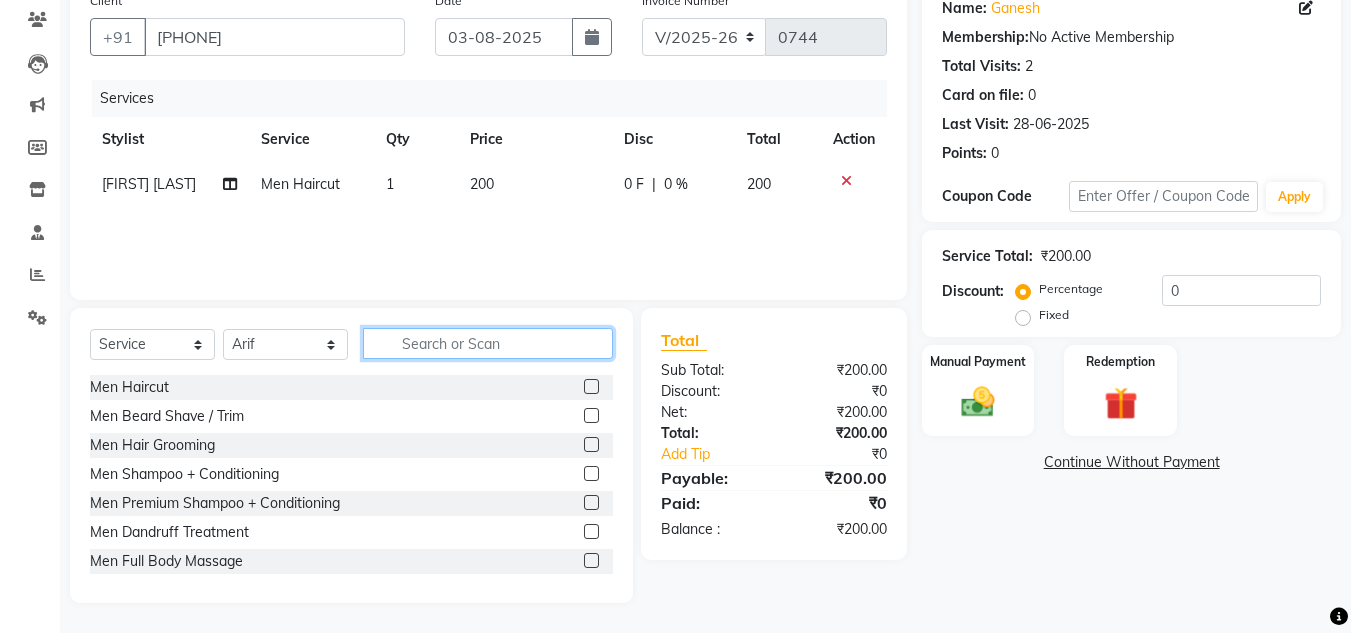 click 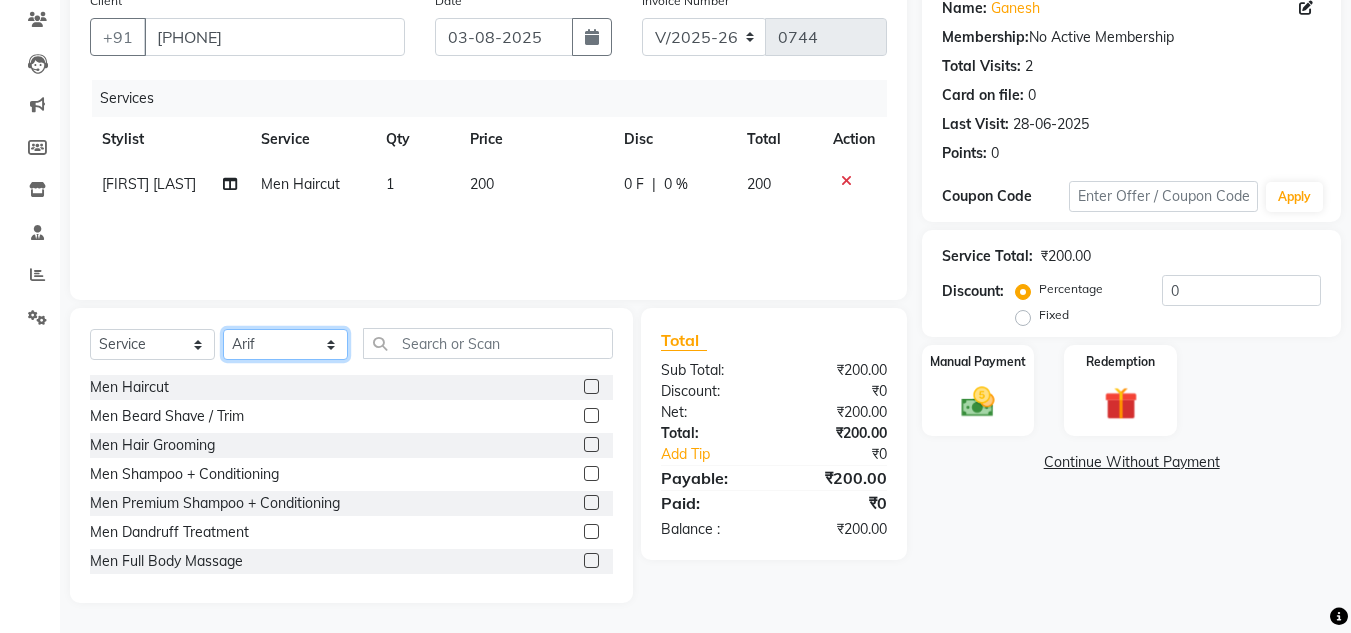click on "Select Stylist [FIRST] [LAST] [FIRST] [LAST] [FIRST] [LAST] [FIRST] [LAST] [FIRST] [FIRST] [FIRST] [FIRST] [FIRST] [FIRST] [FIRST] [FIRST] [FIRST] [FIRST] [FIRST] [FIRST]  Men Hair cut + Hair colour x Men Haircut Men Beard Shave / Trim Men Hair Grooming Men Shampoo + Conditioning Men Premium Shampoo + Conditioning Men Dandruff Treatment Men Full Body Massage Men Nanoplastia Men Hair Wash Men Hair Wash + Hair Cut + Beard Men Beard Color Full Women Dandruff Treatment Women Gel Extention Removal Men Hand Wax Full Women Face Threading Men Hair cut + Hair colour Women Hair Spa + Hair Colour + Facial + Hand Leg Wax + Underarm Wax Christmas Offer (Hair Cut + Beard + Hair Colour/ Spa) Nail Gel  Work Hand Cleansing + Back +Face Dtan +Underarms + Hand wax +Foot Massage + Facial + Face Threading + Root Touch Up Facial +Pedicure +Haand Cleansing Dtan + Hand + Full Leg Wax +Underarms Wax +Eyebrows +Hair Wash  Women Hair Spa Women Wax Make Up 1" 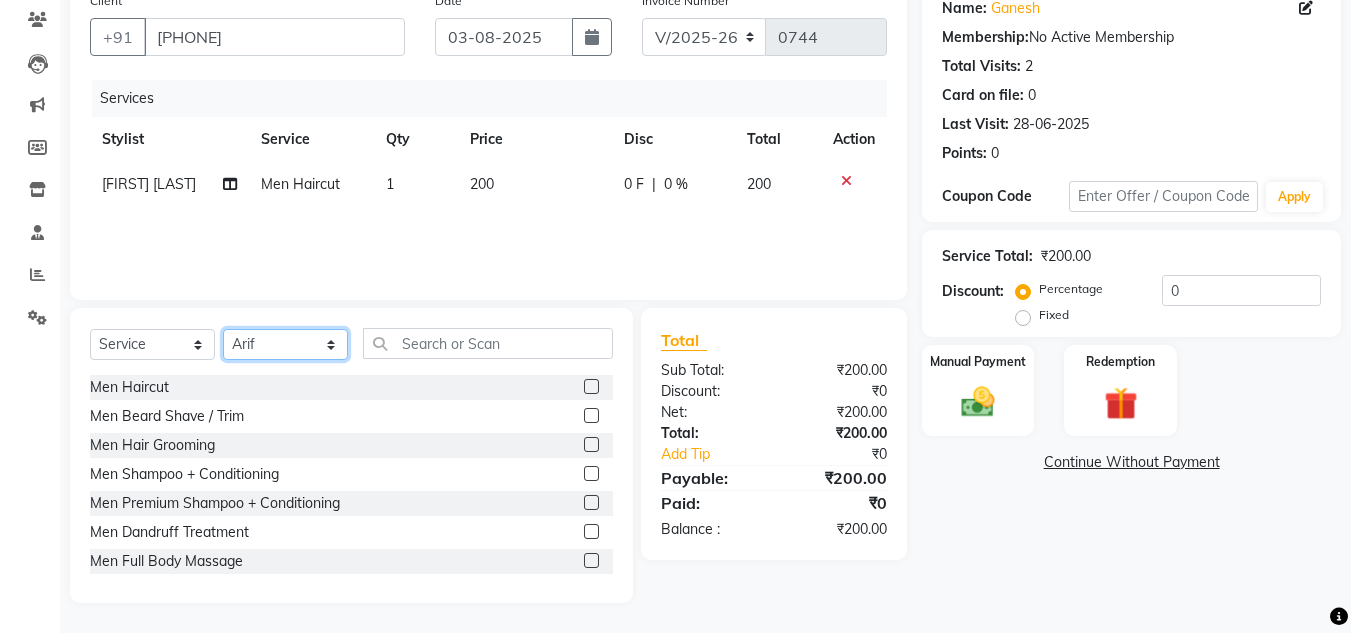 select on "86649" 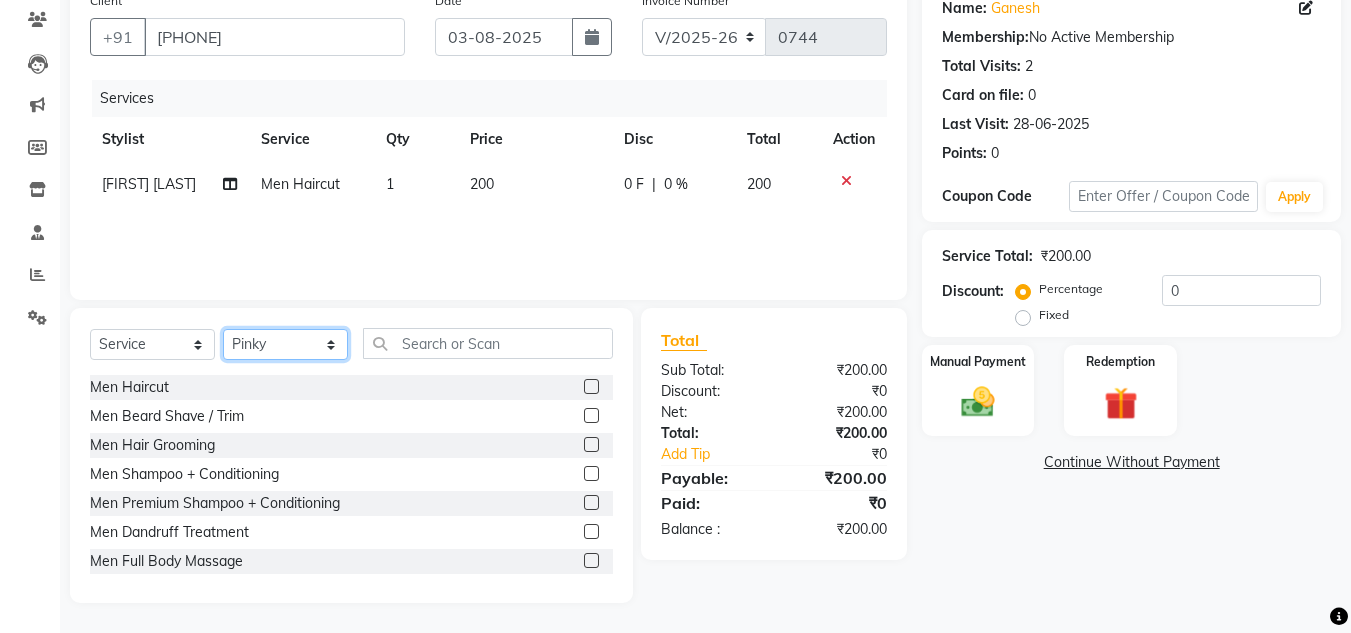 click on "Select Stylist [FIRST] [LAST] [FIRST] [LAST] [FIRST] [LAST] [FIRST] [LAST] [FIRST] [FIRST] [FIRST] [FIRST] [FIRST] [FIRST] [FIRST] [FIRST] [FIRST] [FIRST] [FIRST] [FIRST]  Men Hair cut + Hair colour x Men Haircut Men Beard Shave / Trim Men Hair Grooming Men Shampoo + Conditioning Men Premium Shampoo + Conditioning Men Dandruff Treatment Men Full Body Massage Men Nanoplastia Men Hair Wash Men Hair Wash + Hair Cut + Beard Men Beard Color Full Women Dandruff Treatment Women Gel Extention Removal Men Hand Wax Full Women Face Threading Men Hair cut + Hair colour Women Hair Spa + Hair Colour + Facial + Hand Leg Wax + Underarm Wax Christmas Offer (Hair Cut + Beard + Hair Colour/ Spa) Nail Gel  Work Hand Cleansing + Back +Face Dtan +Underarms + Hand wax +Foot Massage + Facial + Face Threading + Root Touch Up Facial +Pedicure +Haand Cleansing Dtan + Hand + Full Leg Wax +Underarms Wax +Eyebrows +Hair Wash  Women Hair Spa Women Wax Make Up 1" 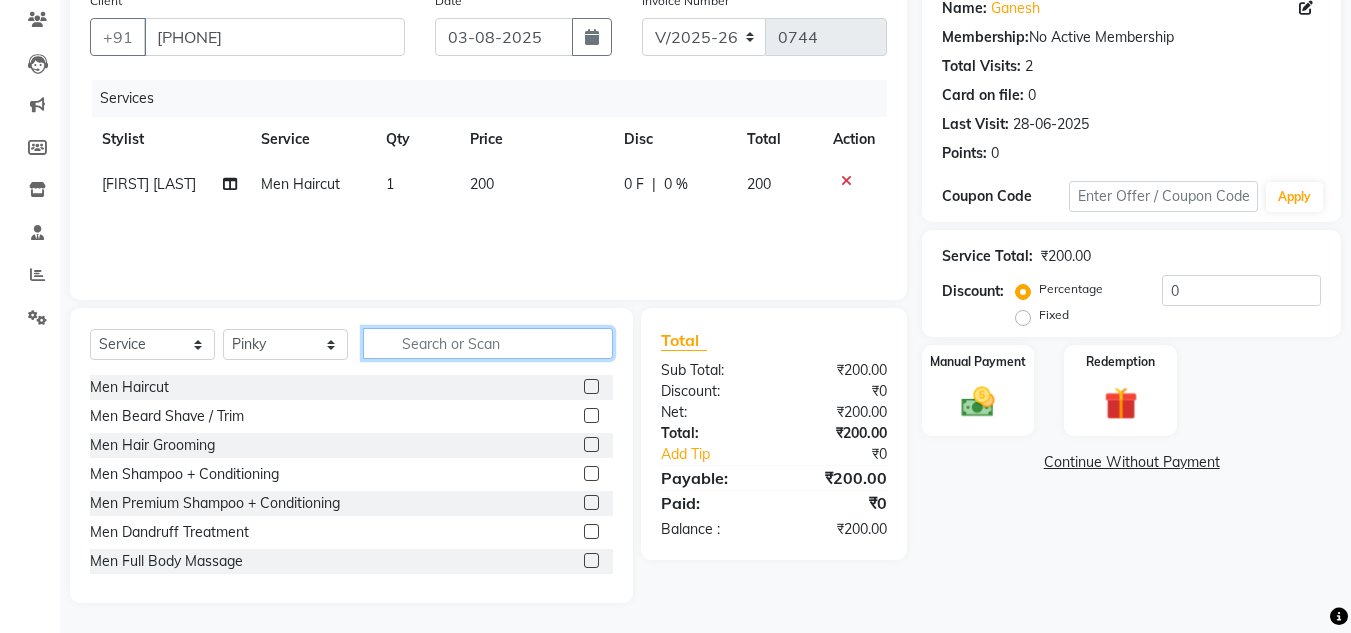 click 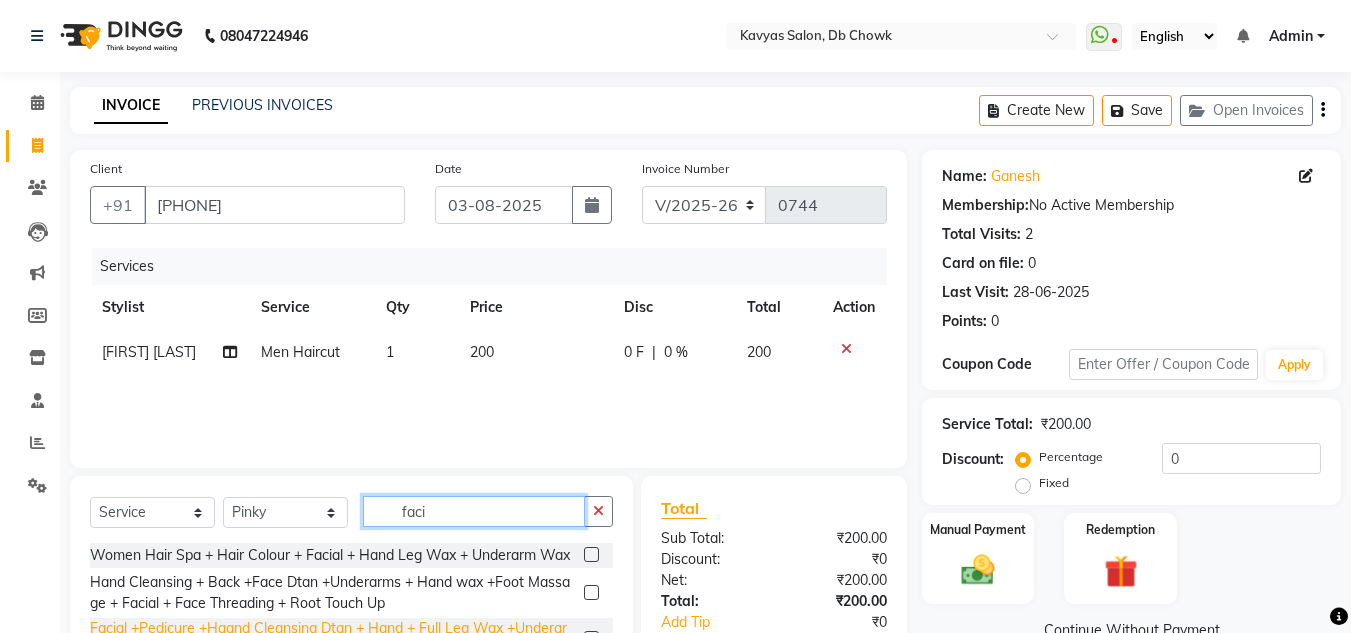 scroll, scrollTop: 168, scrollLeft: 0, axis: vertical 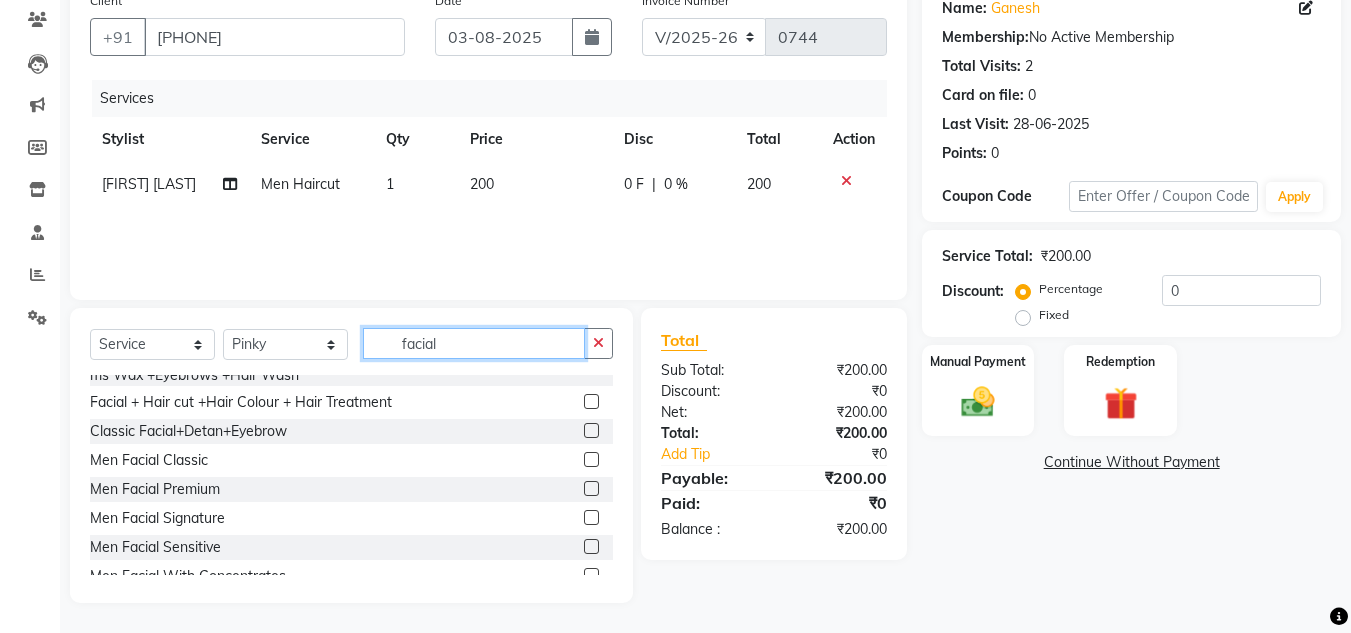 type on "facial" 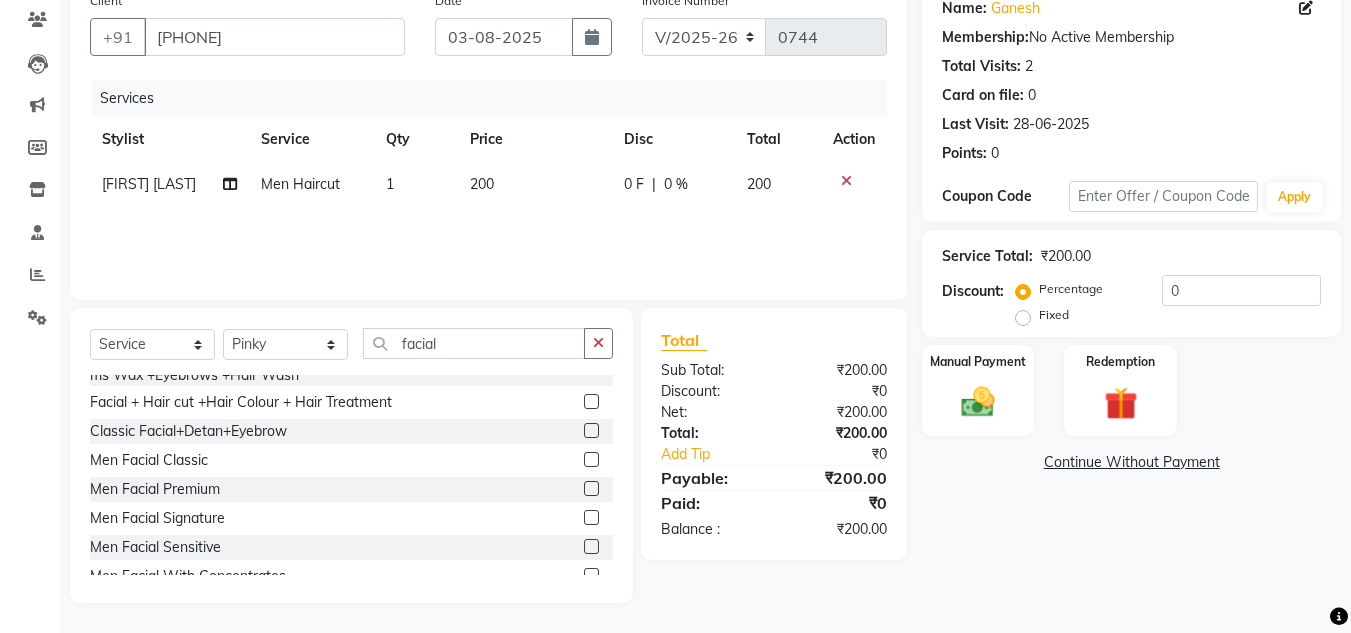 click 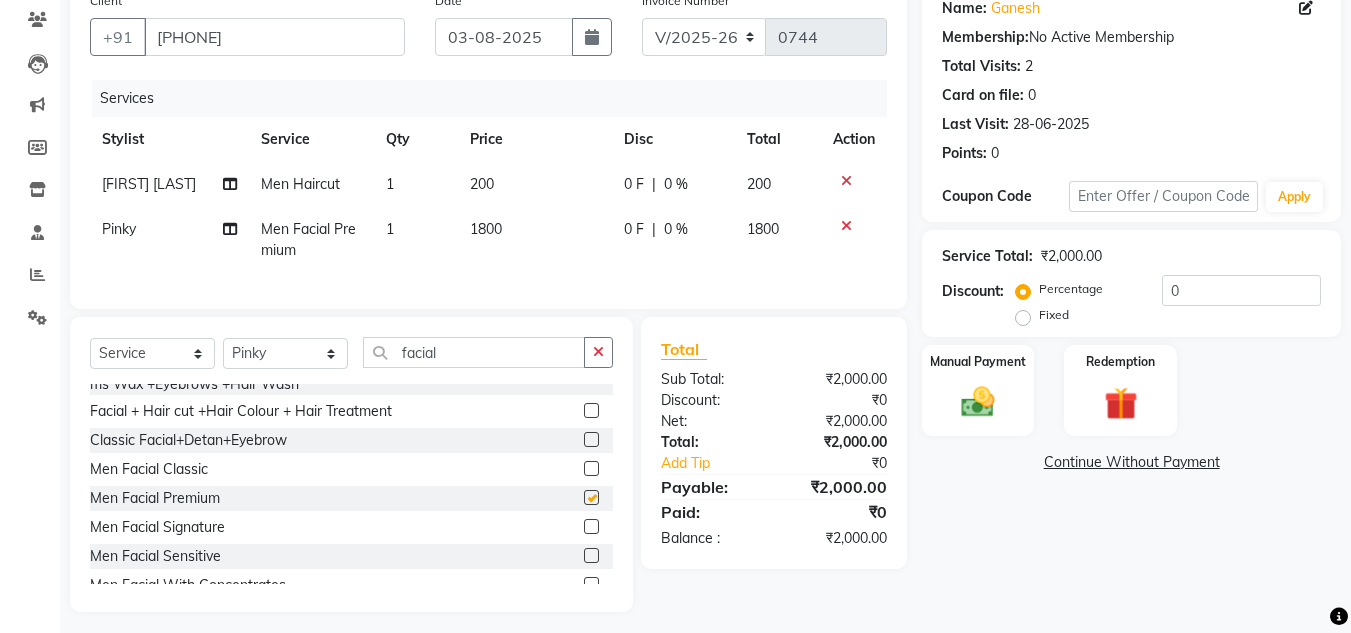 checkbox on "false" 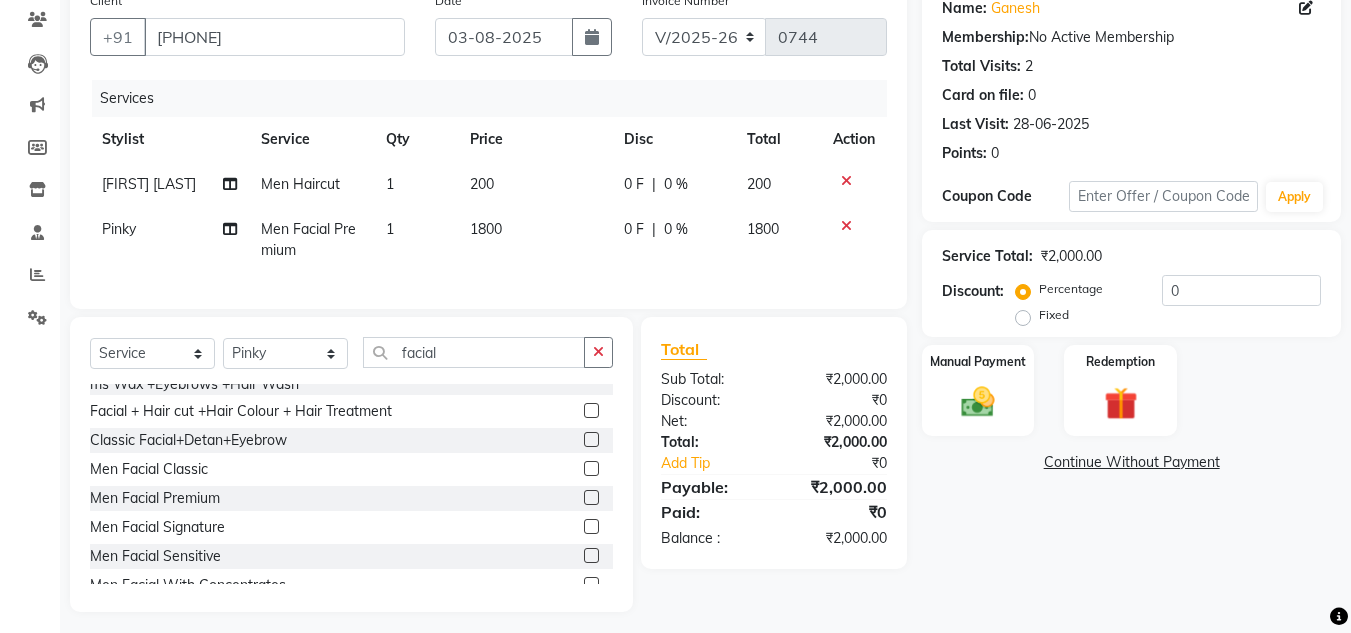 click on "1800" 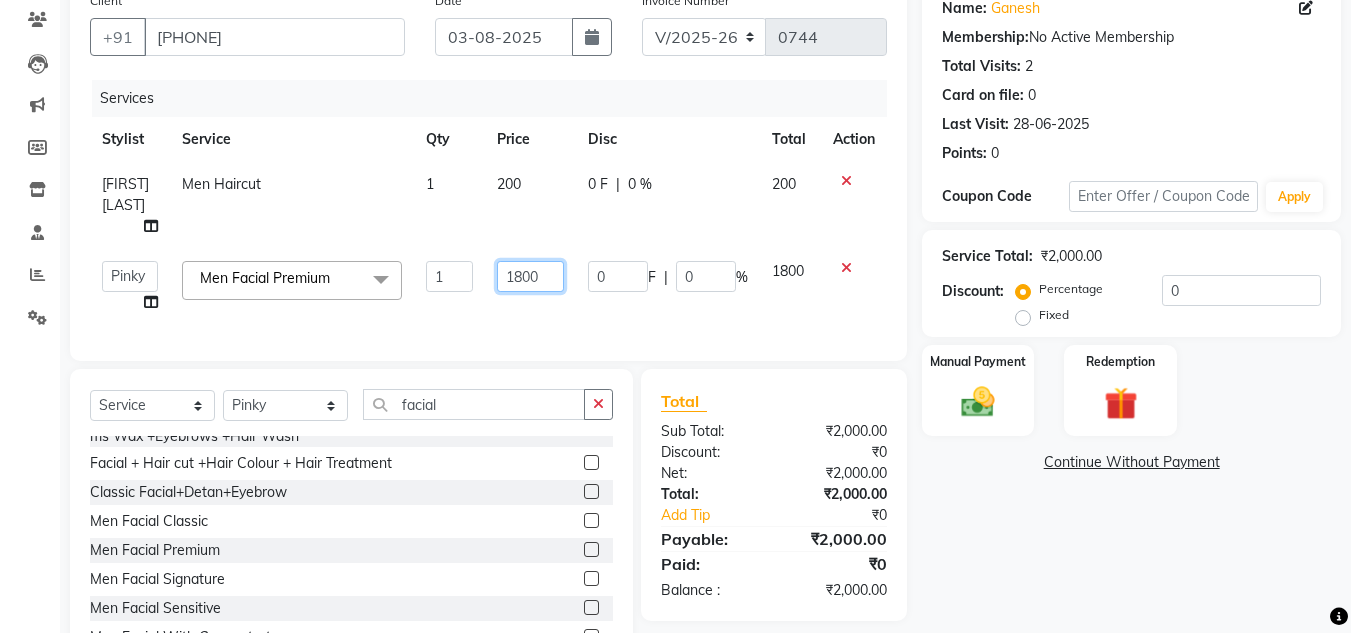 drag, startPoint x: 556, startPoint y: 235, endPoint x: 488, endPoint y: 279, distance: 80.99383 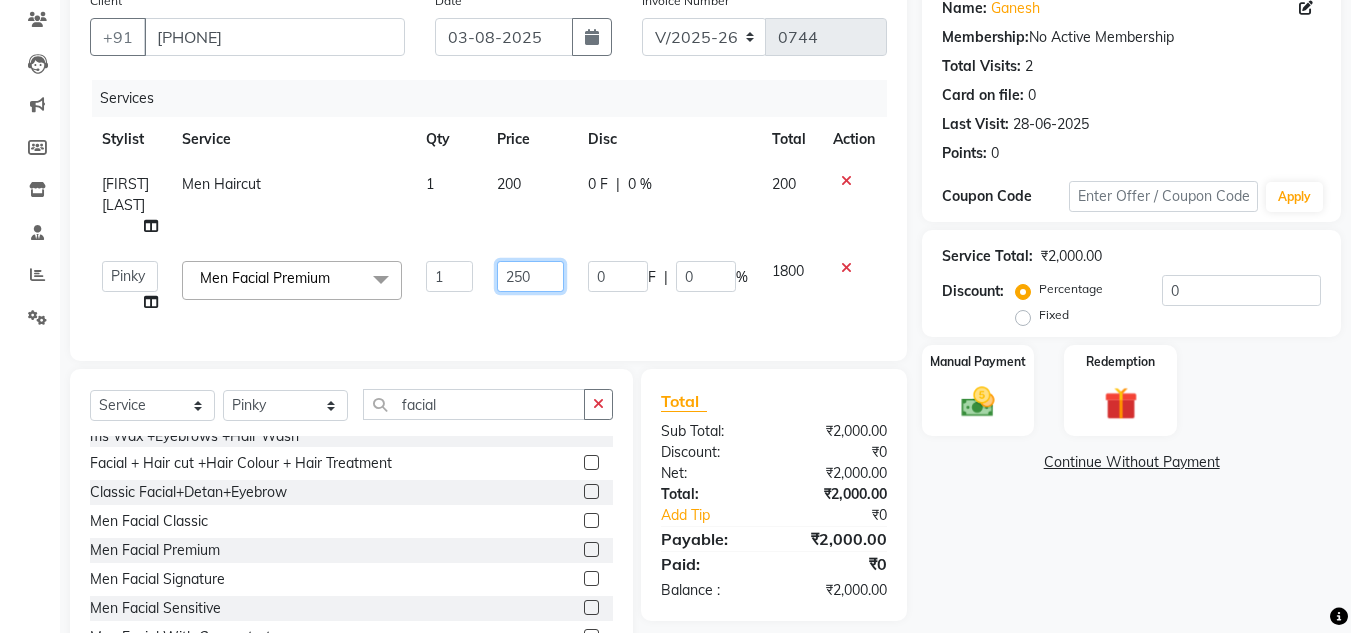 type on "2500" 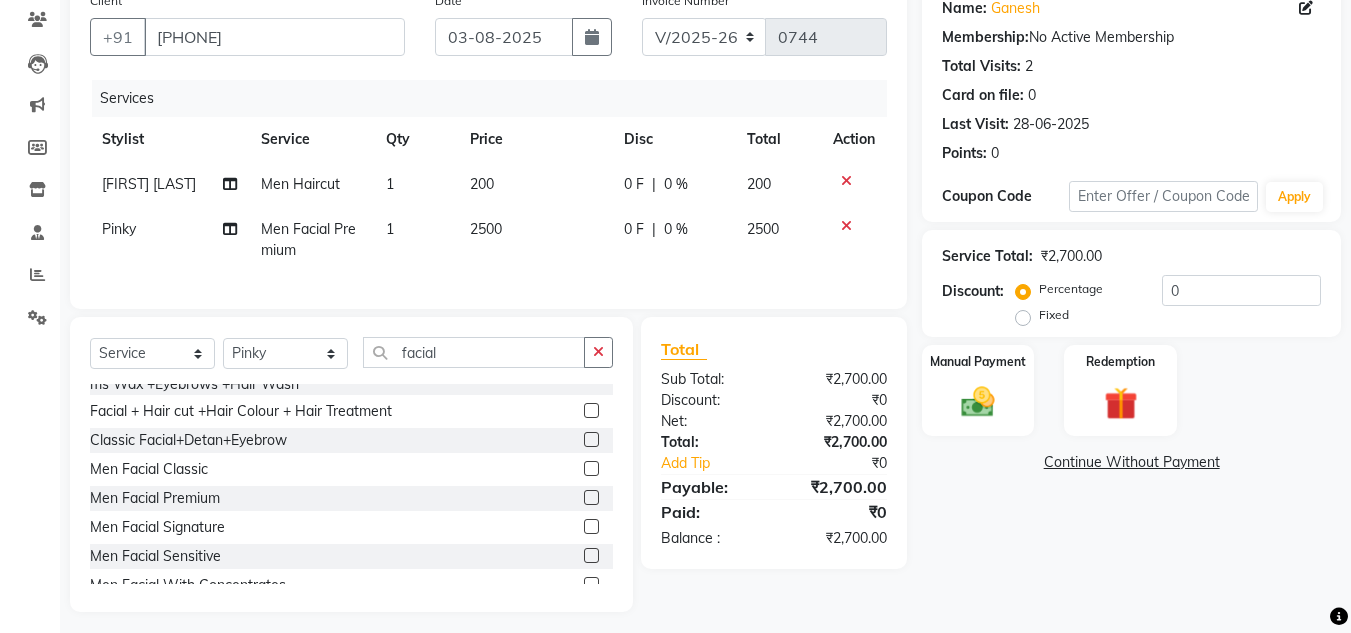 click on "Services Stylist Service Qty Price Disc Total Action [FIRST] [LAST] Men Haircut 1 200 0 F | 0 % 200 [FIRST] Men Facial Premium 1 2500 0 F | 0 % 2500" 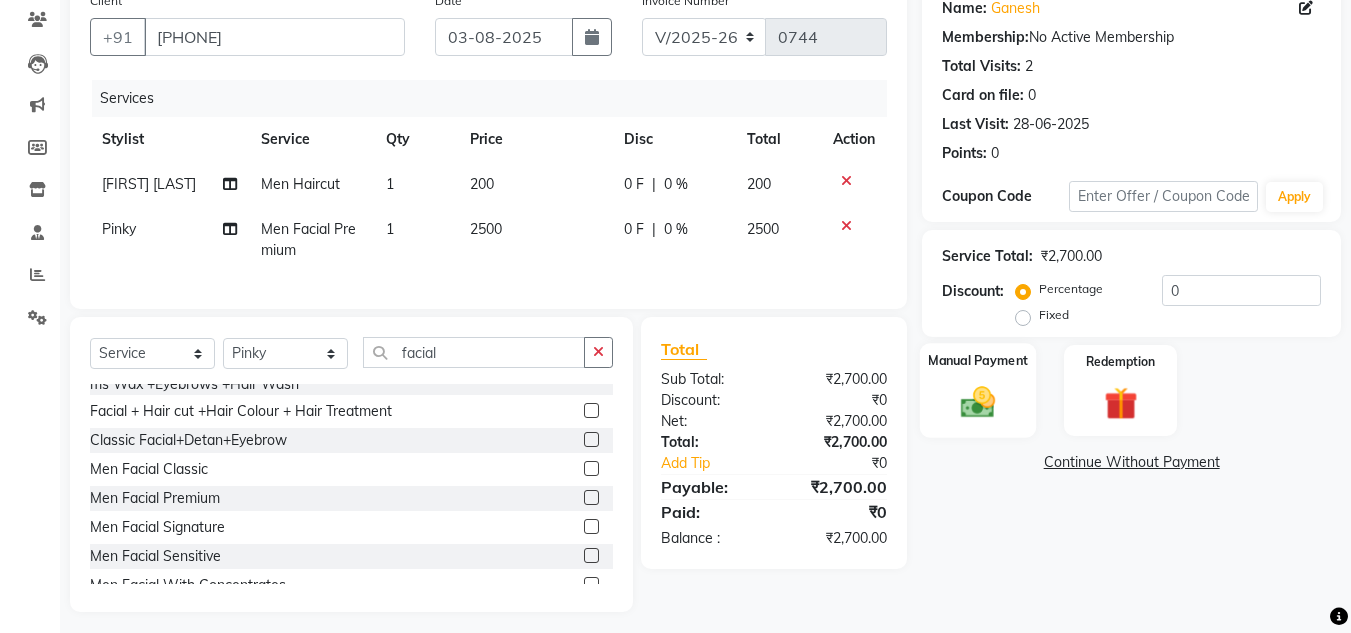 click 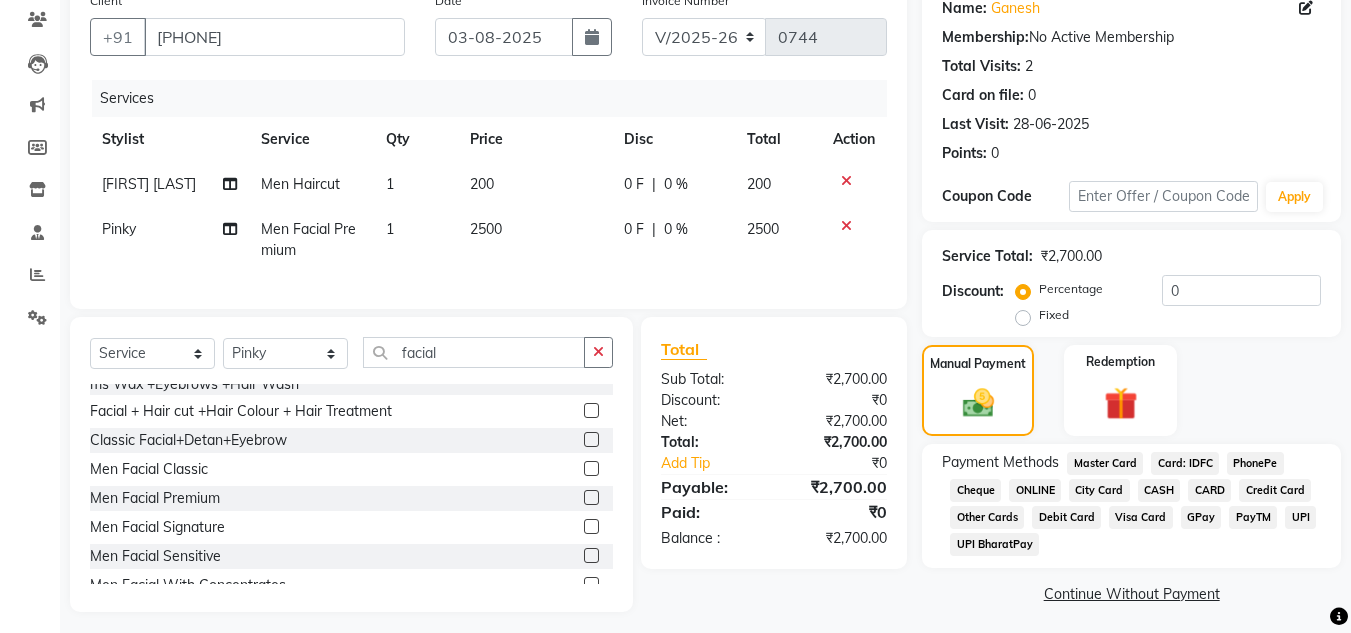 click on "ONLINE" 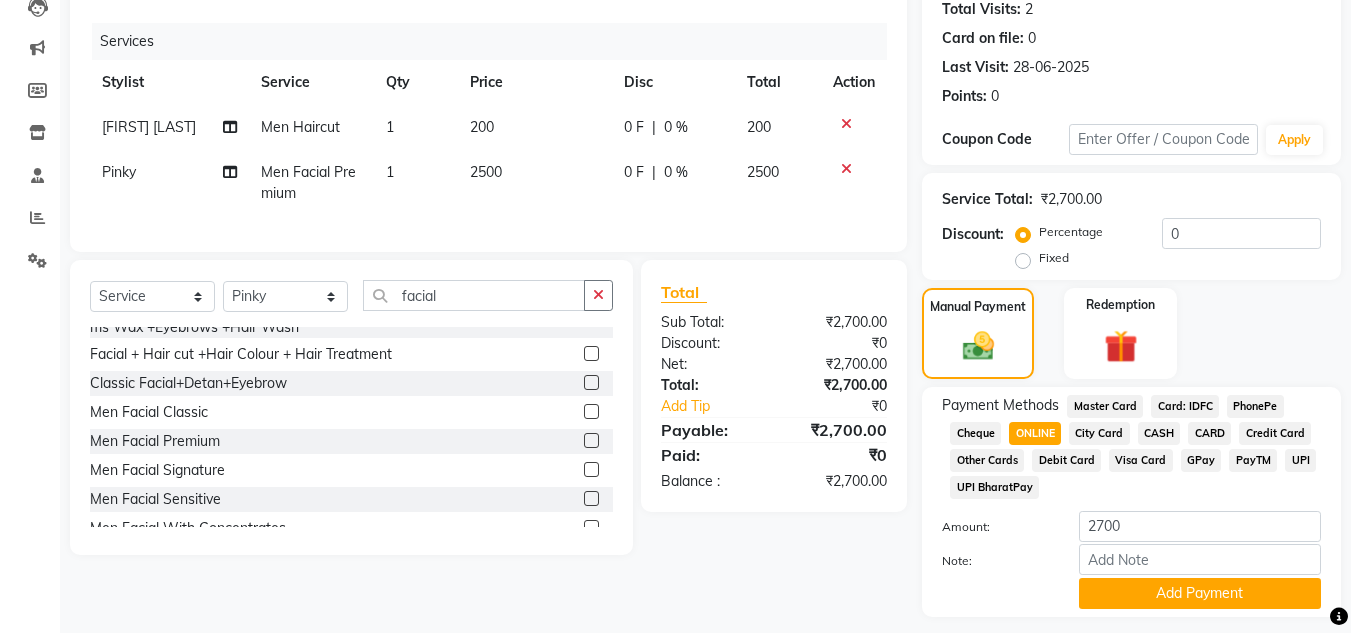 scroll, scrollTop: 280, scrollLeft: 0, axis: vertical 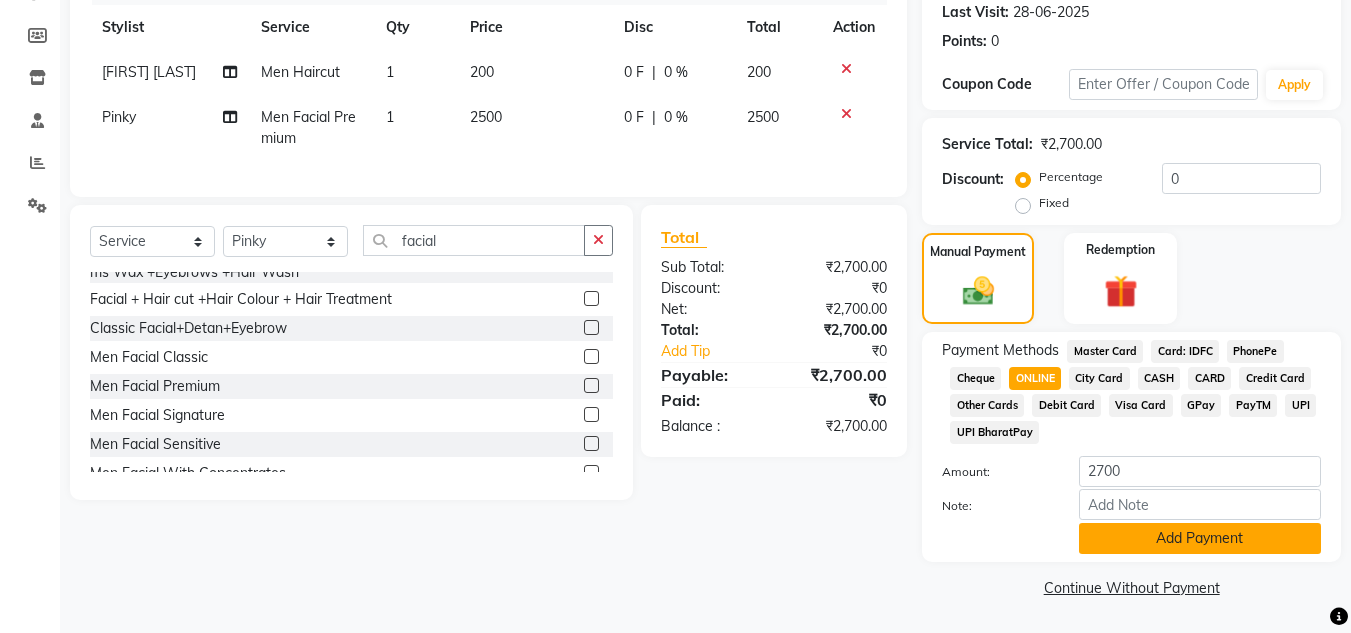 click on "Add Payment" 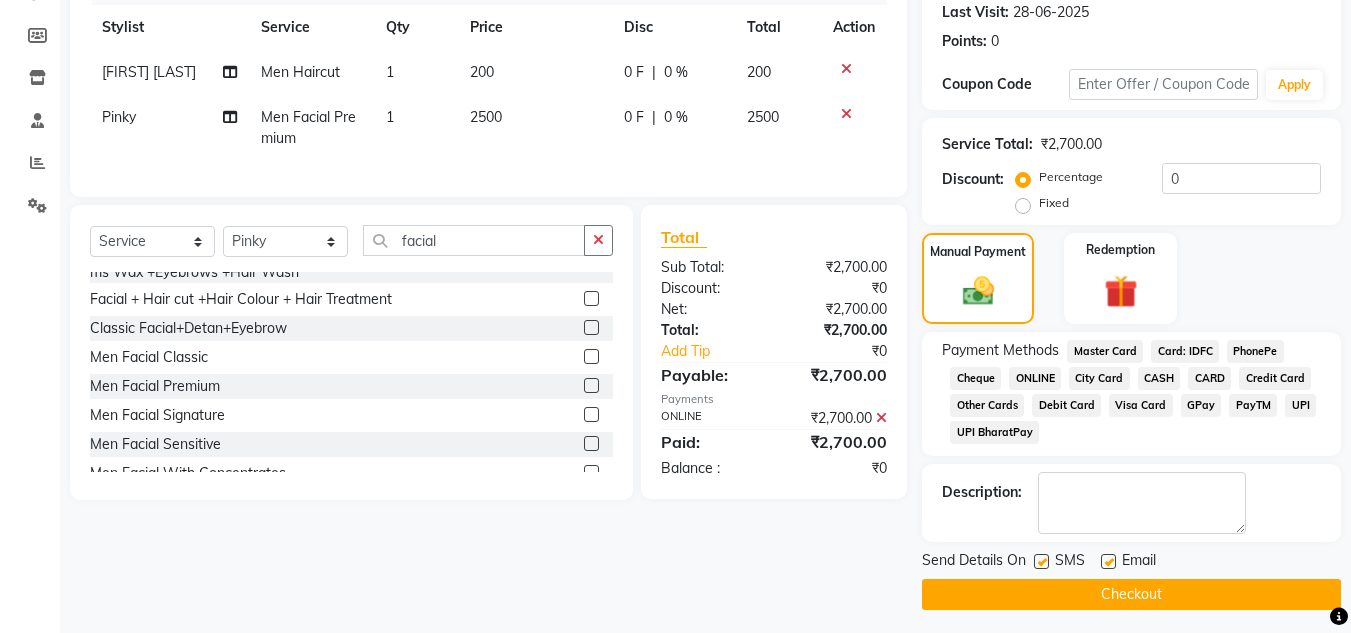 click 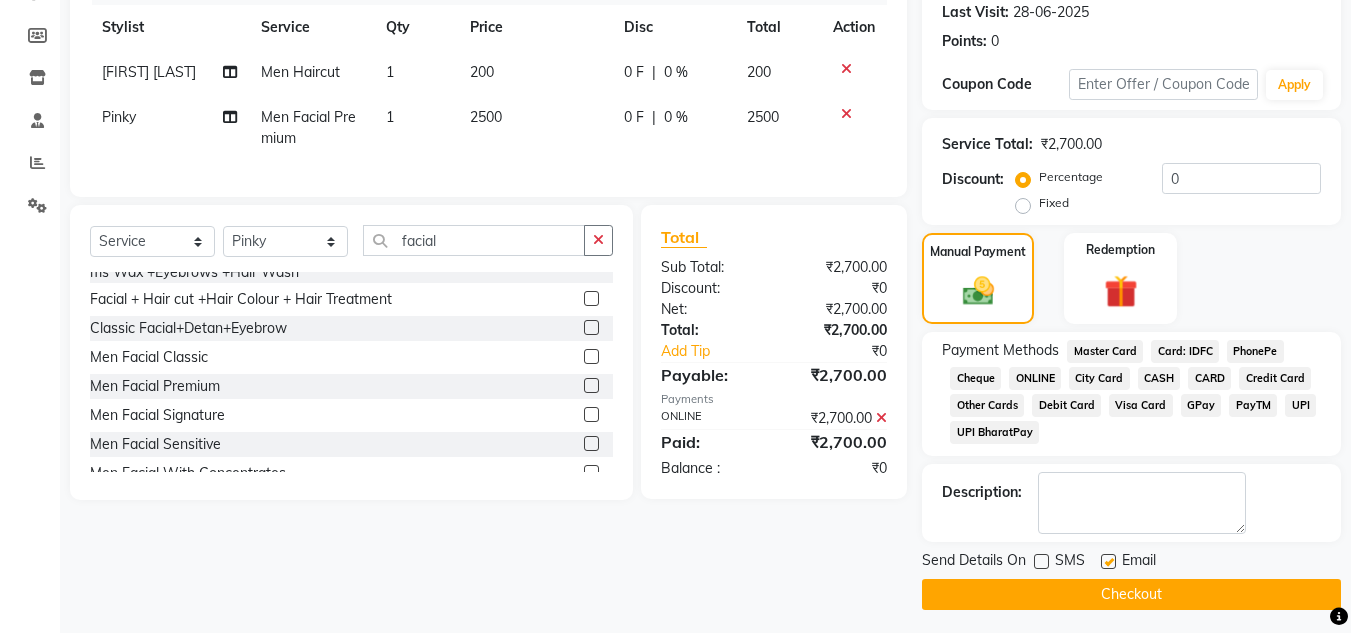 click on "Checkout" 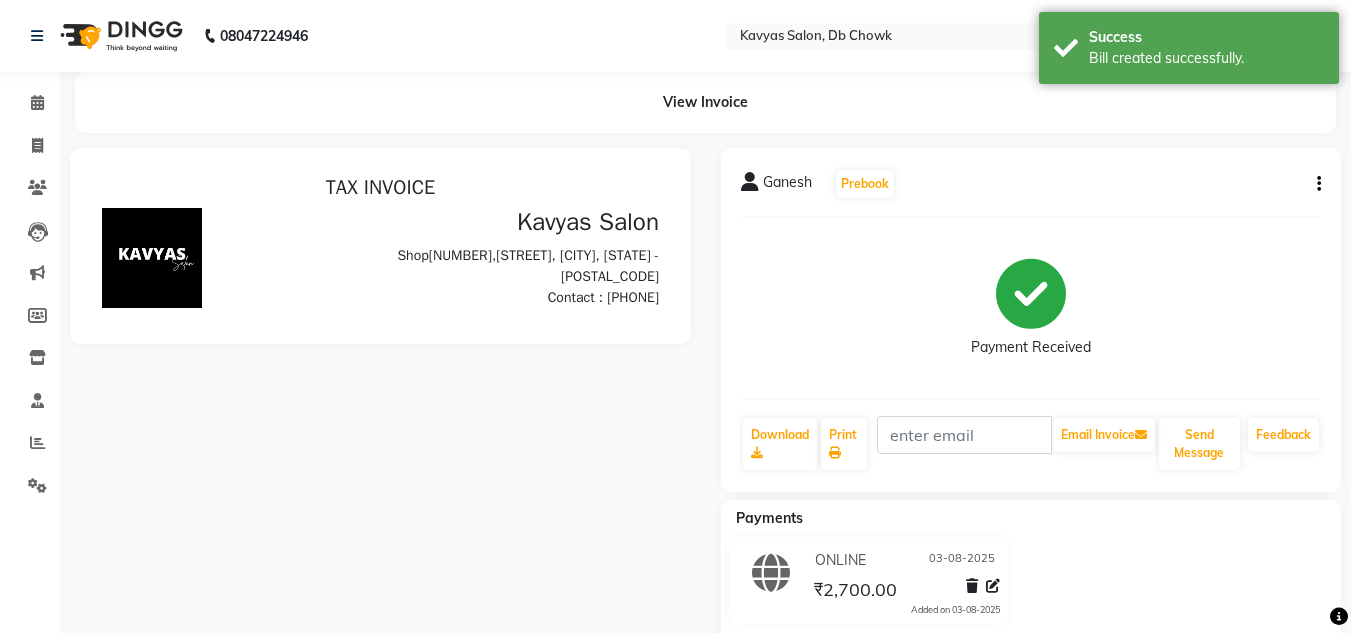 scroll, scrollTop: 0, scrollLeft: 0, axis: both 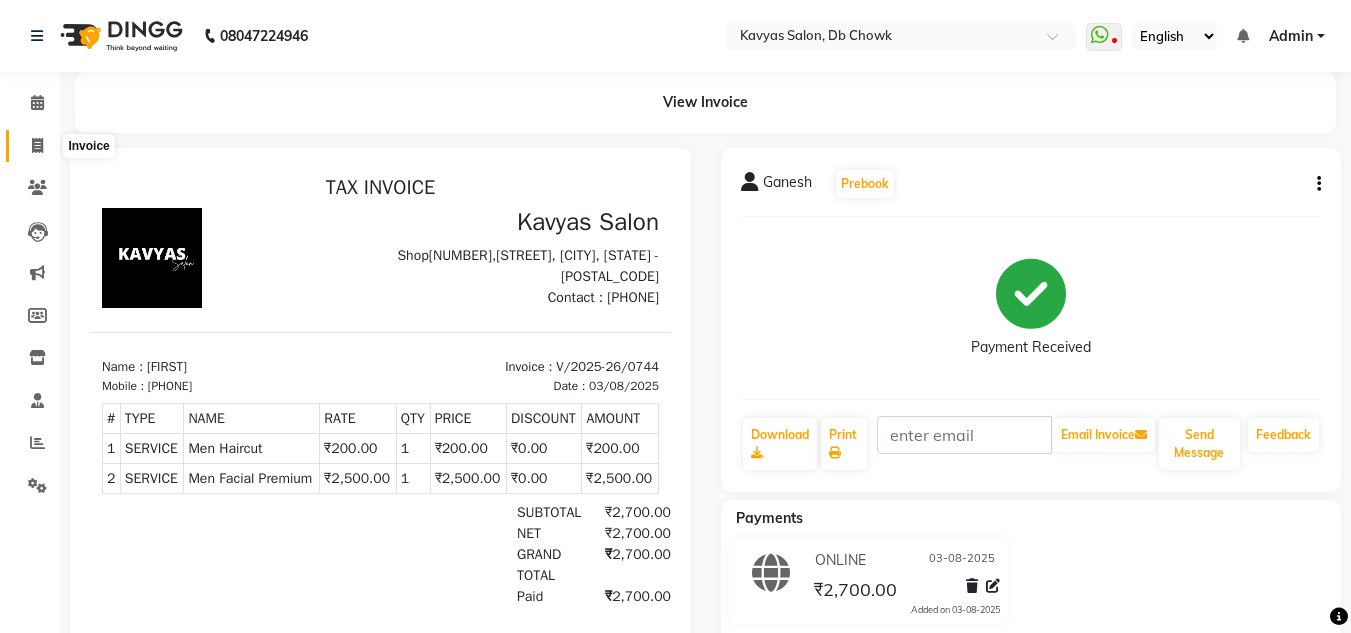 click 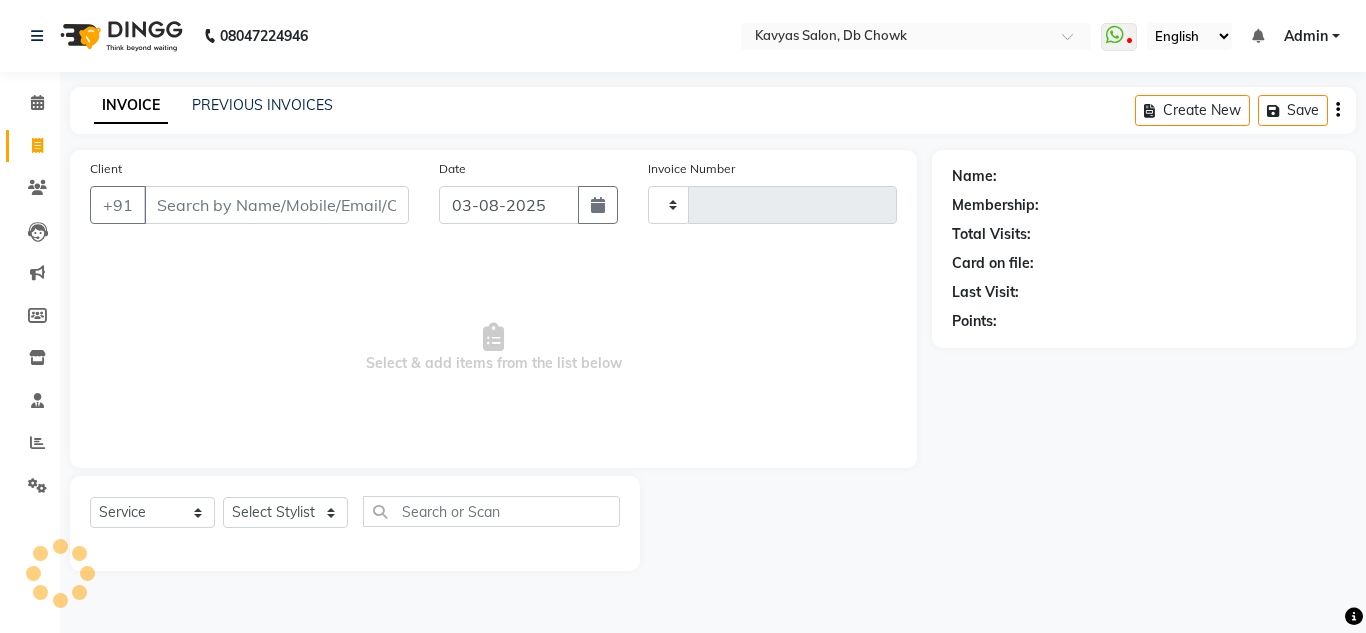 type on "0745" 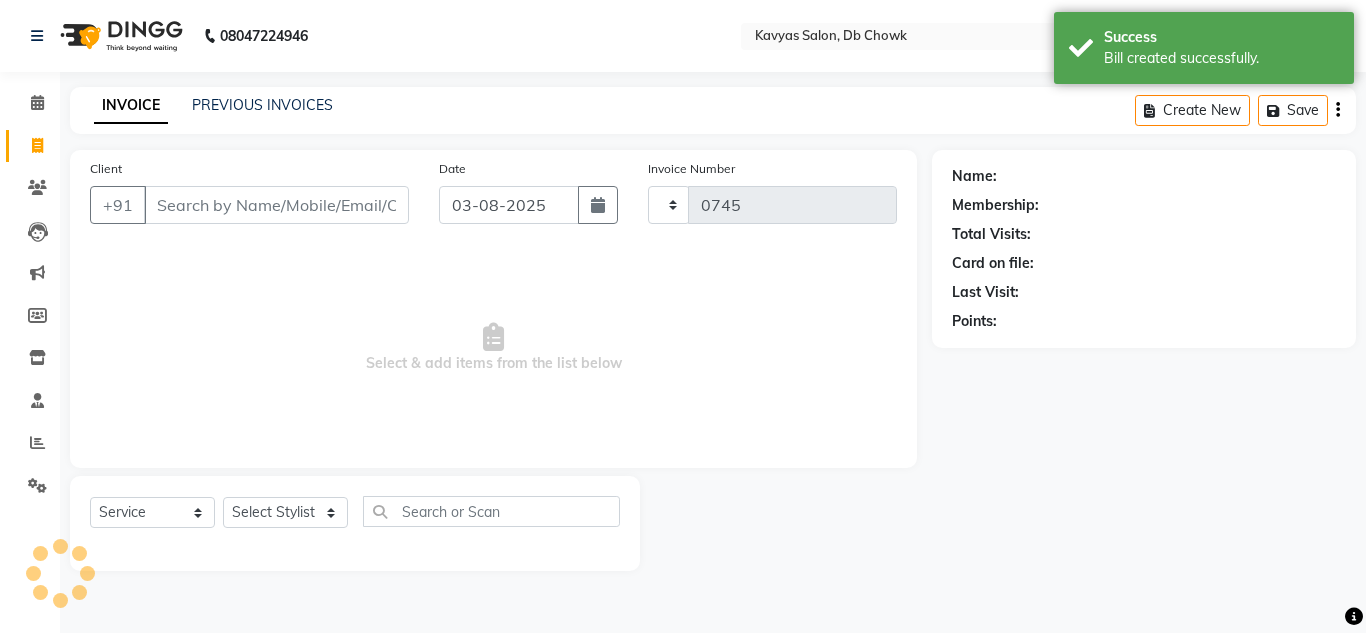 select on "6954" 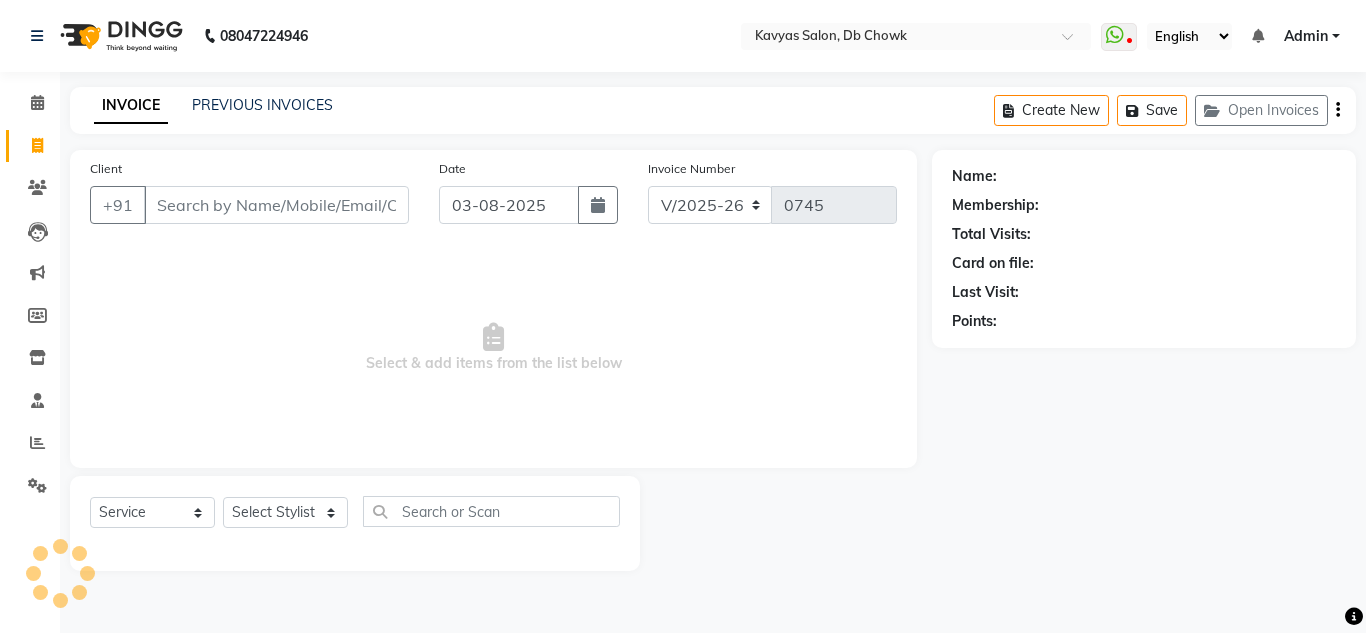 click on "Client" at bounding box center (276, 205) 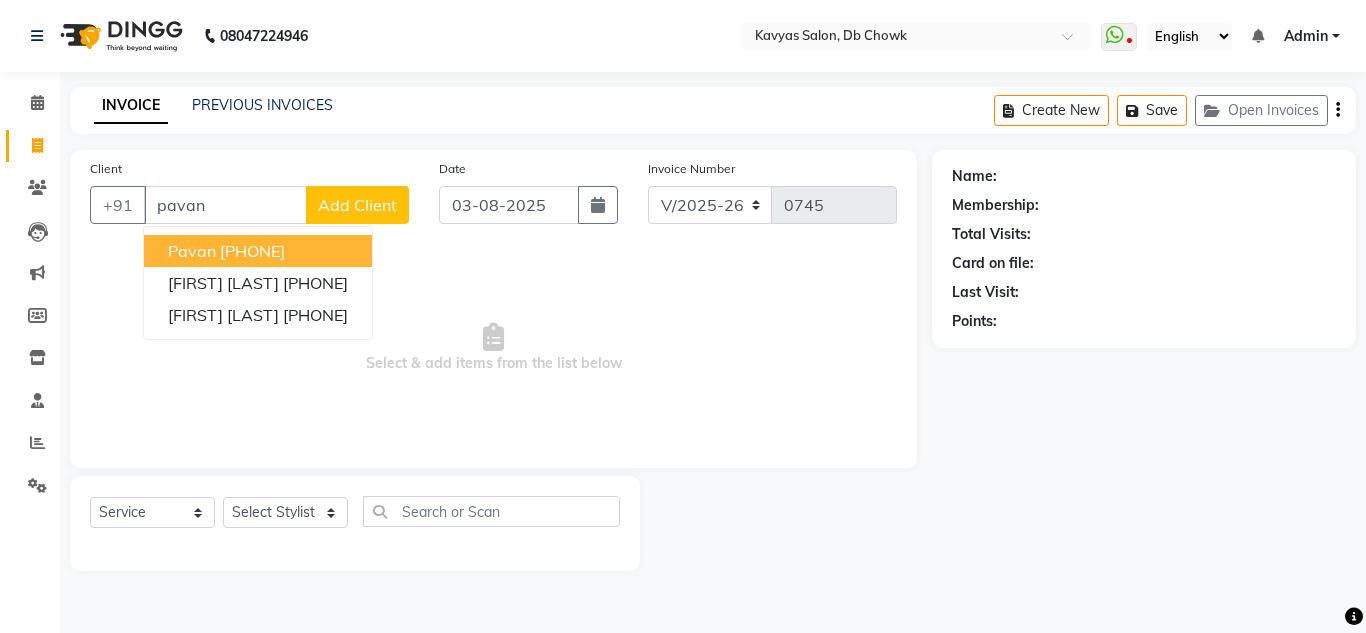 click on "[PHONE]" at bounding box center [252, 251] 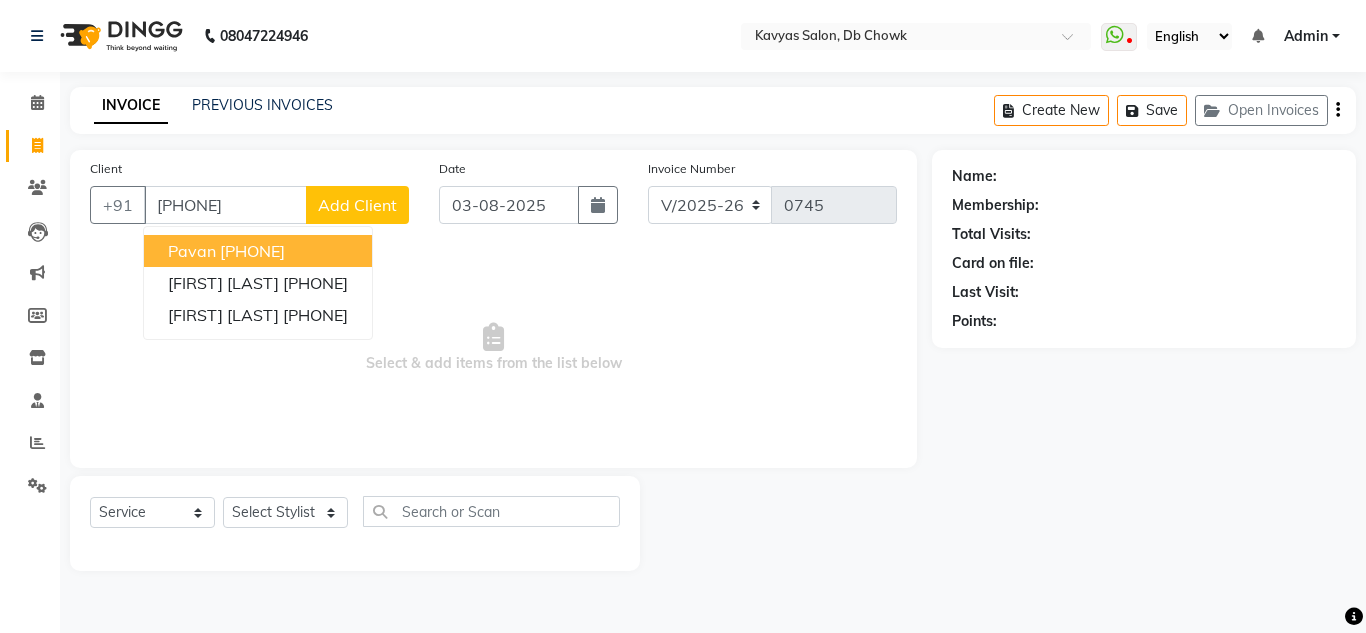 type on "[PHONE]" 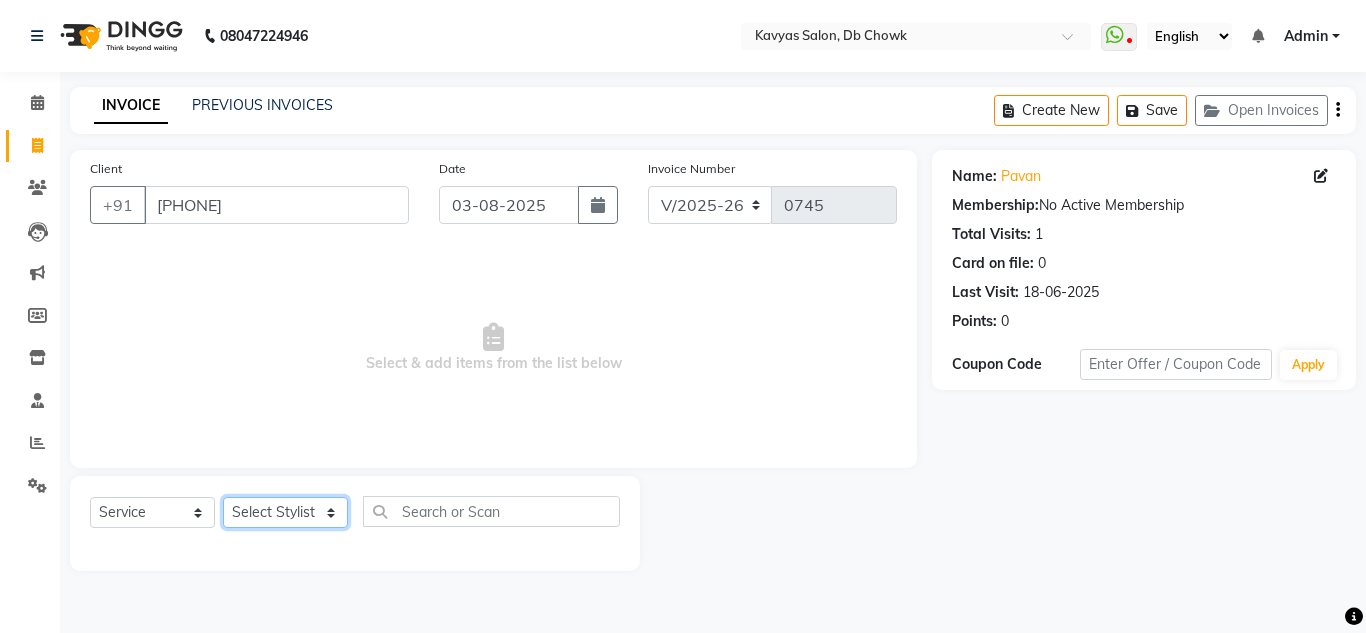 click on "Select Stylist [FIRST] [LAST] [FIRST] [LAST] [FIRST] [LAST] [FIRST] [LAST] [FIRST] [FIRST] [FIRST] [FIRST] [FIRST] [FIRST] [FIRST] [FIRST] [FIRST] [FIRST] [FIRST] [FIRST]  Men Hair cut + Hair colour x Men Haircut Men Beard Shave / Trim Men Hair Grooming Men Shampoo + Conditioning Men Premium Shampoo + Conditioning Men Dandruff Treatment Men Full Body Massage Men Nanoplastia Men Hair Wash Men Hair Wash + Hair Cut + Beard Men Beard Color Full Women Dandruff Treatment Women Gel Extention Removal Men Hand Wax Full Women Face Threading Men Hair cut + Hair colour Women Hair Spa + Hair Colour + Facial + Hand Leg Wax + Underarm Wax Christmas Offer (Hair Cut + Beard + Hair Colour/ Spa) Nail Gel  Work Hand Cleansing + Back +Face Dtan +Underarms + Hand wax +Foot Massage + Facial + Face Threading + Root Touch Up Facial +Pedicure +Haand Cleansing Dtan + Hand + Full Leg Wax +Underarms Wax +Eyebrows +Hair Wash  Women Hair Spa Women Wax Make Up 1" 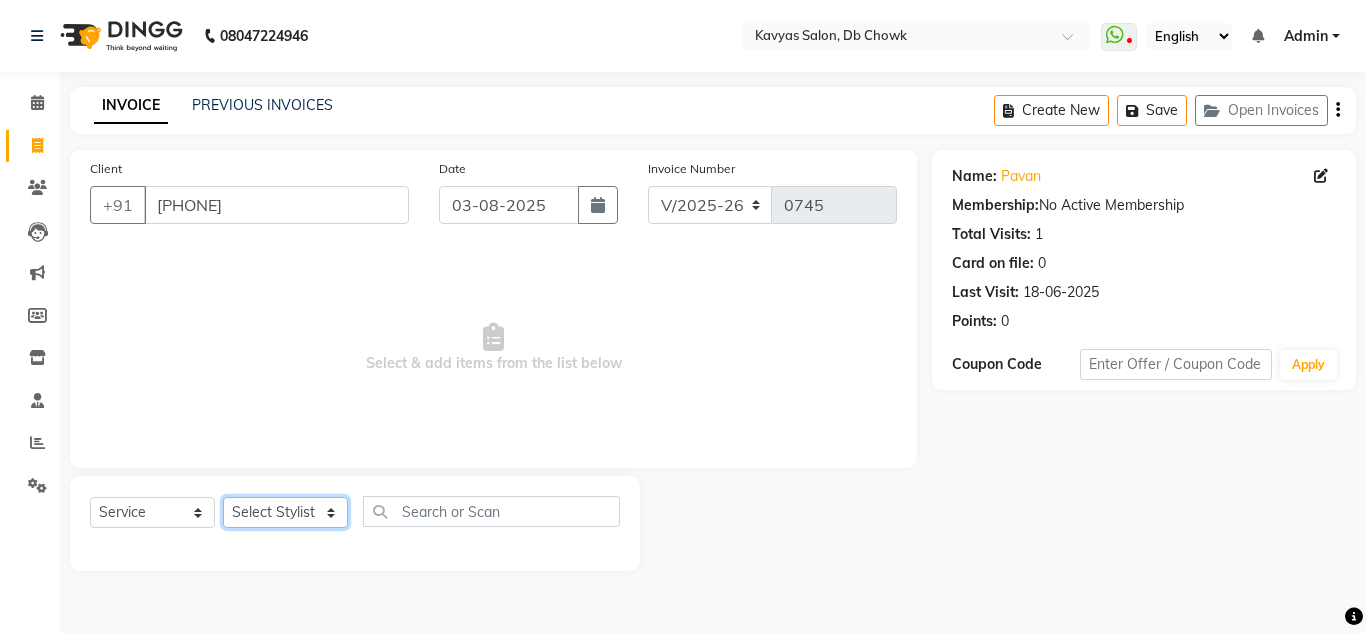 select on "68520" 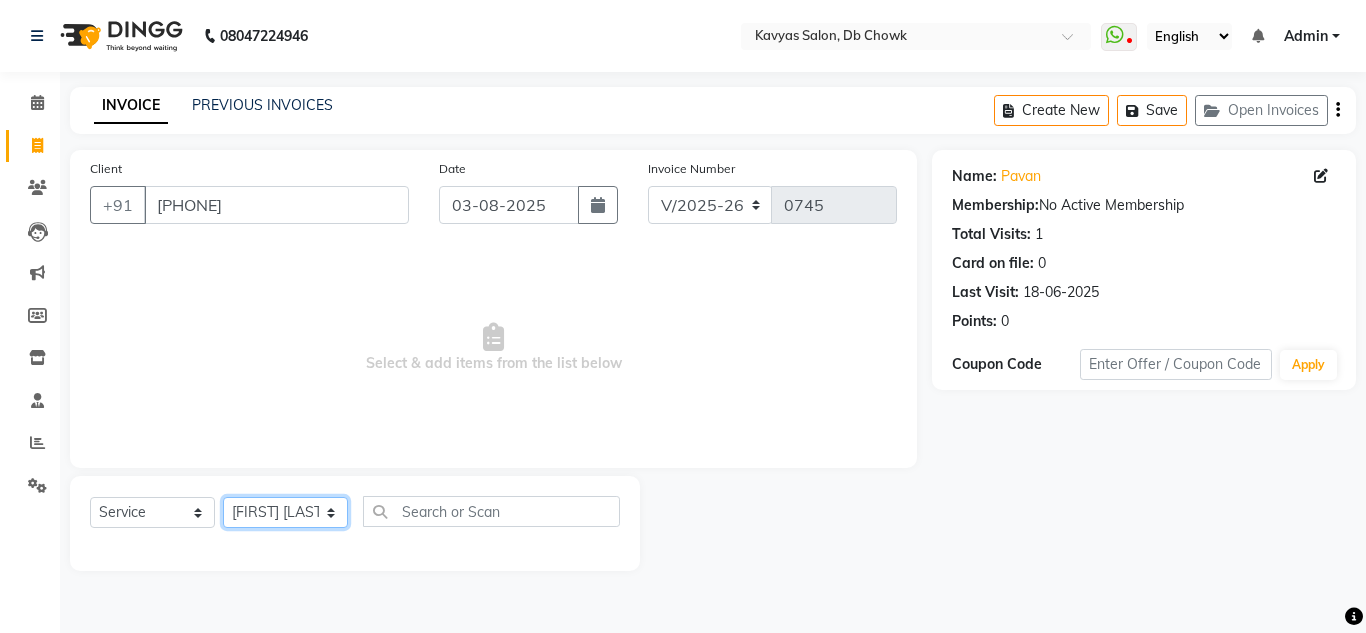 click on "Select Stylist [FIRST] [LAST] [FIRST] [LAST] [FIRST] [LAST] [FIRST] [LAST] [FIRST] [FIRST] [FIRST] [FIRST] [FIRST] [FIRST] [FIRST] [FIRST] [FIRST] [FIRST] [FIRST] [FIRST]  Men Hair cut + Hair colour x Men Haircut Men Beard Shave / Trim Men Hair Grooming Men Shampoo + Conditioning Men Premium Shampoo + Conditioning Men Dandruff Treatment Men Full Body Massage Men Nanoplastia Men Hair Wash Men Hair Wash + Hair Cut + Beard Men Beard Color Full Women Dandruff Treatment Women Gel Extention Removal Men Hand Wax Full Women Face Threading Men Hair cut + Hair colour Women Hair Spa + Hair Colour + Facial + Hand Leg Wax + Underarm Wax Christmas Offer (Hair Cut + Beard + Hair Colour/ Spa) Nail Gel  Work Hand Cleansing + Back +Face Dtan +Underarms + Hand wax +Foot Massage + Facial + Face Threading + Root Touch Up Facial +Pedicure +Haand Cleansing Dtan + Hand + Full Leg Wax +Underarms Wax +Eyebrows +Hair Wash  Women Hair Spa Women Wax Make Up 1" 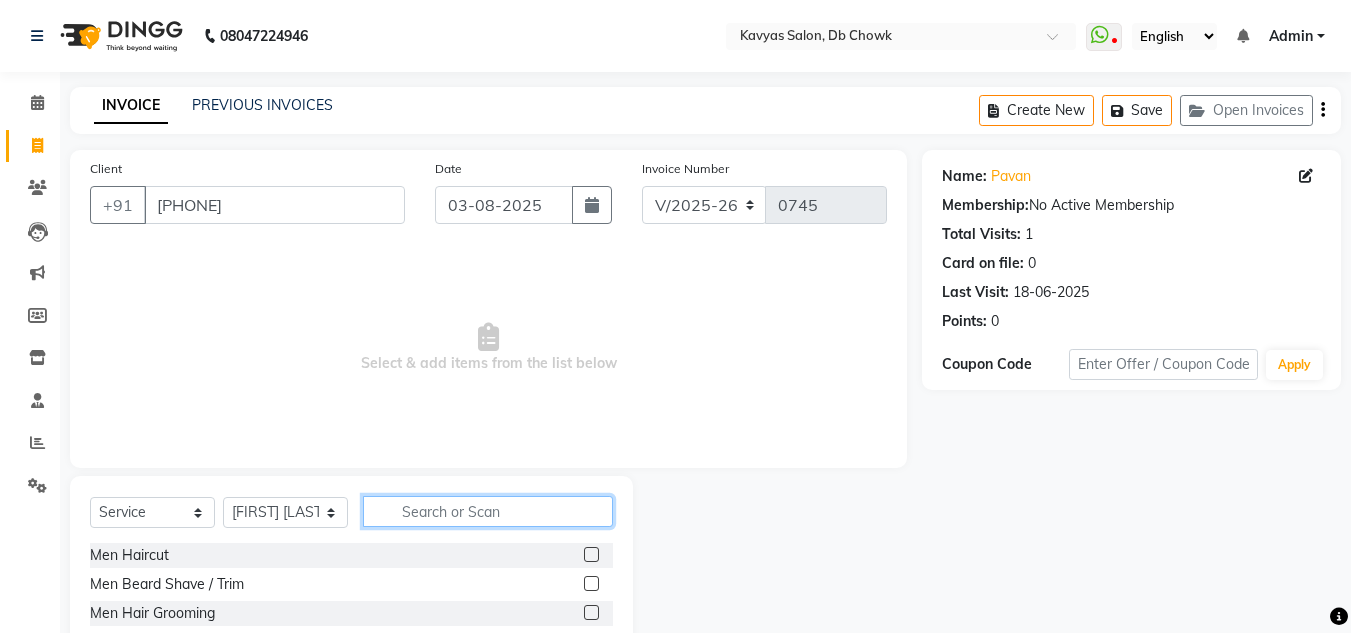 click 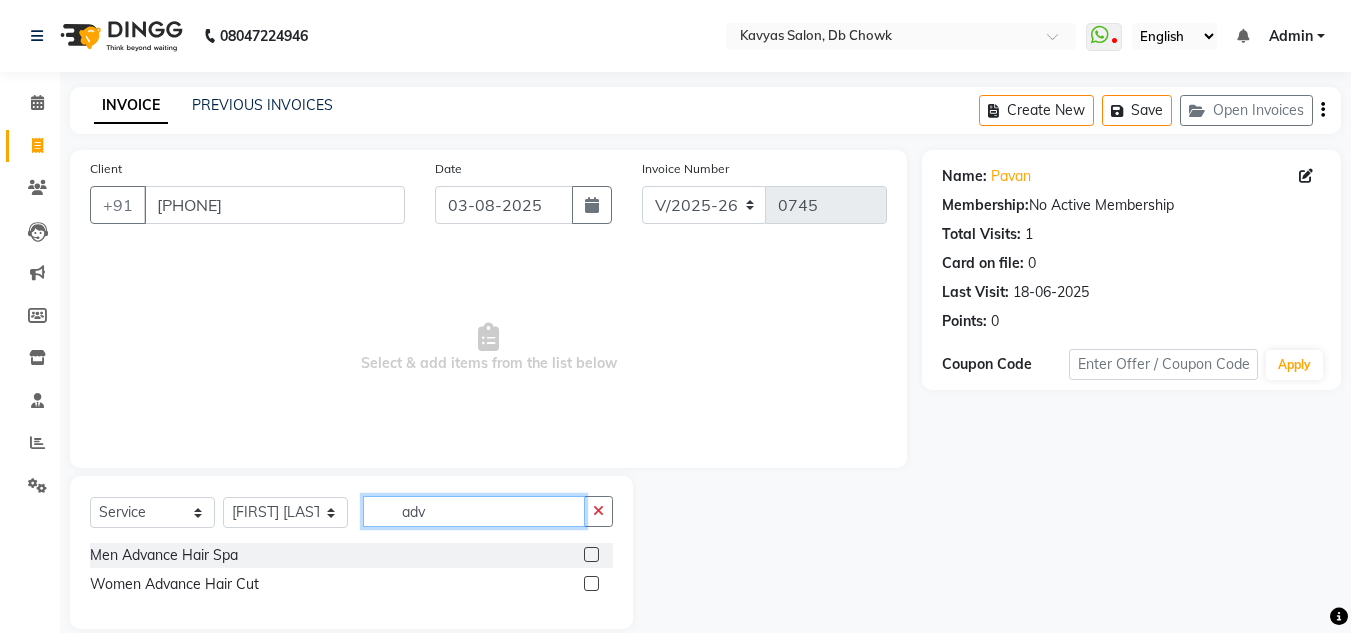 type on "adv" 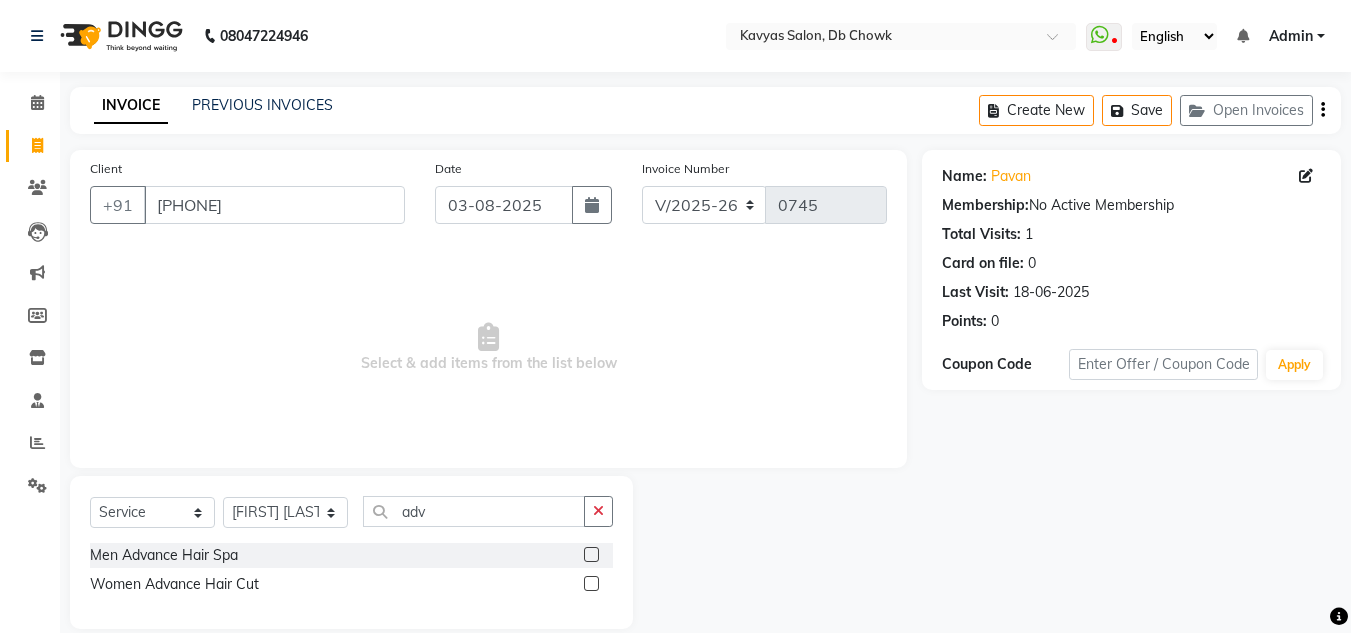click 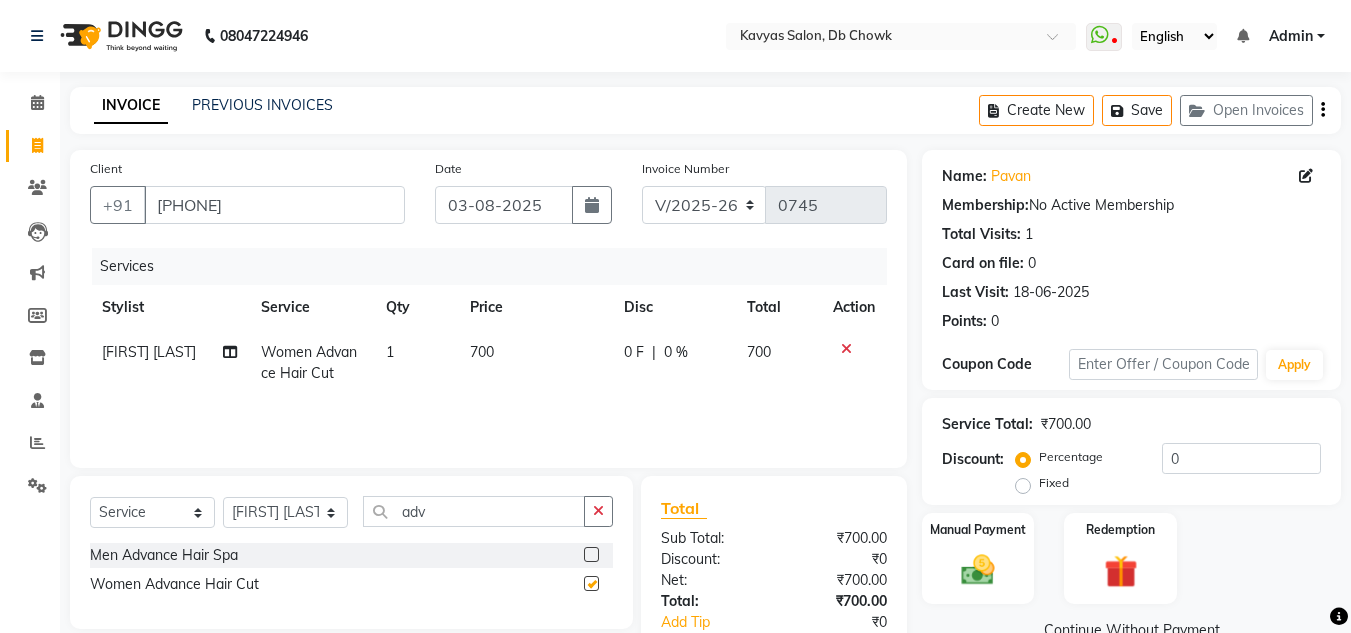 checkbox on "false" 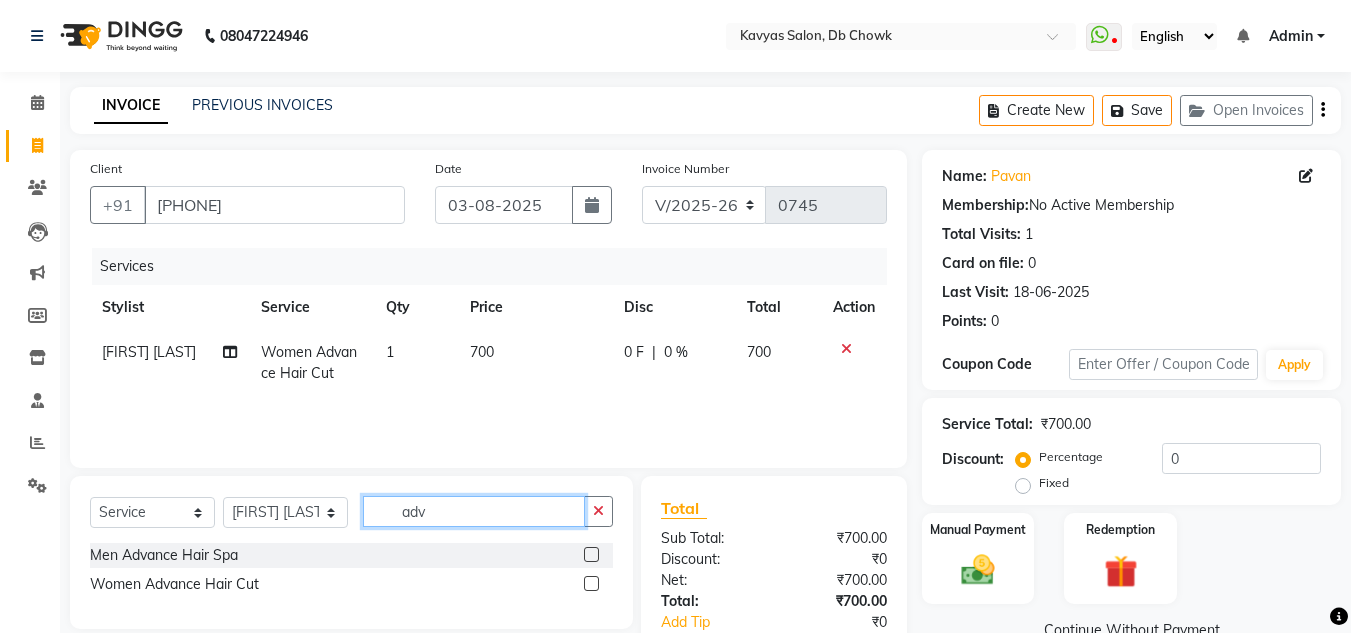 drag, startPoint x: 454, startPoint y: 516, endPoint x: 412, endPoint y: 522, distance: 42.426407 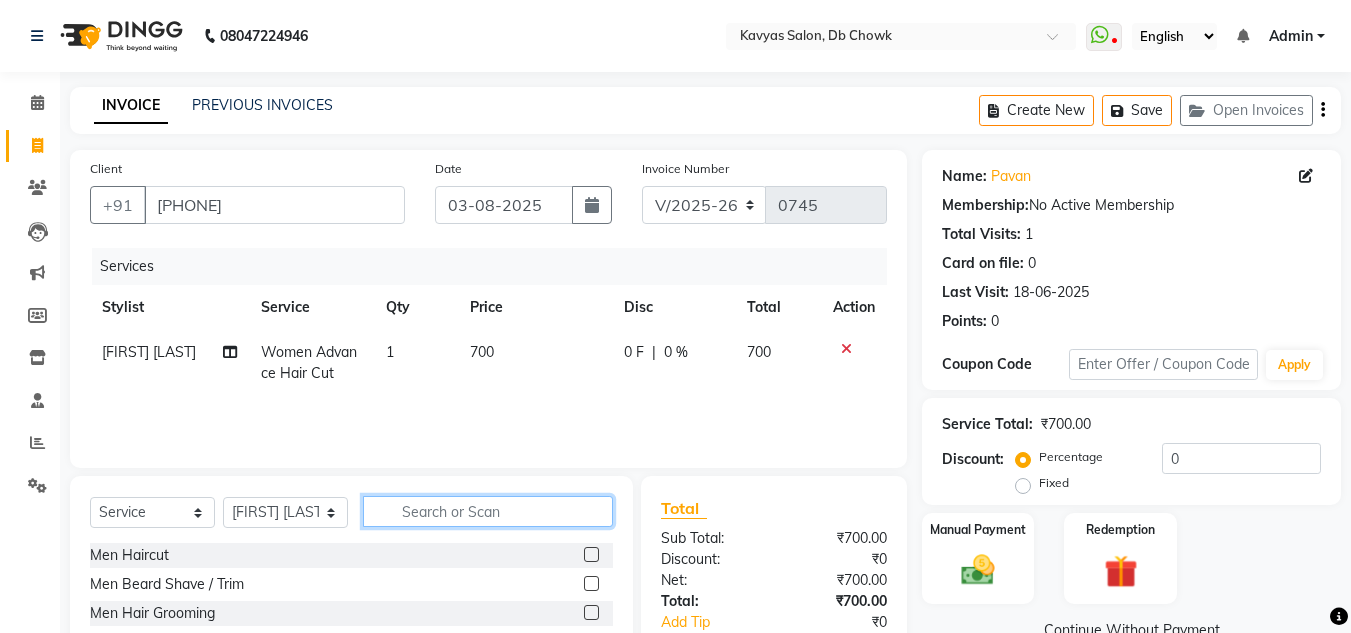 type 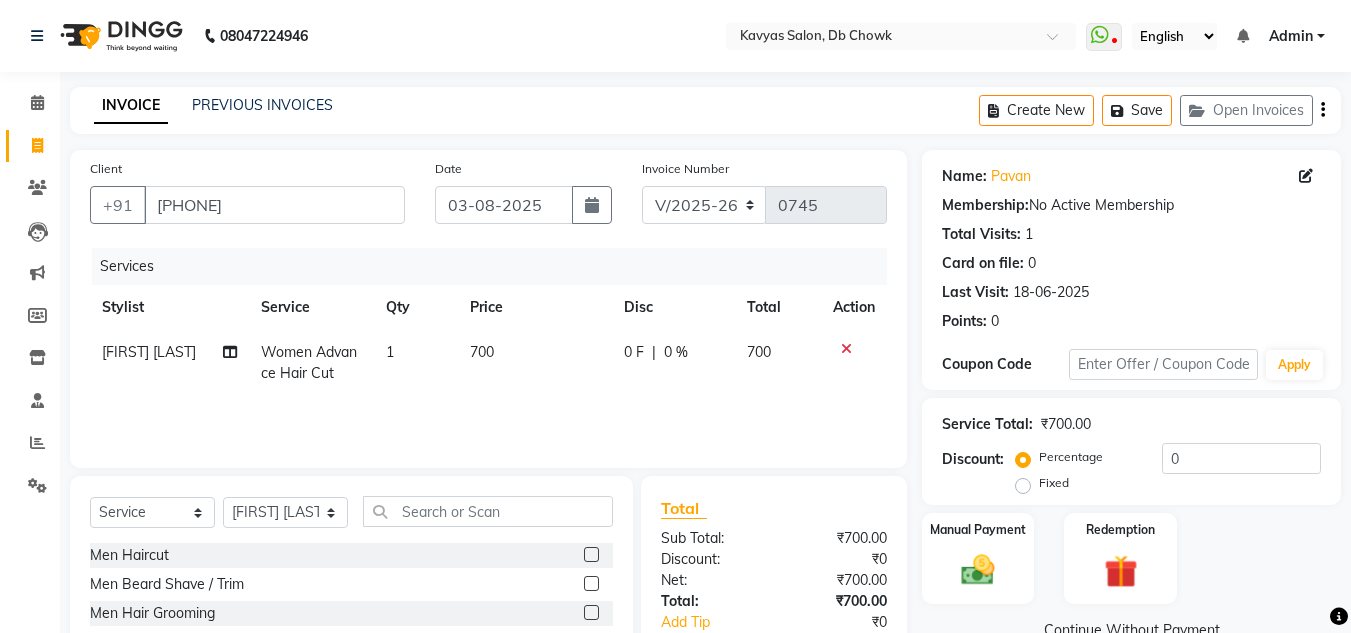 click 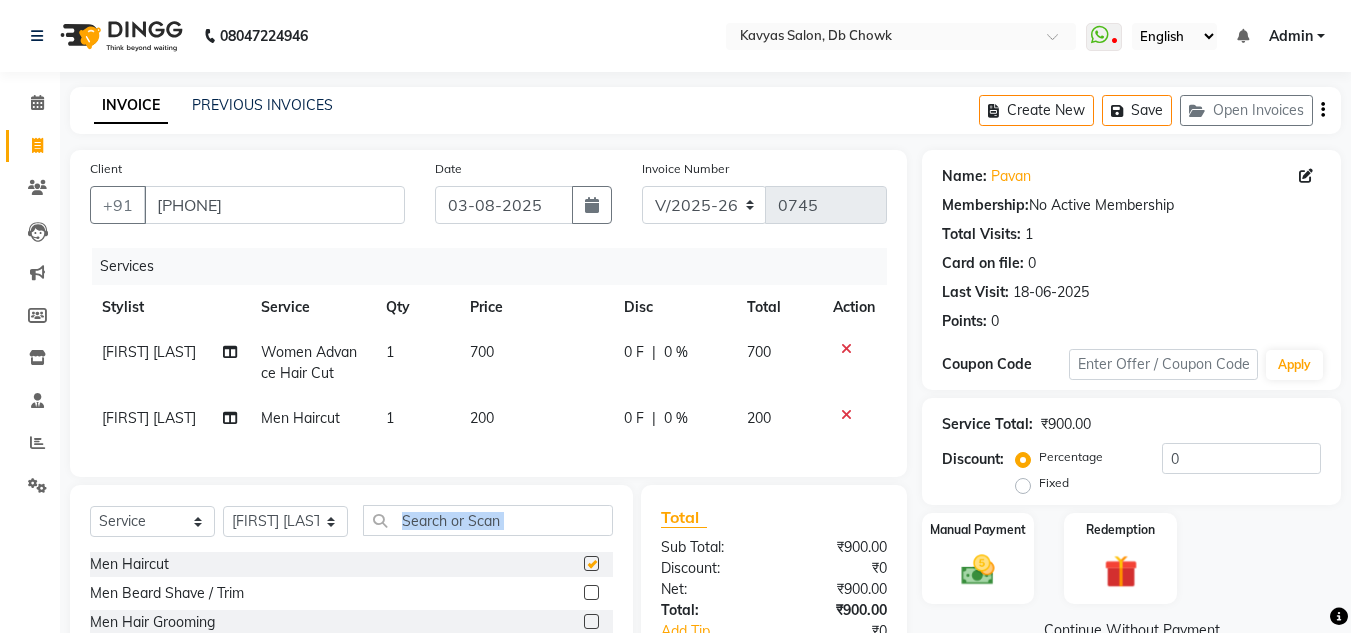 click on "Select  Service  Product  Membership  Package Voucher Prepaid Gift Card  Select Stylist [FIRST] [LAST] [FIRST] [LAST] [FIRST] [LAST] [FIRST] [LAST] [FIRST] [FIRST] [FIRST] [FIRST] [FIRST] [FIRST] [FIRST] [FIRST] [FIRST] [FIRST] [FIRST] [FIRST]" 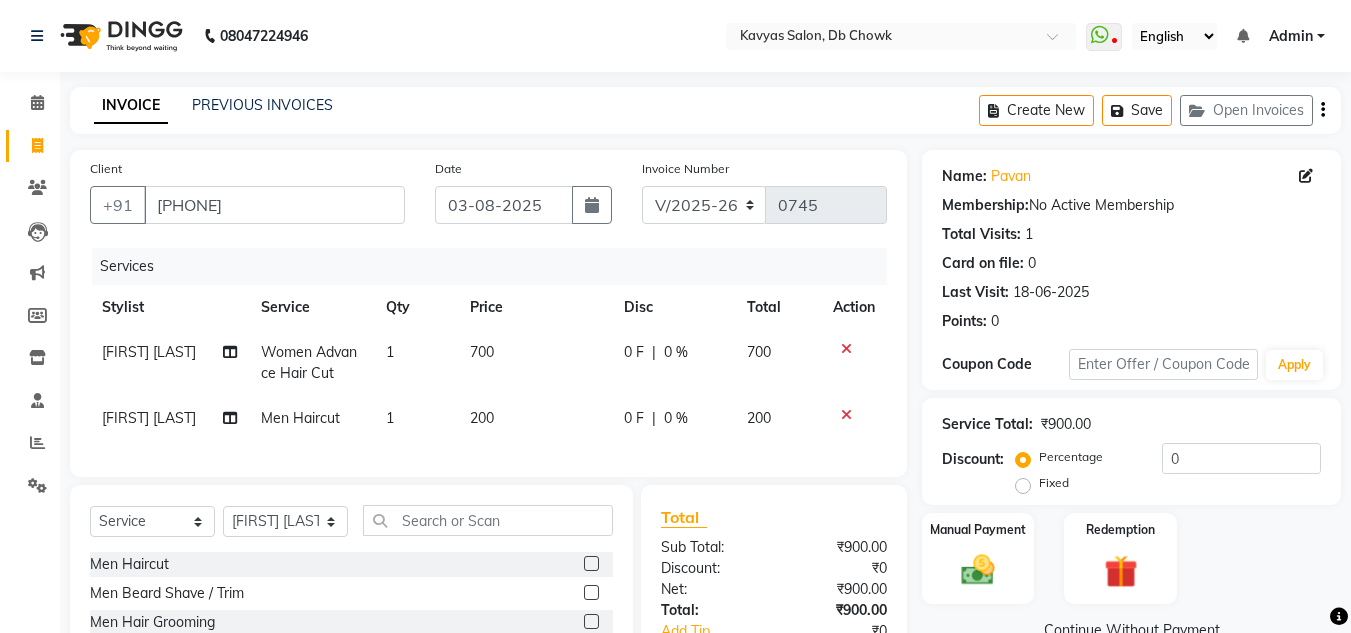 click 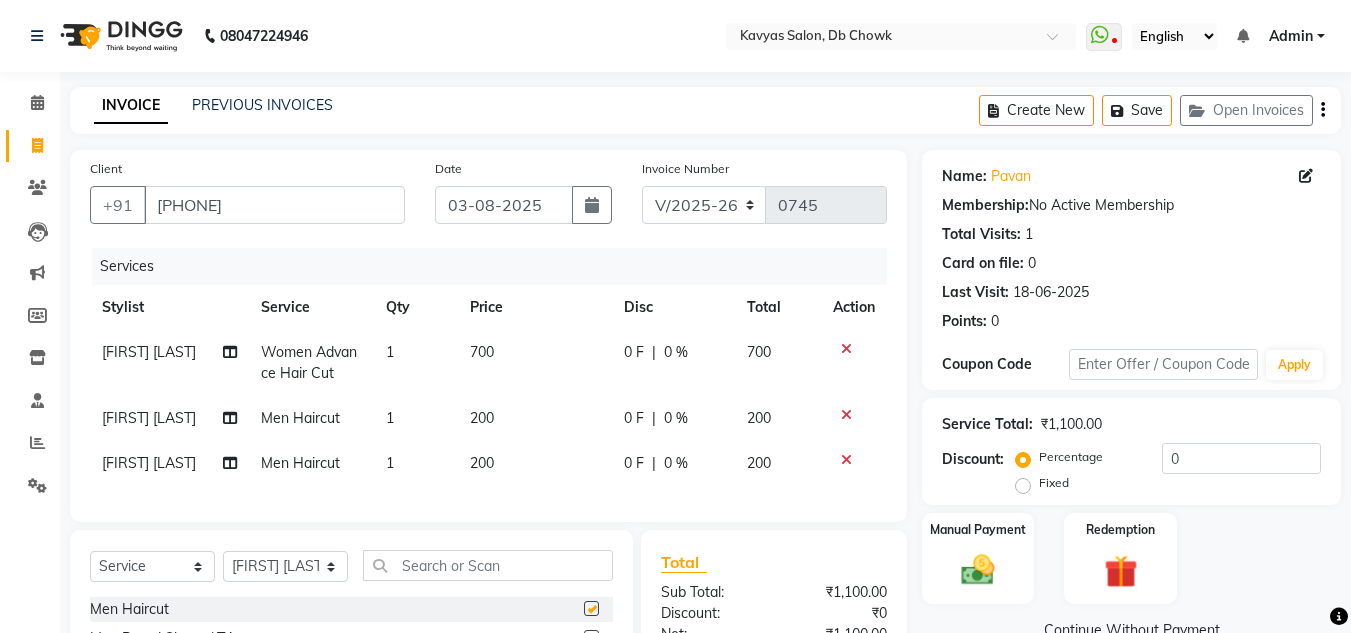 checkbox on "false" 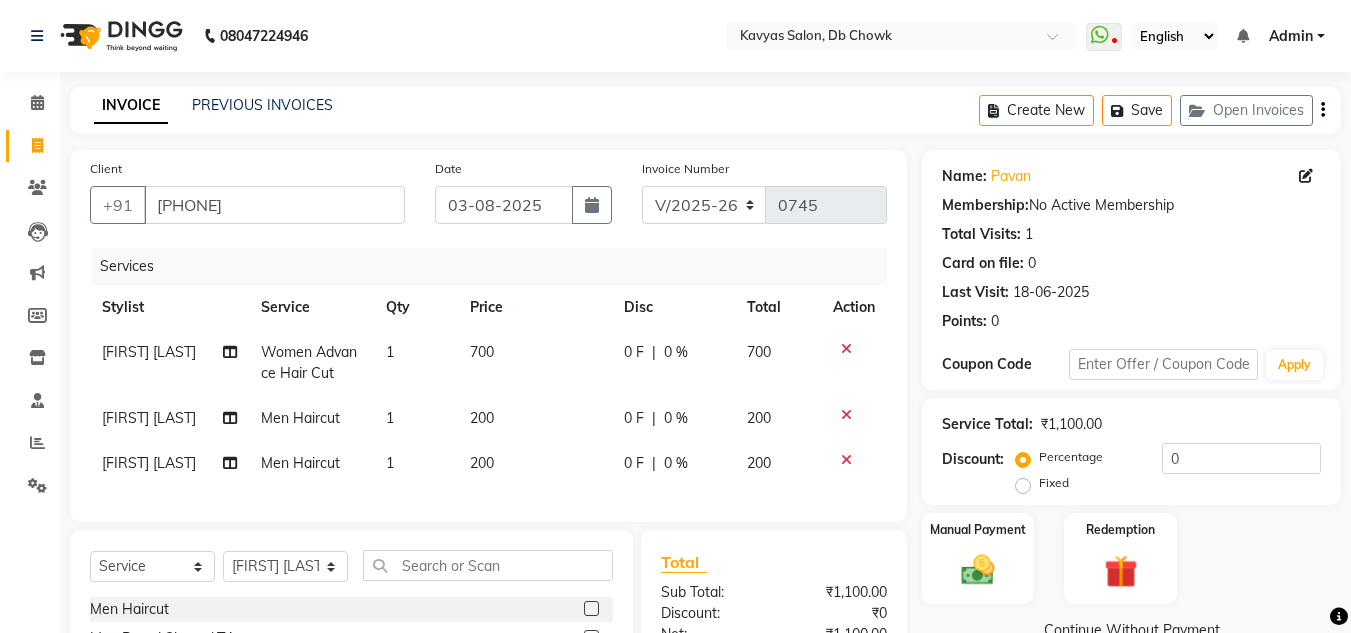 scroll, scrollTop: 237, scrollLeft: 0, axis: vertical 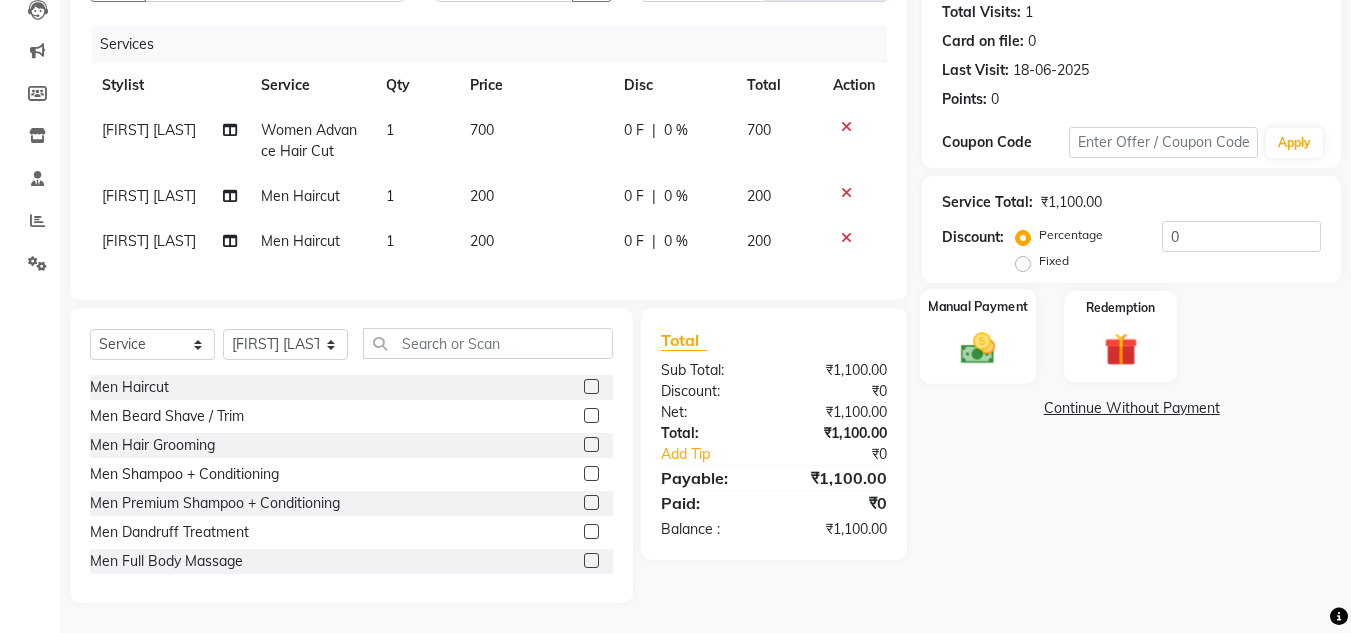 click 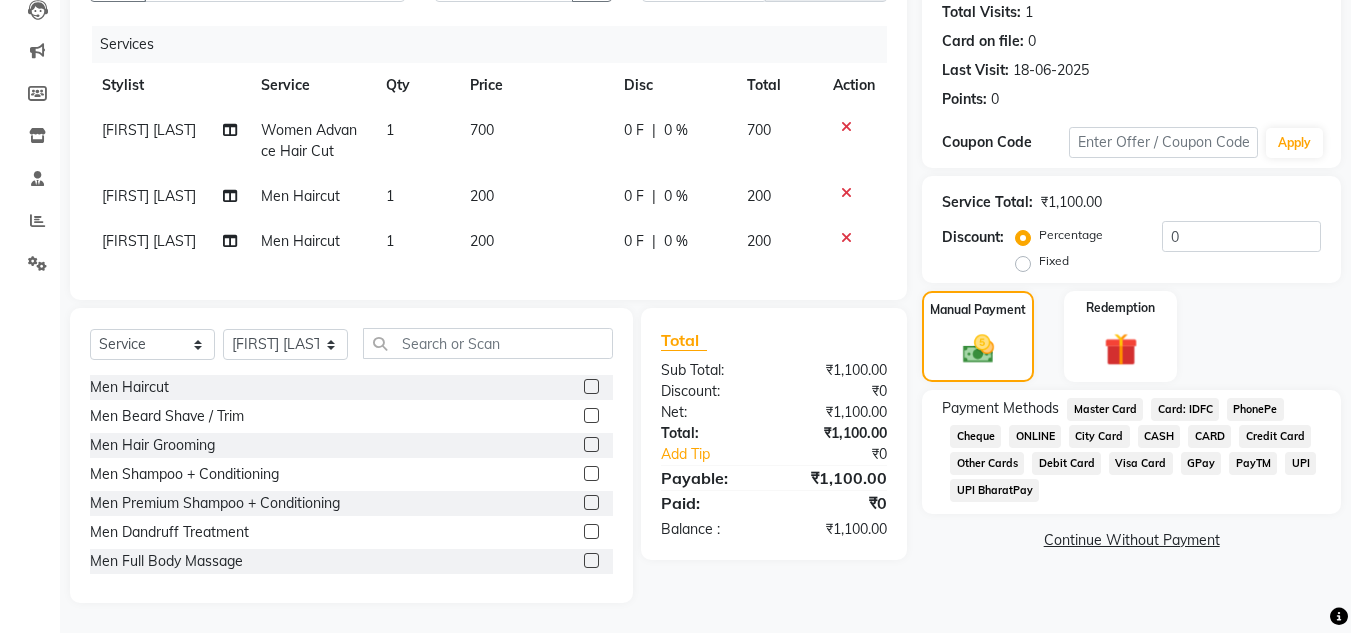 drag, startPoint x: 1033, startPoint y: 416, endPoint x: 1073, endPoint y: 480, distance: 75.47185 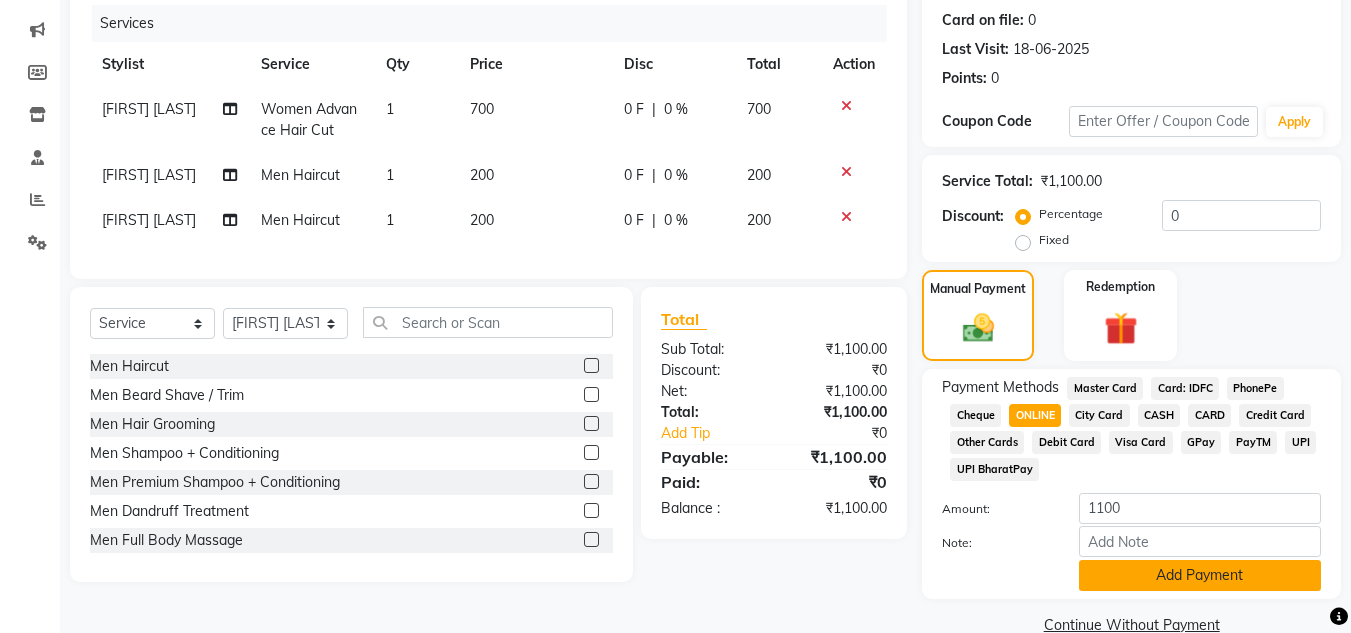 scroll, scrollTop: 280, scrollLeft: 0, axis: vertical 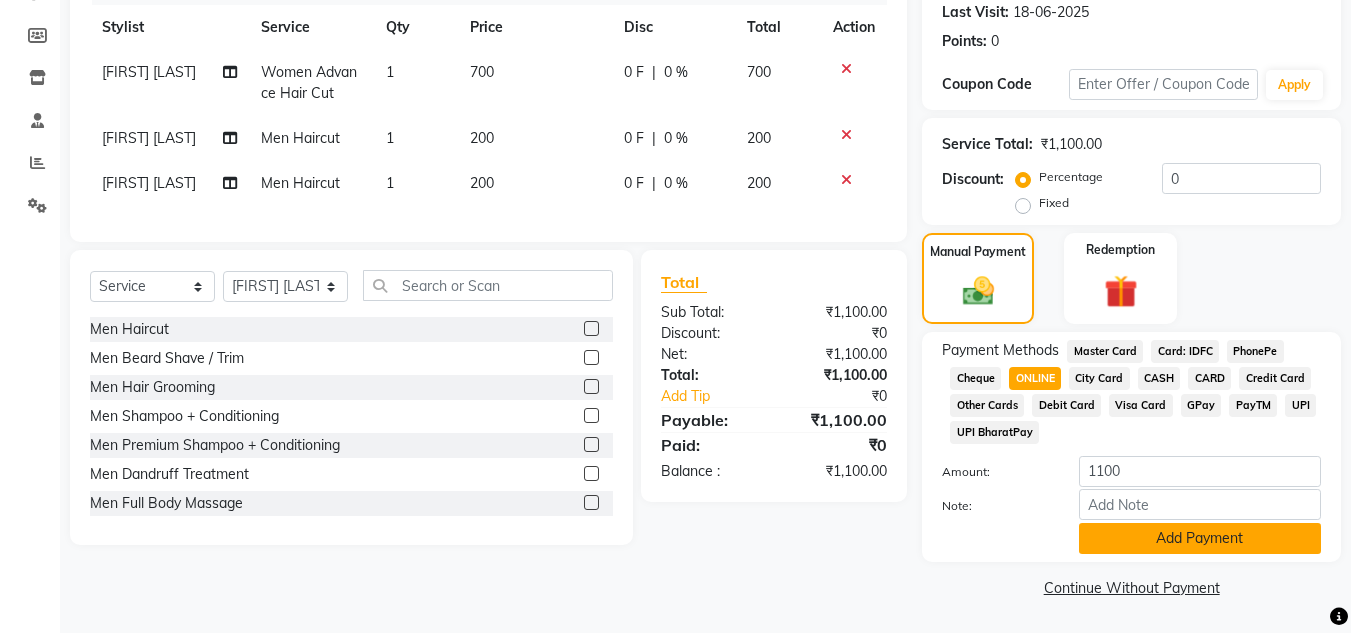 click on "Add Payment" 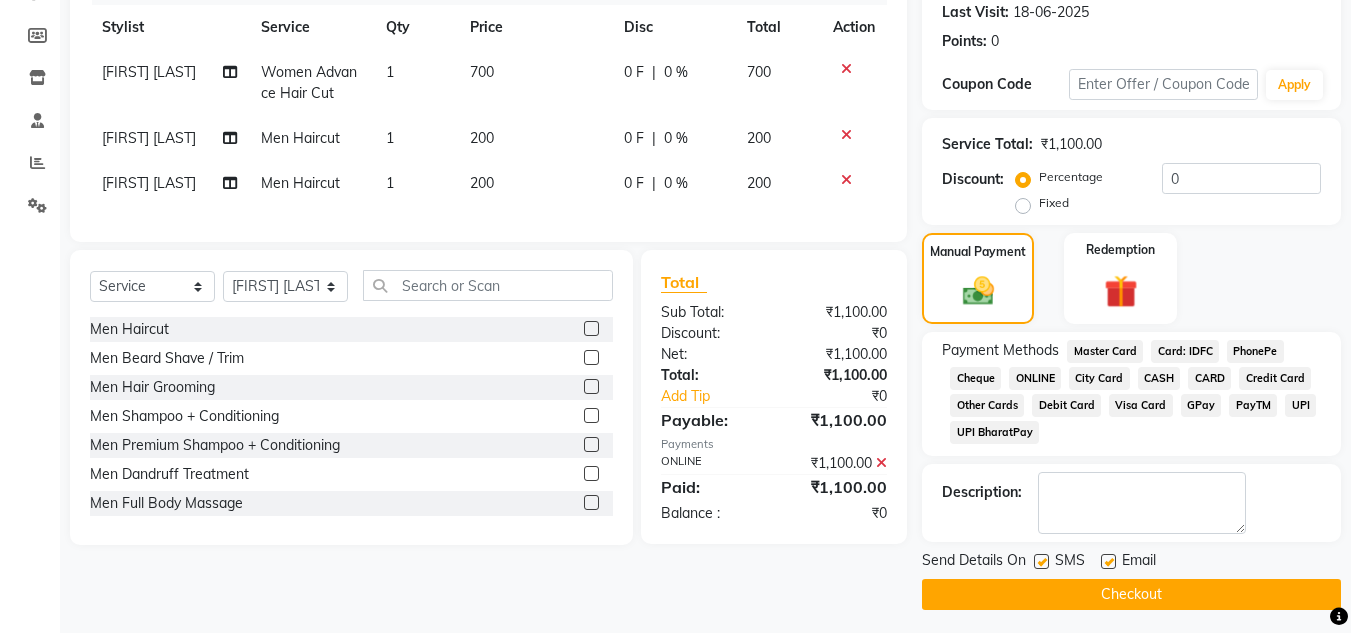 click 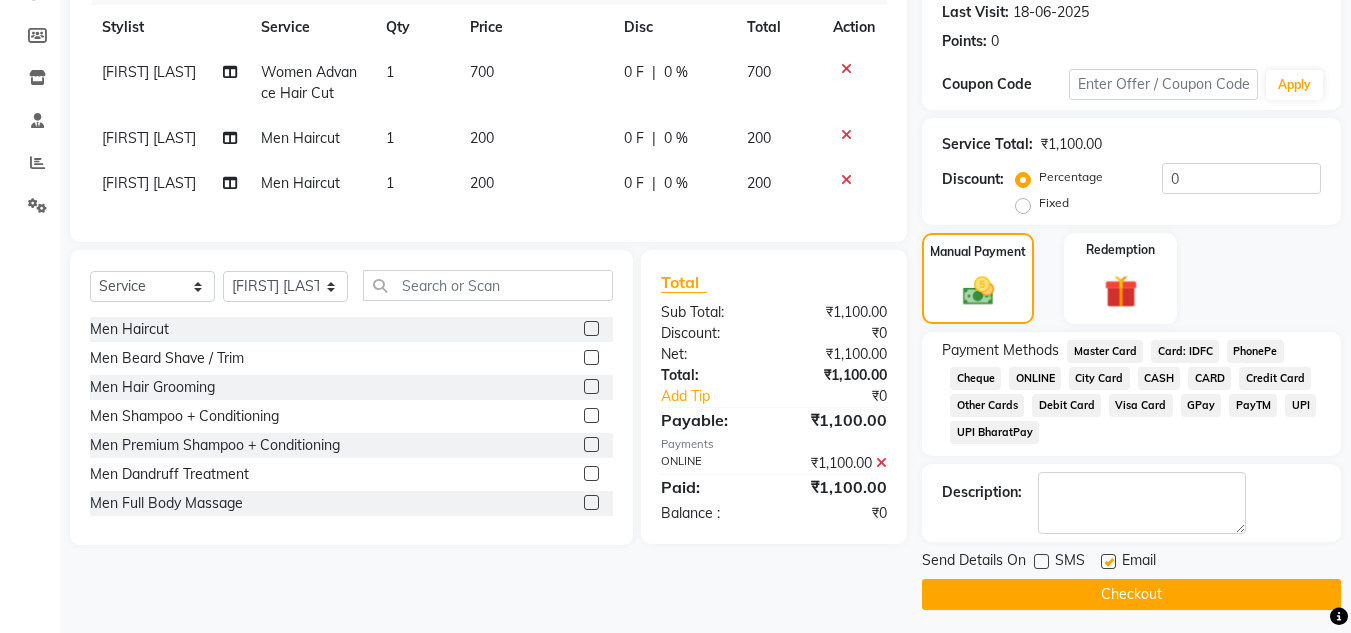 click on "Checkout" 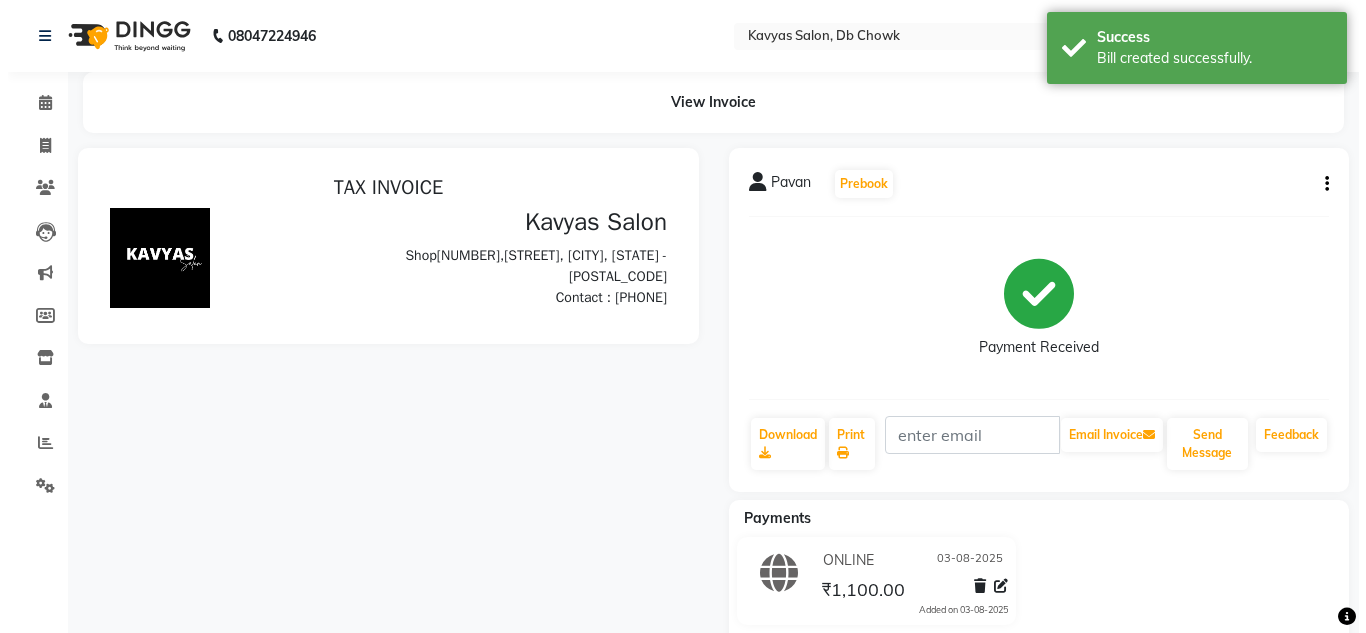 scroll, scrollTop: 0, scrollLeft: 0, axis: both 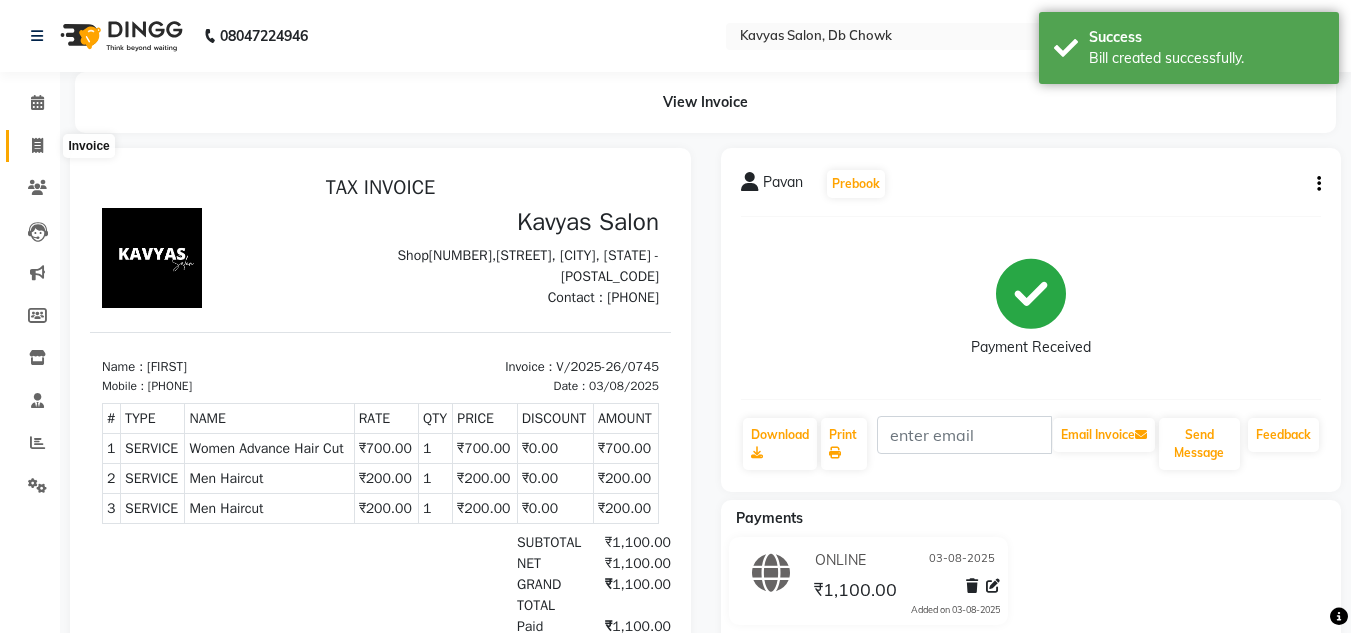 click 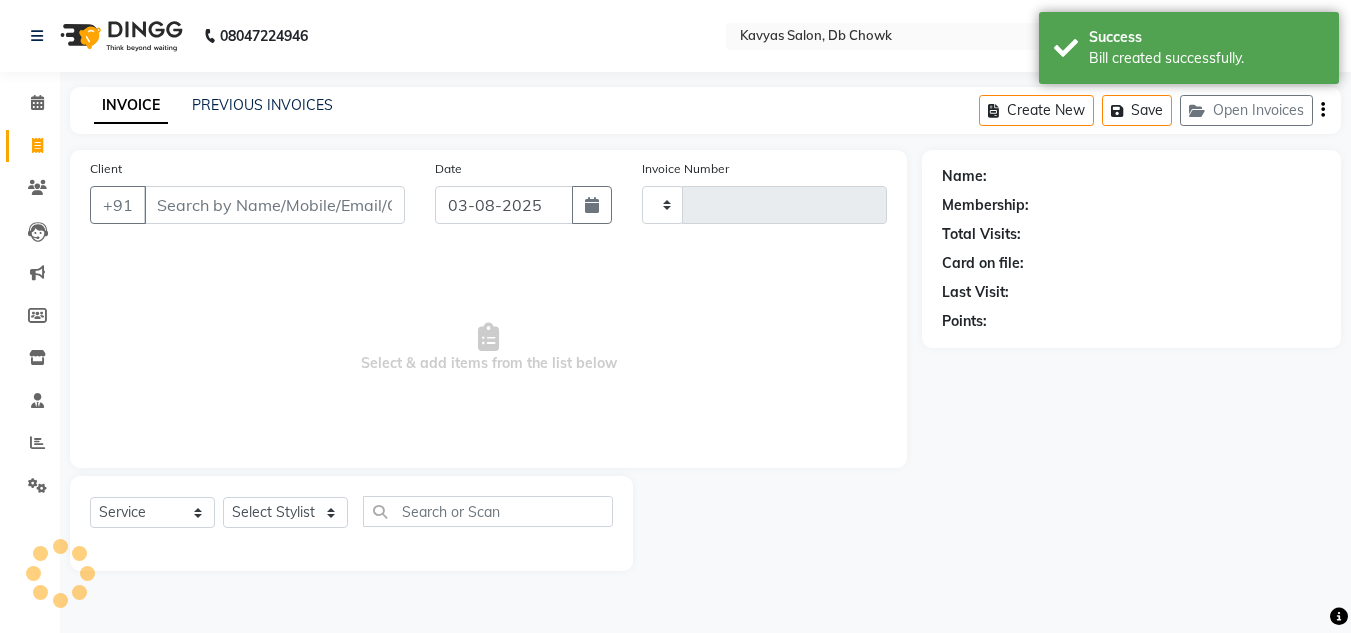 type on "0746" 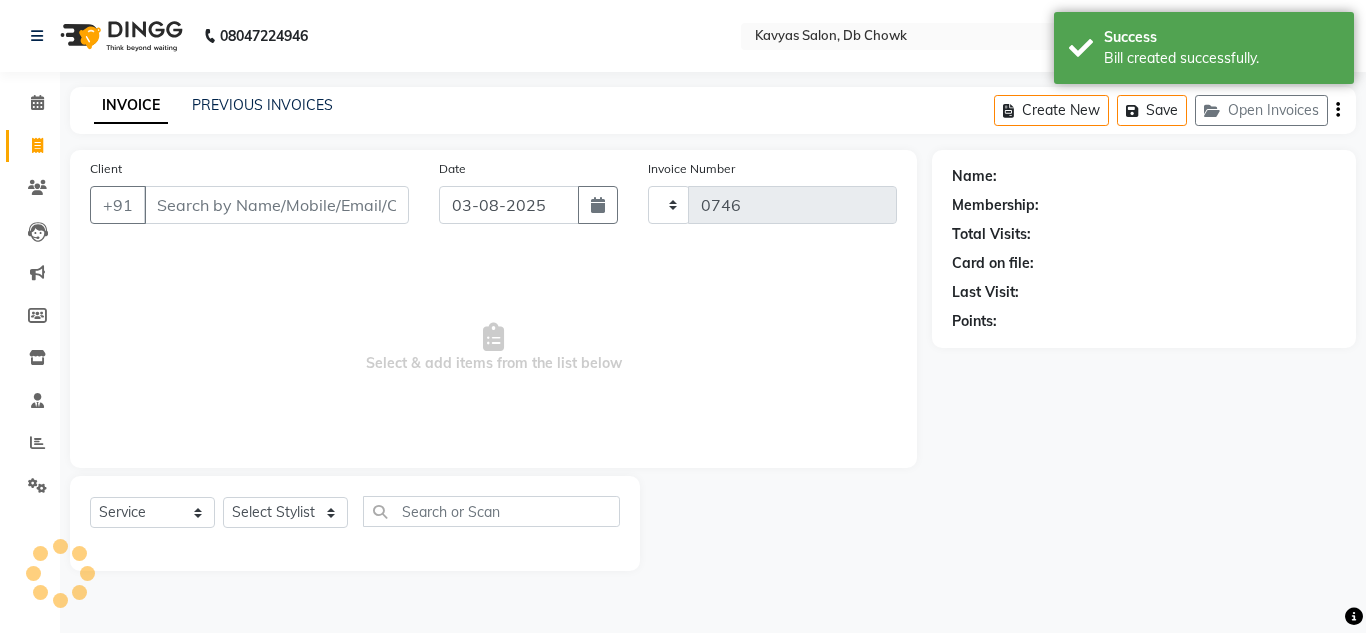select on "6954" 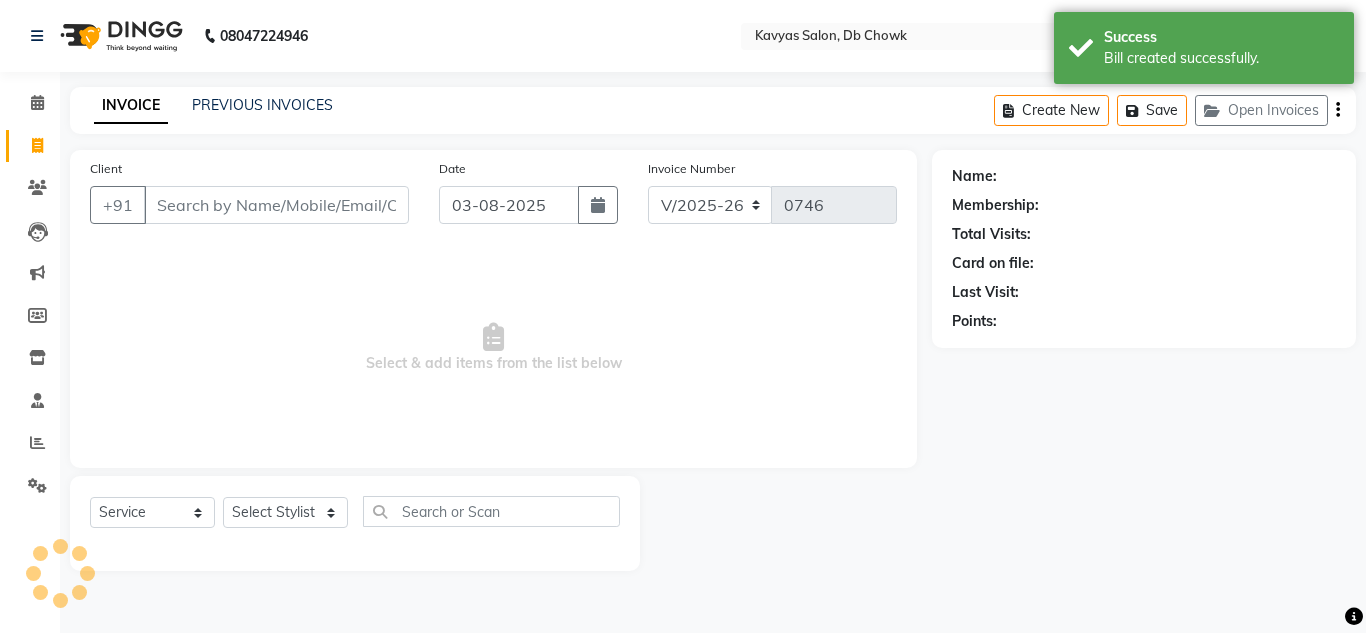 click on "Client" at bounding box center [276, 205] 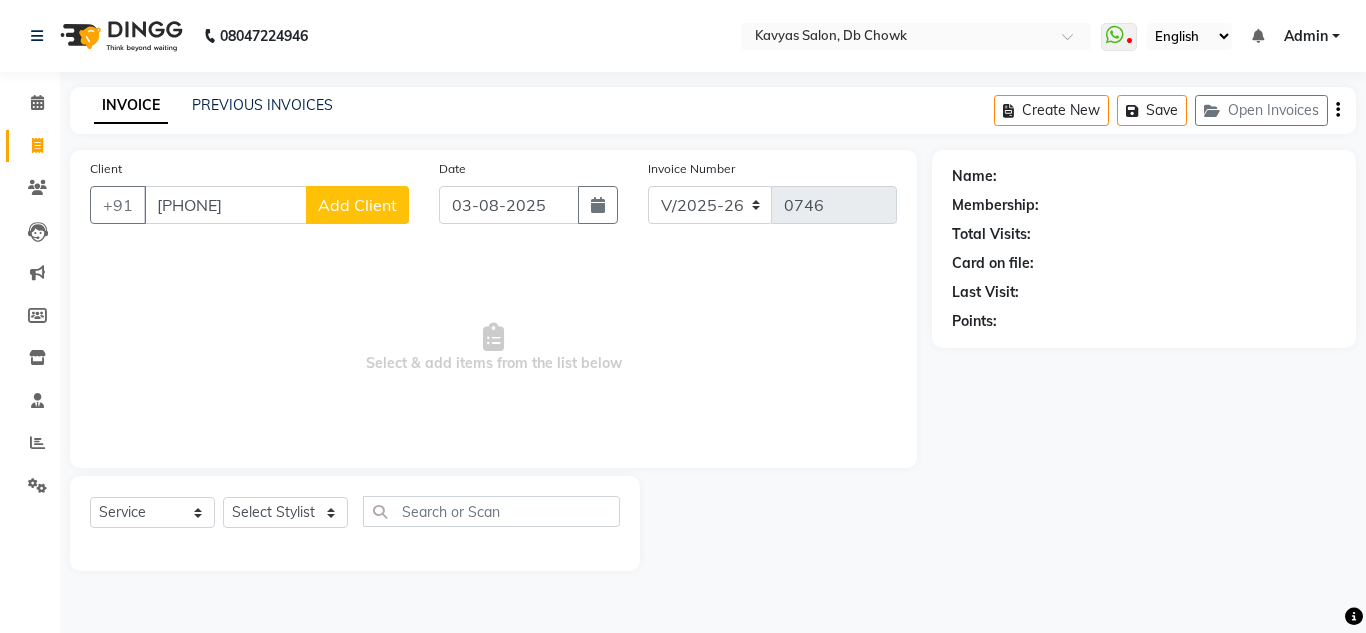 type on "[PHONE]" 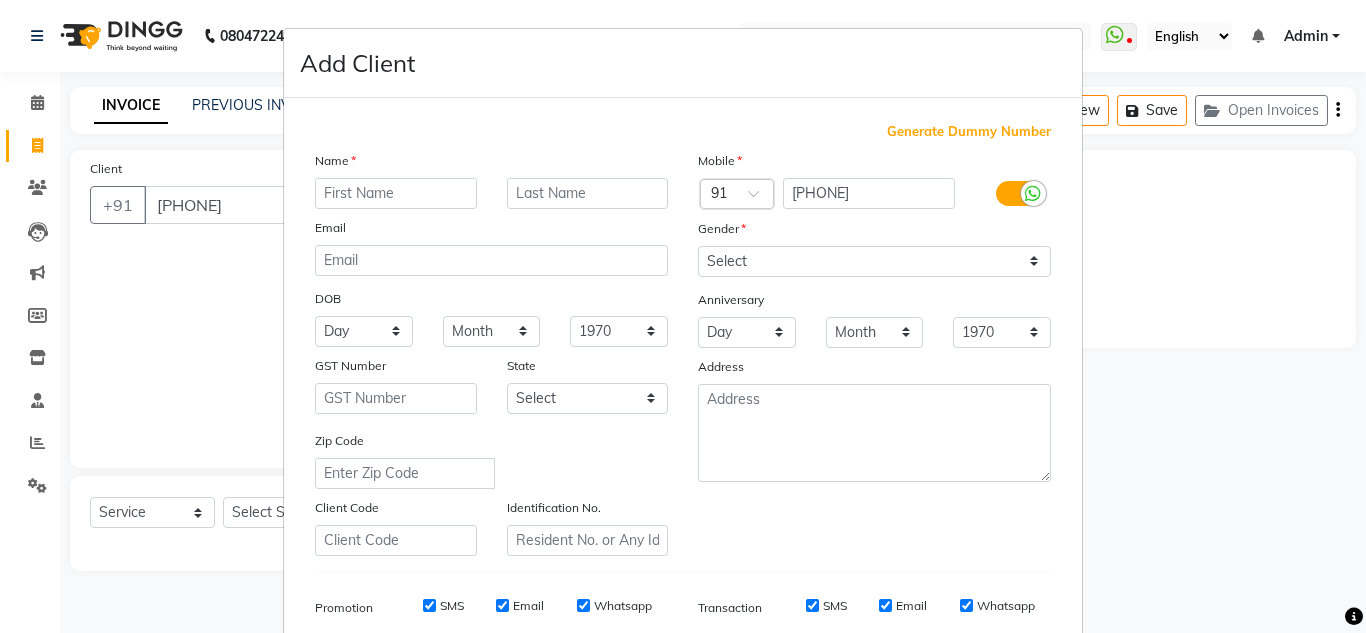 click on "Add Client Generate Dummy Number Name Email DOB Day 01 02 03 04 05 06 07 08 09 10 11 12 13 14 15 16 17 18 19 20 21 22 23 24 25 26 27 28 29 30 31 Month January February March April May June July August September October November December 1940 1941 1942 1943 1944 1945 1946 1947 1948 1949 1950 1951 1952 1953 1954 1955 1956 1957 1958 1959 1960 1961 1962 1963 1964 1965 1966 1967 1968 1969 1970 1971 1972 1973 1974 1975 1976 1977 1978 1979 1980 1981 1982 1983 1984 1985 1986 1987 1988 1989 1990 1991 1992 1993 1994 1995 1996 1997 1998 1999 2000 2001 2002 2003 2004 2005 2006 2007 2008 2009 2010 2011 2012 2013 2014 2015 2016 2017 2018 2019 2020 2021 2022 2023 2024 GST Number State Select Andaman and Nicobar Islands Andhra Pradesh Arunachal Pradesh Assam Bihar Chandigarh Chhattisgarh Dadra and Nagar Haveli Daman and Diu Delhi Goa Gujarat Haryana Himachal Pradesh Jammu and Kashmir Jharkhand Karnataka Kerala Lakshadweep Madhya Pradesh Maharashtra Manipur Meghalaya Mizoram Nagaland Odisha Pondicherry Punjab Rajasthan Sikkim" at bounding box center [683, 316] 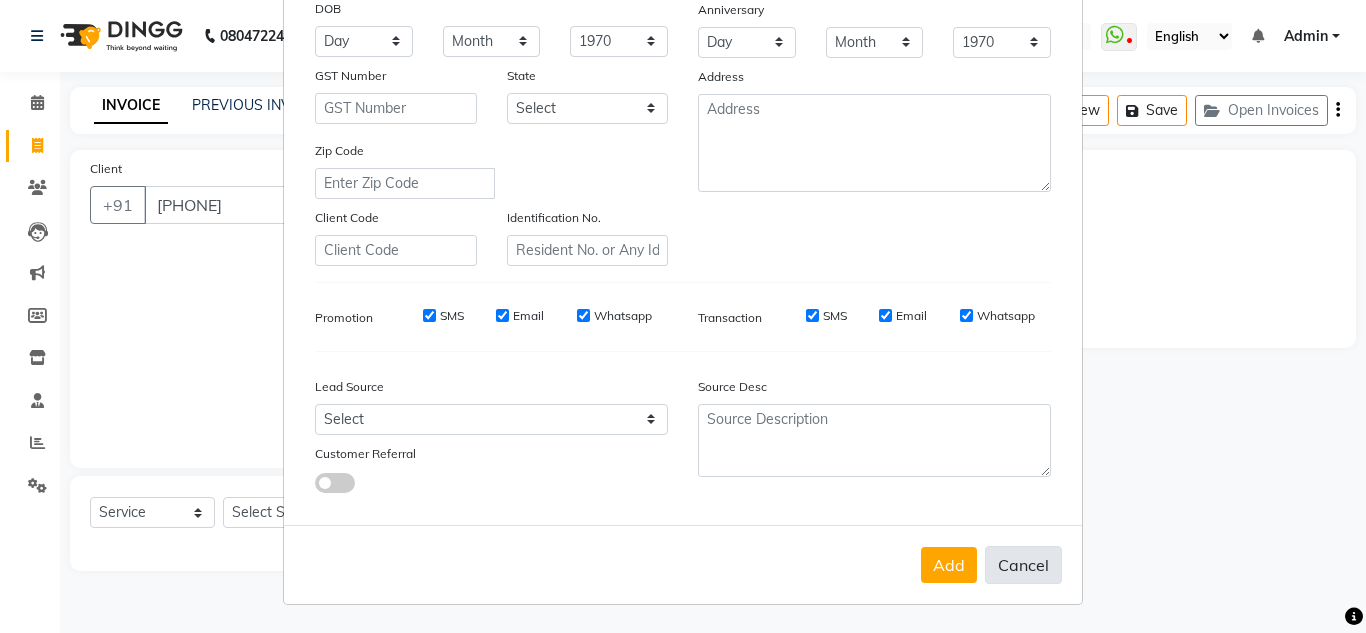 click on "Cancel" at bounding box center (1023, 565) 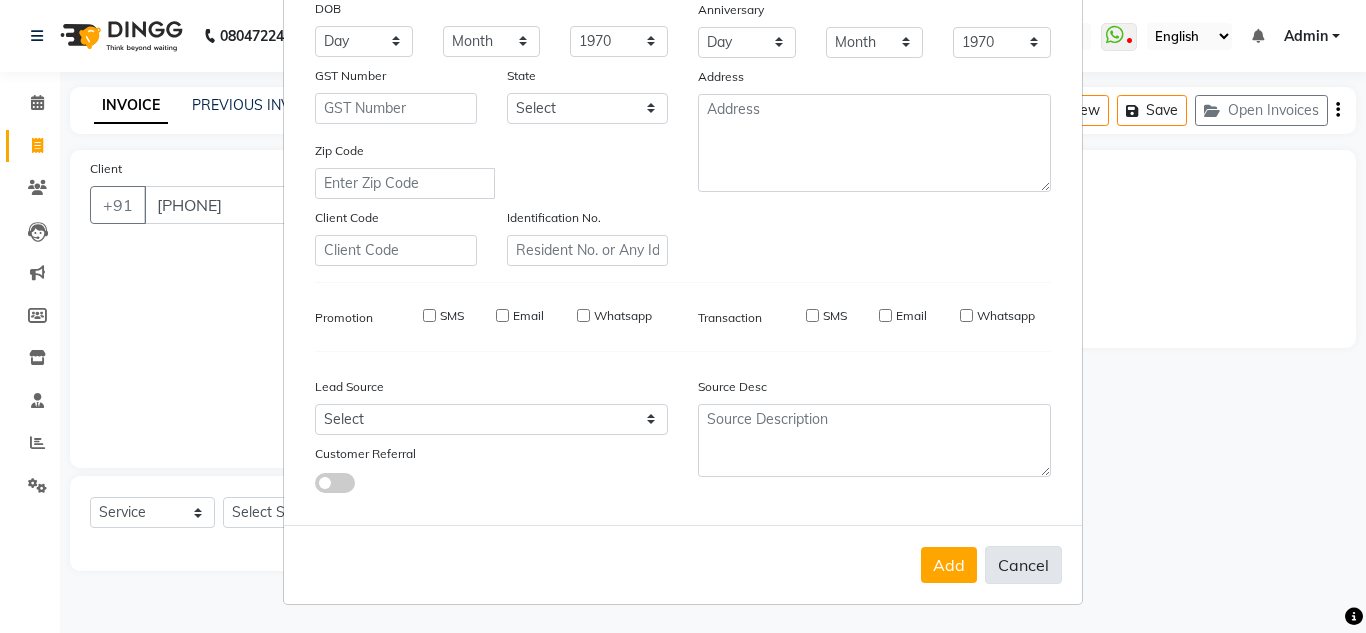 select 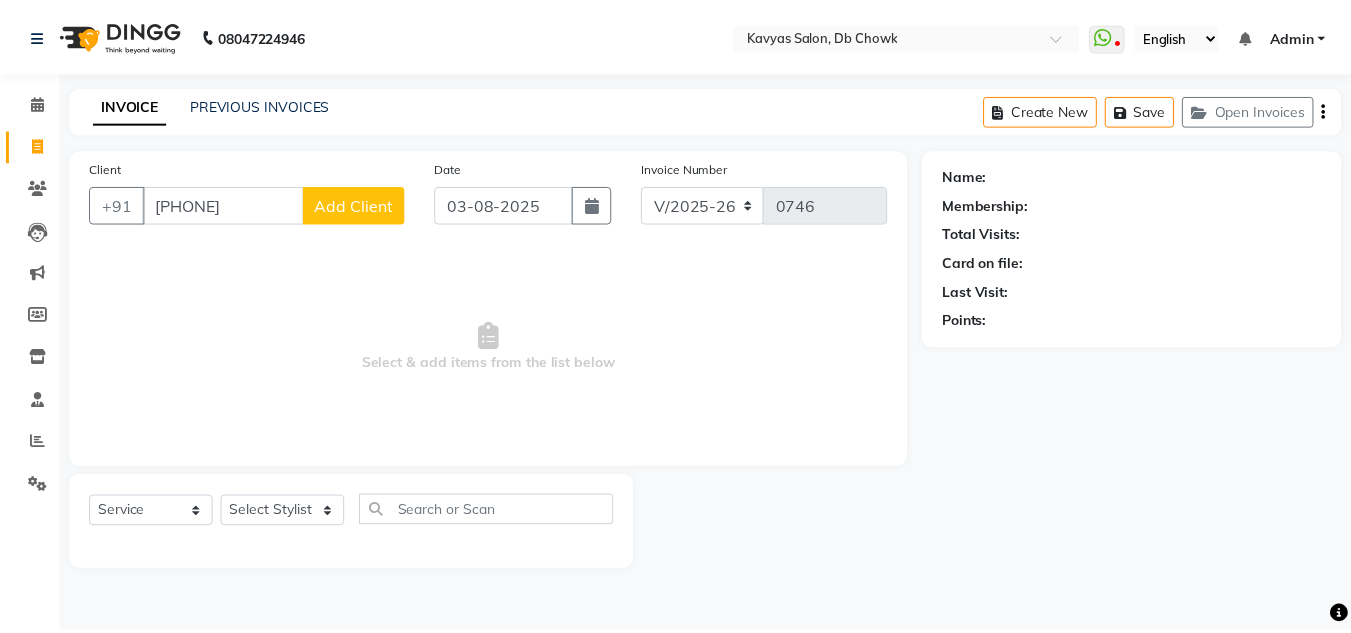scroll, scrollTop: 311, scrollLeft: 0, axis: vertical 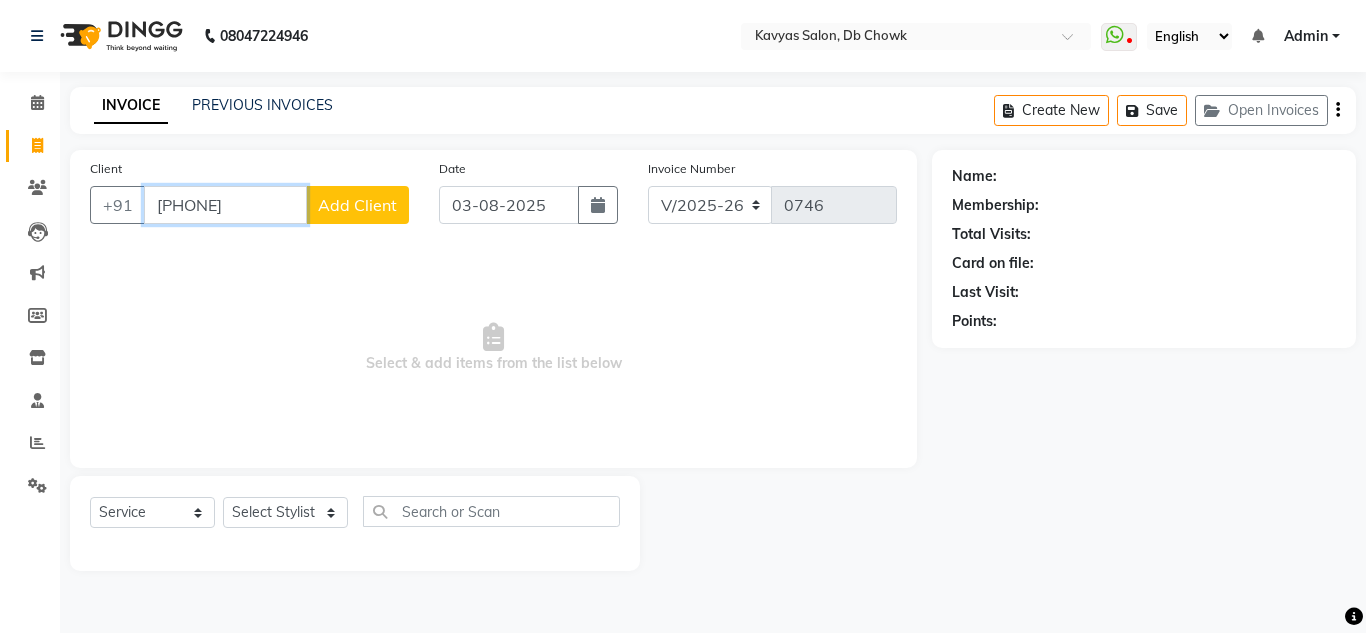 click on "[PHONE]" at bounding box center (225, 205) 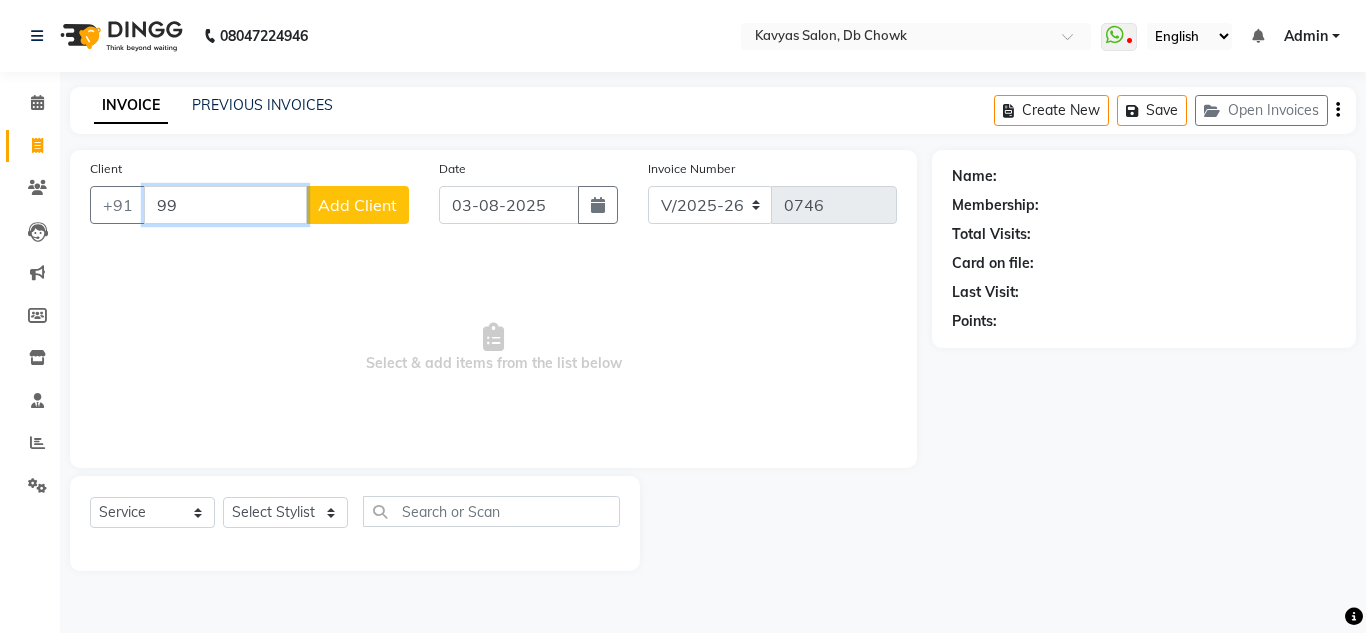 type on "9" 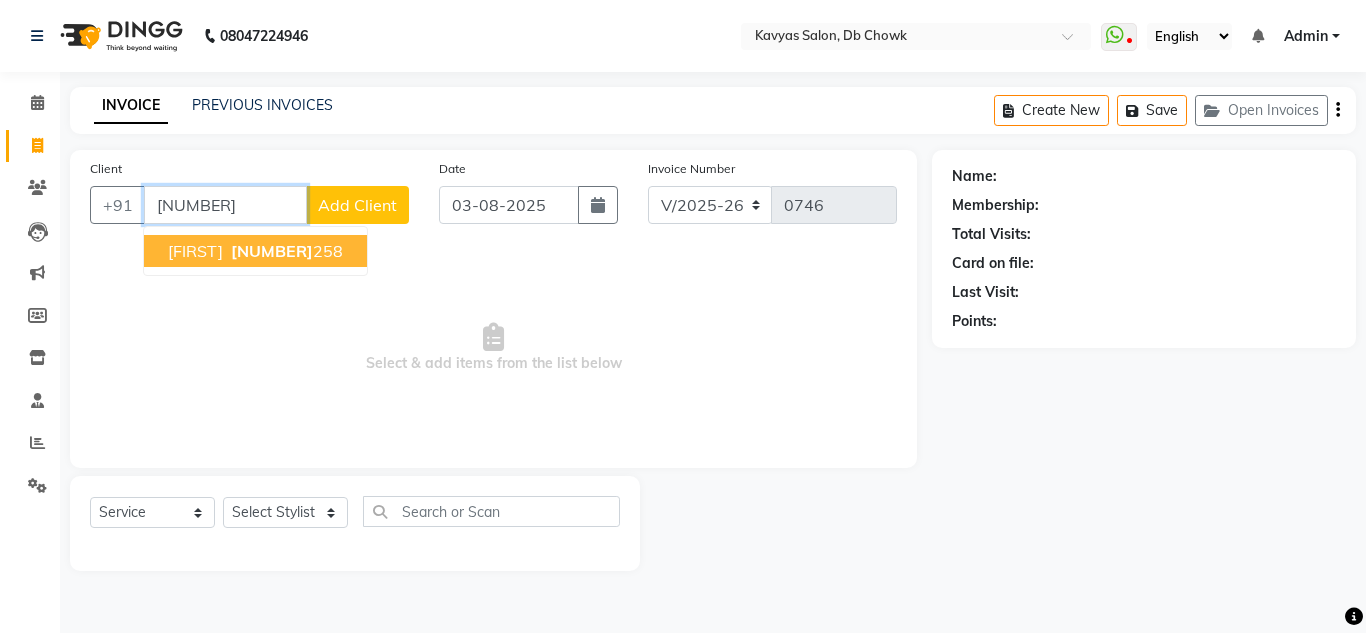 click on "[NUMBER]" at bounding box center [272, 251] 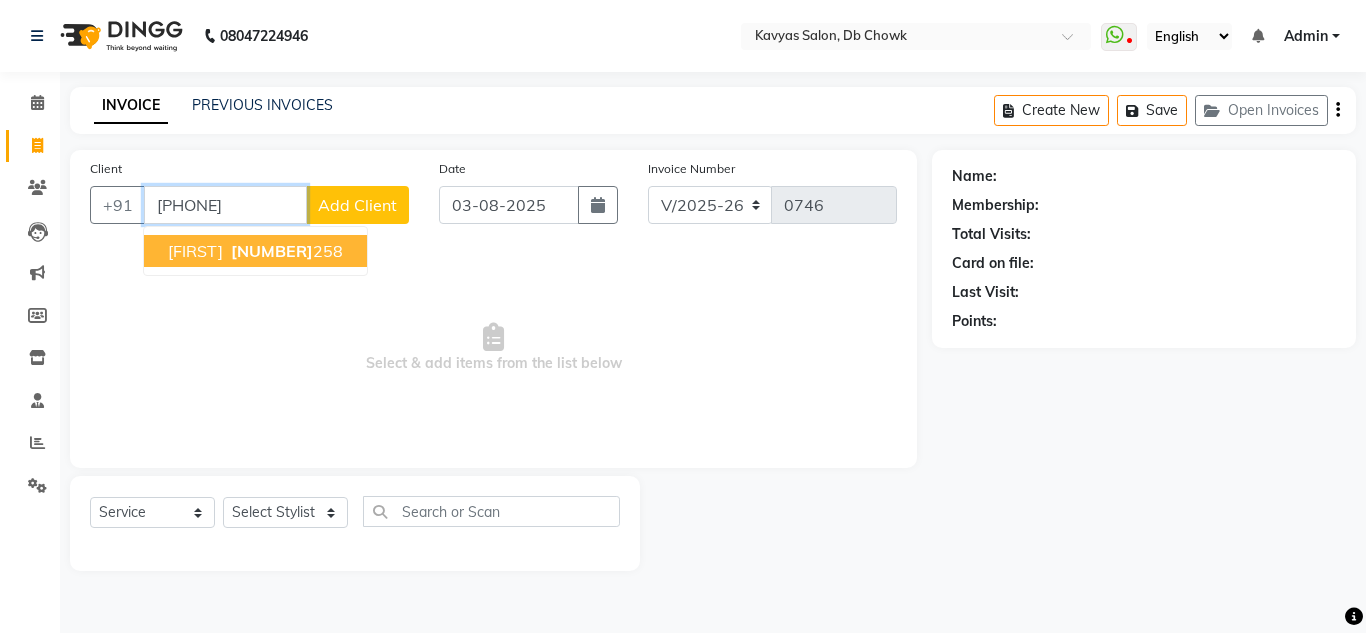 type on "[PHONE]" 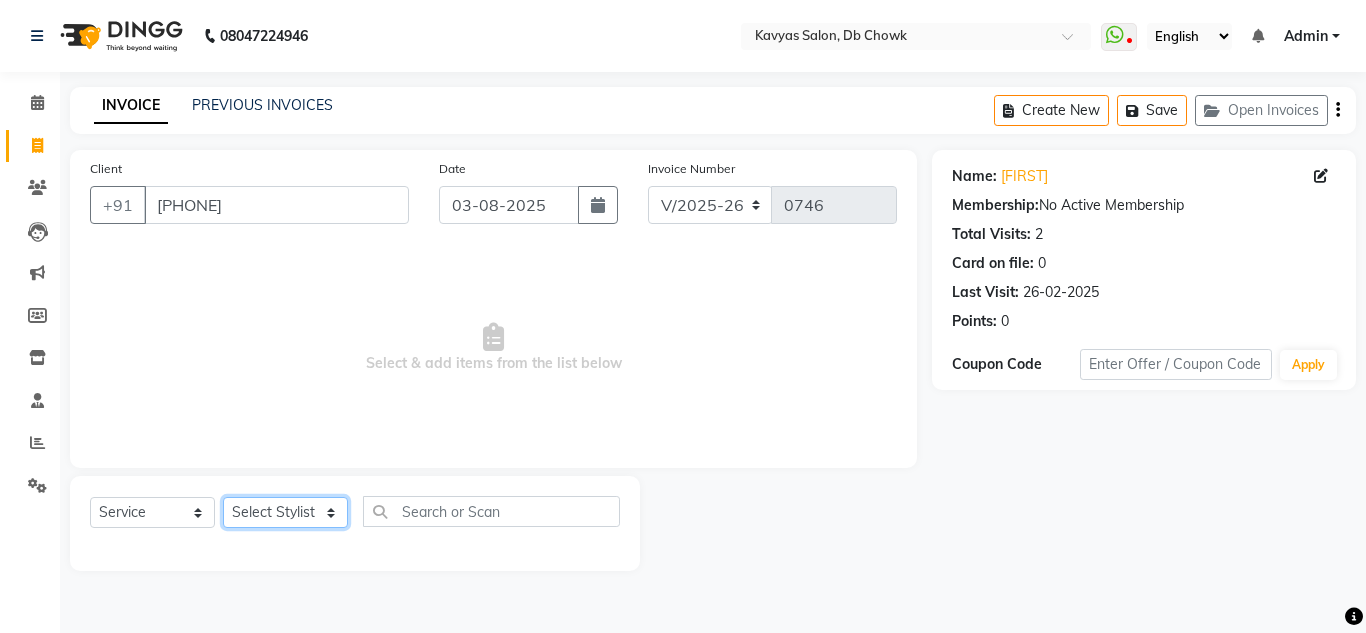 click on "Select Stylist [FIRST] [LAST] [FIRST] [LAST] [FIRST] [LAST] [FIRST] [LAST] [FIRST] [FIRST] [FIRST] [FIRST] [FIRST] [FIRST] [FIRST] [FIRST] [FIRST] [FIRST] [FIRST] [FIRST]  Men Hair cut + Hair colour x Men Haircut Men Beard Shave / Trim Men Hair Grooming Men Shampoo + Conditioning Men Premium Shampoo + Conditioning Men Dandruff Treatment Men Full Body Massage Men Nanoplastia Men Hair Wash Men Hair Wash + Hair Cut + Beard Men Beard Color Full Women Dandruff Treatment Women Gel Extention Removal Men Hand Wax Full Women Face Threading Men Hair cut + Hair colour Women Hair Spa + Hair Colour + Facial + Hand Leg Wax + Underarm Wax Christmas Offer (Hair Cut + Beard + Hair Colour/ Spa) Nail Gel  Work Hand Cleansing + Back +Face Dtan +Underarms + Hand wax +Foot Massage + Facial + Face Threading + Root Touch Up Facial +Pedicure +Haand Cleansing Dtan + Hand + Full Leg Wax +Underarms Wax +Eyebrows +Hair Wash  Women Hair Spa Women Wax Make Up 1" 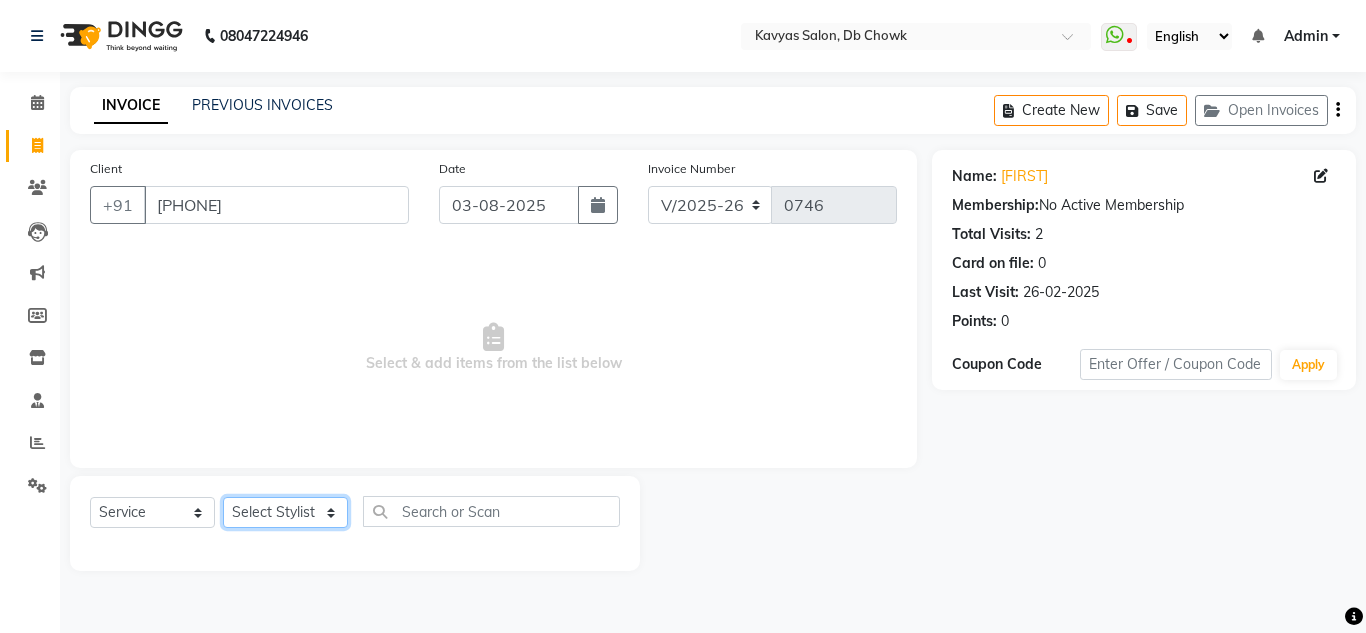 select on "83735" 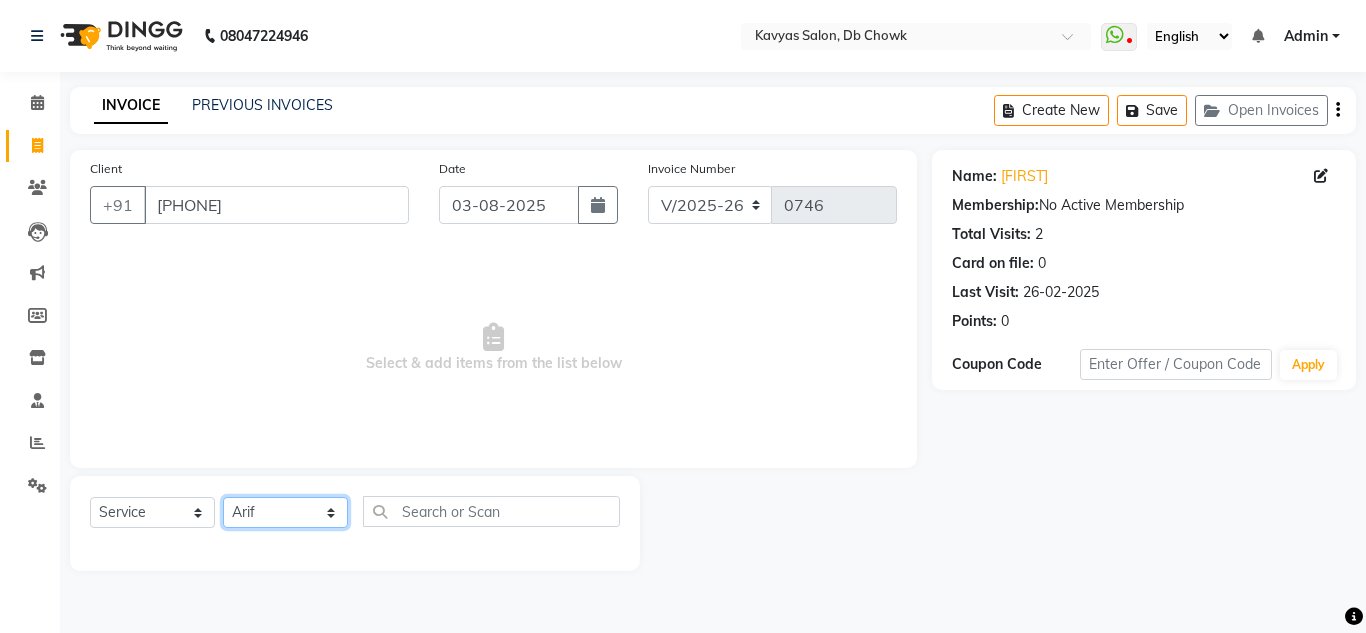 click on "Select Stylist [FIRST] [LAST] [FIRST] [LAST] [FIRST] [LAST] [FIRST] [LAST] [FIRST] [FIRST] [FIRST] [FIRST] [FIRST] [FIRST] [FIRST] [FIRST] [FIRST] [FIRST] [FIRST] [FIRST]  Men Hair cut + Hair colour x Men Haircut Men Beard Shave / Trim Men Hair Grooming Men Shampoo + Conditioning Men Premium Shampoo + Conditioning Men Dandruff Treatment Men Full Body Massage Men Nanoplastia Men Hair Wash Men Hair Wash + Hair Cut + Beard Men Beard Color Full Women Dandruff Treatment Women Gel Extention Removal Men Hand Wax Full Women Face Threading Men Hair cut + Hair colour Women Hair Spa + Hair Colour + Facial + Hand Leg Wax + Underarm Wax Christmas Offer (Hair Cut + Beard + Hair Colour/ Spa) Nail Gel  Work Hand Cleansing + Back +Face Dtan +Underarms + Hand wax +Foot Massage + Facial + Face Threading + Root Touch Up Facial +Pedicure +Haand Cleansing Dtan + Hand + Full Leg Wax +Underarms Wax +Eyebrows +Hair Wash  Women Hair Spa Women Wax Make Up 1" 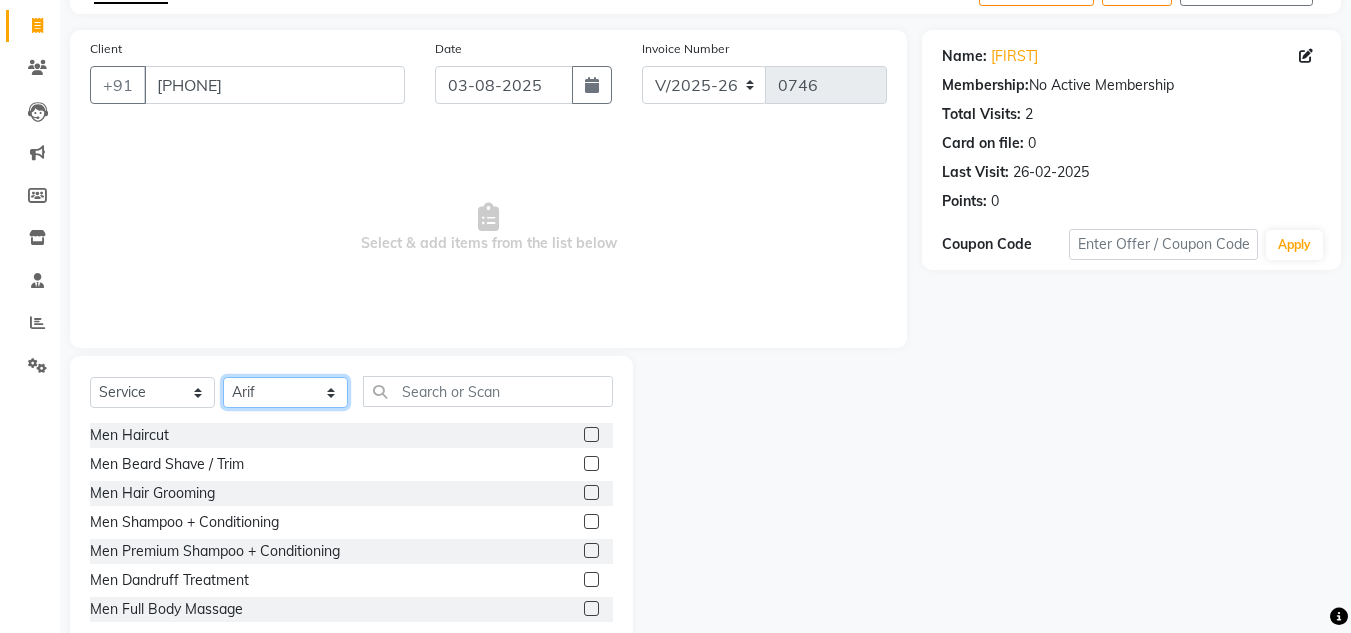 scroll, scrollTop: 168, scrollLeft: 0, axis: vertical 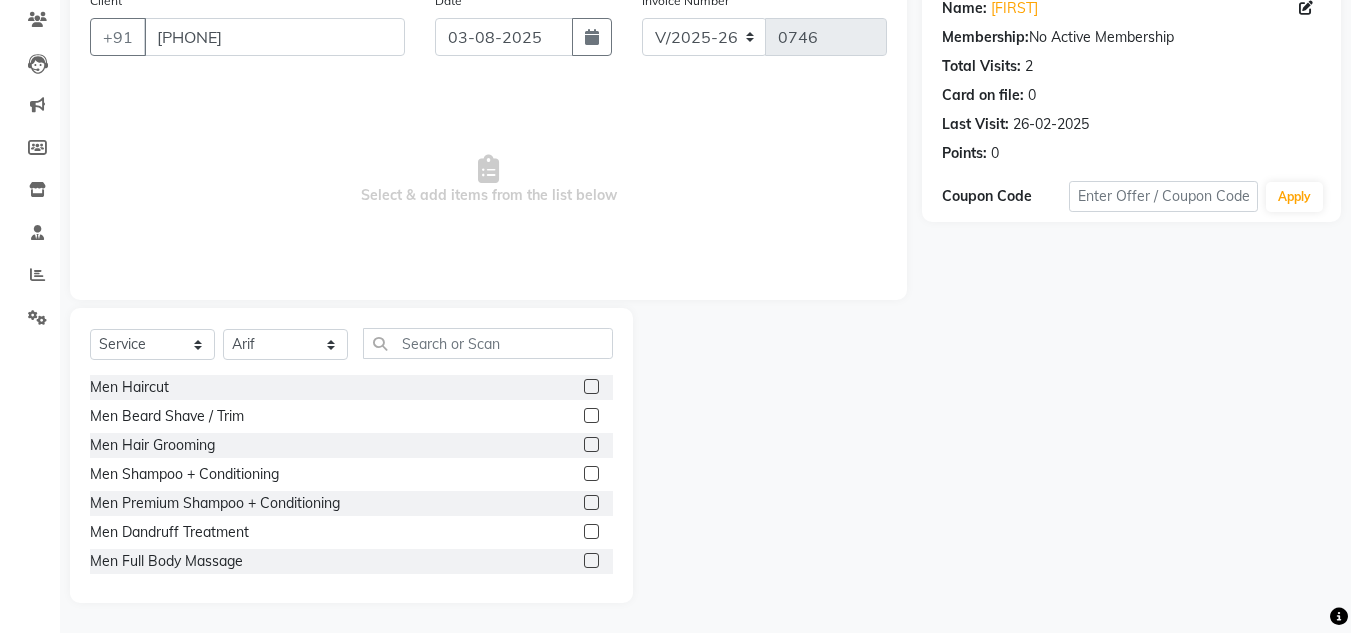 click on "Men Haircut" 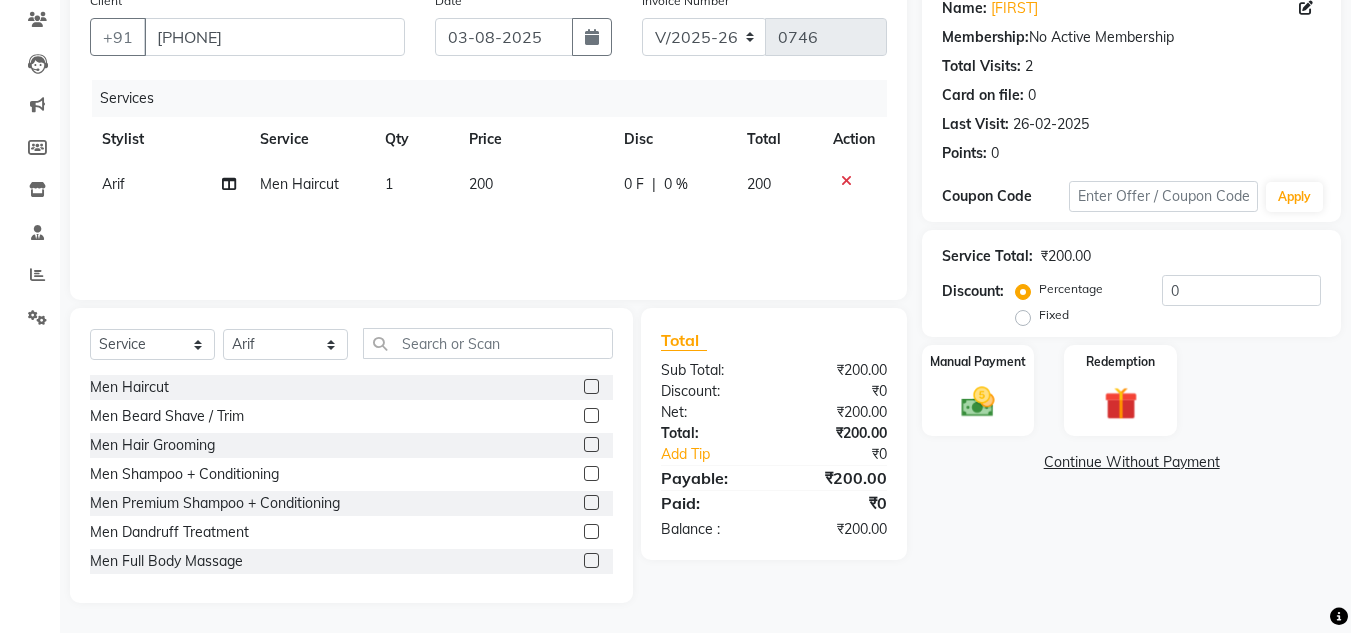 checkbox on "false" 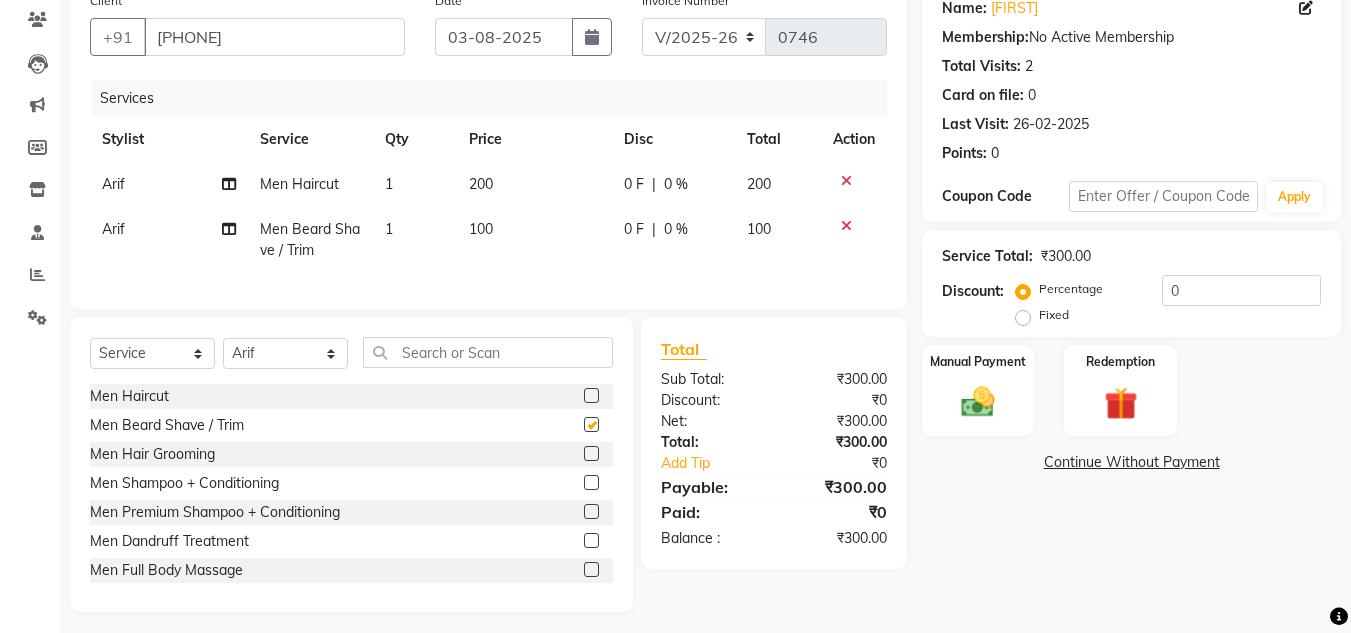 checkbox on "false" 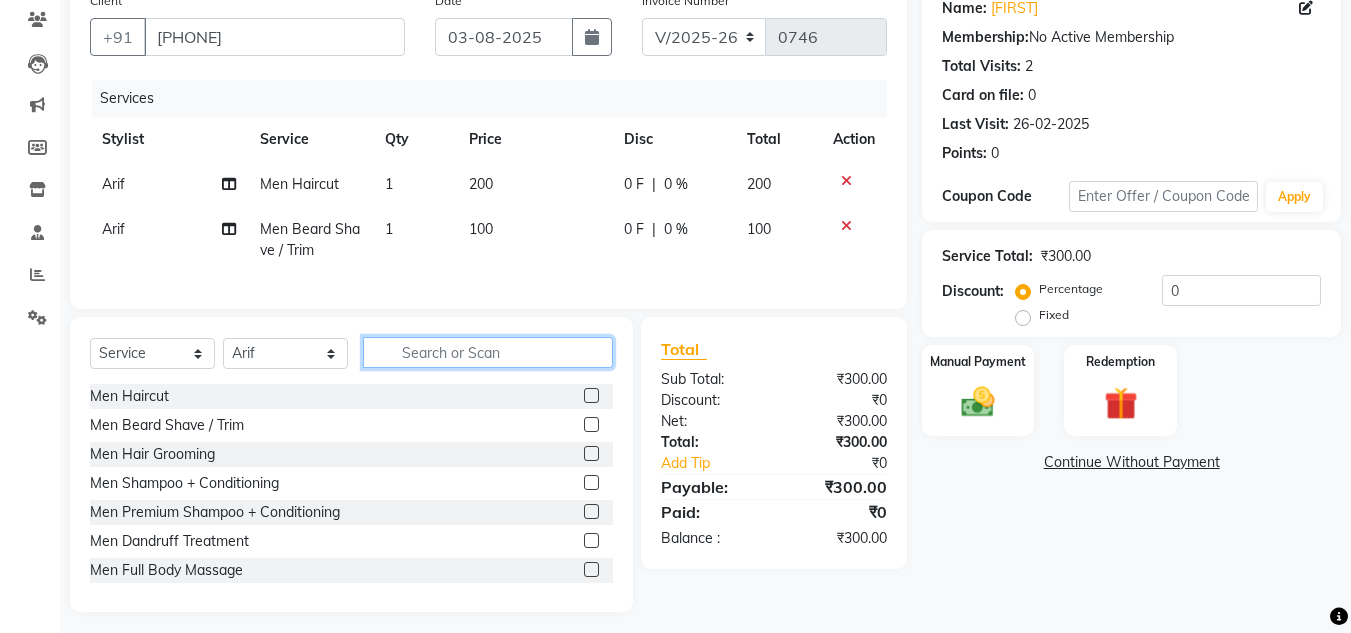 click 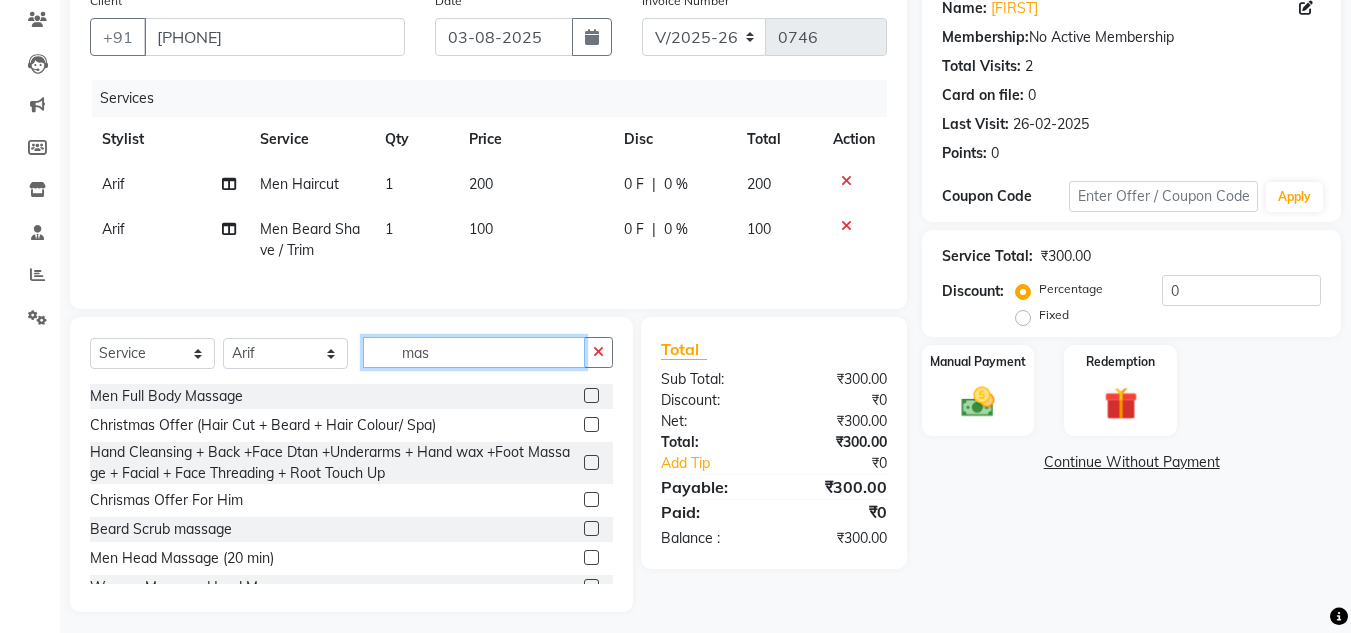 type on "mas" 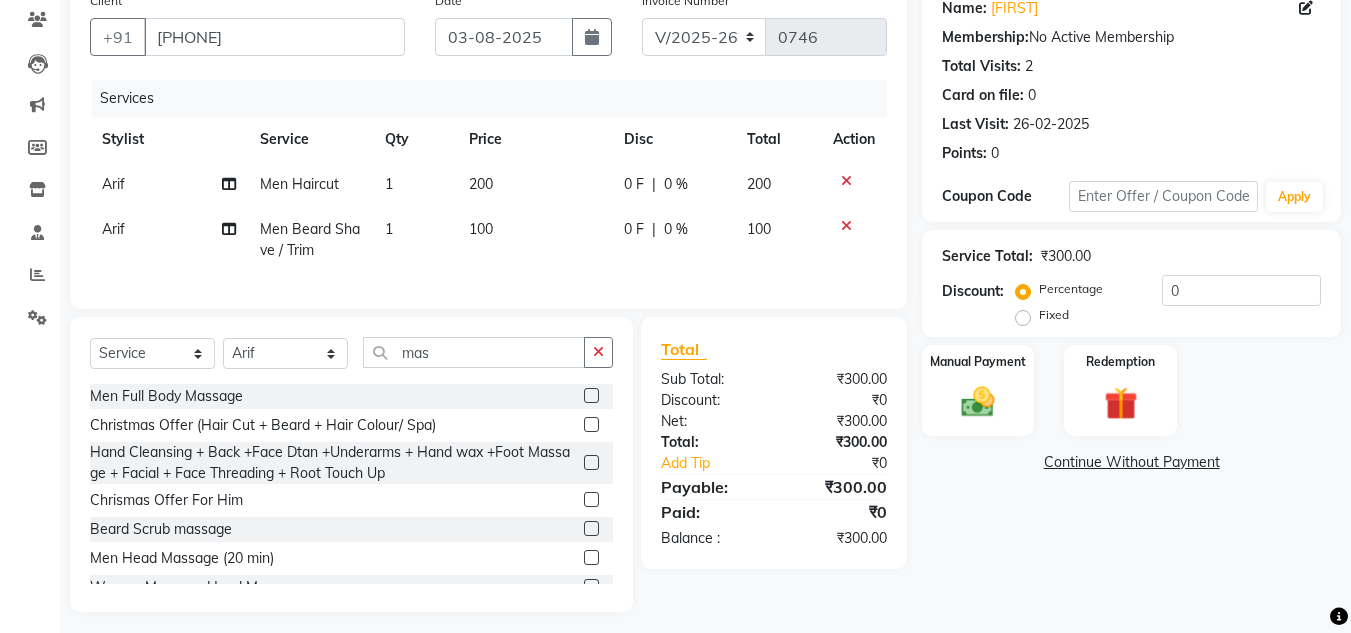 click 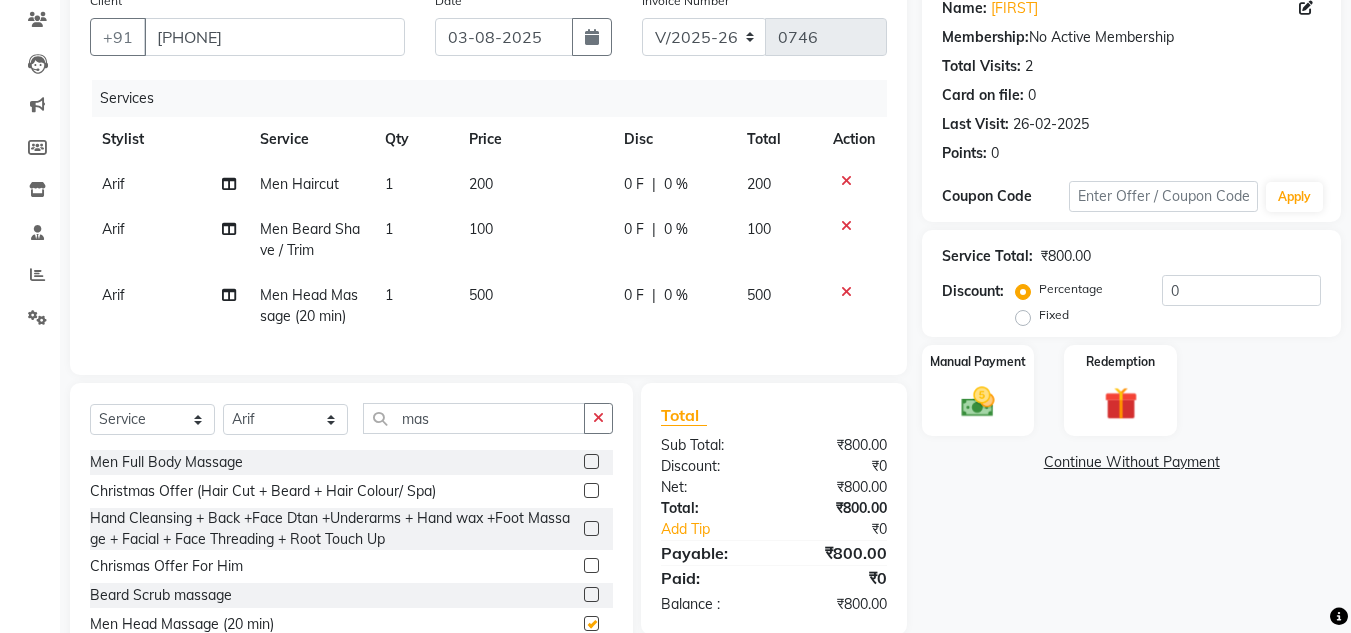 checkbox on "false" 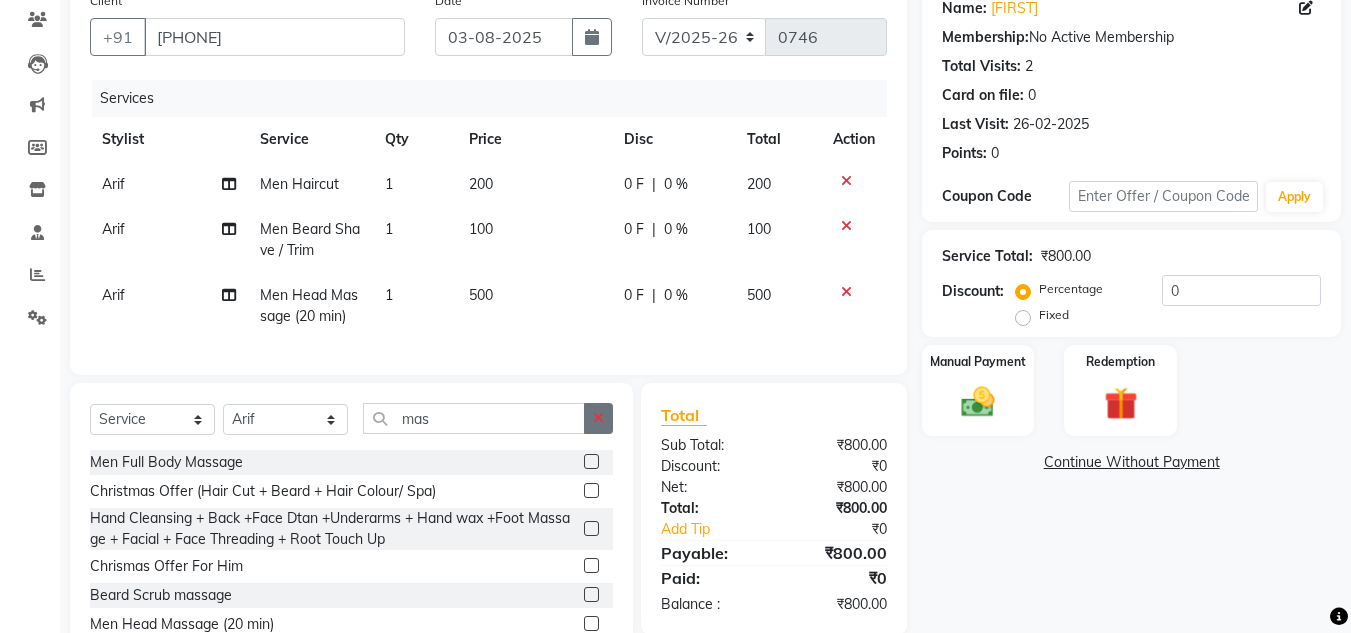 click 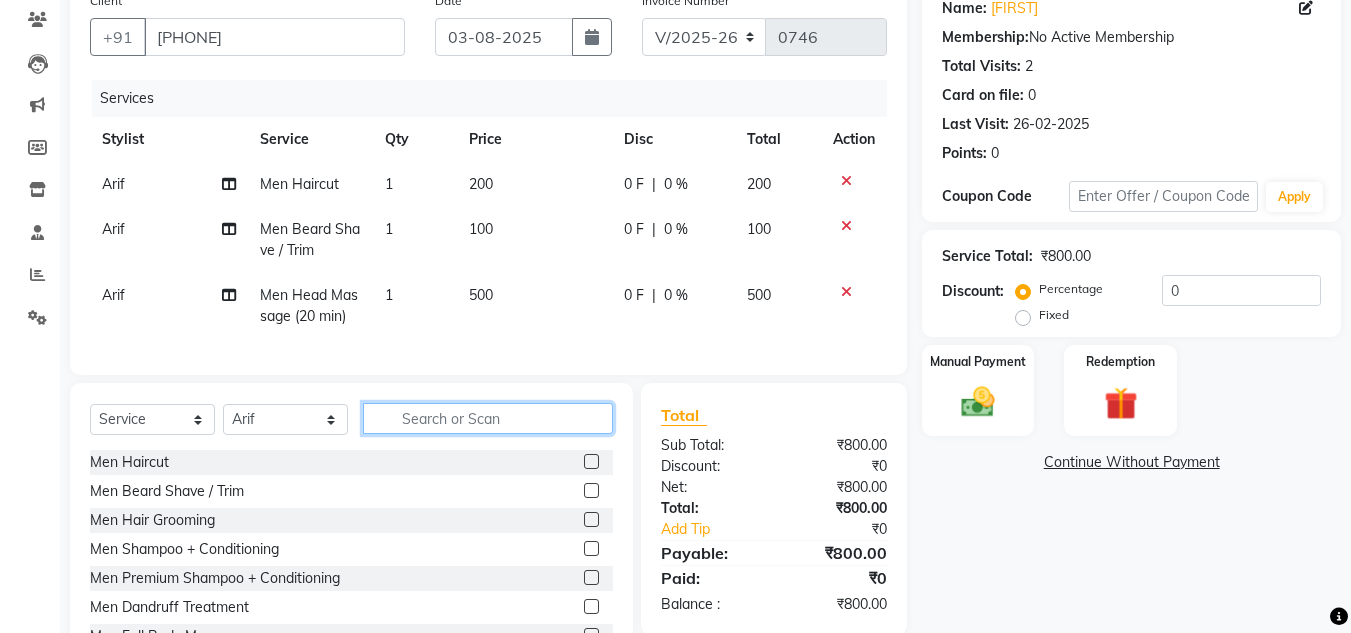 click 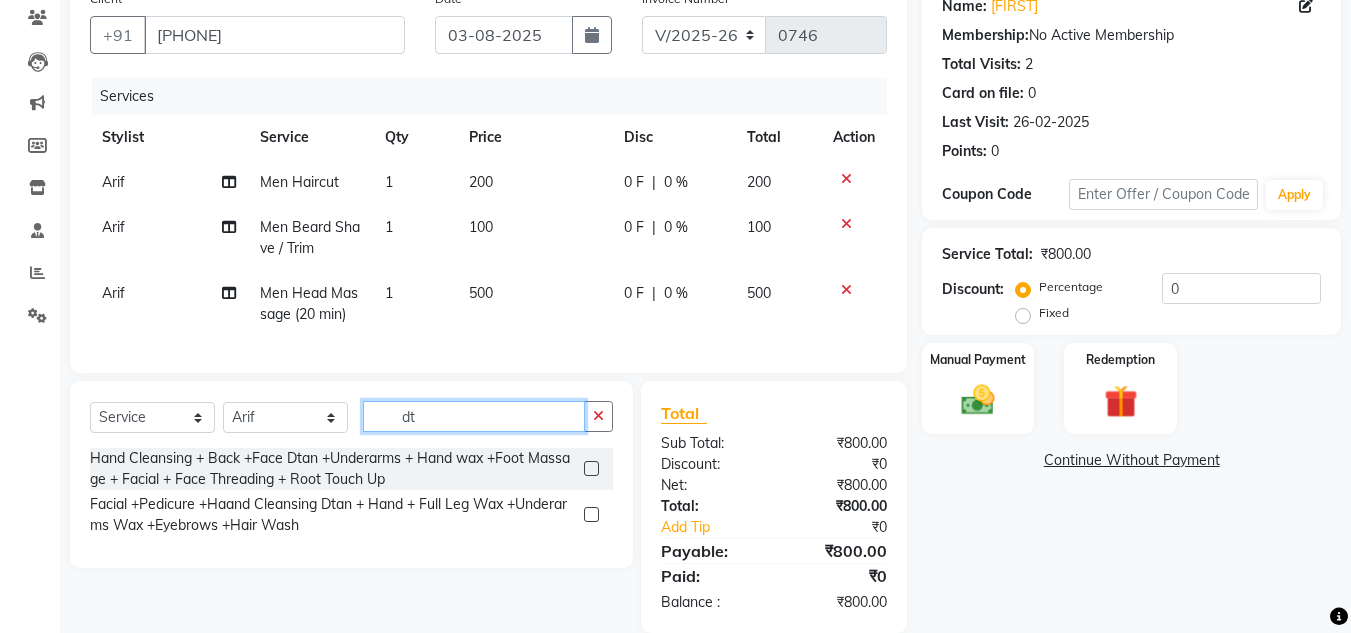 scroll, scrollTop: 215, scrollLeft: 0, axis: vertical 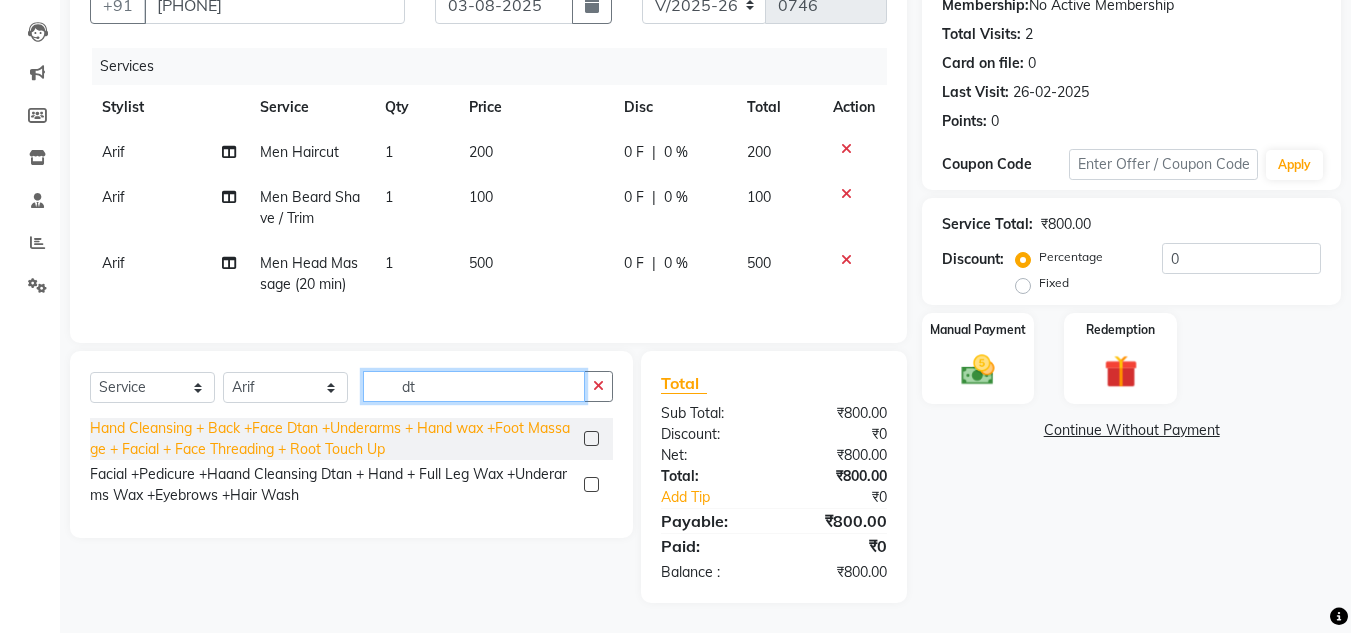 type on "d" 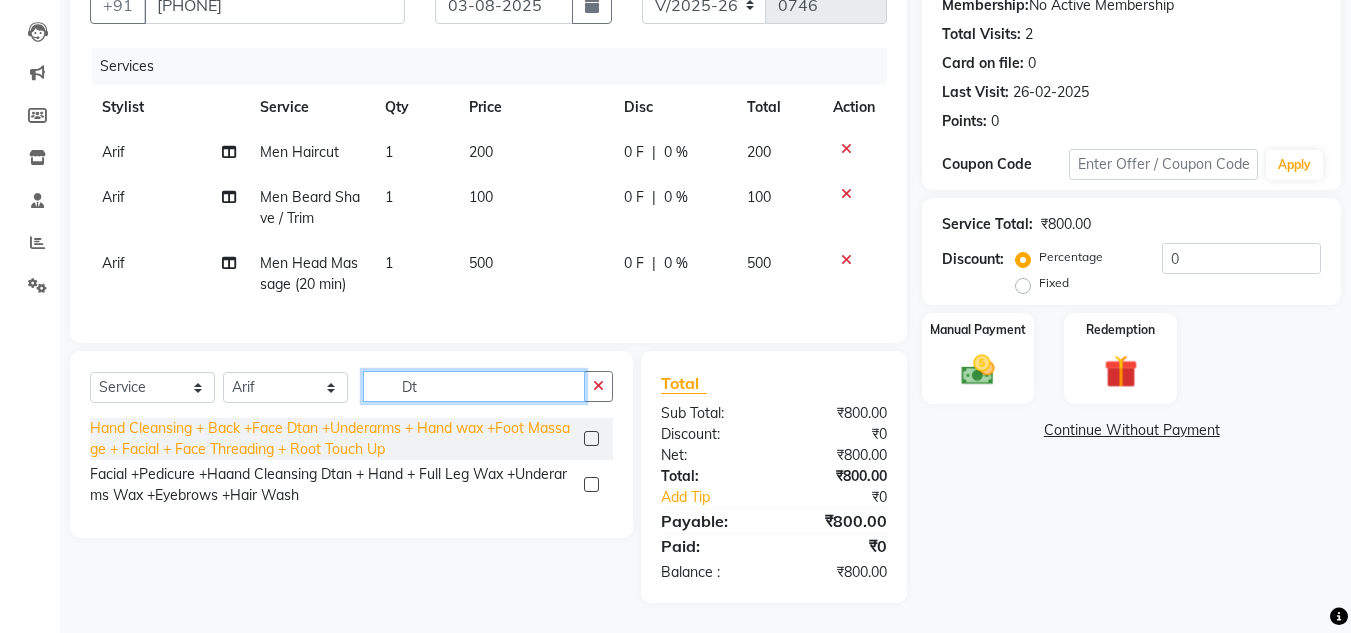 type on "D" 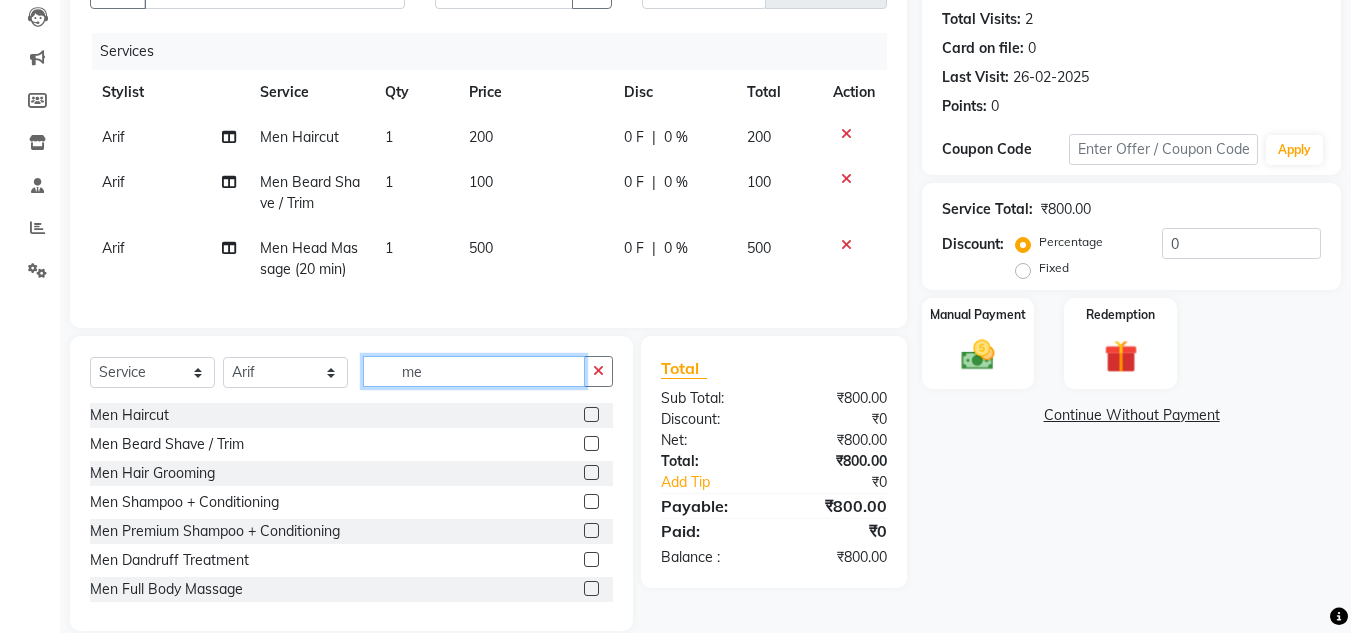 type on "m" 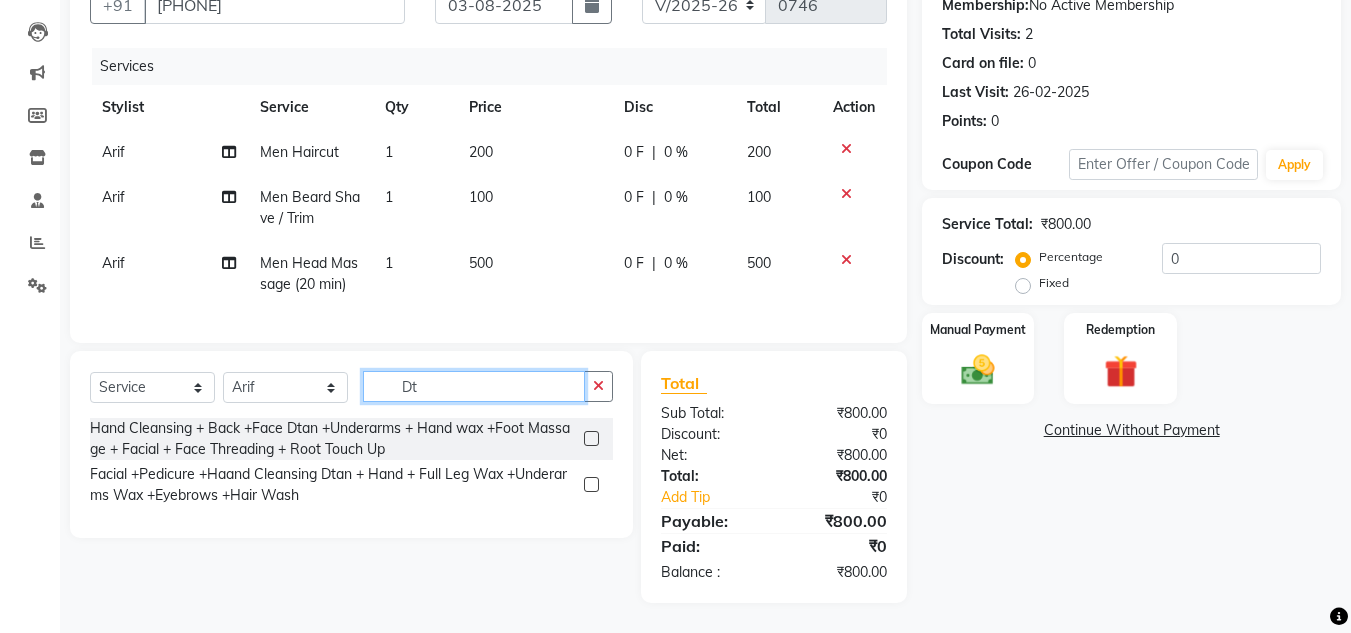 type on "D" 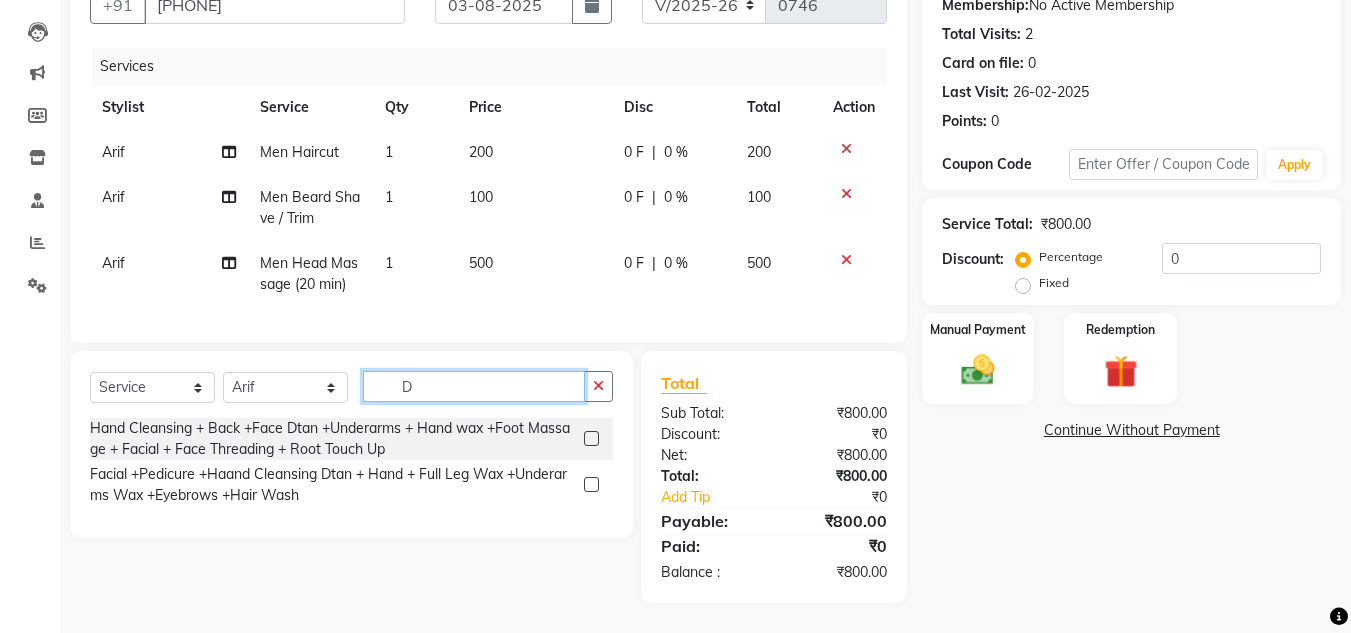 type 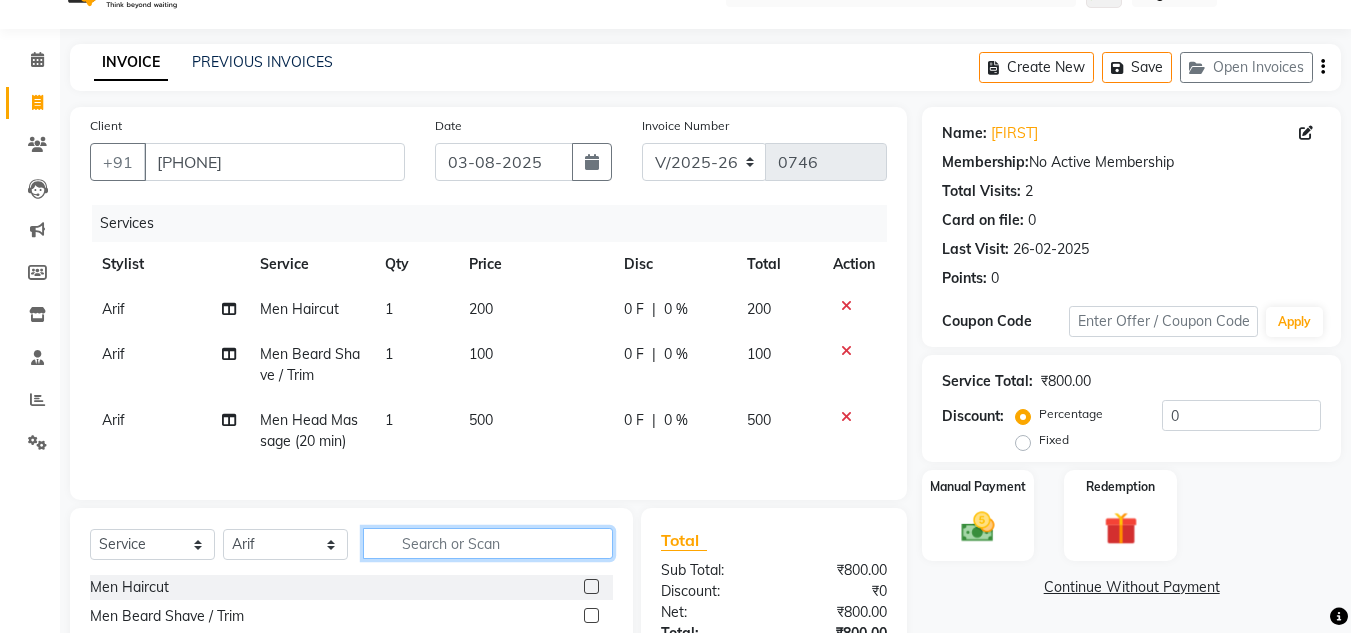 scroll, scrollTop: 0, scrollLeft: 0, axis: both 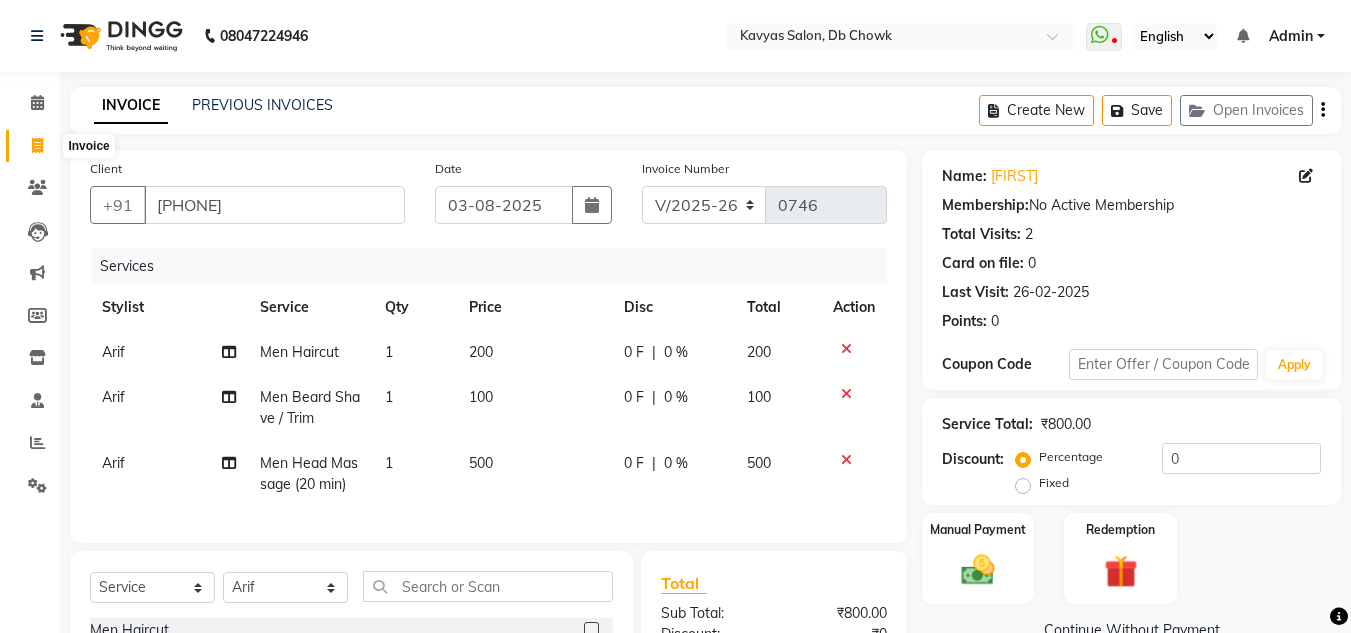 click 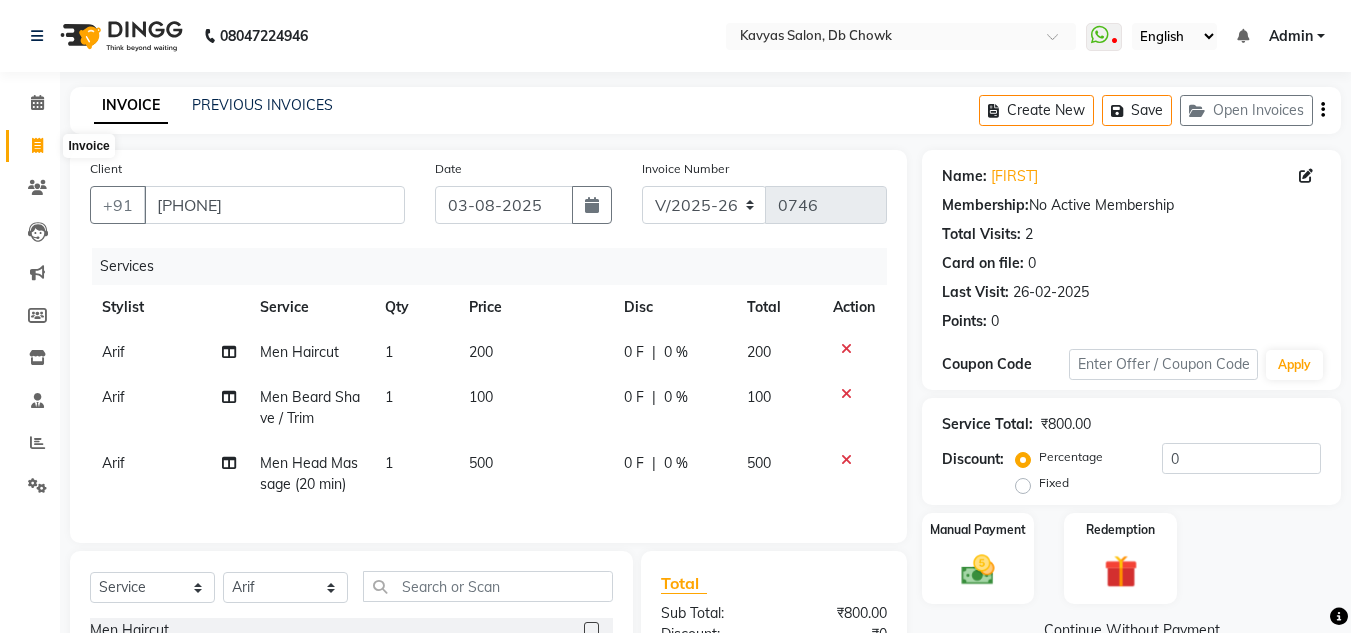 select on "service" 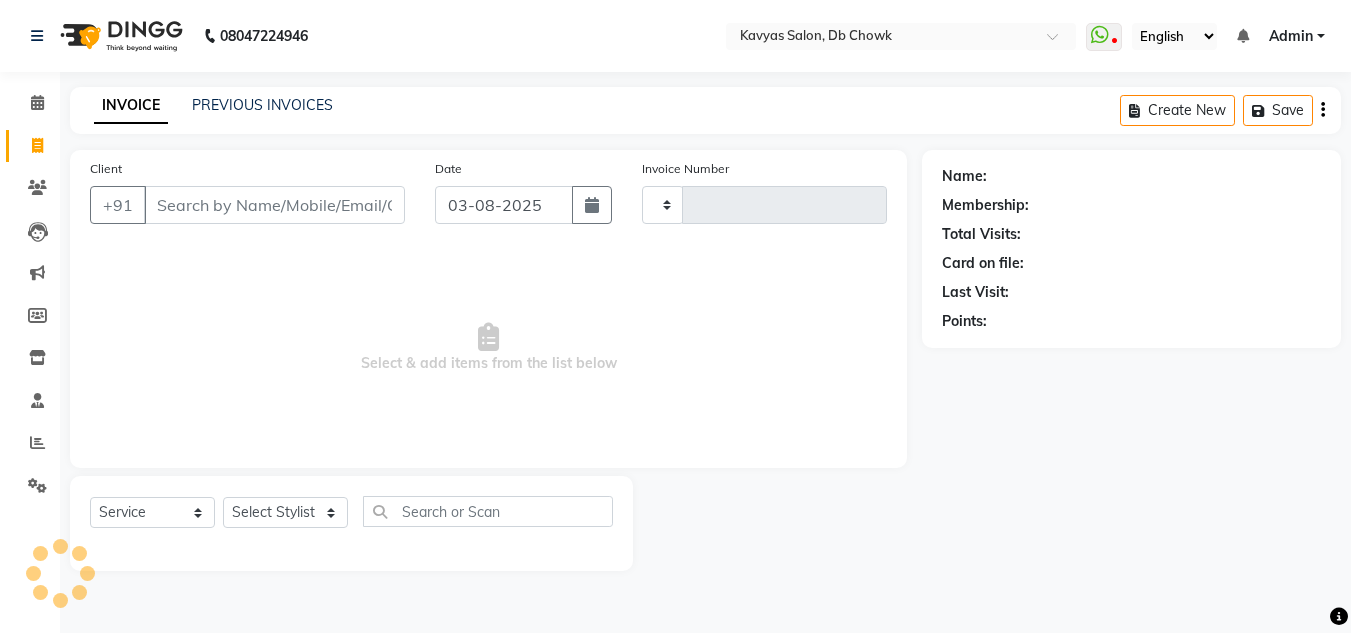 type on "0746" 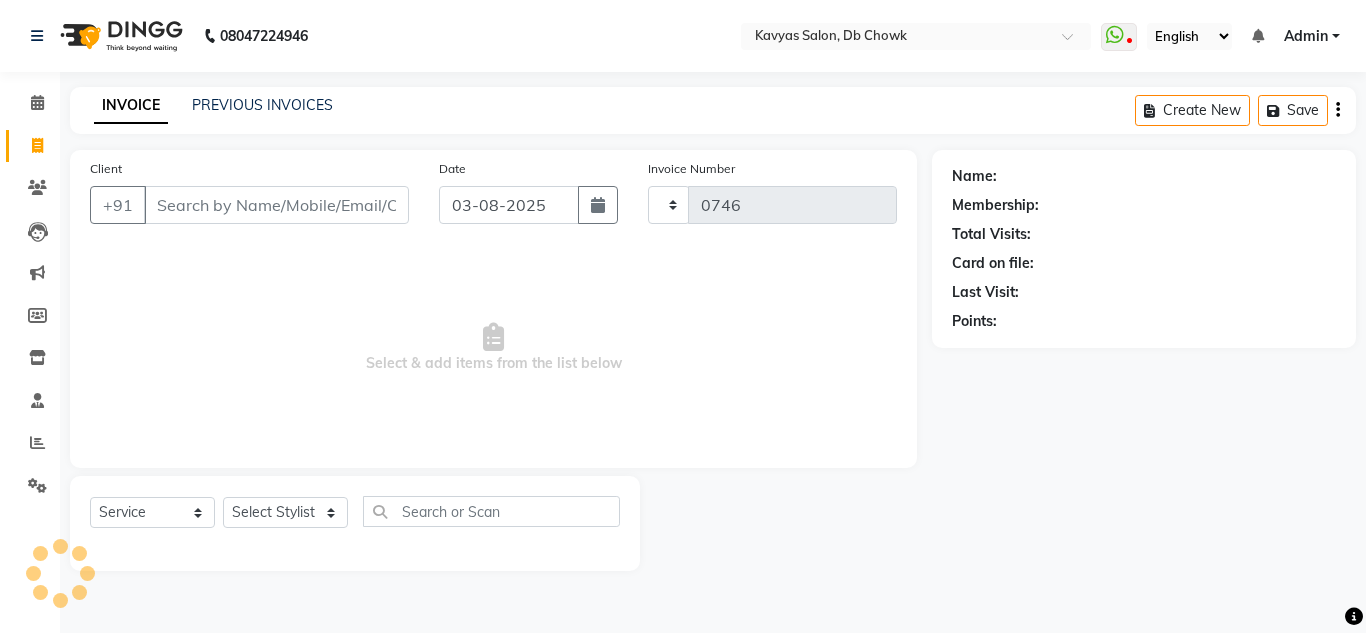 select on "6954" 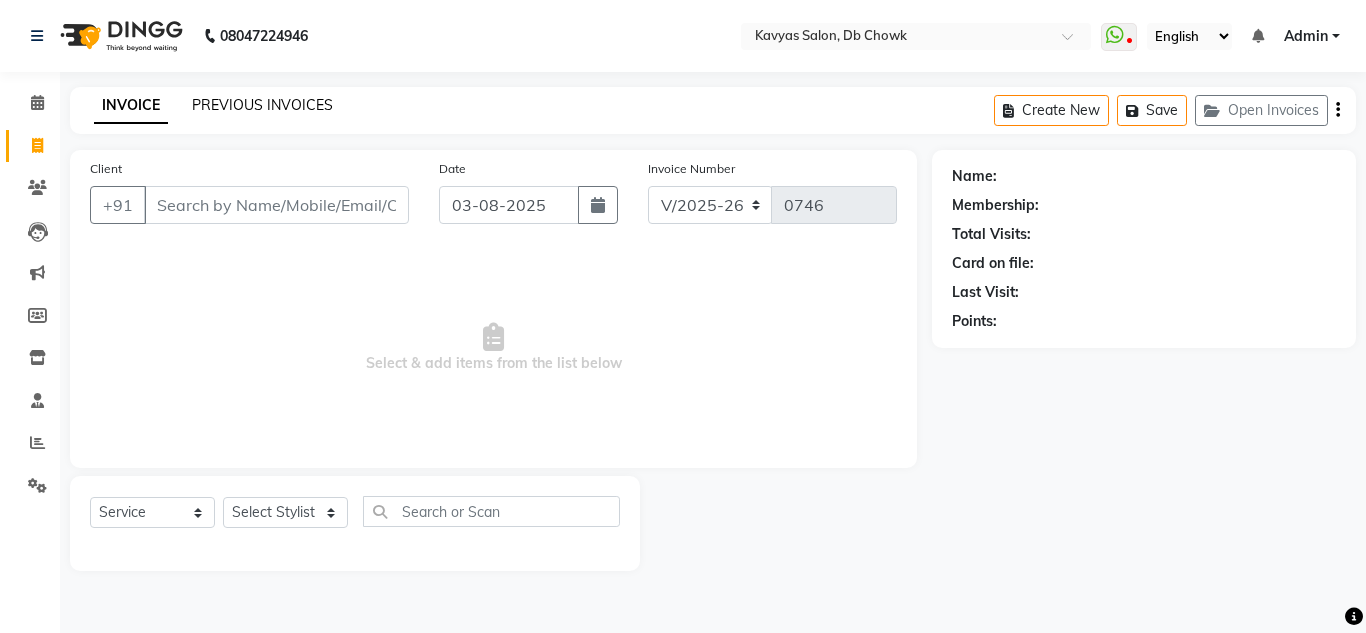 click on "PREVIOUS INVOICES" 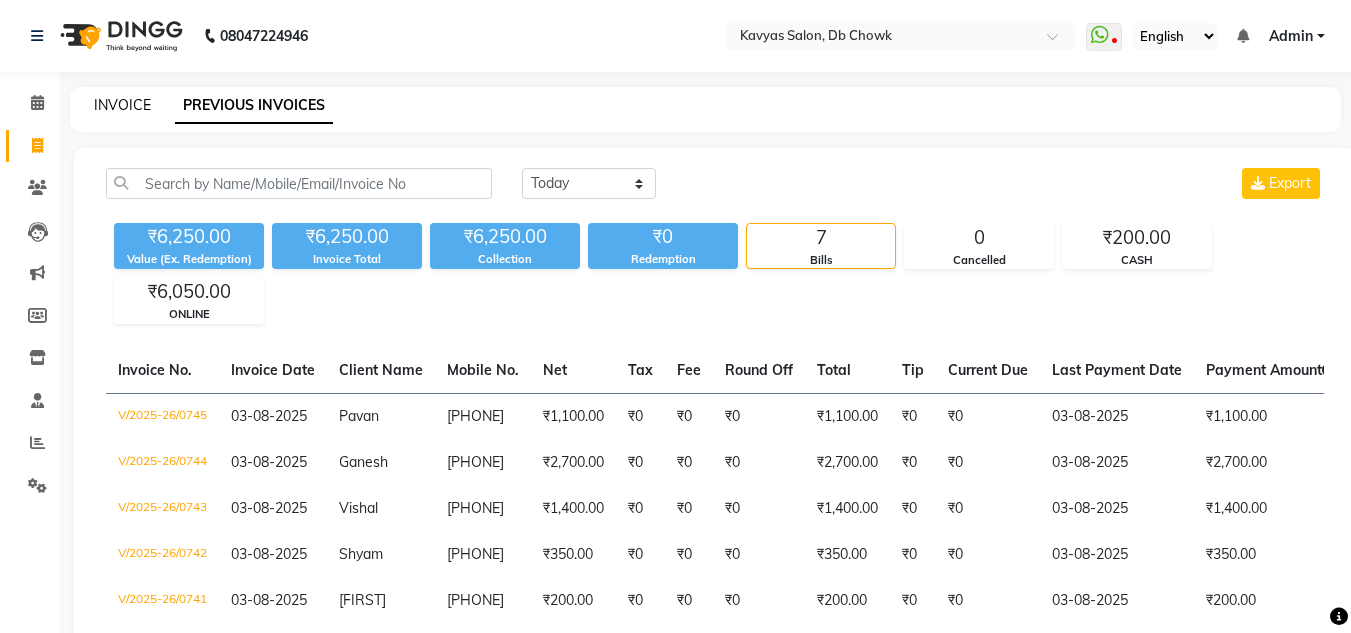 click on "INVOICE" 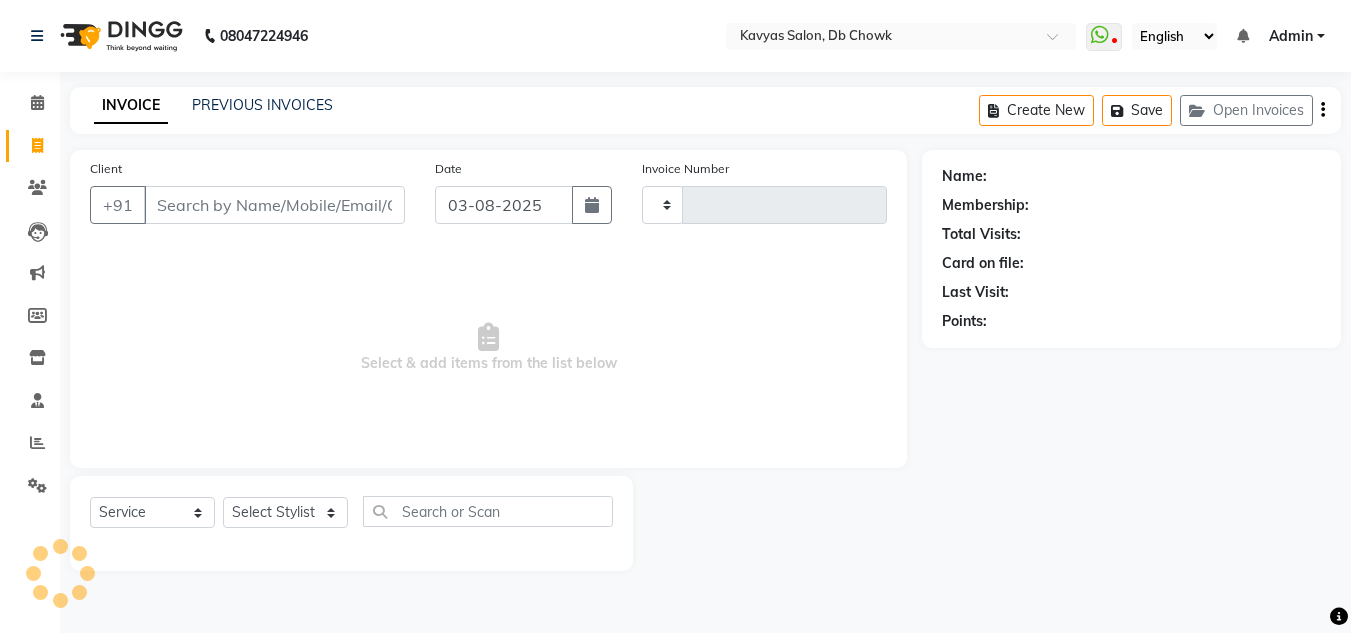 type on "0746" 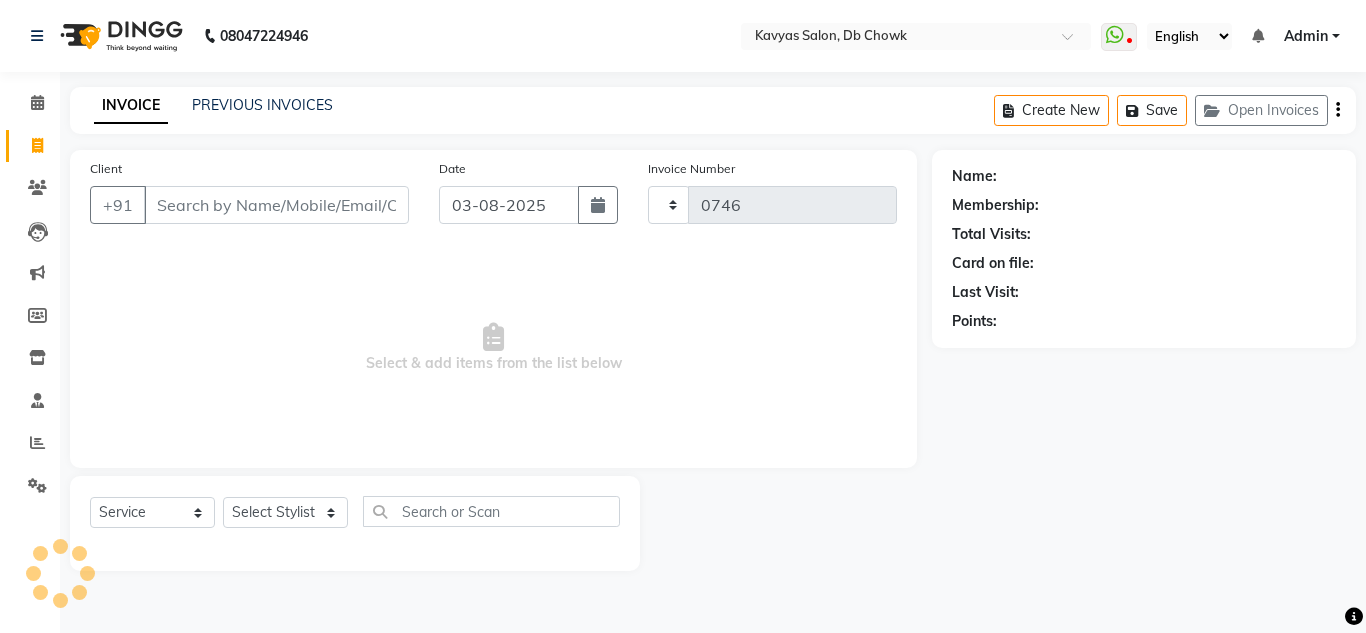 select on "6954" 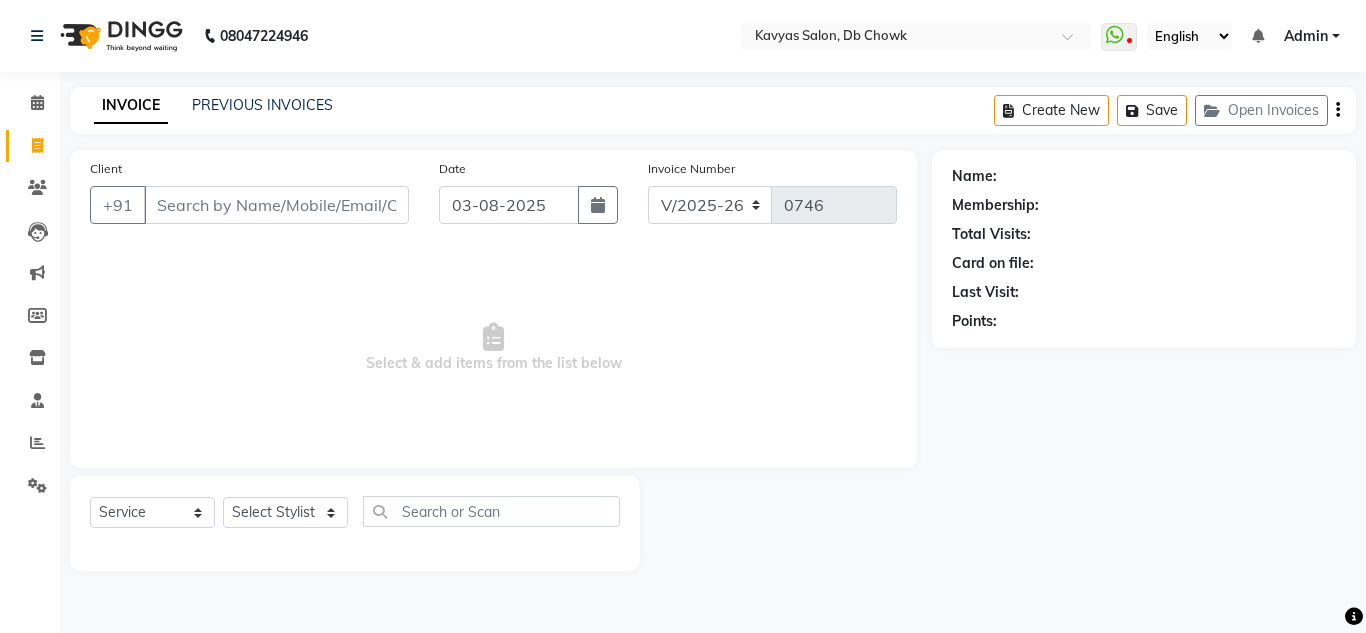 click on "Client" at bounding box center [276, 205] 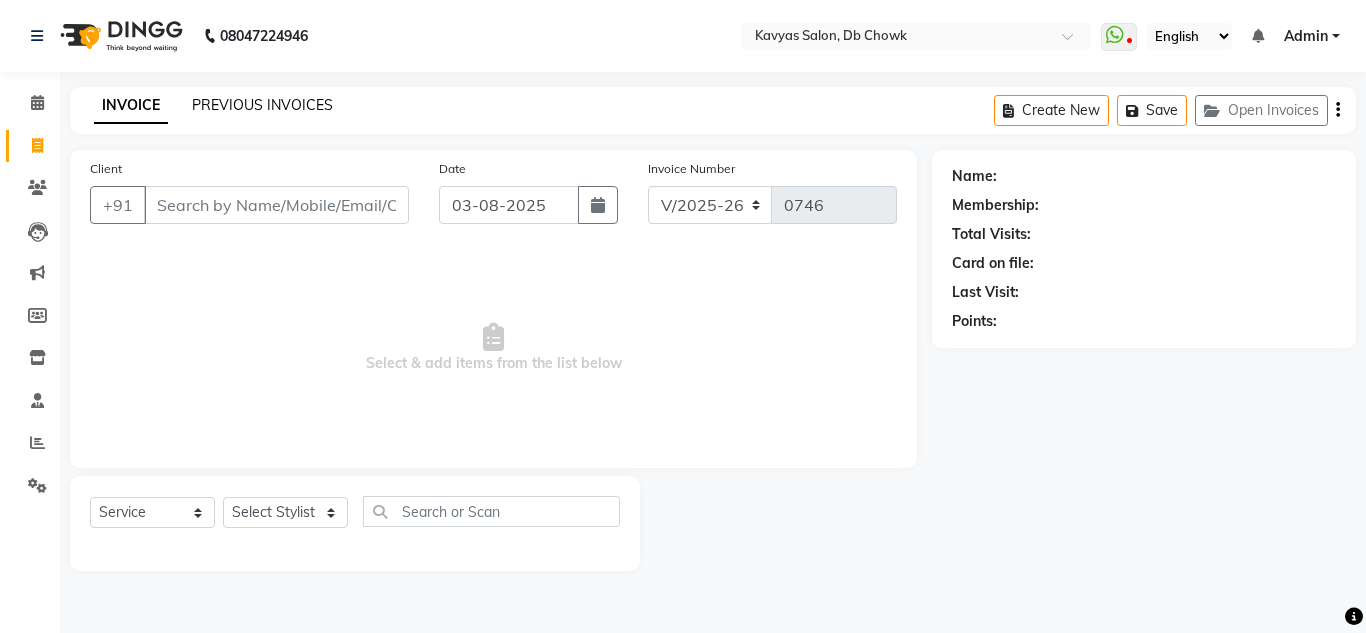click on "PREVIOUS INVOICES" 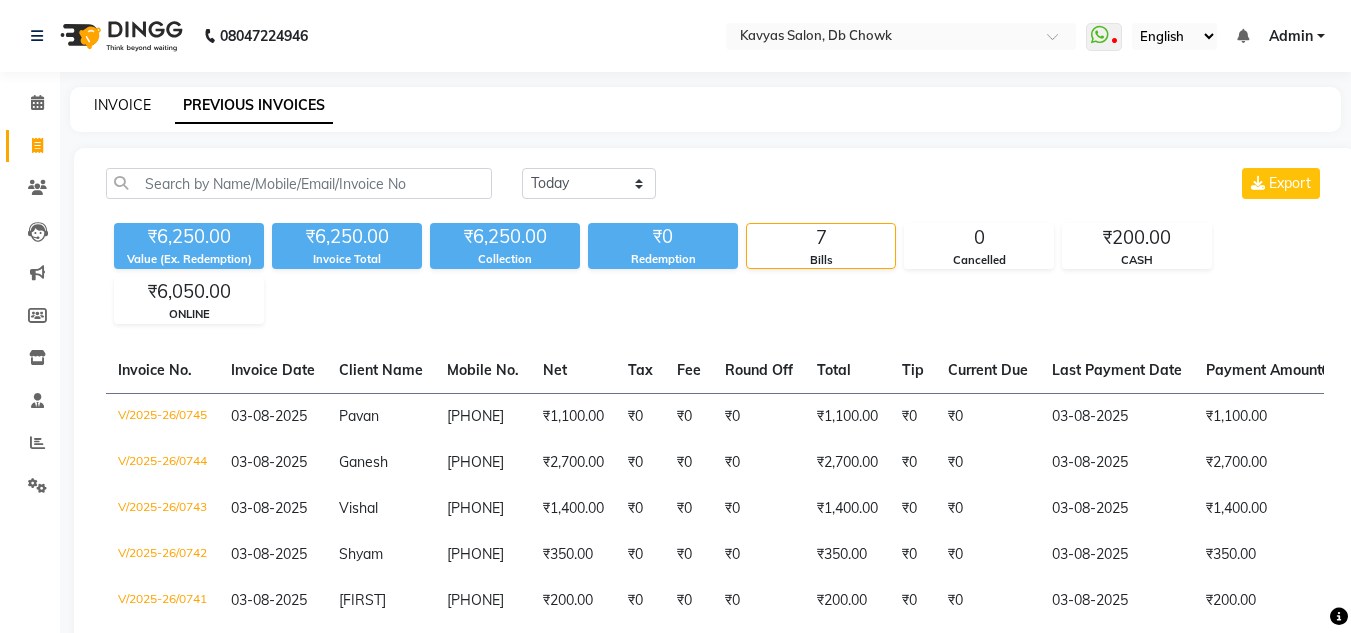 click on "INVOICE" 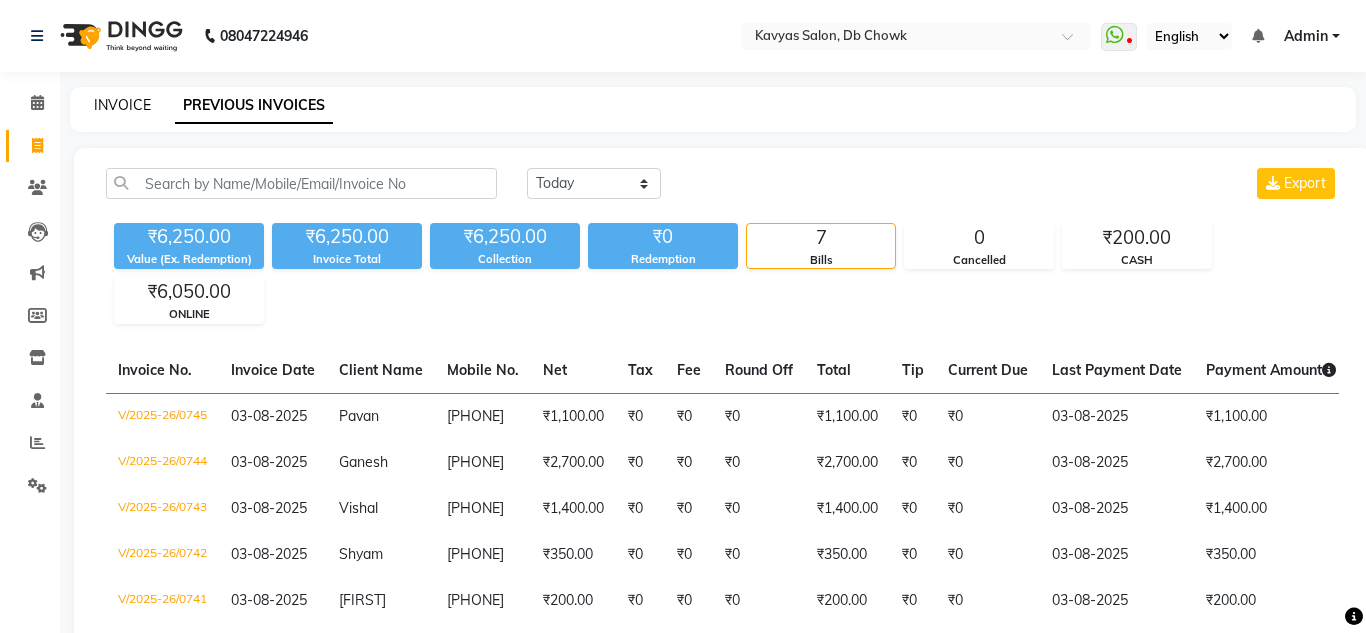 select on "service" 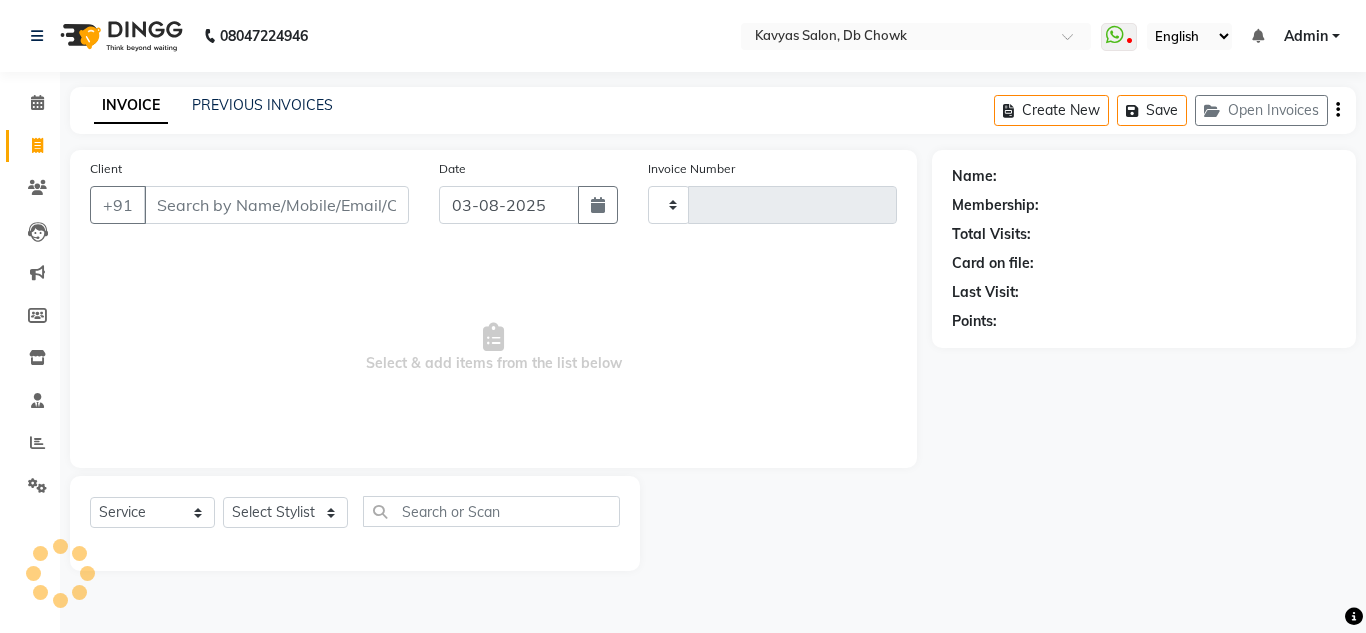type on "0746" 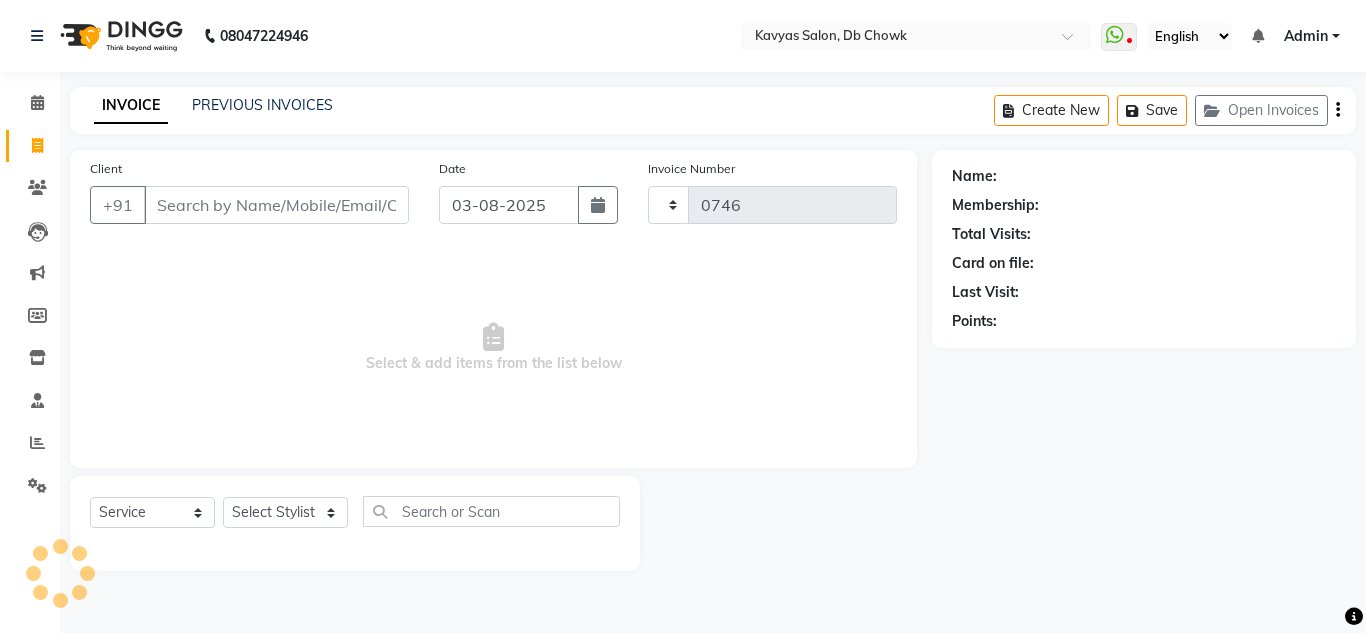 select on "6954" 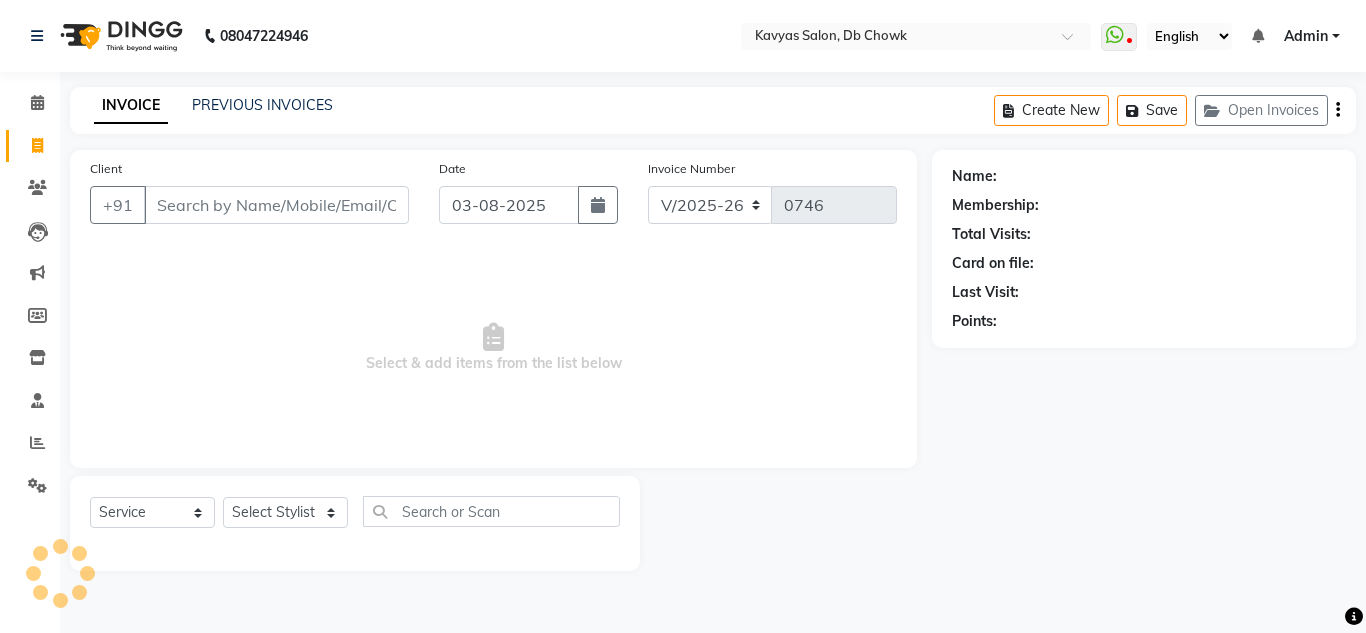 click on "Client" at bounding box center [276, 205] 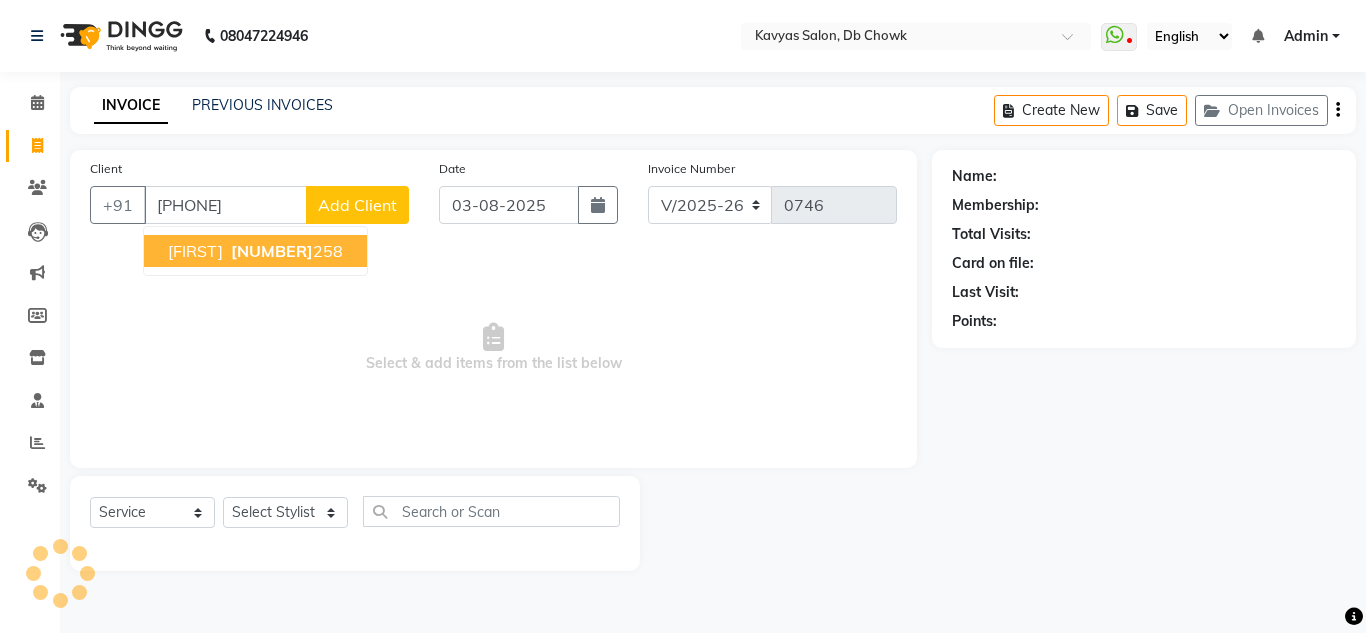 type on "[PHONE]" 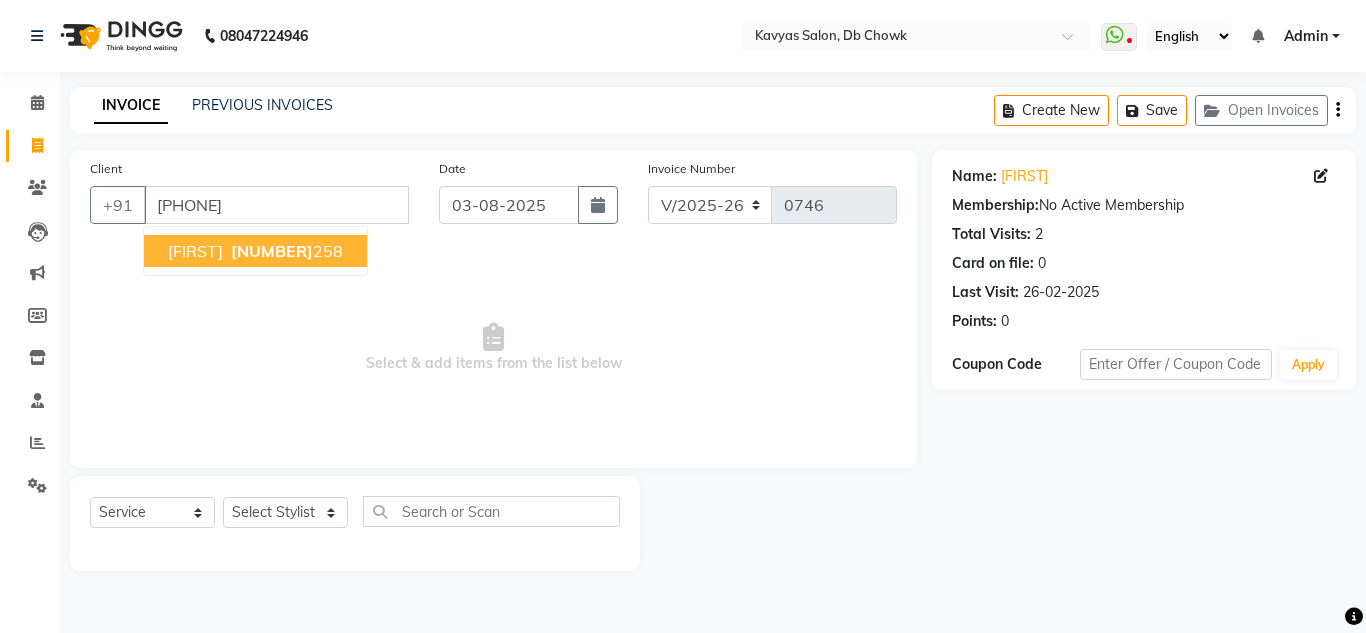 click on "[PHONE]" at bounding box center (285, 251) 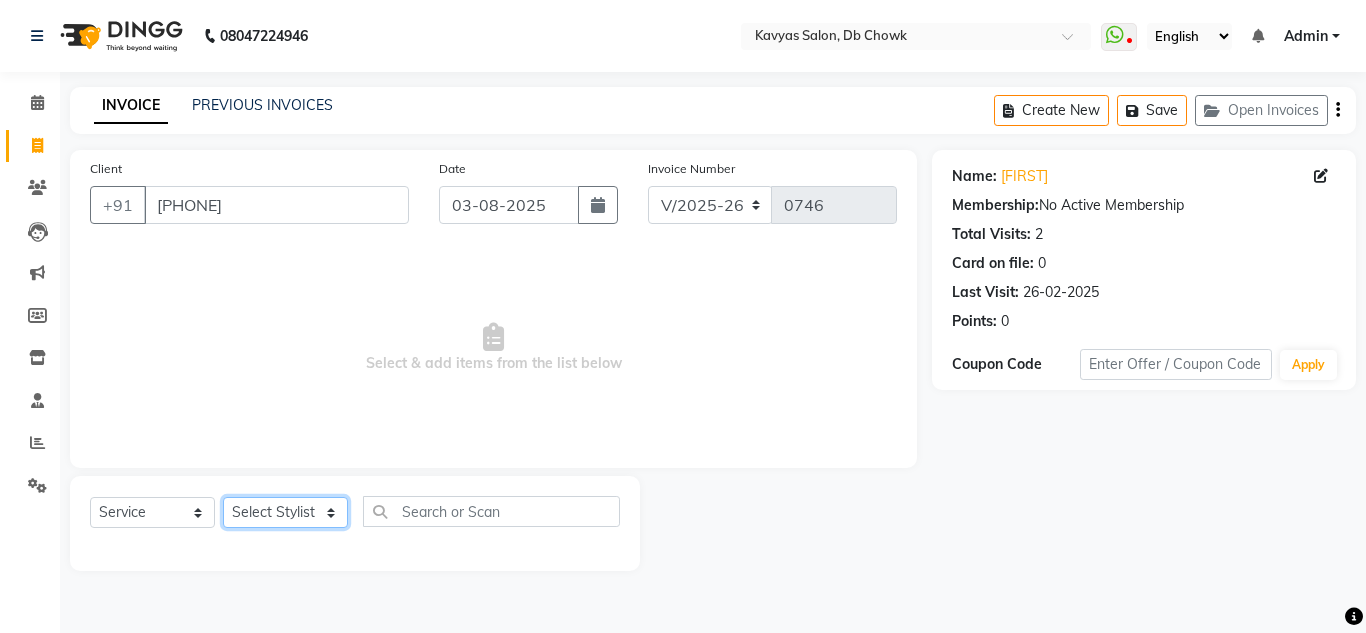 click on "Select Stylist [FIRST] [LAST] [FIRST] [LAST] [FIRST] [LAST] [FIRST] [LAST] [FIRST] [FIRST] [FIRST] [FIRST] [FIRST] [FIRST] [FIRST] [FIRST] [FIRST] [FIRST] [FIRST] [FIRST]  Men Hair cut + Hair colour x Men Haircut Men Beard Shave / Trim Men Hair Grooming Men Shampoo + Conditioning Men Premium Shampoo + Conditioning Men Dandruff Treatment Men Full Body Massage Men Nanoplastia Men Hair Wash Men Hair Wash + Hair Cut + Beard Men Beard Color Full Women Dandruff Treatment Women Gel Extention Removal Men Hand Wax Full Women Face Threading Men Hair cut + Hair colour Women Hair Spa + Hair Colour + Facial + Hand Leg Wax + Underarm Wax Christmas Offer (Hair Cut + Beard + Hair Colour/ Spa) Nail Gel  Work Hand Cleansing + Back +Face Dtan +Underarms + Hand wax +Foot Massage + Facial + Face Threading + Root Touch Up Facial +Pedicure +Haand Cleansing Dtan + Hand + Full Leg Wax +Underarms Wax +Eyebrows +Hair Wash  Women Hair Spa Women Wax Make Up 1" 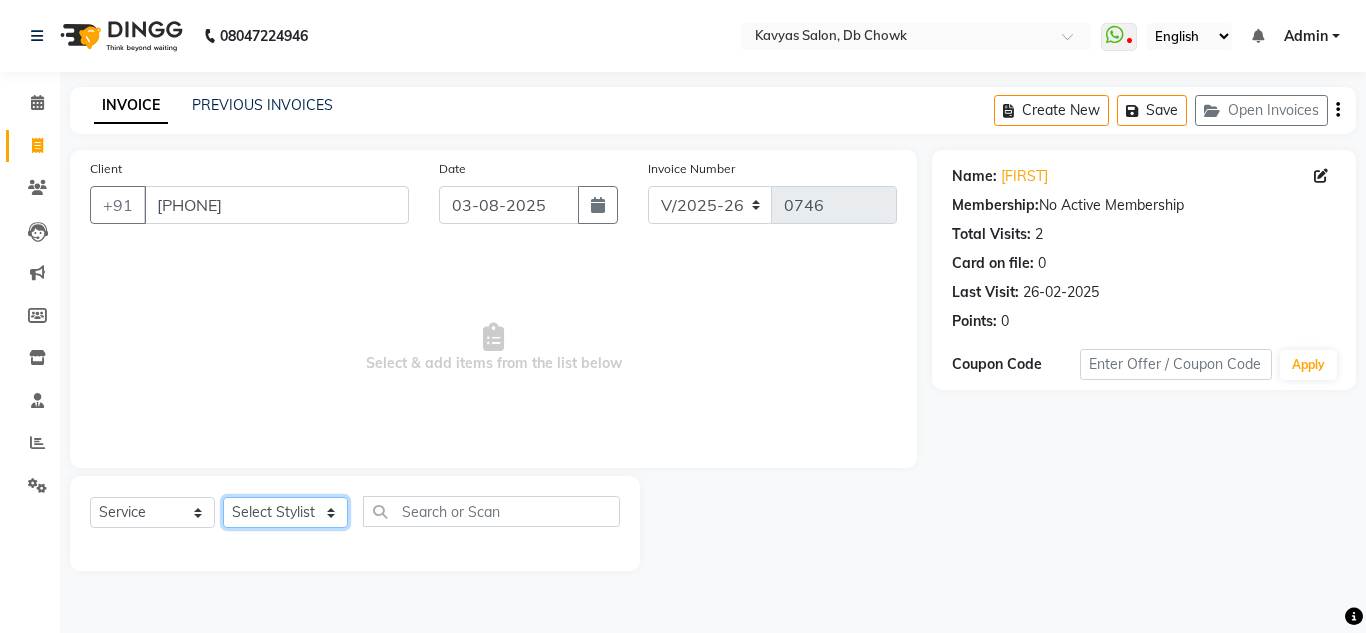 select on "83735" 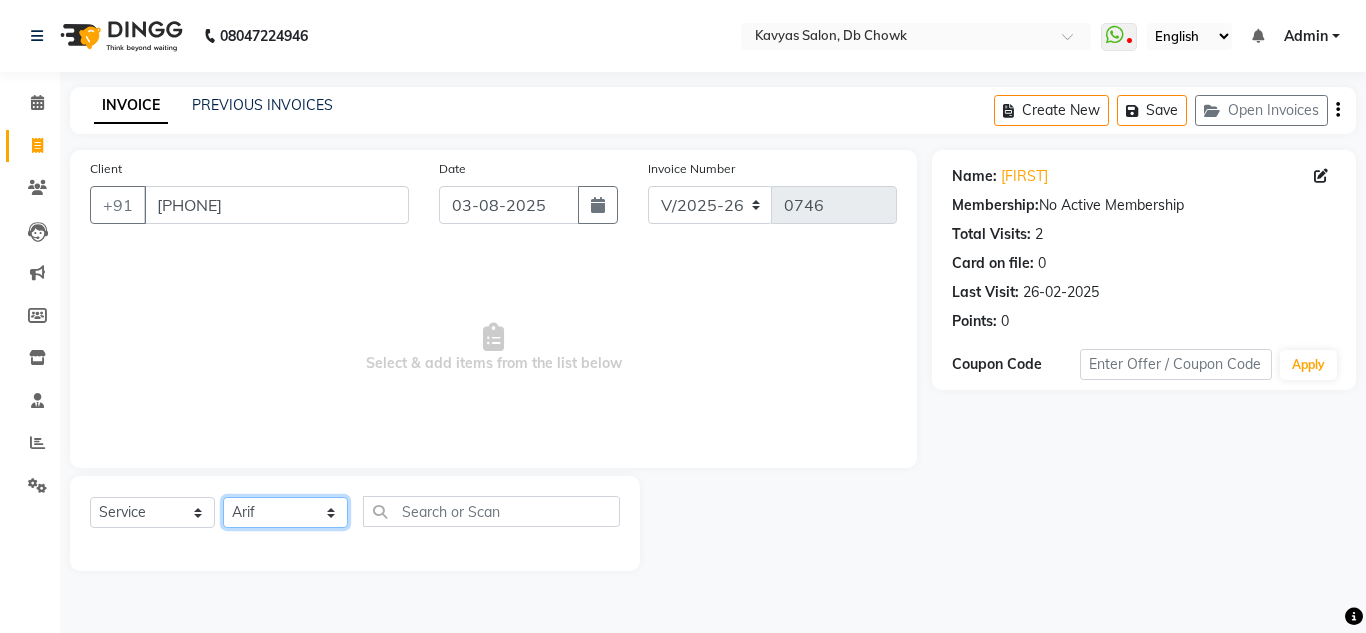 click on "Select Stylist [FIRST] [LAST] [FIRST] [LAST] [FIRST] [LAST] [FIRST] [LAST] [FIRST] [FIRST] [FIRST] [FIRST] [FIRST] [FIRST] [FIRST] [FIRST] [FIRST] [FIRST] [FIRST] [FIRST]  Men Hair cut + Hair colour x Men Haircut Men Beard Shave / Trim Men Hair Grooming Men Shampoo + Conditioning Men Premium Shampoo + Conditioning Men Dandruff Treatment Men Full Body Massage Men Nanoplastia Men Hair Wash Men Hair Wash + Hair Cut + Beard Men Beard Color Full Women Dandruff Treatment Women Gel Extention Removal Men Hand Wax Full Women Face Threading Men Hair cut + Hair colour Women Hair Spa + Hair Colour + Facial + Hand Leg Wax + Underarm Wax Christmas Offer (Hair Cut + Beard + Hair Colour/ Spa) Nail Gel  Work Hand Cleansing + Back +Face Dtan +Underarms + Hand wax +Foot Massage + Facial + Face Threading + Root Touch Up Facial +Pedicure +Haand Cleansing Dtan + Hand + Full Leg Wax +Underarms Wax +Eyebrows +Hair Wash  Women Hair Spa Women Wax Make Up 1" 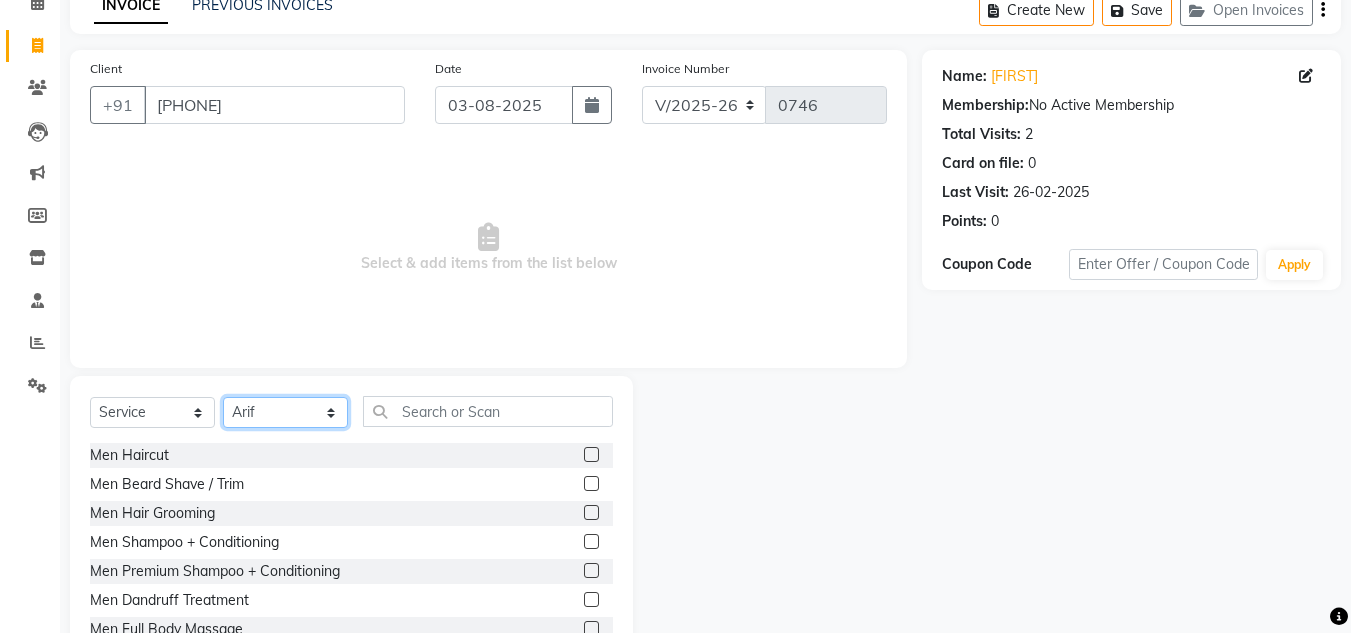 scroll, scrollTop: 168, scrollLeft: 0, axis: vertical 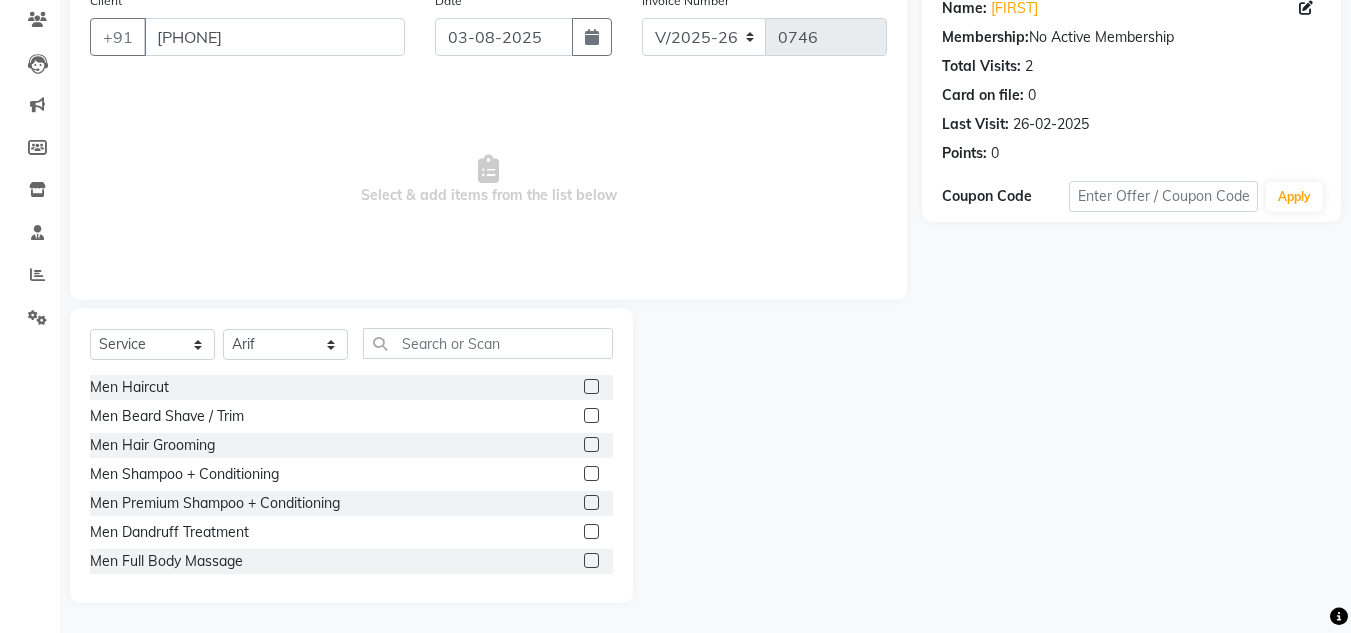 click 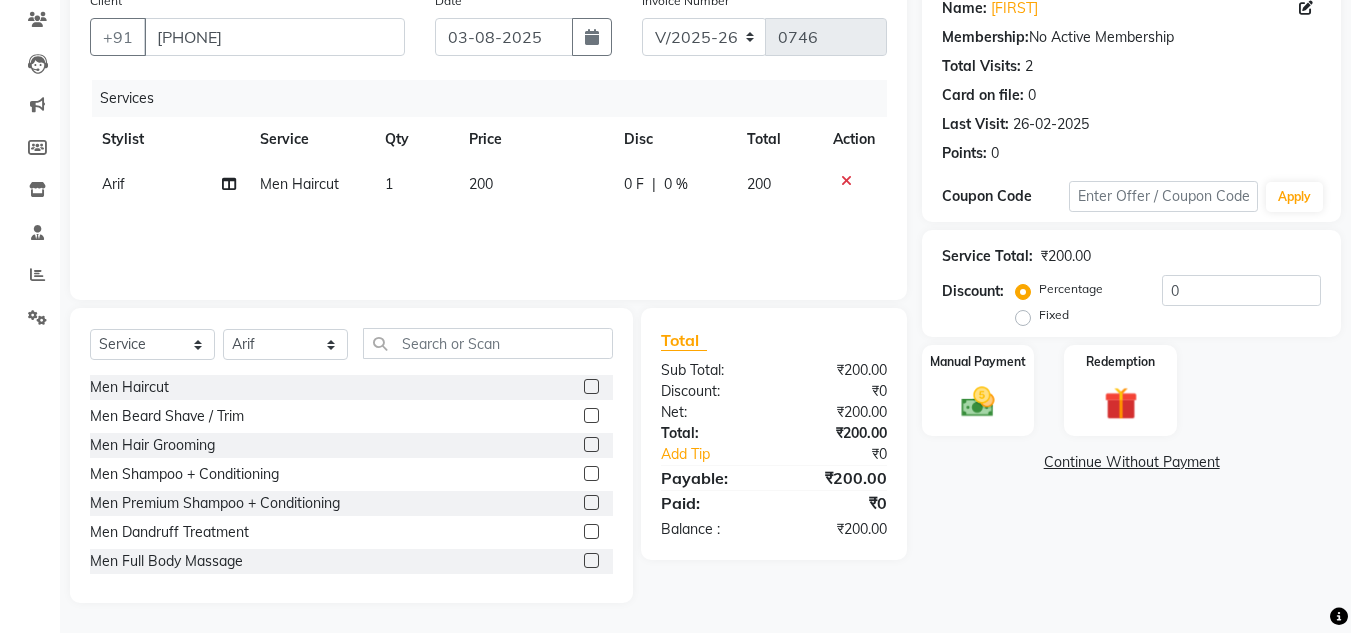 checkbox on "false" 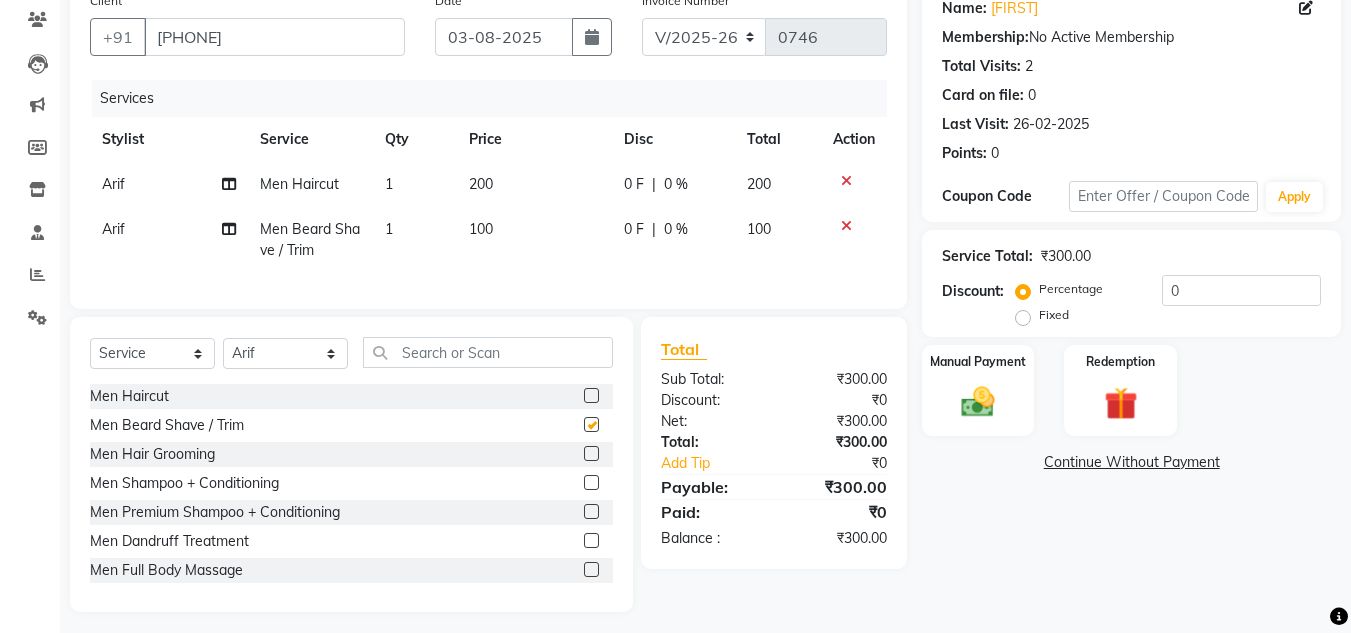 checkbox on "false" 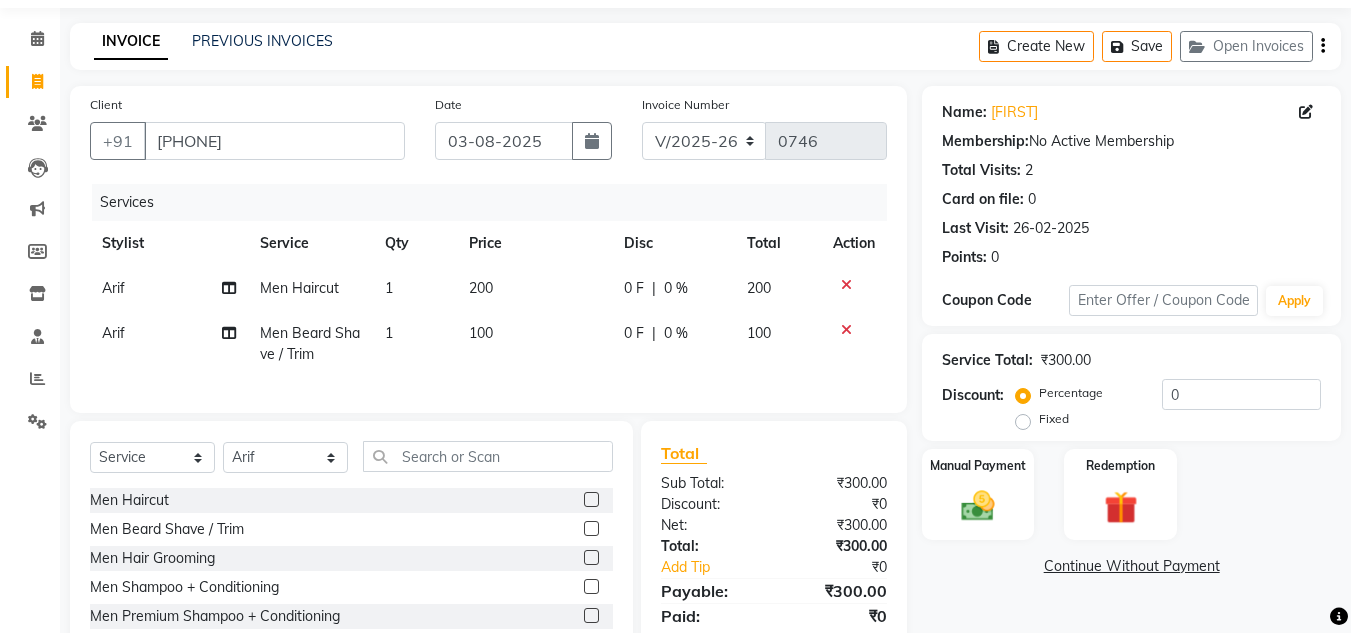 scroll, scrollTop: 0, scrollLeft: 0, axis: both 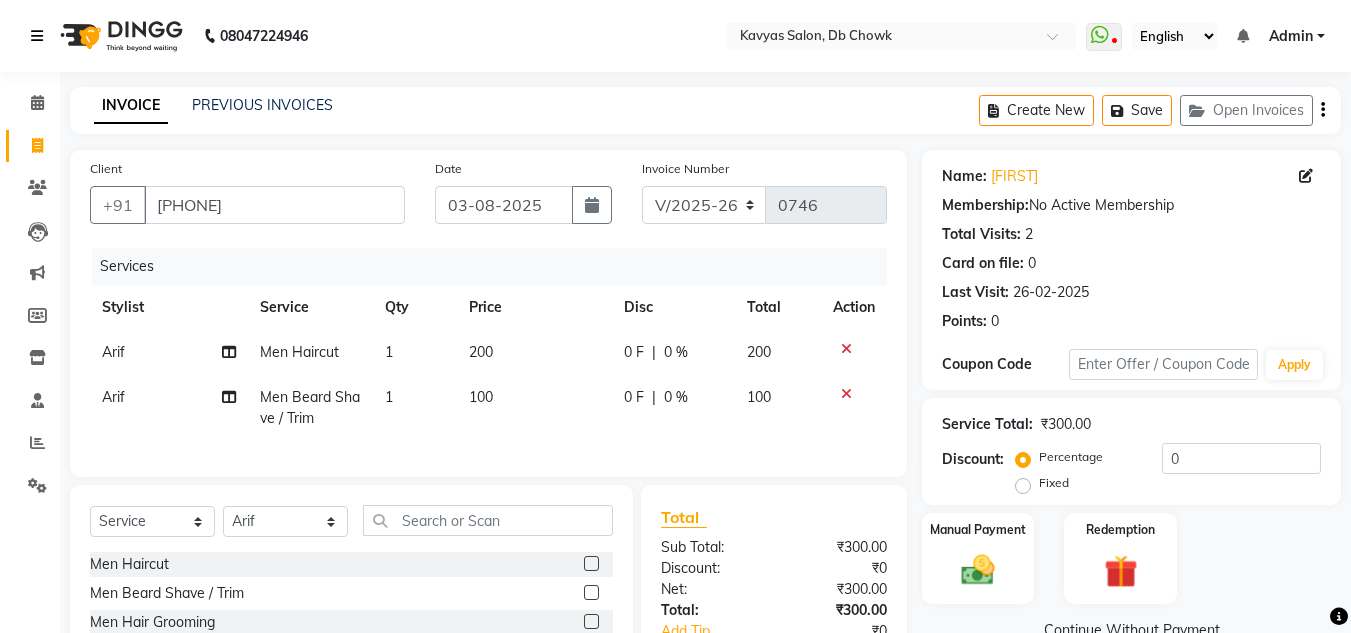 click at bounding box center (37, 36) 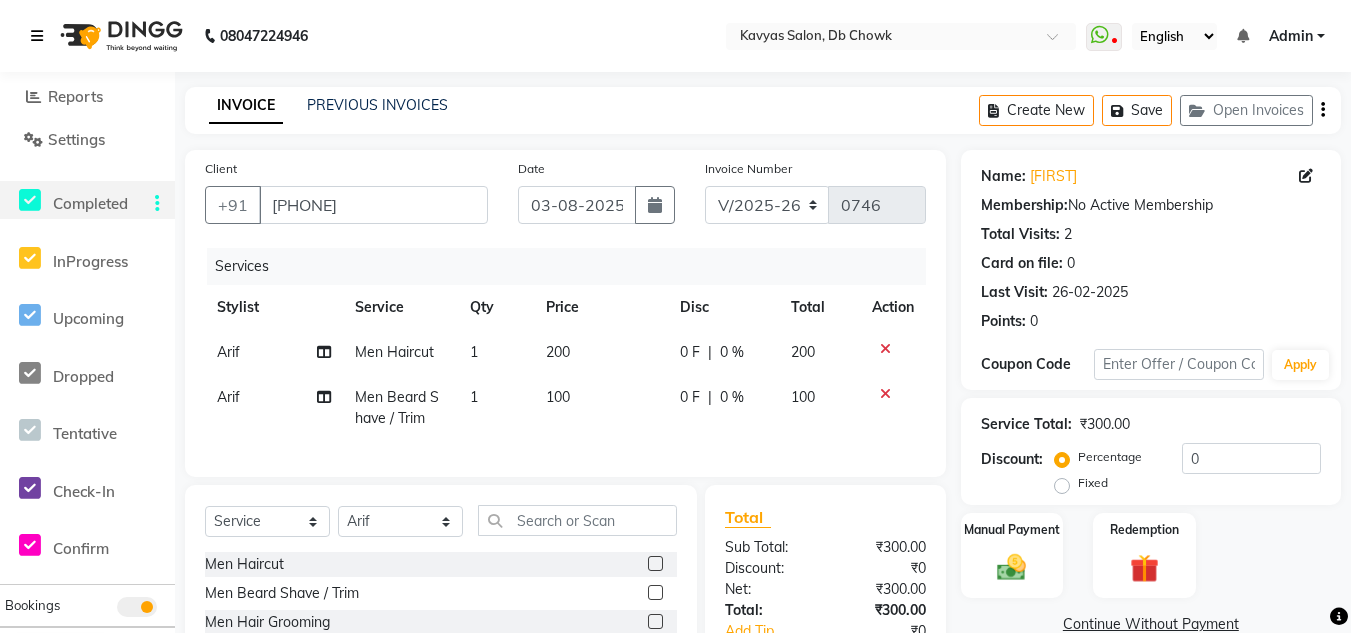scroll, scrollTop: 354, scrollLeft: 0, axis: vertical 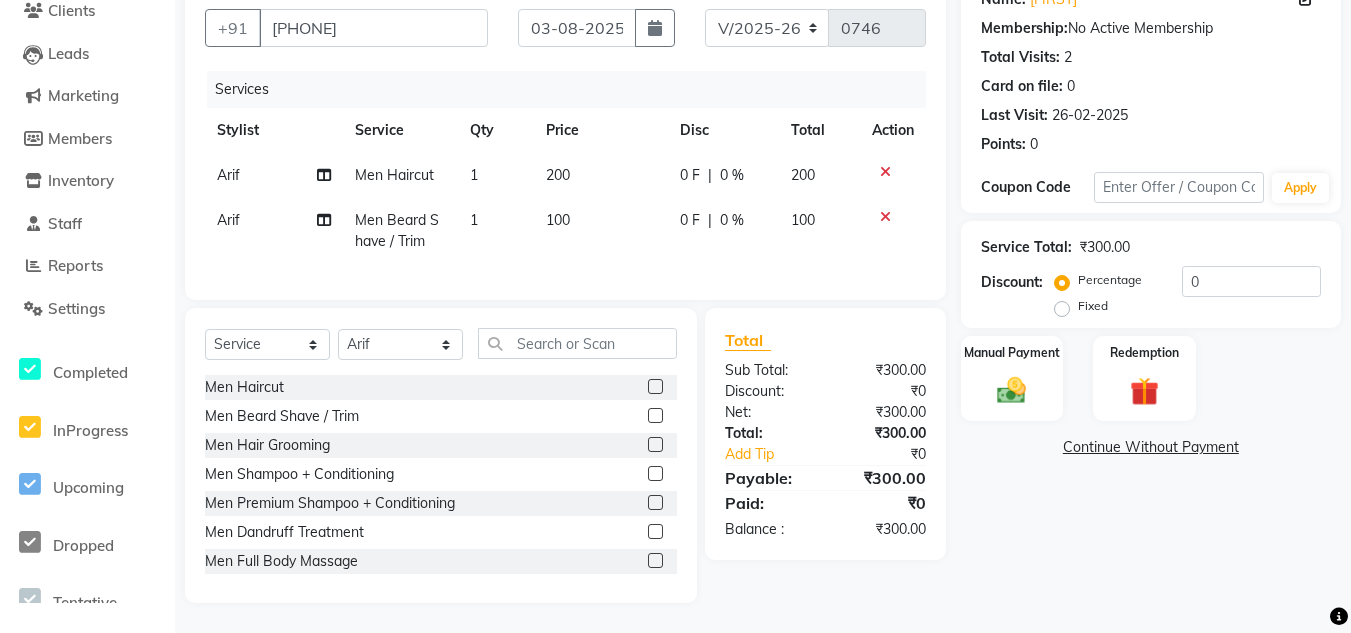 click on "Name: [FIRST]  Membership:  No Active Membership  Total Visits:  [NUMBER] Card on file:  0 Last Visit:   [DATE] Points:   0  Coupon Code Apply Service Total:  ₹[PRICE].00  Discount:  Percentage   Fixed  0 Manual Payment Redemption  Continue Without Payment" 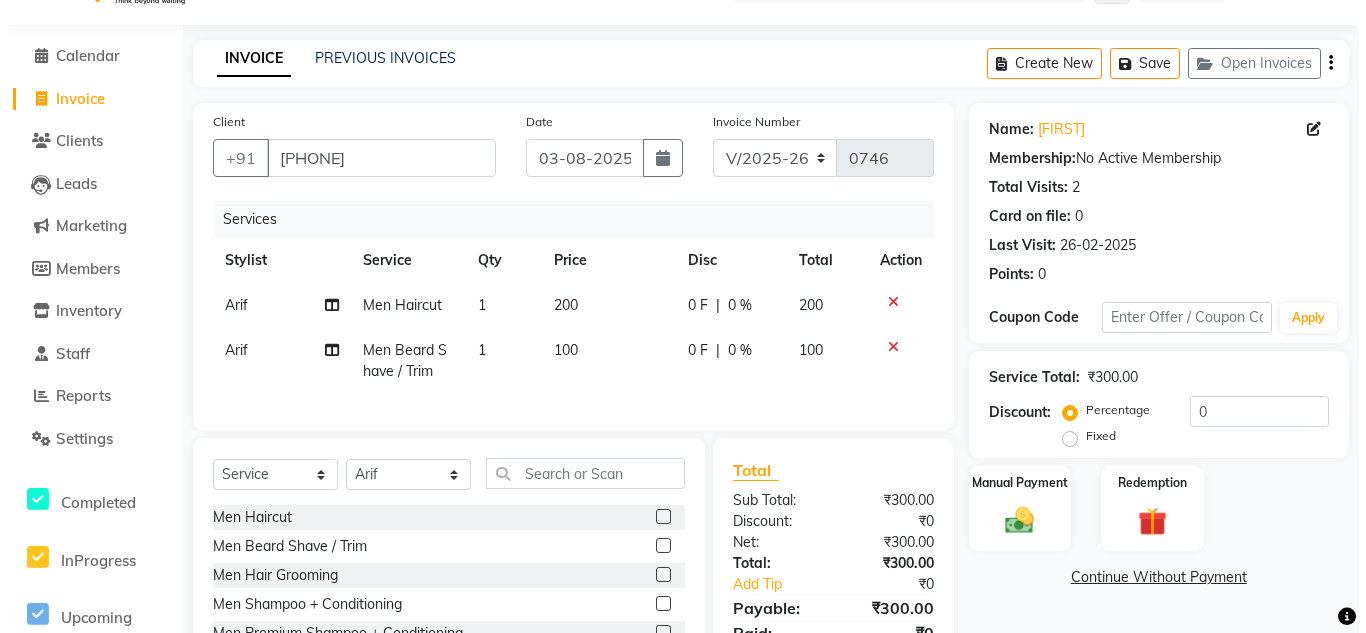 scroll, scrollTop: 0, scrollLeft: 0, axis: both 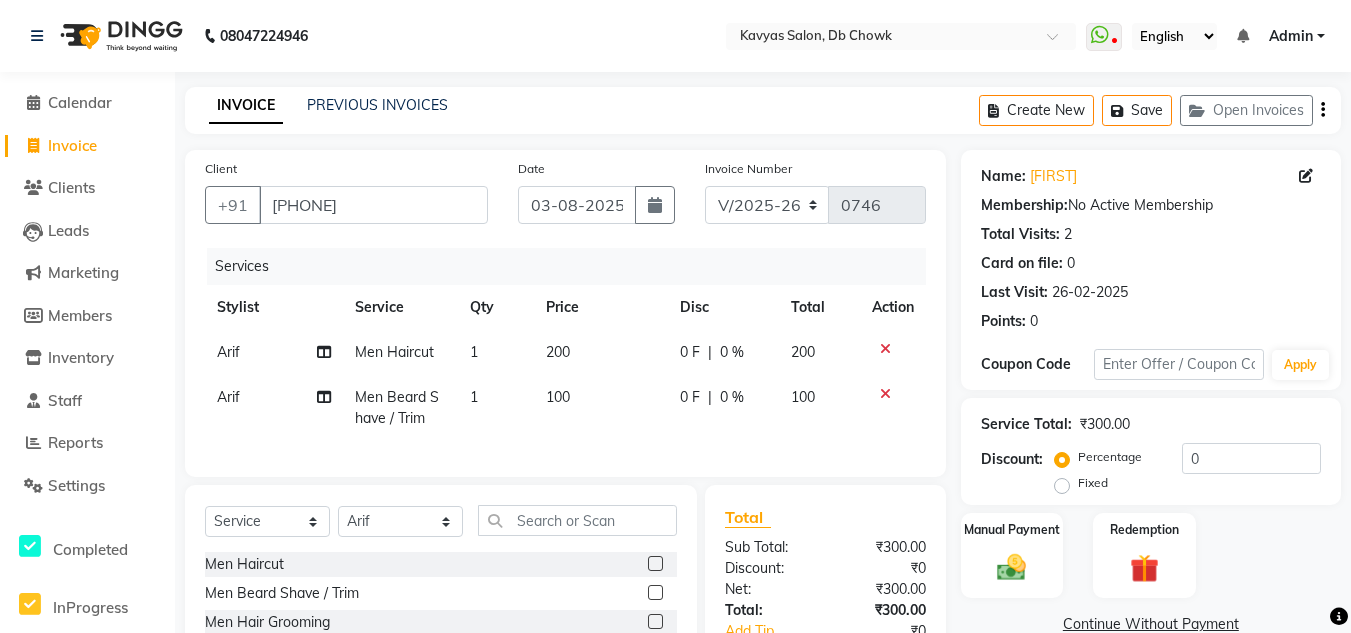 click on "INVOICE PREVIOUS INVOICES" 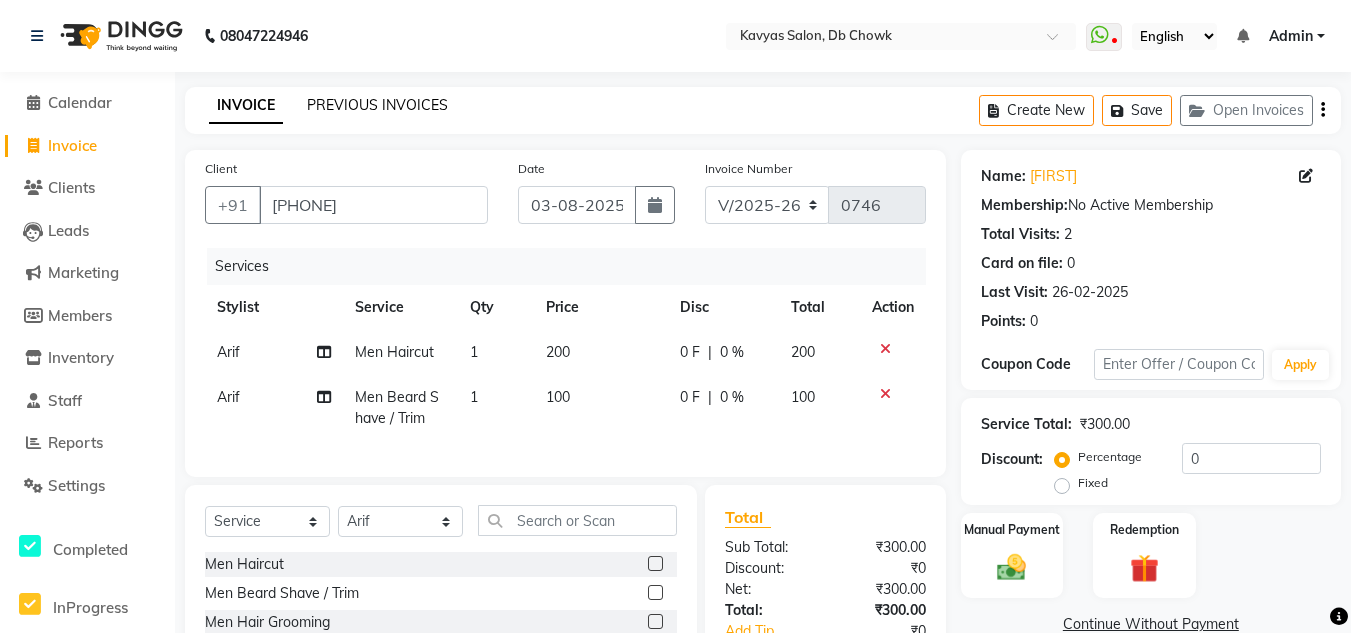 click on "PREVIOUS INVOICES" 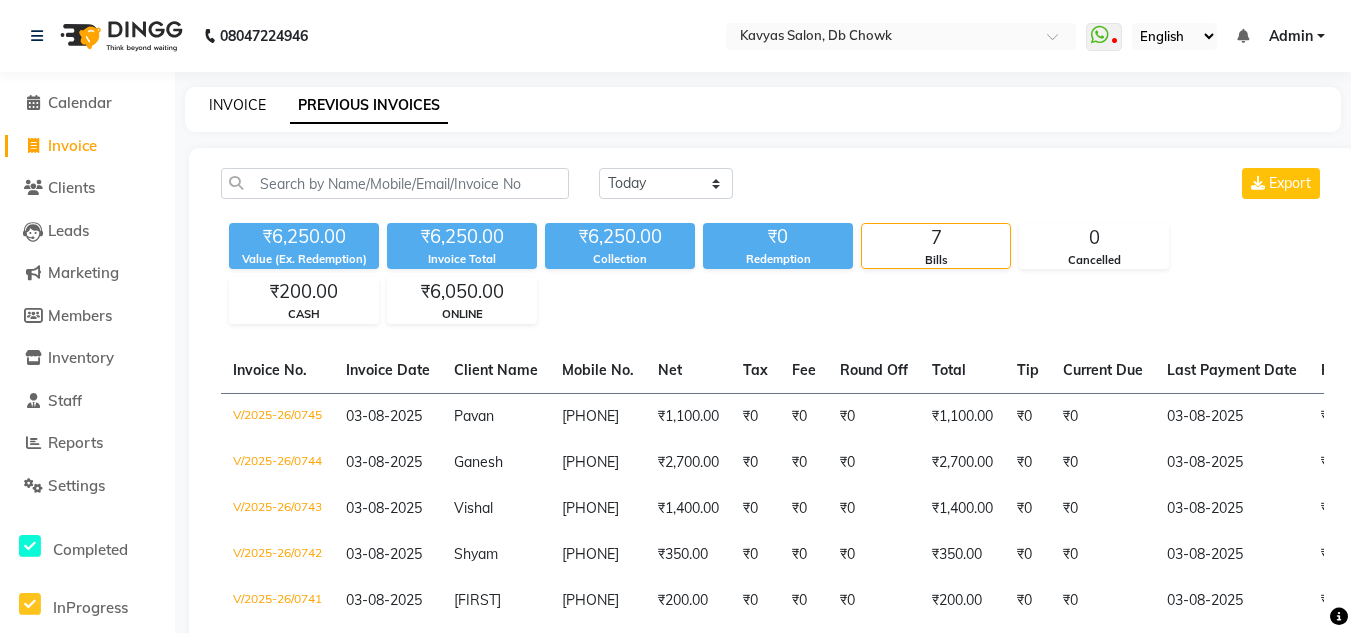 click on "INVOICE" 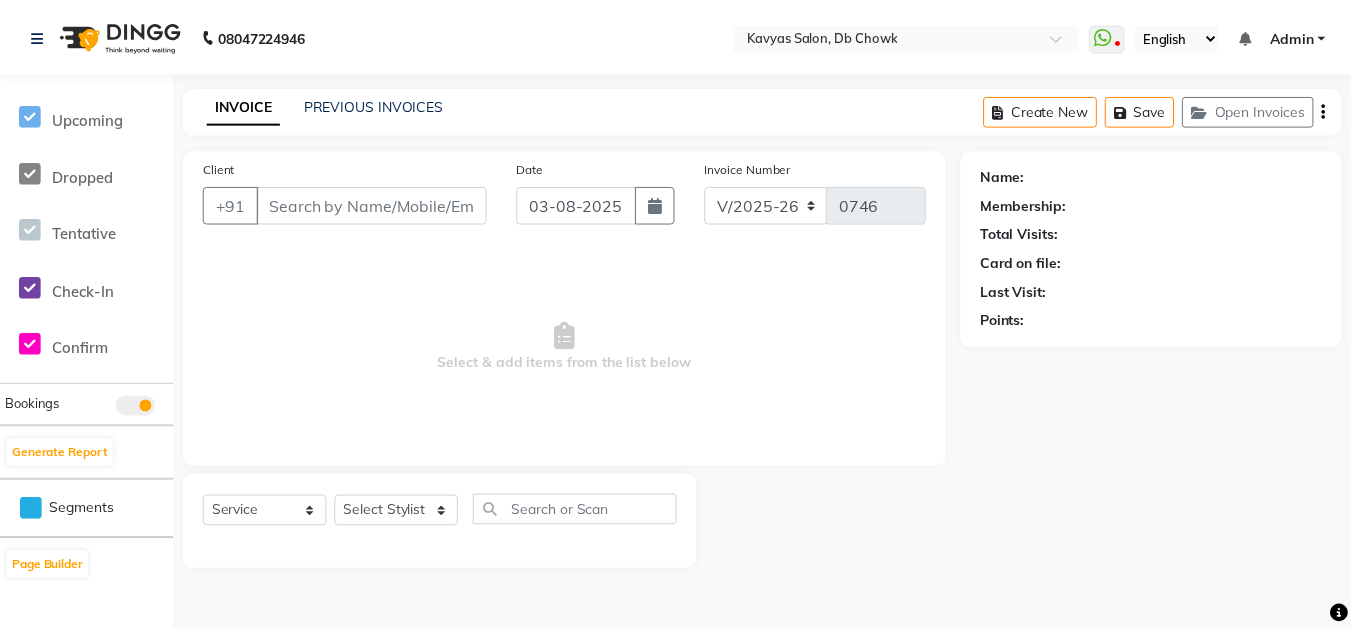 scroll, scrollTop: 0, scrollLeft: 0, axis: both 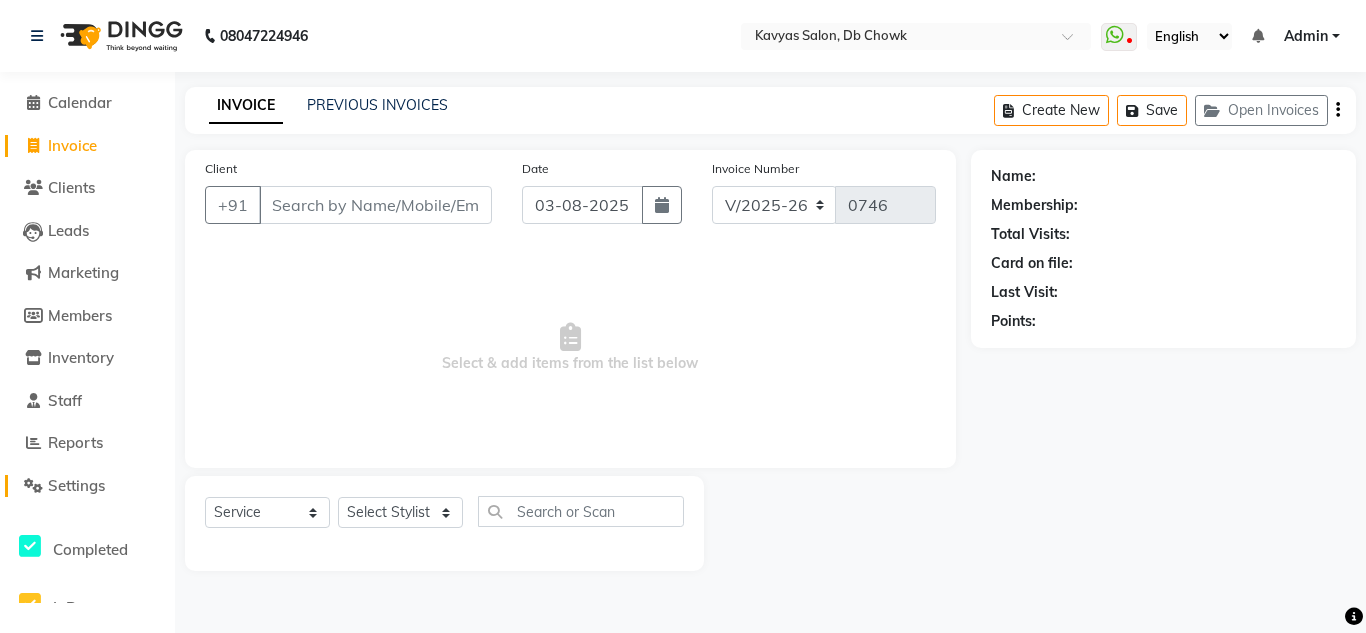click on "Settings" 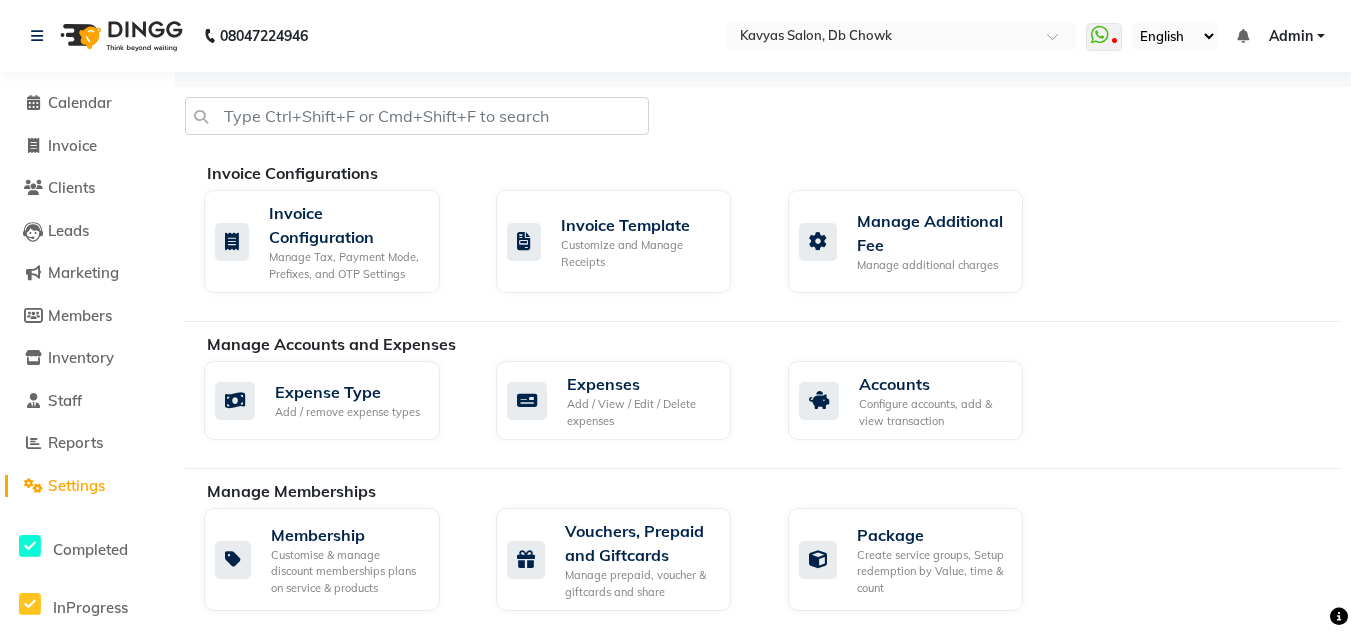 scroll, scrollTop: 700, scrollLeft: 0, axis: vertical 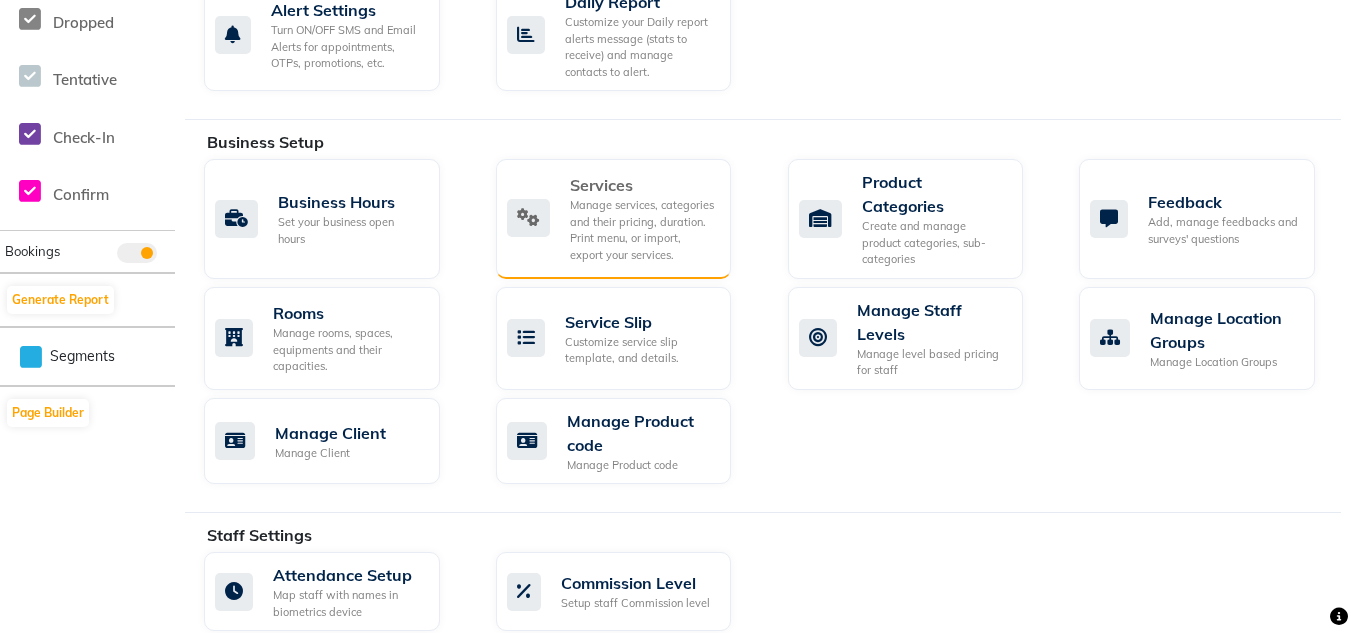 click on "Manage services, categories and their pricing, duration. Print menu, or import, export your services." 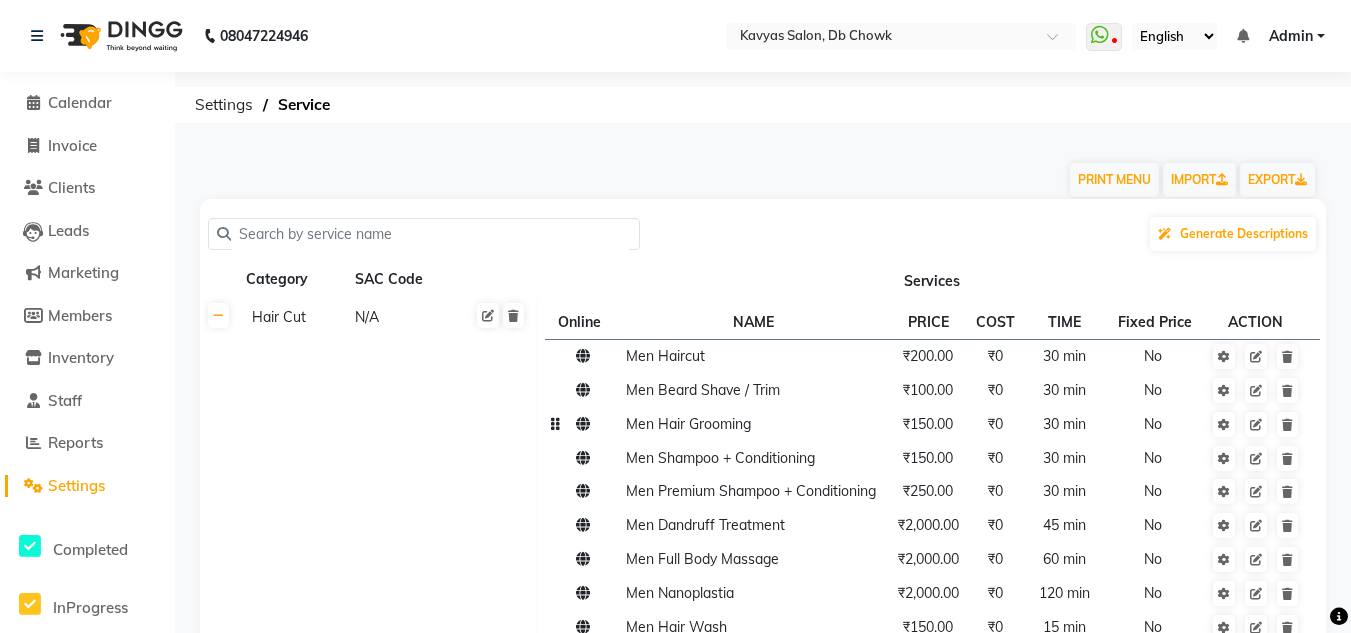 scroll, scrollTop: 700, scrollLeft: 0, axis: vertical 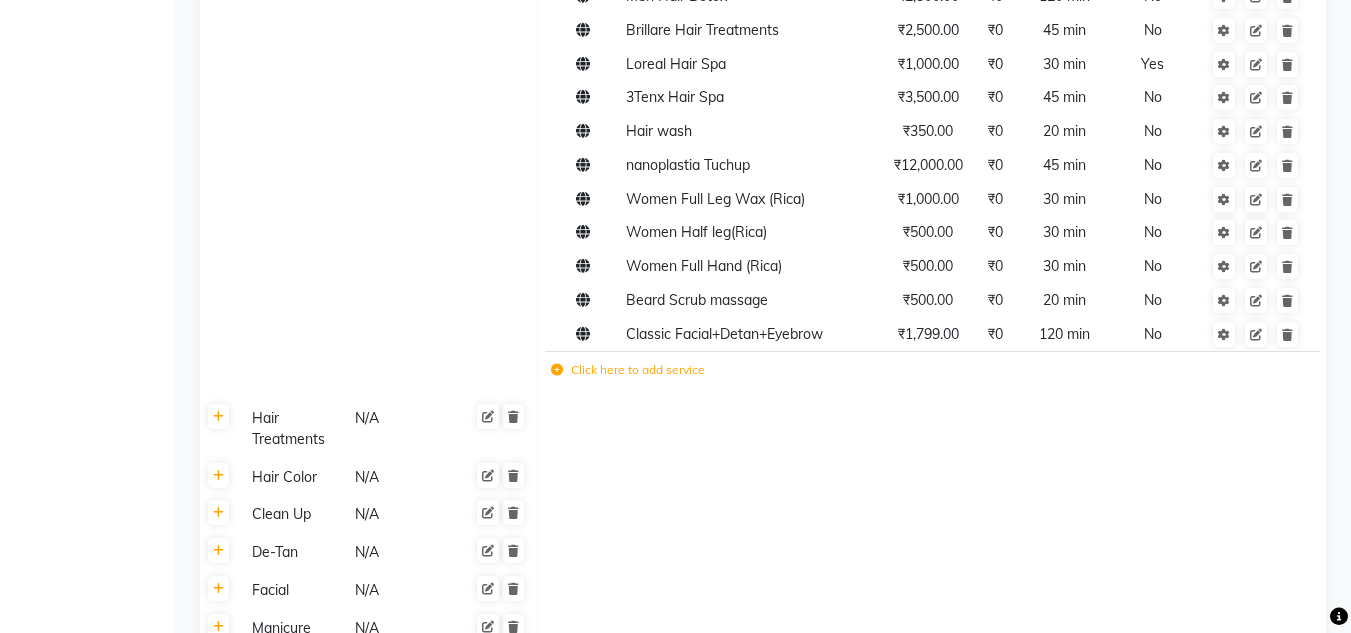 click on "Click here to add service" 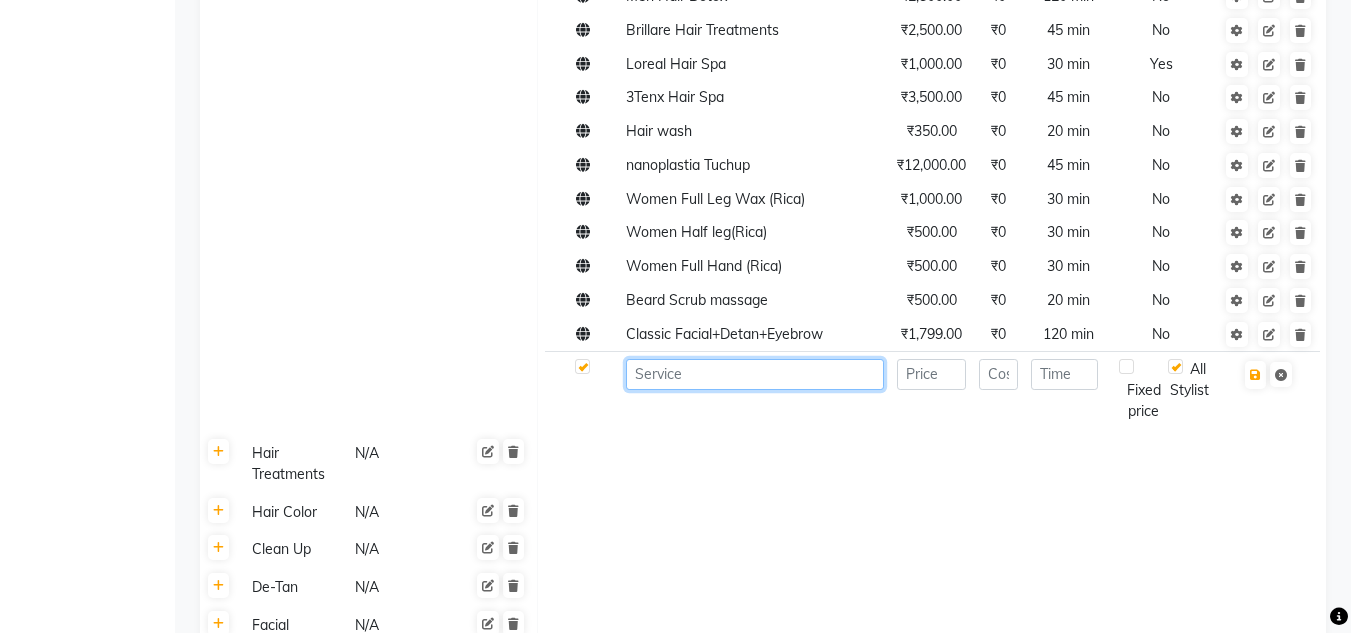 click 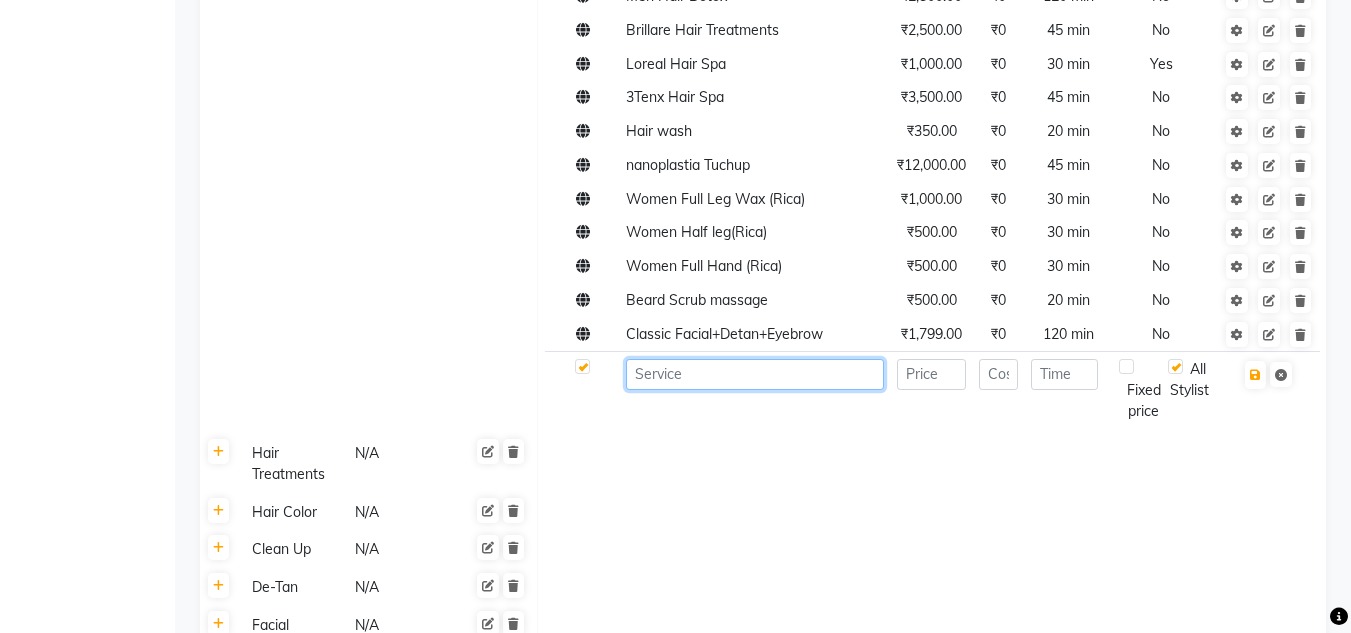 click 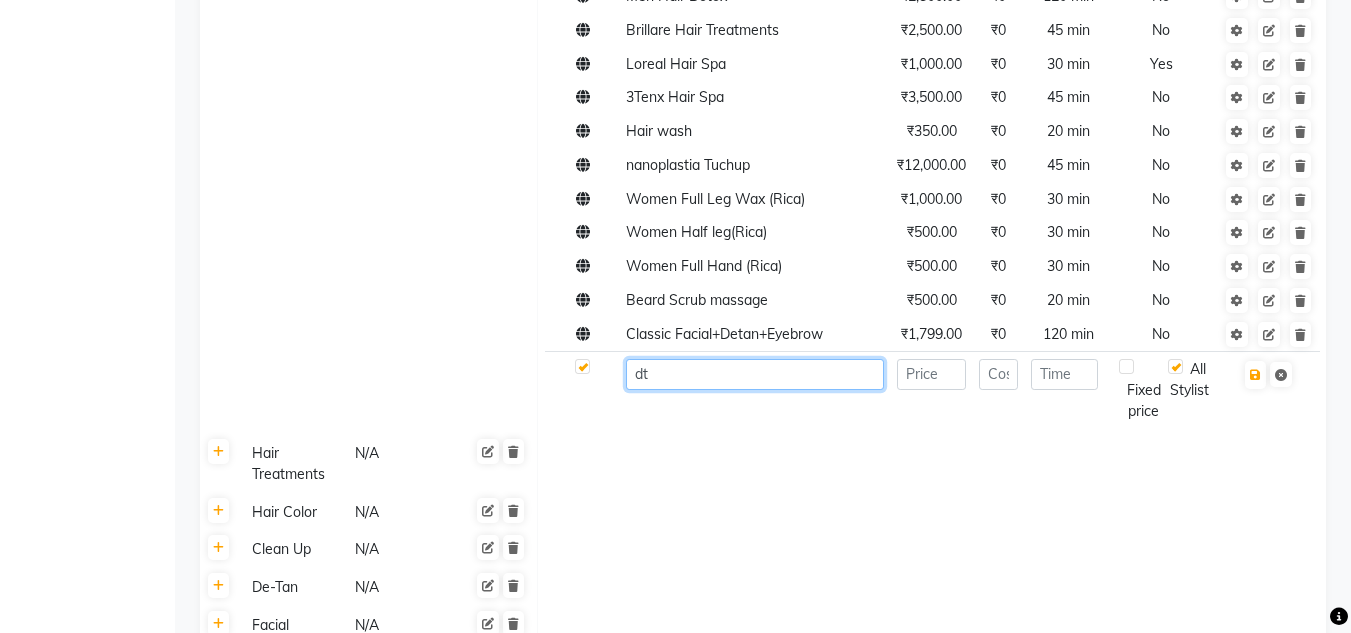 type on "d" 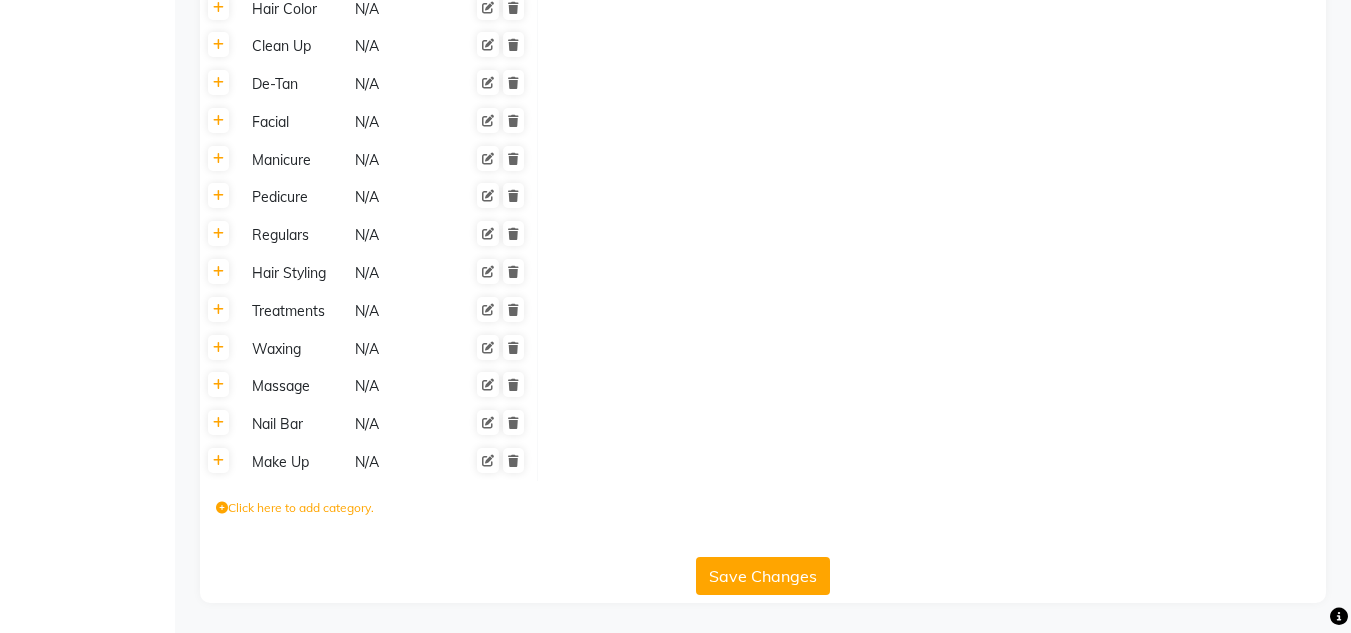 scroll, scrollTop: 1332, scrollLeft: 0, axis: vertical 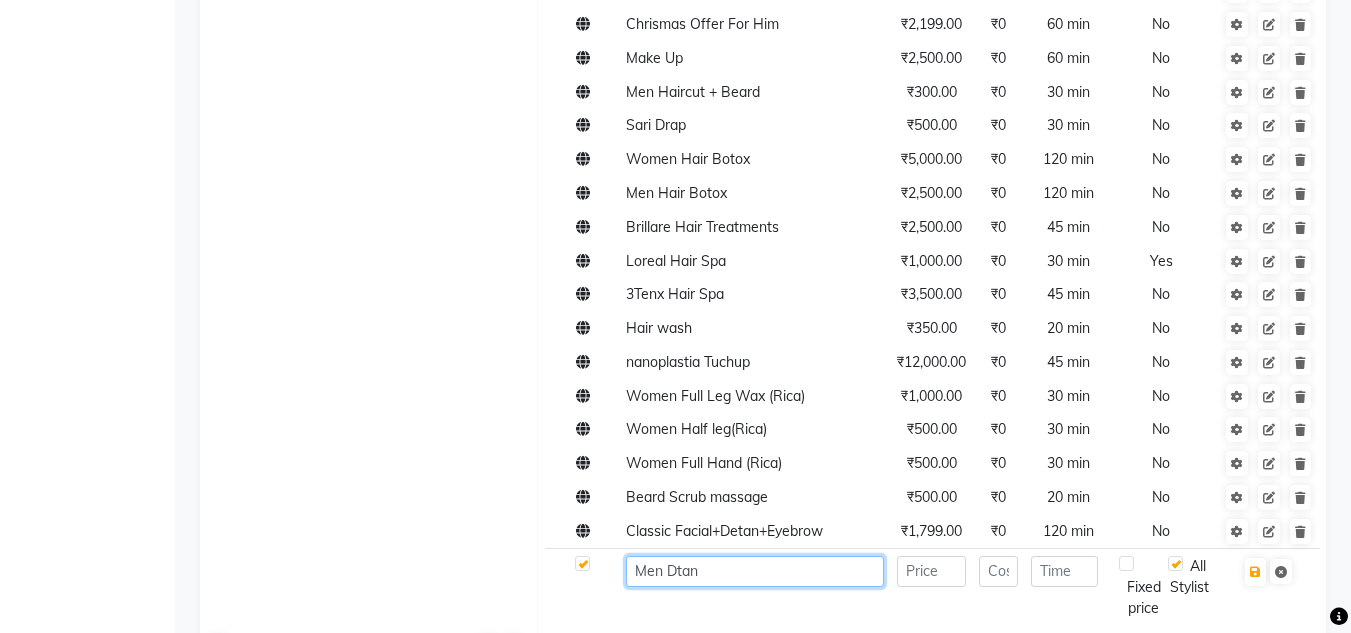 type on "Men Dtan" 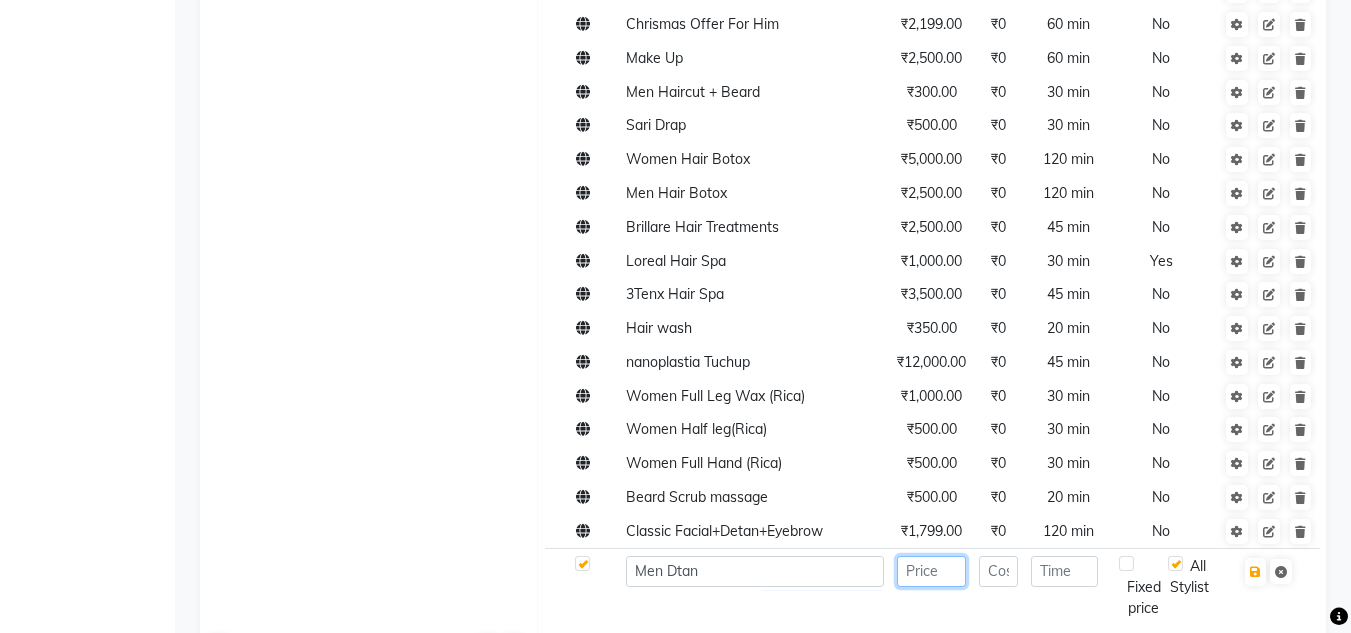 click 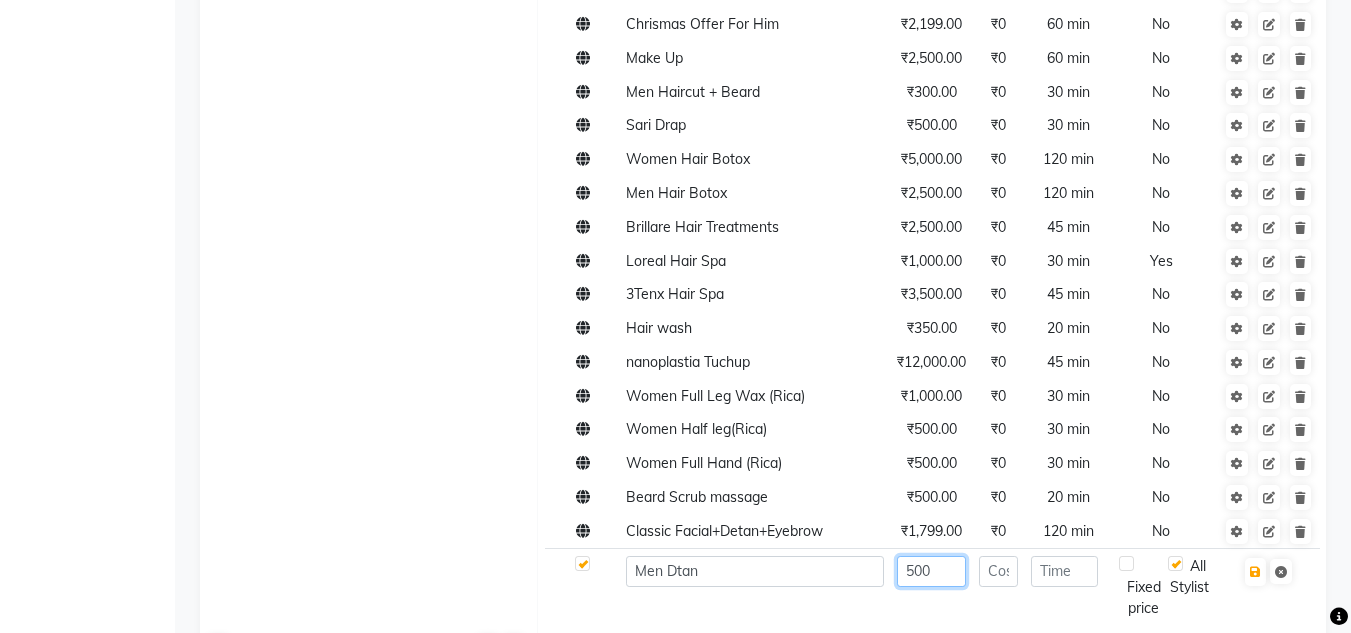 type on "500" 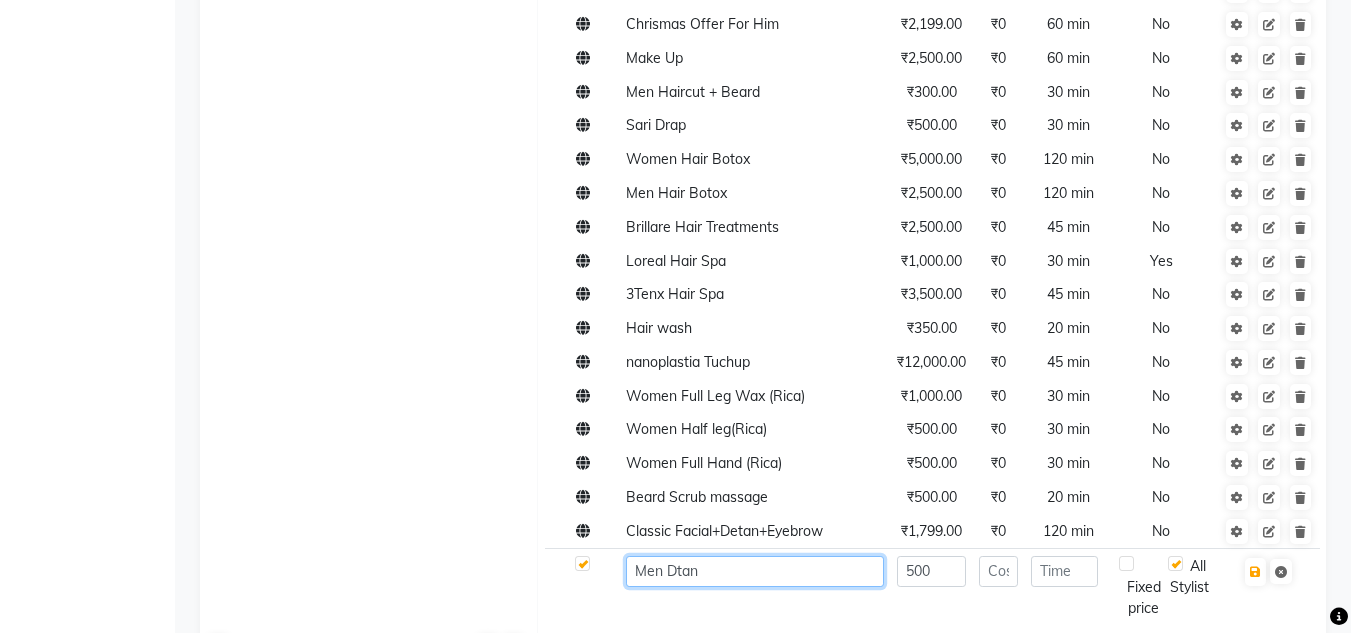 click on "Men Dtan" 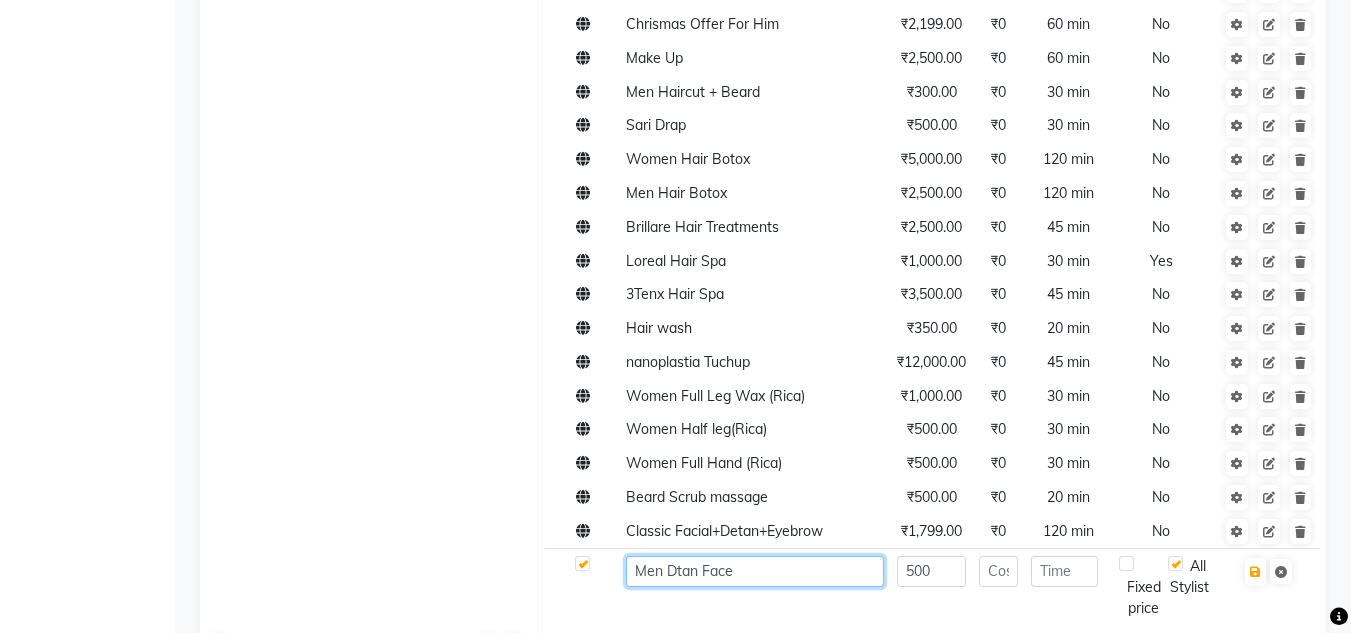 type on "Men Dtan Face" 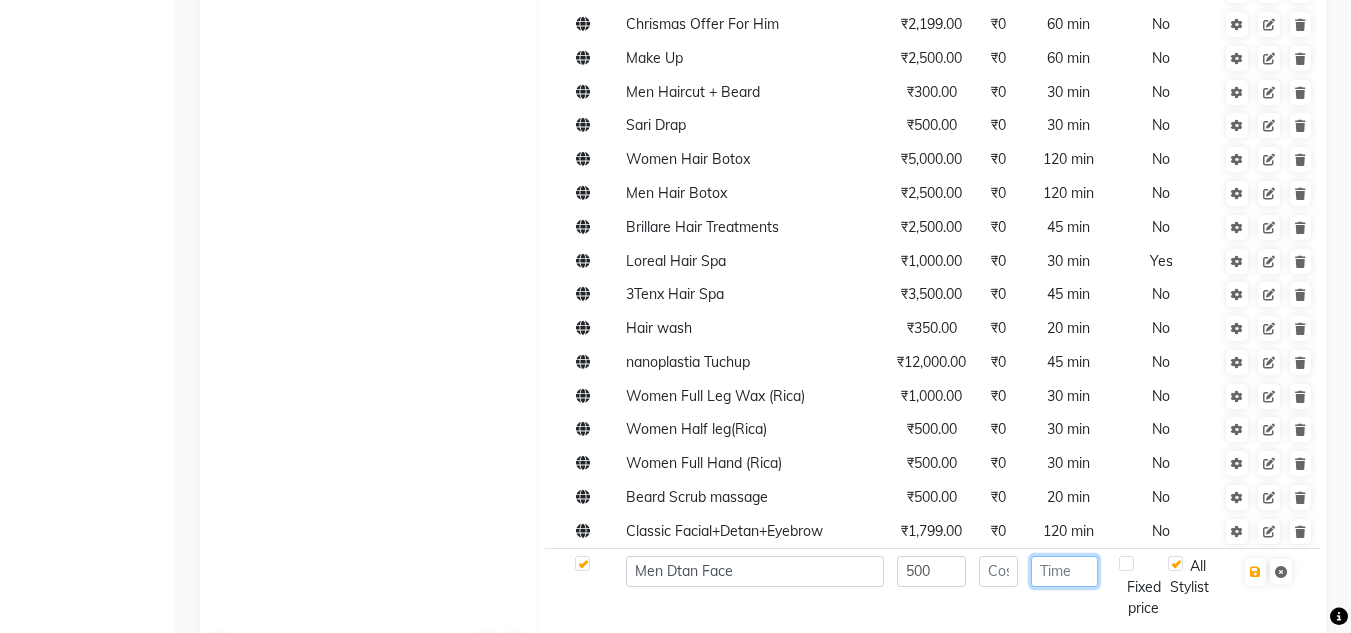 click 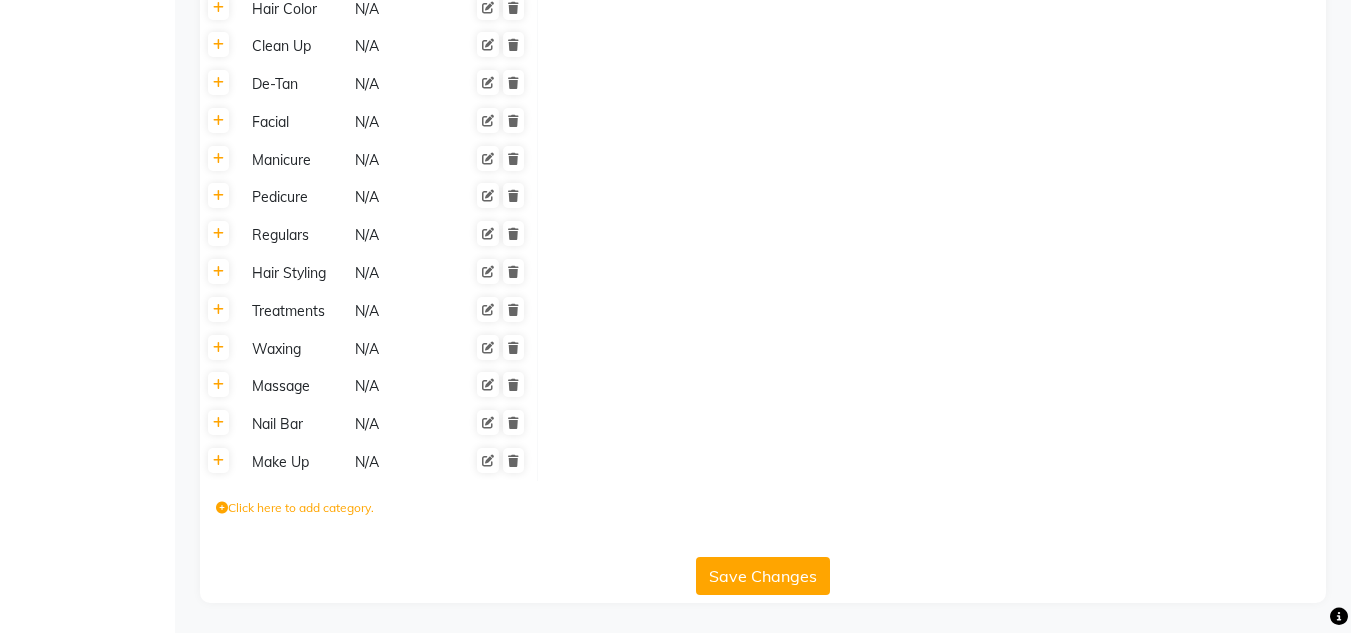 scroll, scrollTop: 1332, scrollLeft: 0, axis: vertical 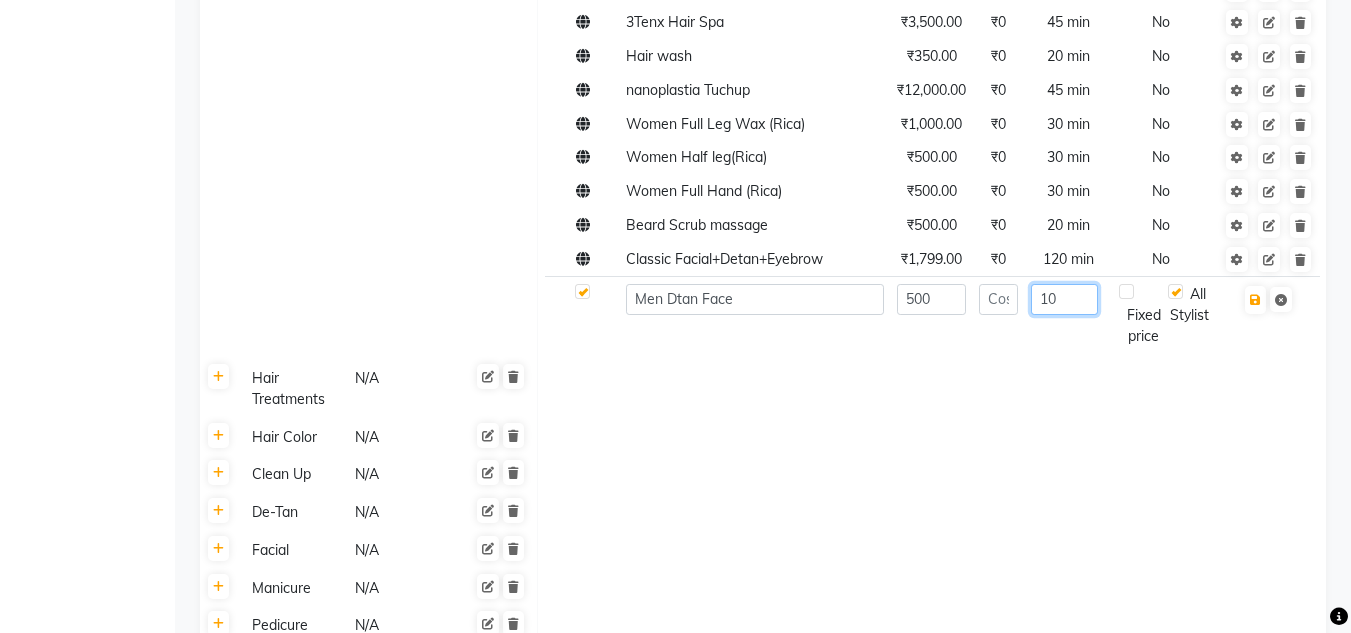 type on "10" 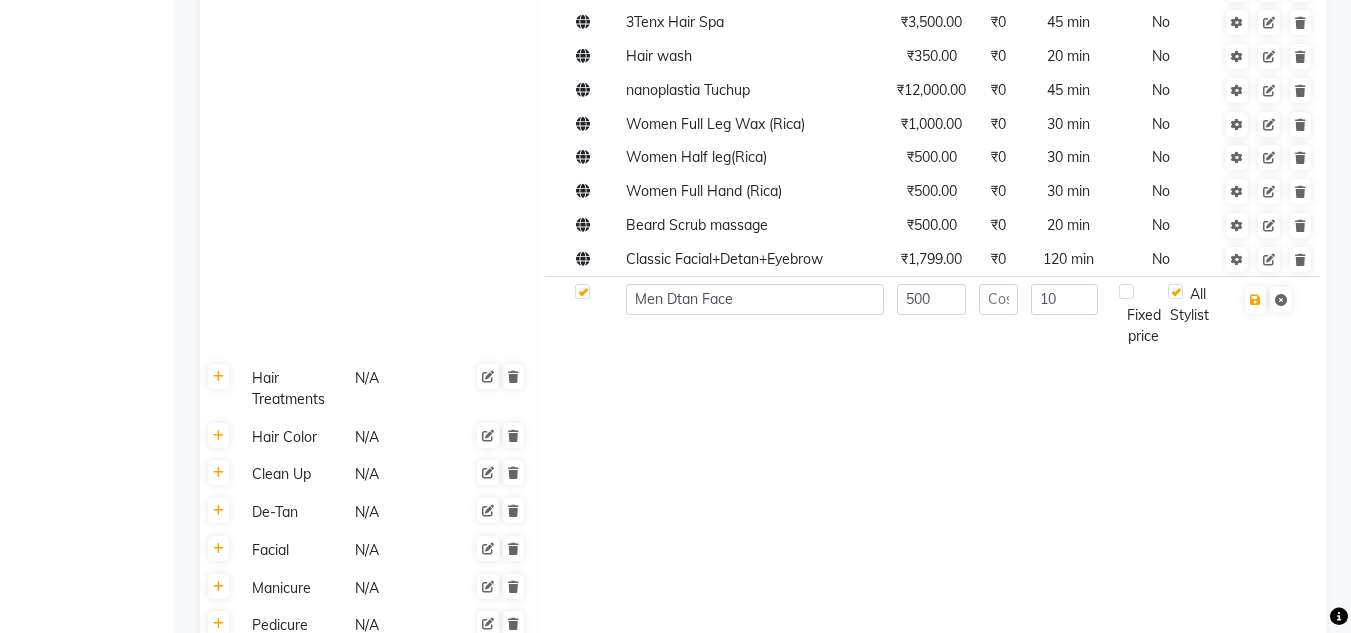 click 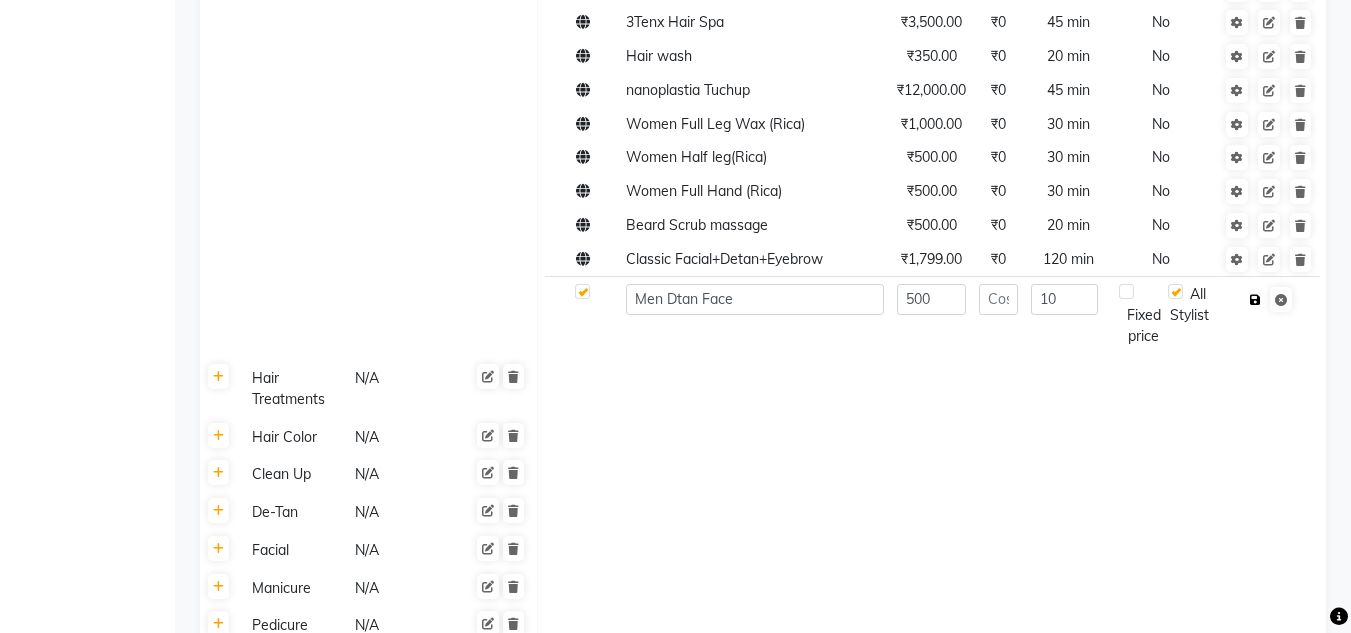 click at bounding box center [1255, 300] 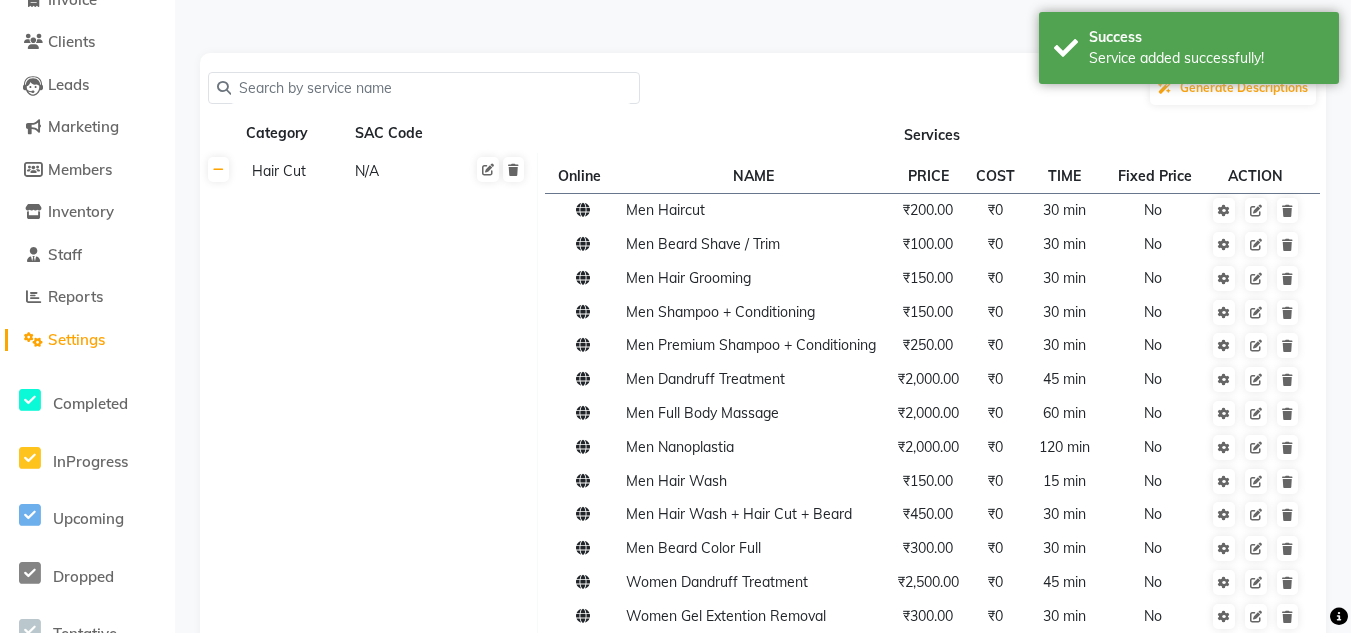 scroll, scrollTop: 0, scrollLeft: 0, axis: both 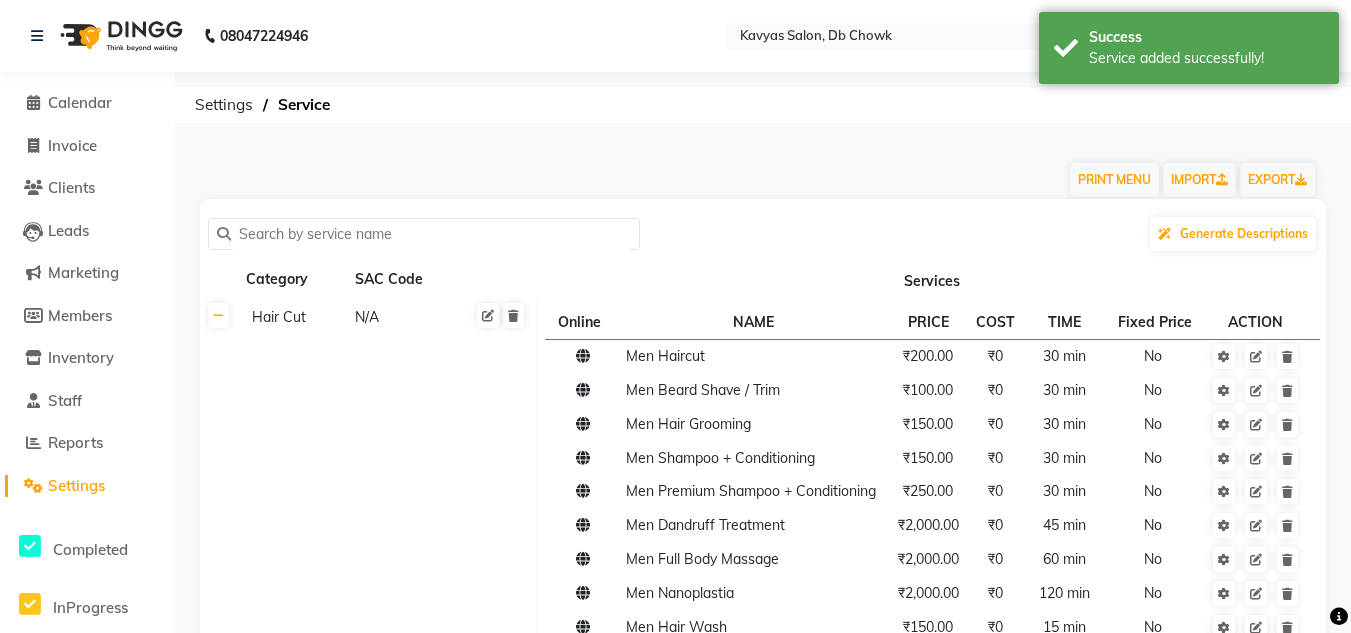 click on "Invoice" 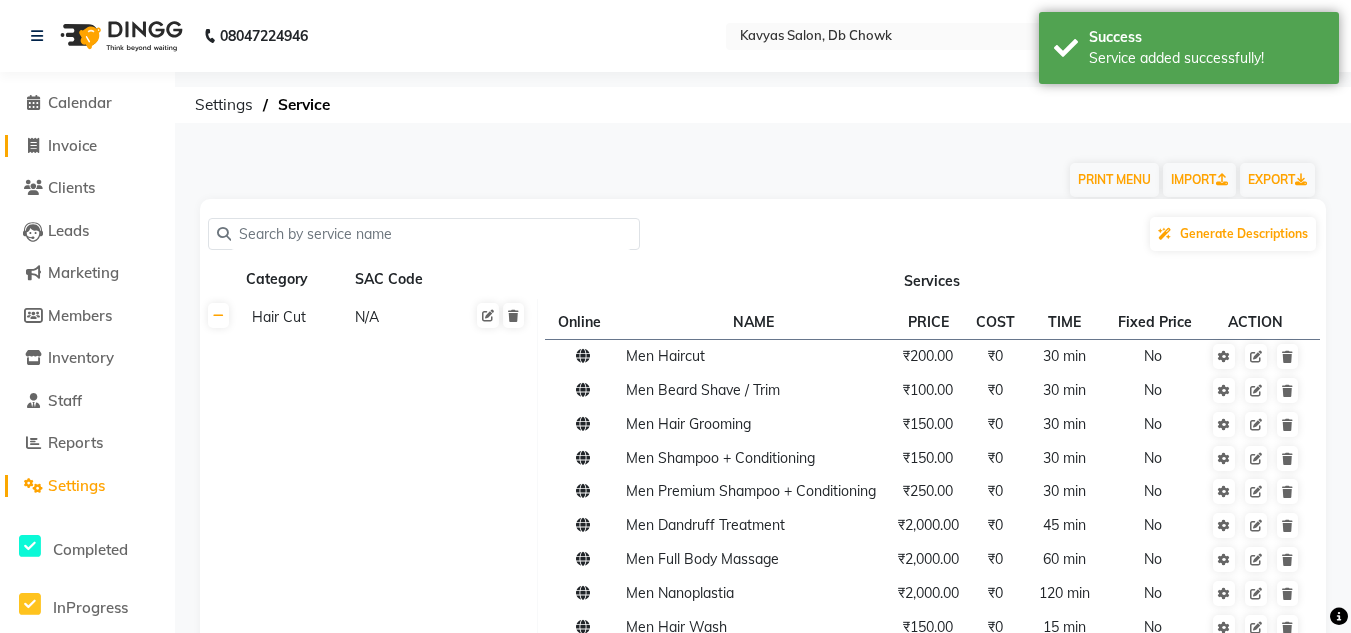 click on "Invoice" 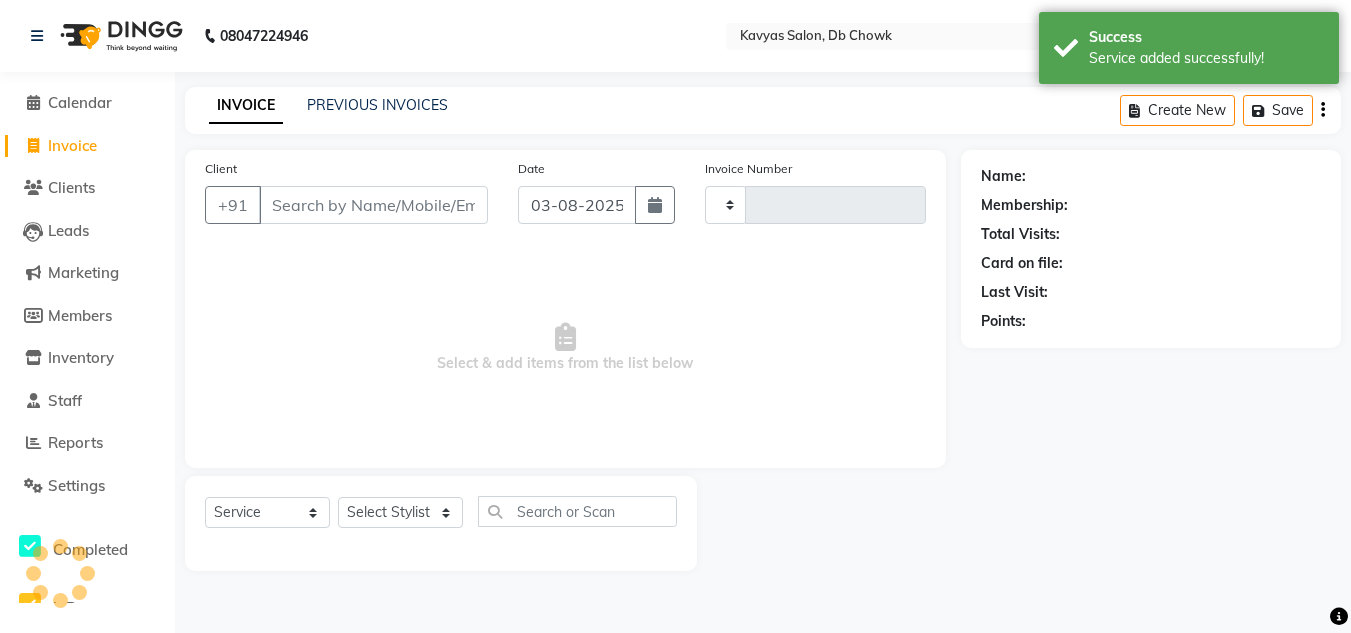 type on "0746" 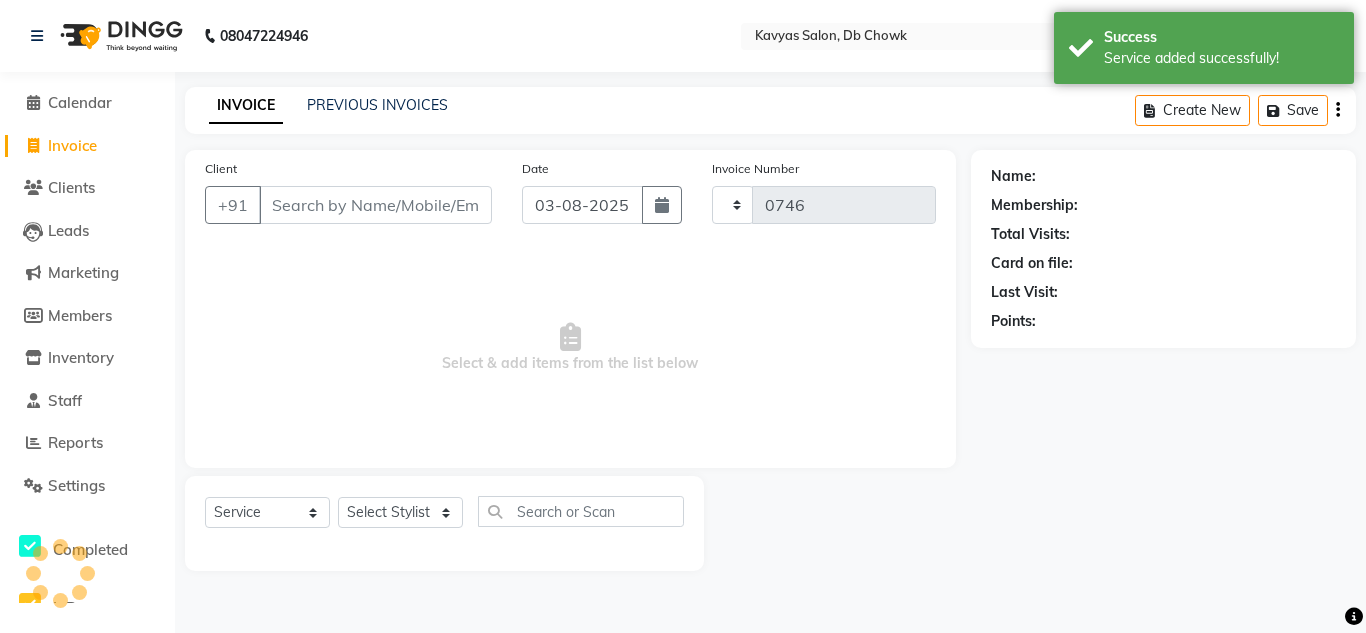 select on "6954" 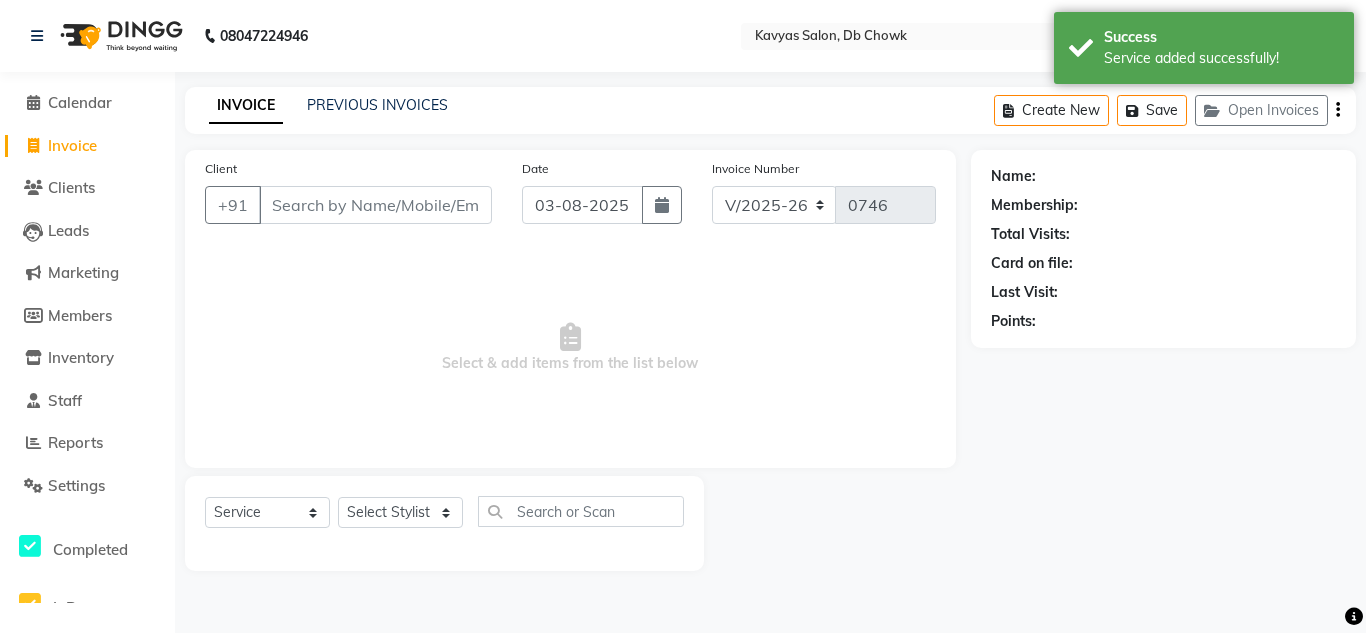 click on "Client" at bounding box center [375, 205] 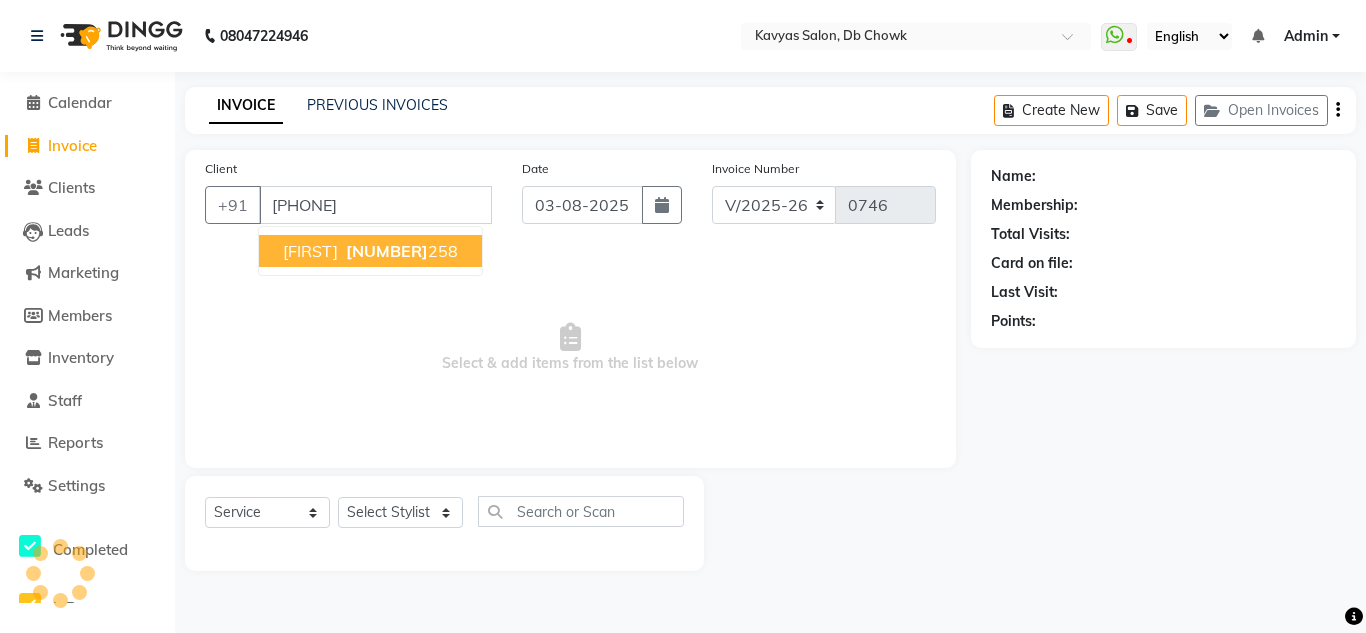 type on "[PHONE]" 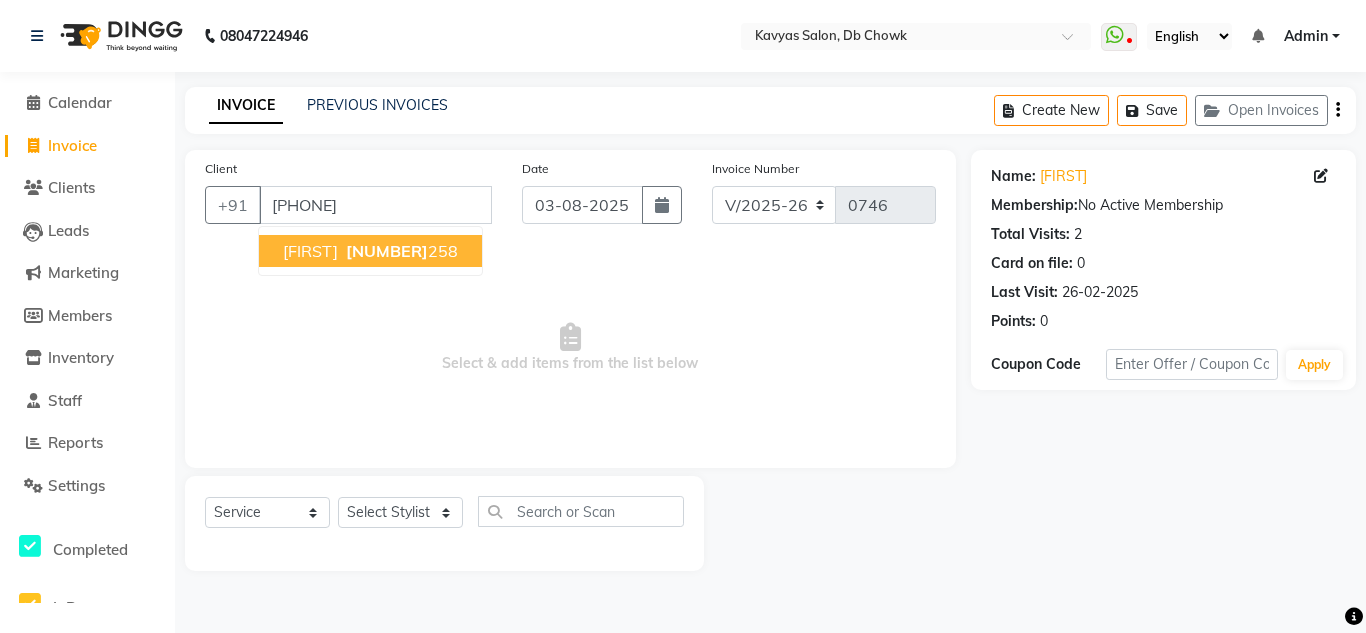 click on "[NUMBER]" at bounding box center (387, 251) 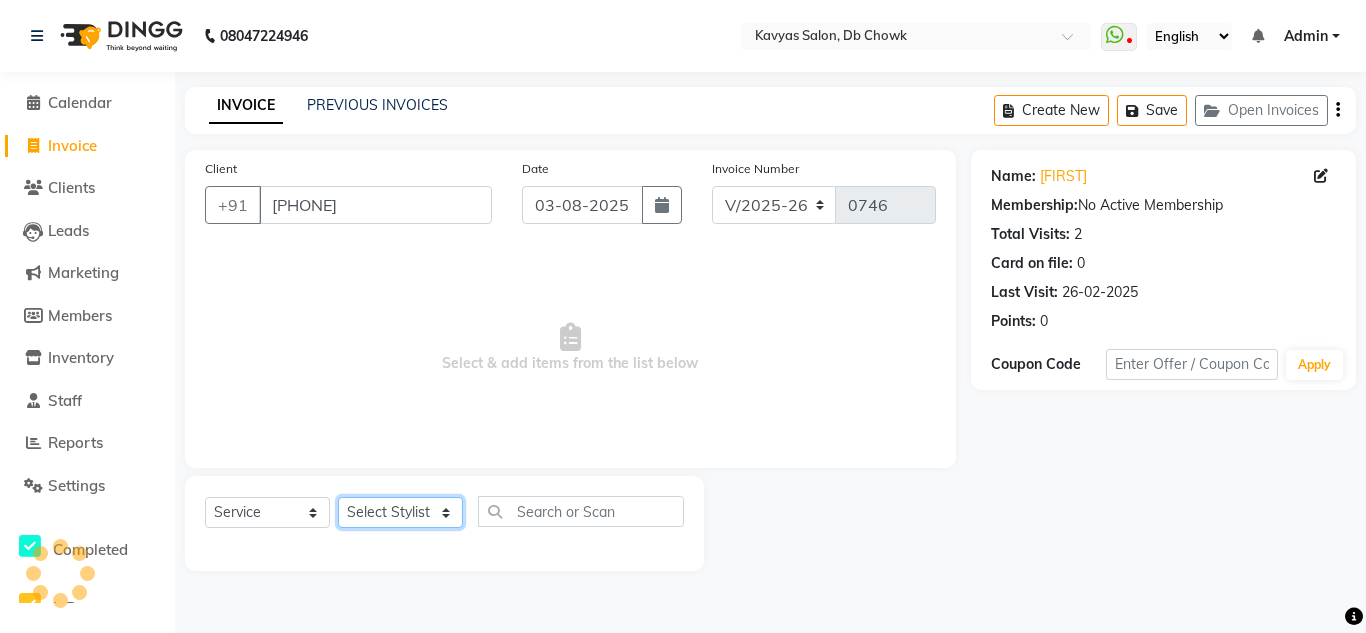 click on "Select Stylist [FIRST] [LAST] [FIRST] [LAST] [FIRST] [LAST] [FIRST] [LAST] [FIRST] [FIRST] [FIRST] [FIRST] [FIRST] [FIRST] [FIRST] [FIRST] [FIRST] [FIRST] [FIRST] [FIRST]  Men Hair cut + Hair colour x Men Haircut Men Beard Shave / Trim Men Hair Grooming Men Shampoo + Conditioning Men Premium Shampoo + Conditioning Men Dandruff Treatment Men Full Body Massage Men Nanoplastia Men Hair Wash Men Hair Wash + Hair Cut + Beard Men Beard Color Full Women Dandruff Treatment Women Gel Extention Removal Men Hand Wax Full Women Face Threading Men Hair cut + Hair colour Women Hair Spa + Hair Colour + Facial + Hand Leg Wax + Underarm Wax Christmas Offer (Hair Cut + Beard + Hair Colour/ Spa) Nail Gel  Work Hand Cleansing + Back +Face Dtan +Underarms + Hand wax +Foot Massage + Facial + Face Threading + Root Touch Up Facial +Pedicure +Haand Cleansing Dtan + Hand + Full Leg Wax +Underarms Wax +Eyebrows +Hair Wash  Women Hair Spa Women Wax Make Up 1" 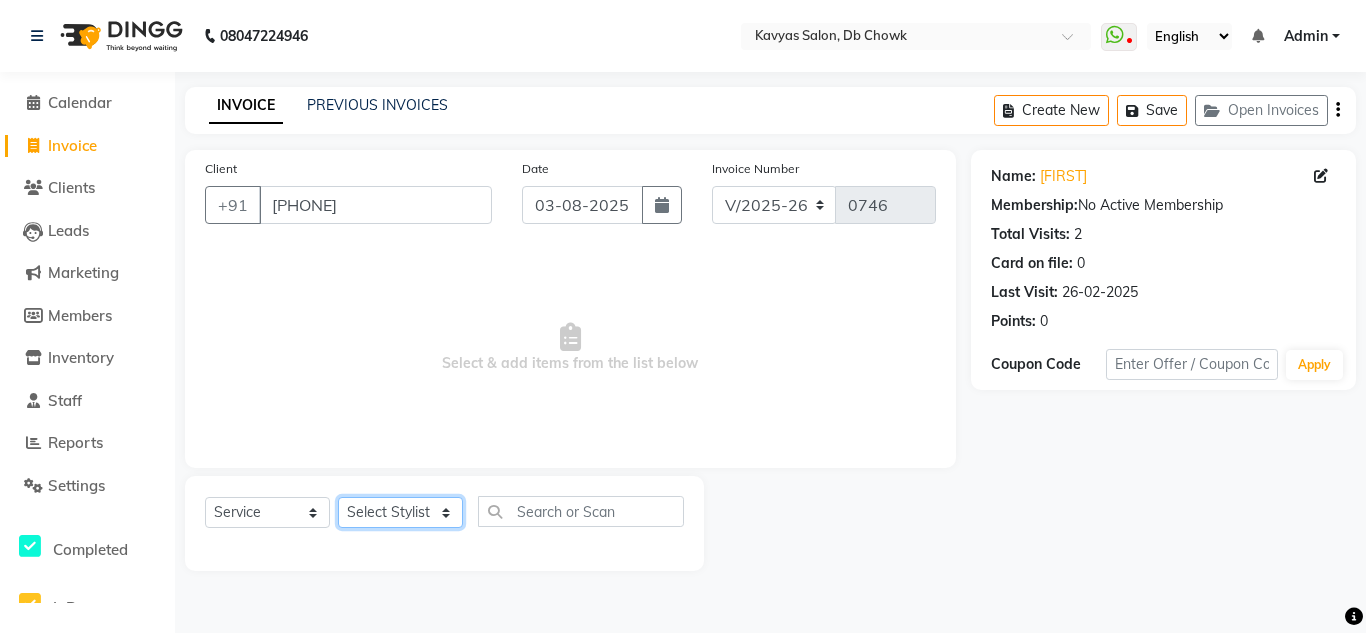 select on "83735" 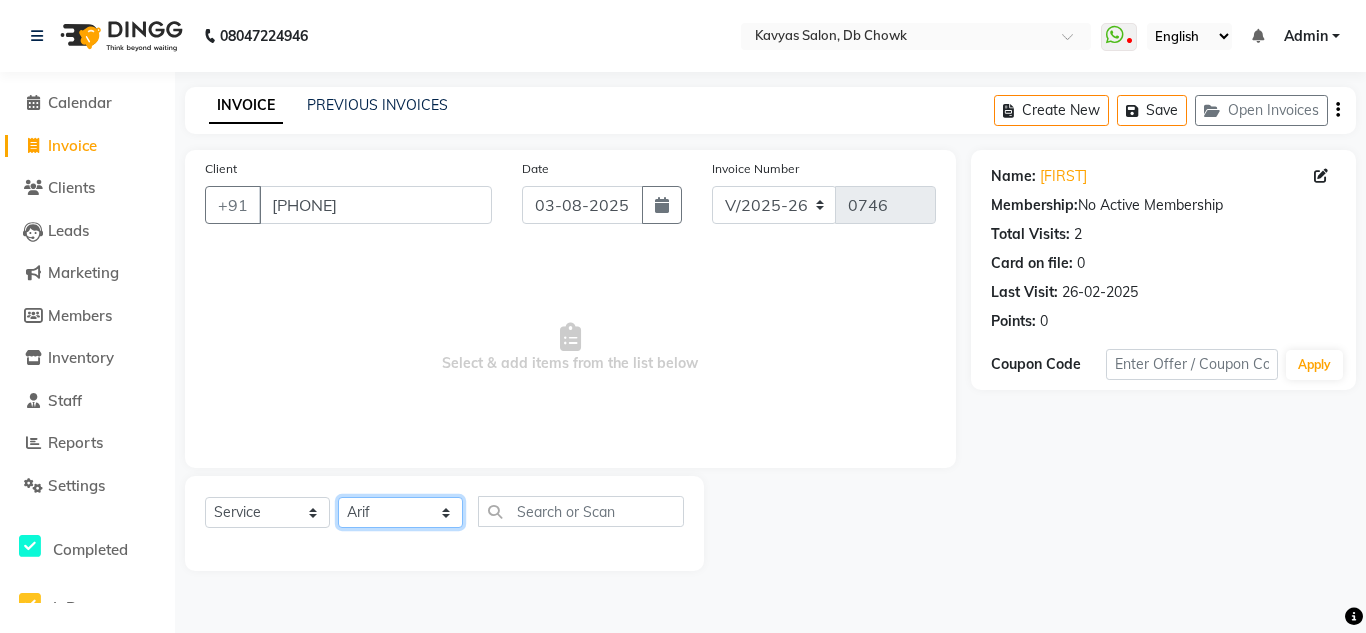 click on "Select Stylist [FIRST] [LAST] [FIRST] [LAST] [FIRST] [LAST] [FIRST] [LAST] [FIRST] [FIRST] [FIRST] [FIRST] [FIRST] [FIRST] [FIRST] [FIRST] [FIRST] [FIRST] [FIRST] [FIRST]  Men Hair cut + Hair colour x Men Haircut Men Beard Shave / Trim Men Hair Grooming Men Shampoo + Conditioning Men Premium Shampoo + Conditioning Men Dandruff Treatment Men Full Body Massage Men Nanoplastia Men Hair Wash Men Hair Wash + Hair Cut + Beard Men Beard Color Full Women Dandruff Treatment Women Gel Extention Removal Men Hand Wax Full Women Face Threading Men Hair cut + Hair colour Women Hair Spa + Hair Colour + Facial + Hand Leg Wax + Underarm Wax Christmas Offer (Hair Cut + Beard + Hair Colour/ Spa) Nail Gel  Work Hand Cleansing + Back +Face Dtan +Underarms + Hand wax +Foot Massage + Facial + Face Threading + Root Touch Up Facial +Pedicure +Haand Cleansing Dtan + Hand + Full Leg Wax +Underarms Wax +Eyebrows +Hair Wash  Women Hair Spa Women Wax Make Up 1" 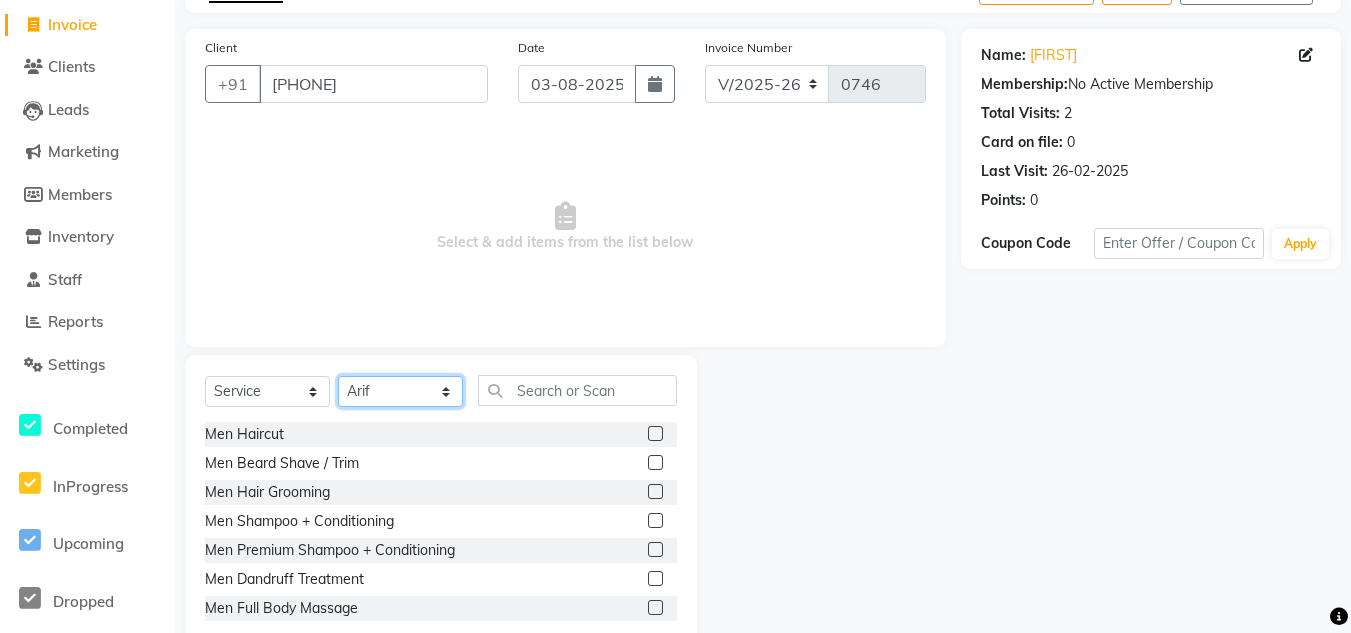 scroll, scrollTop: 168, scrollLeft: 0, axis: vertical 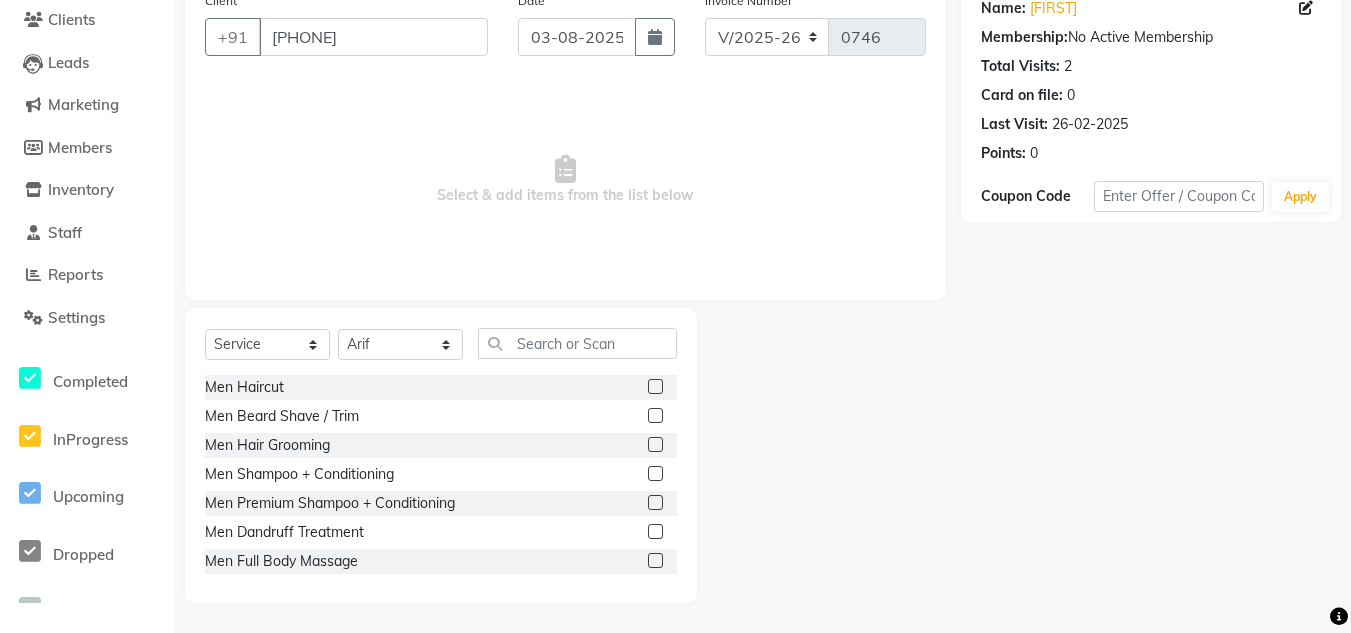 click 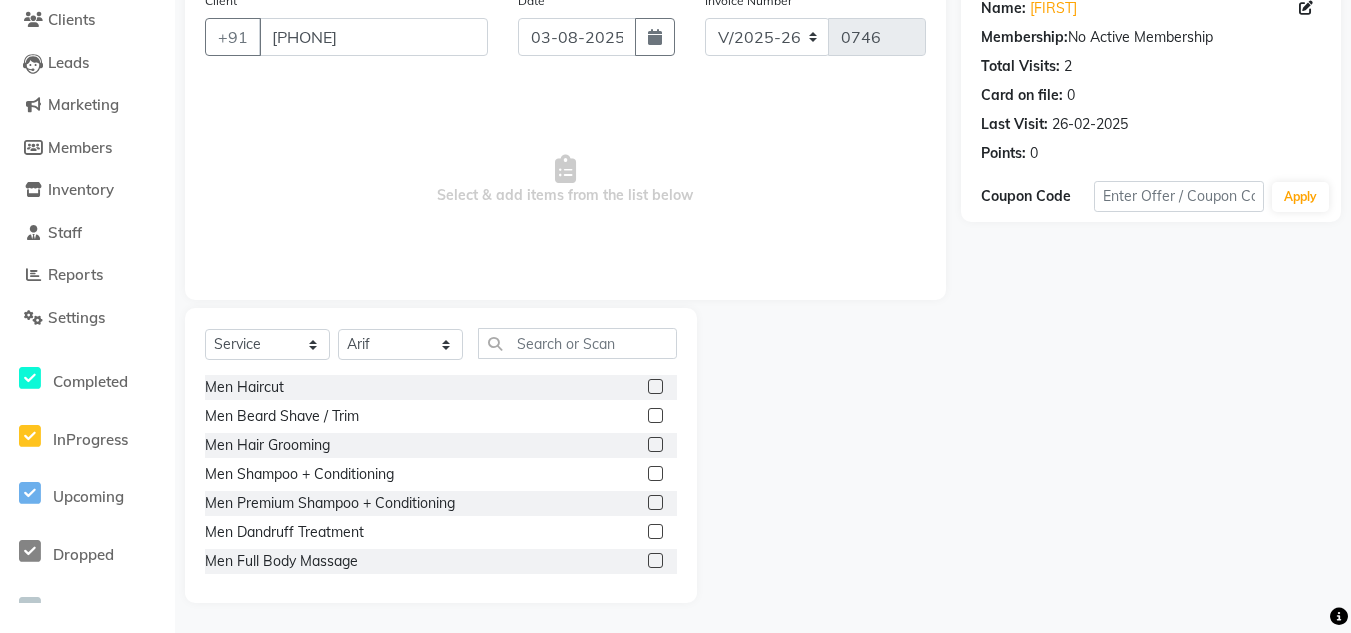 drag, startPoint x: 638, startPoint y: 391, endPoint x: 640, endPoint y: 403, distance: 12.165525 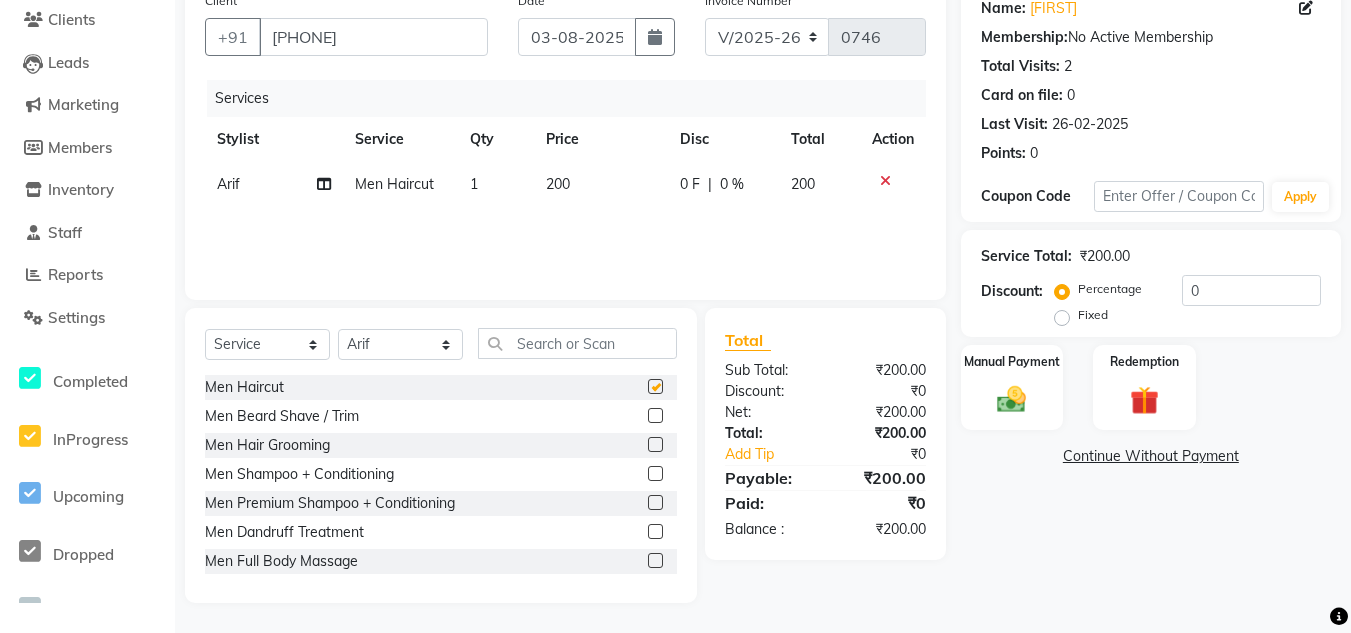 click 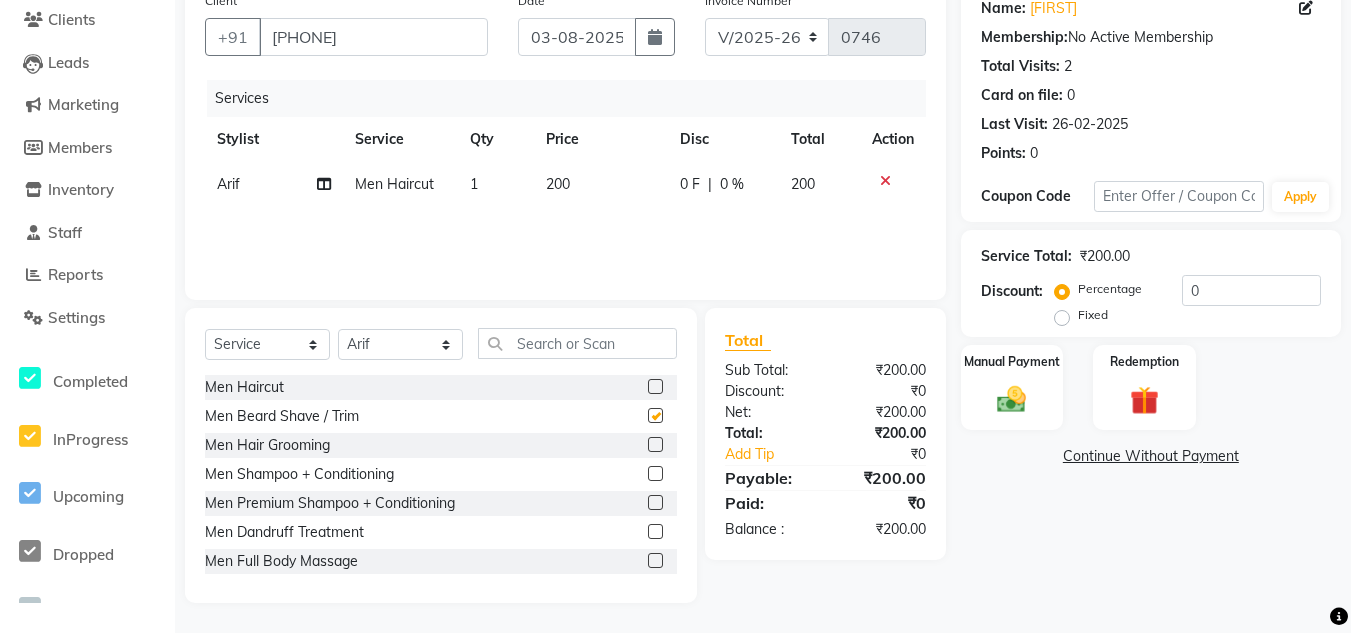 checkbox on "false" 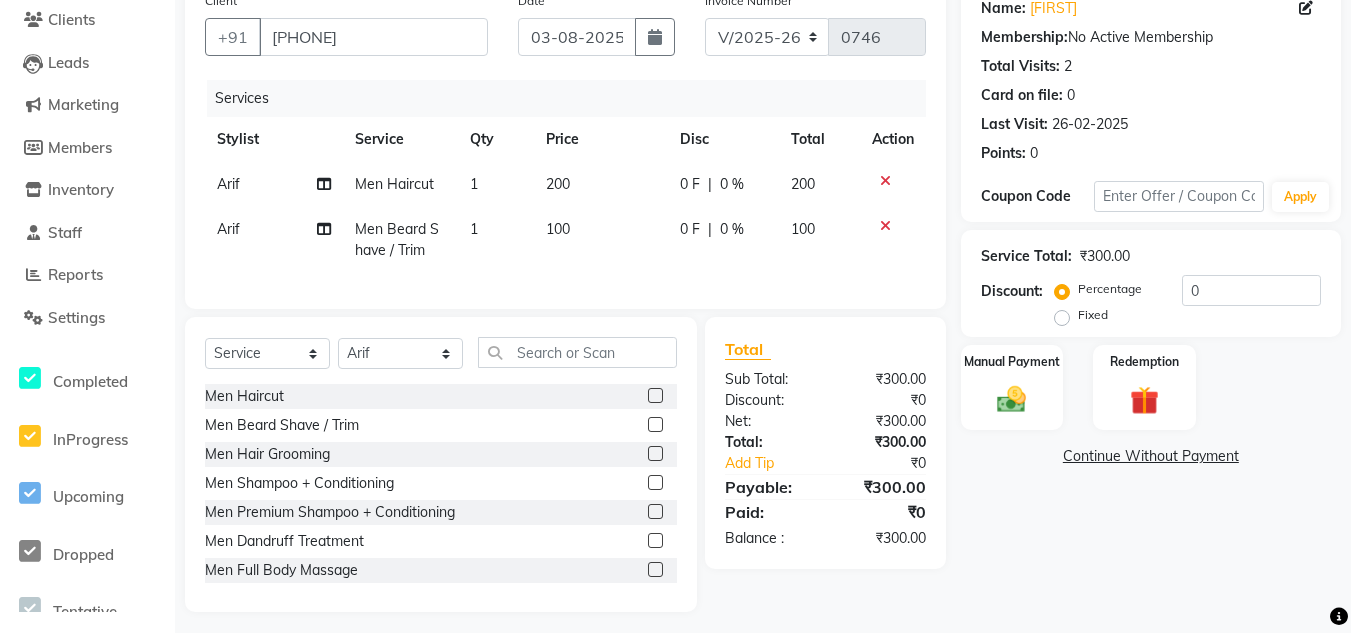 checkbox on "false" 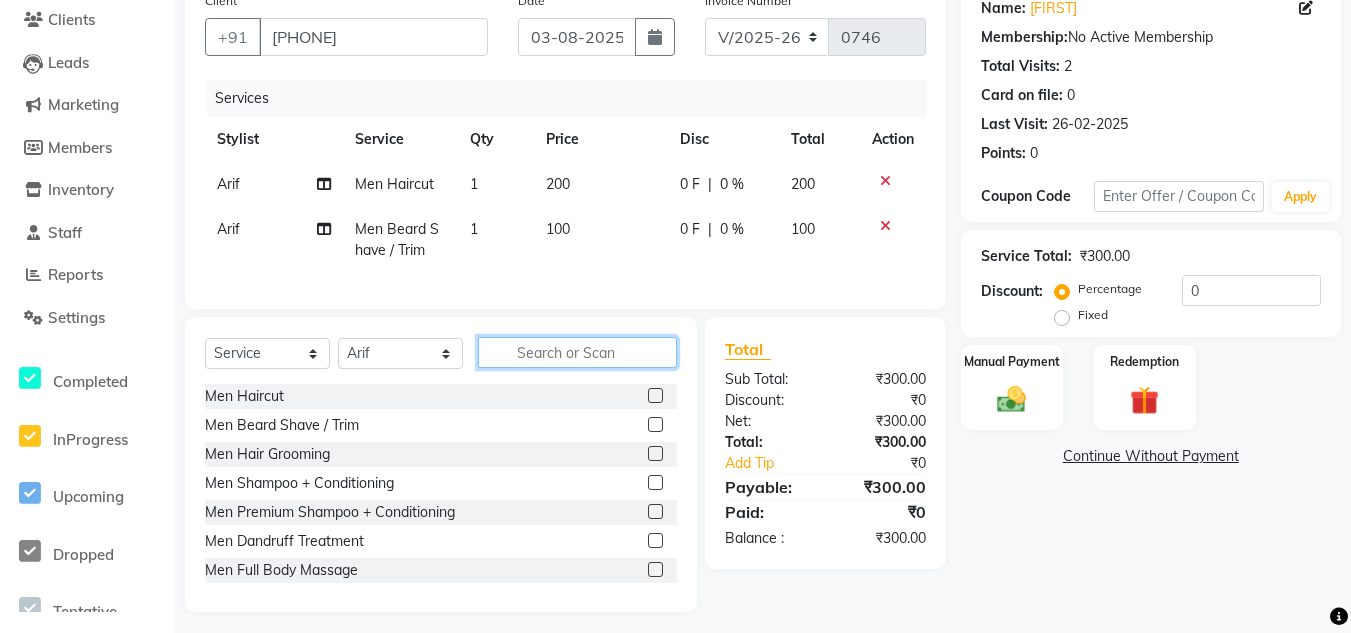 click 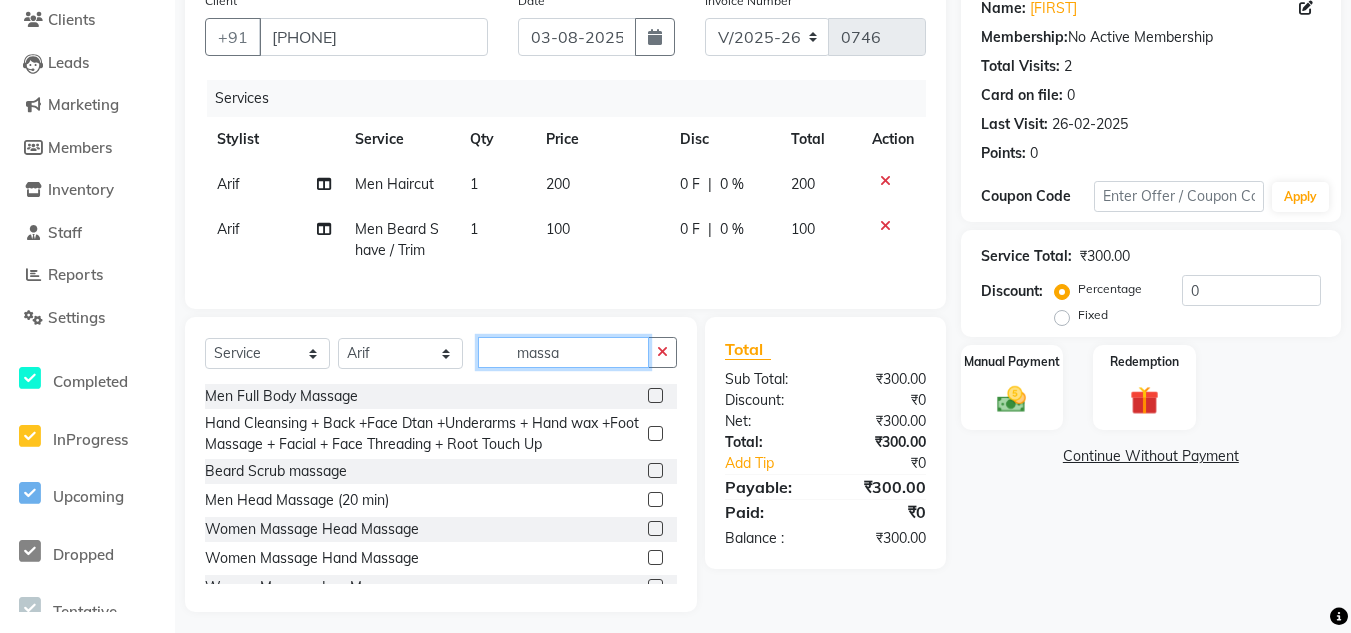 type on "massa" 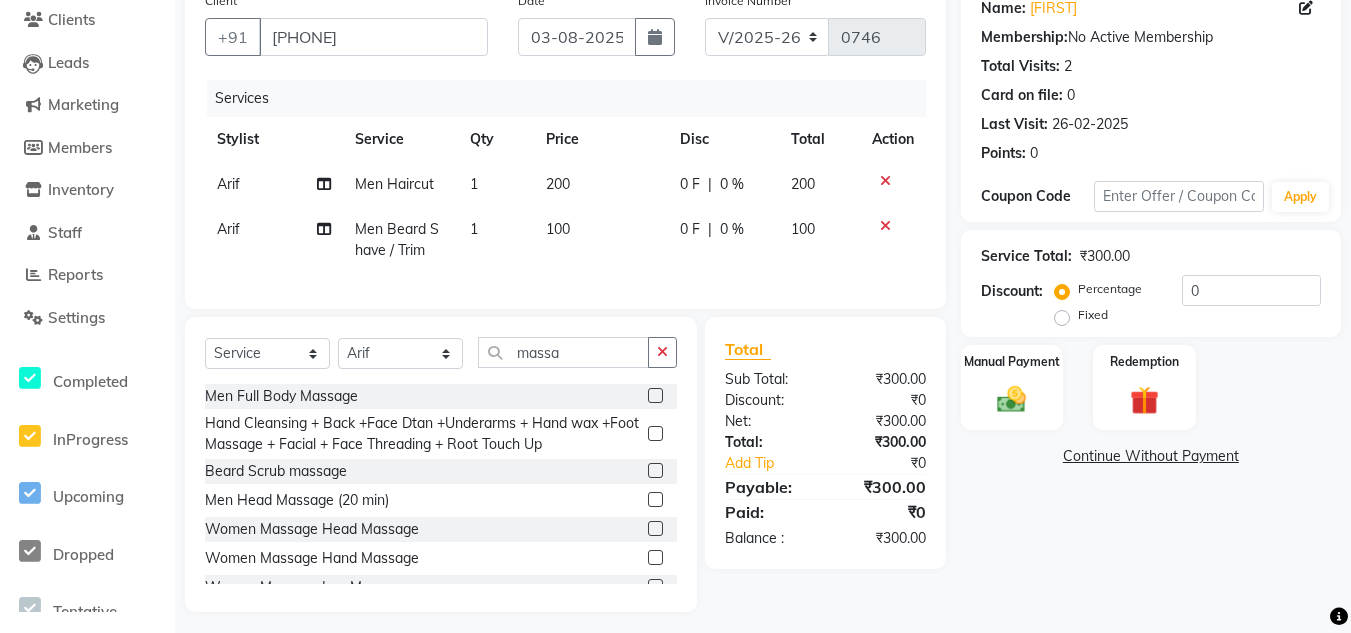 click 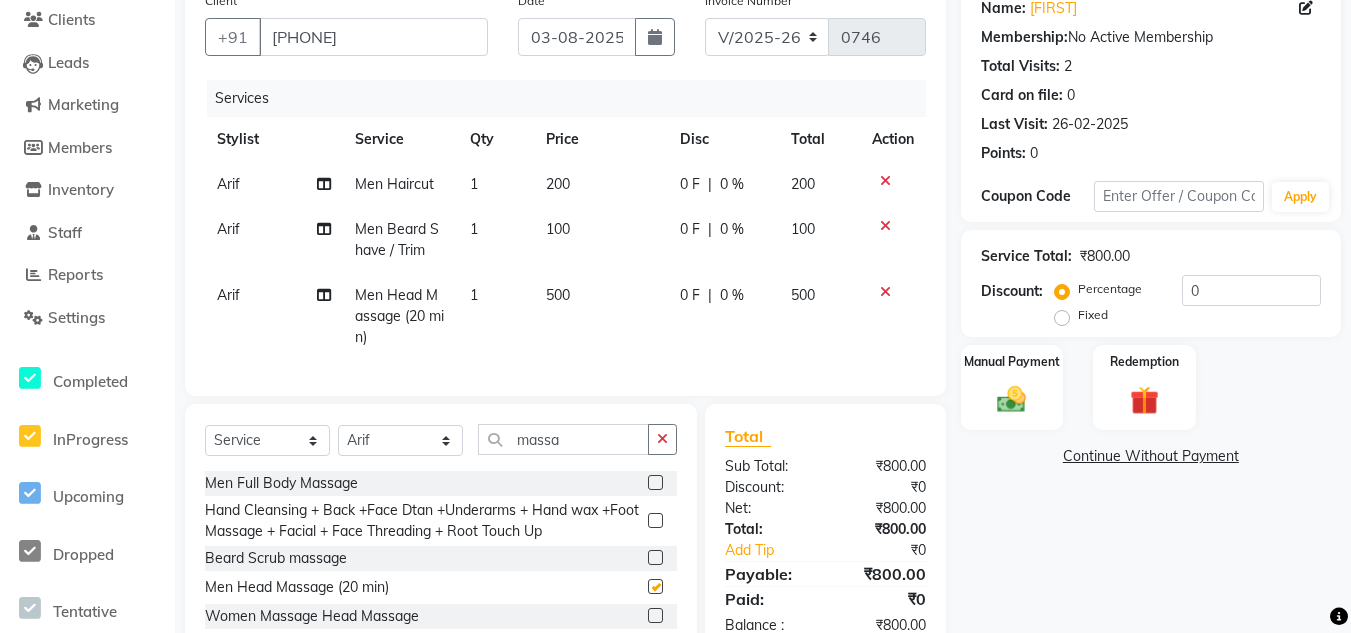checkbox on "false" 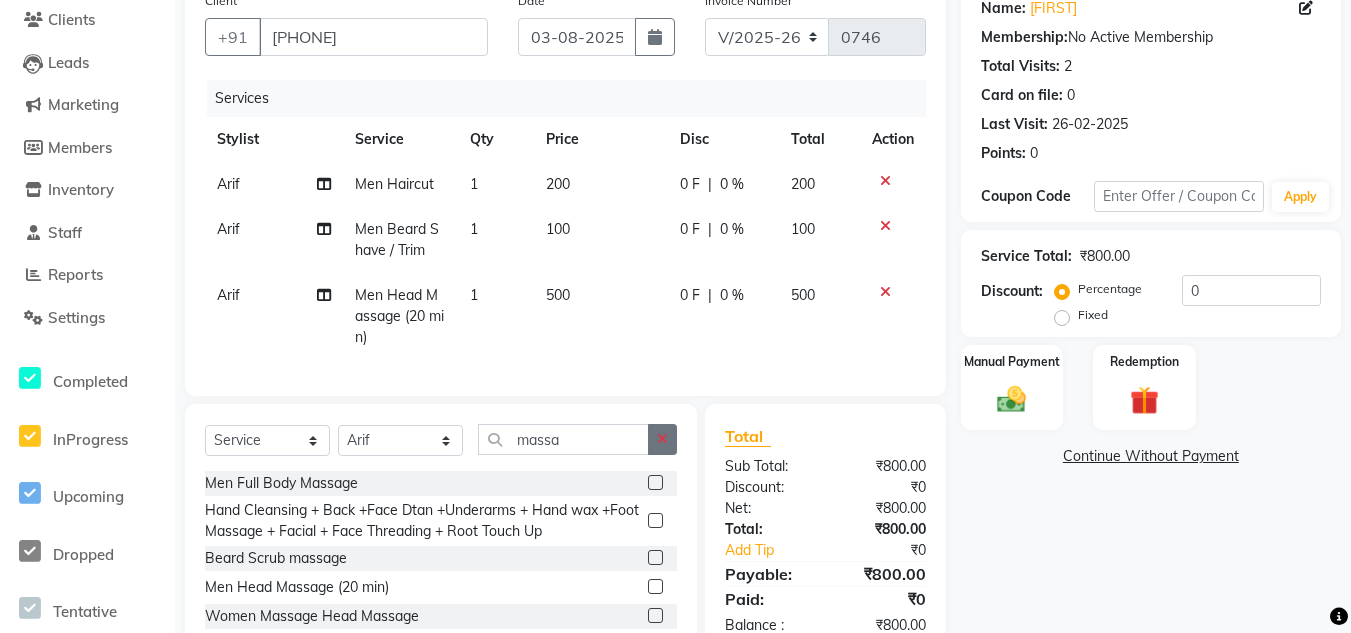 click 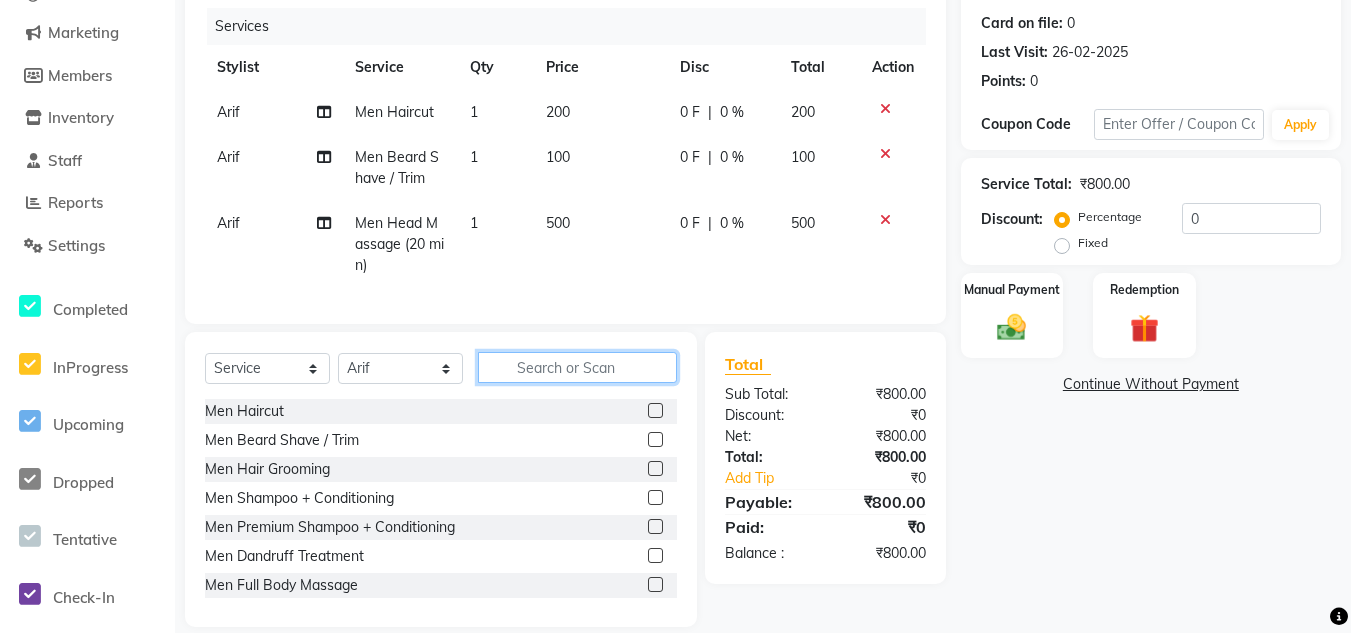 scroll, scrollTop: 279, scrollLeft: 0, axis: vertical 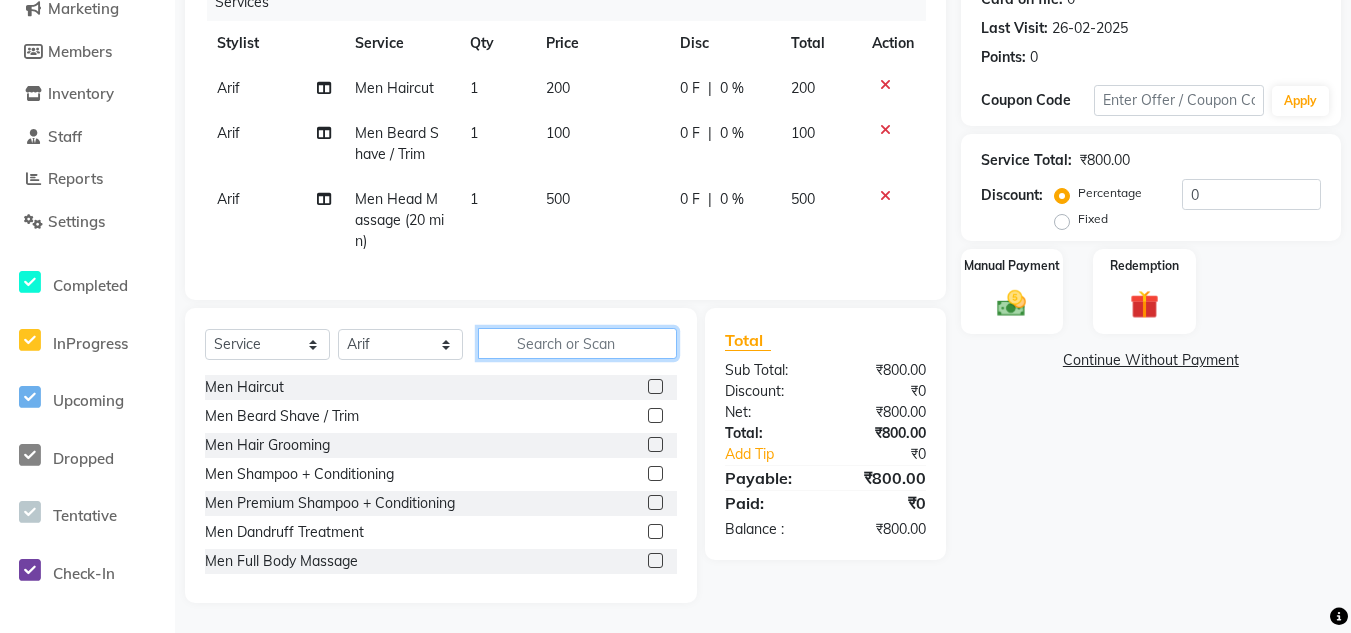 click 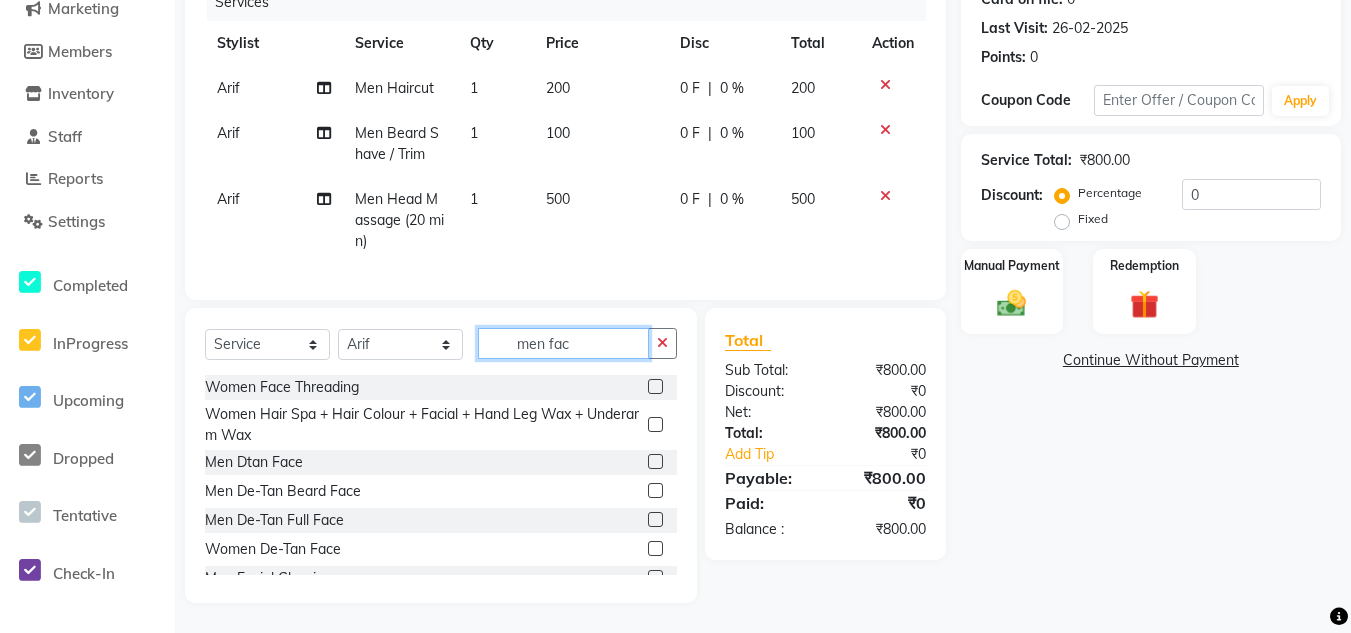 type on "men fac" 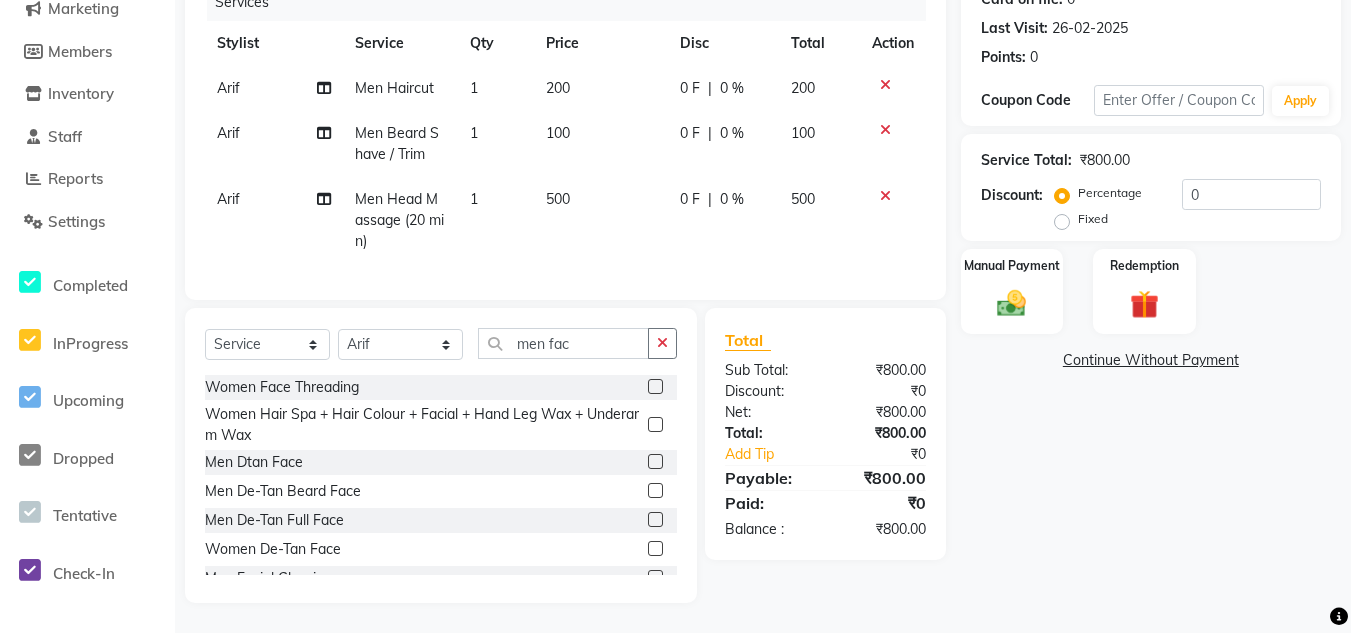 click 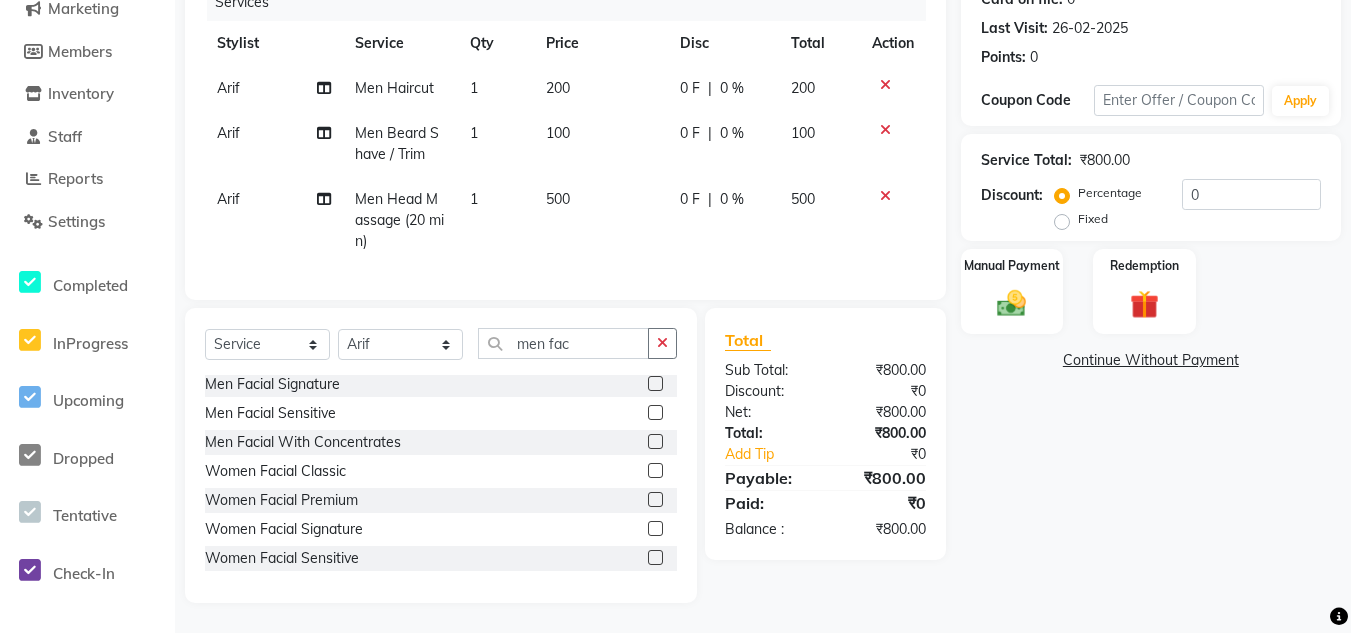 scroll, scrollTop: 310, scrollLeft: 0, axis: vertical 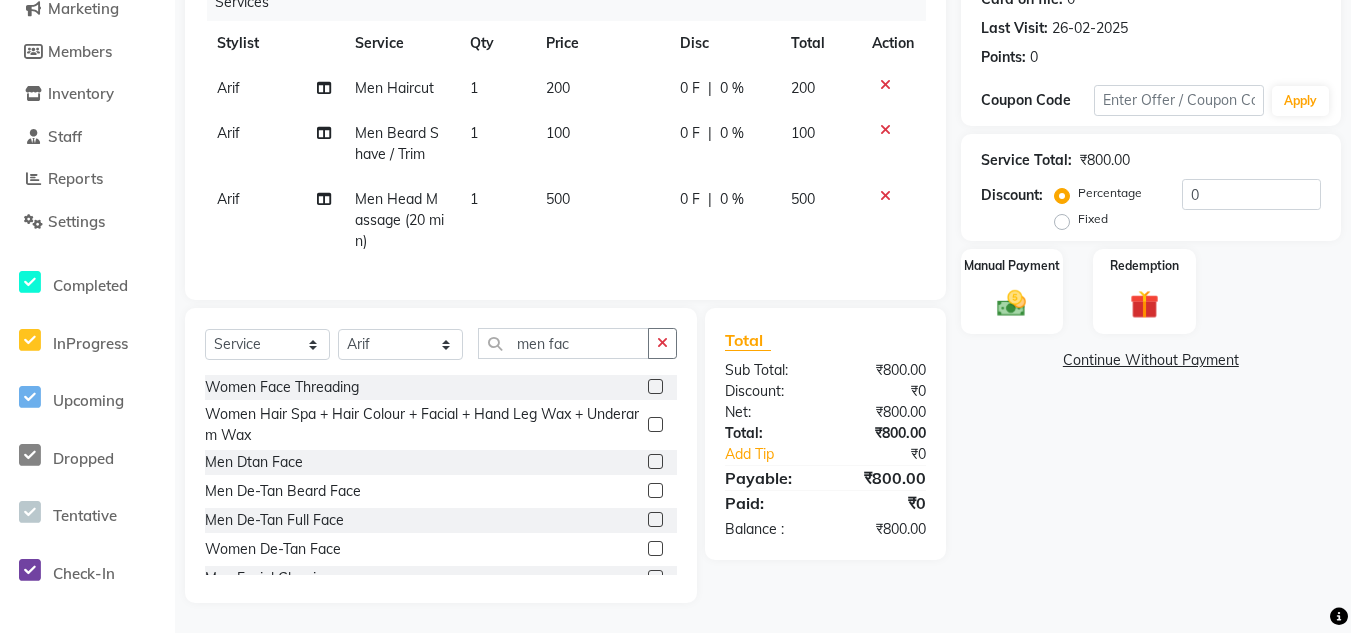 click 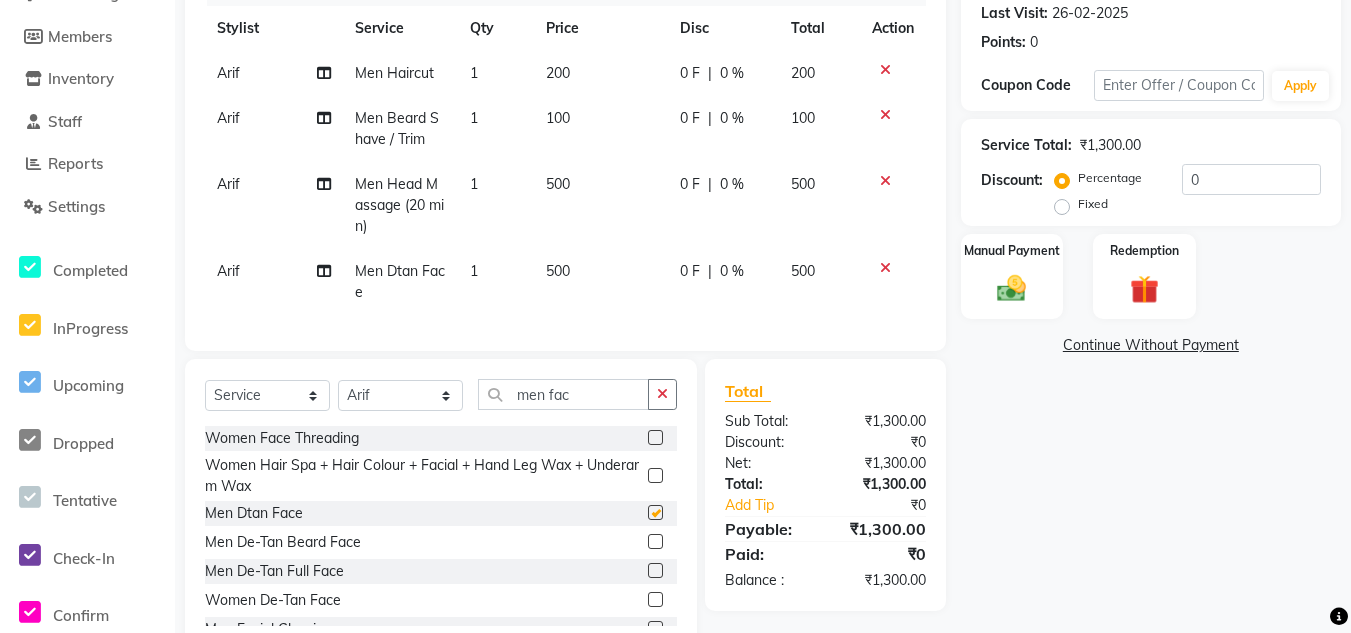 checkbox on "false" 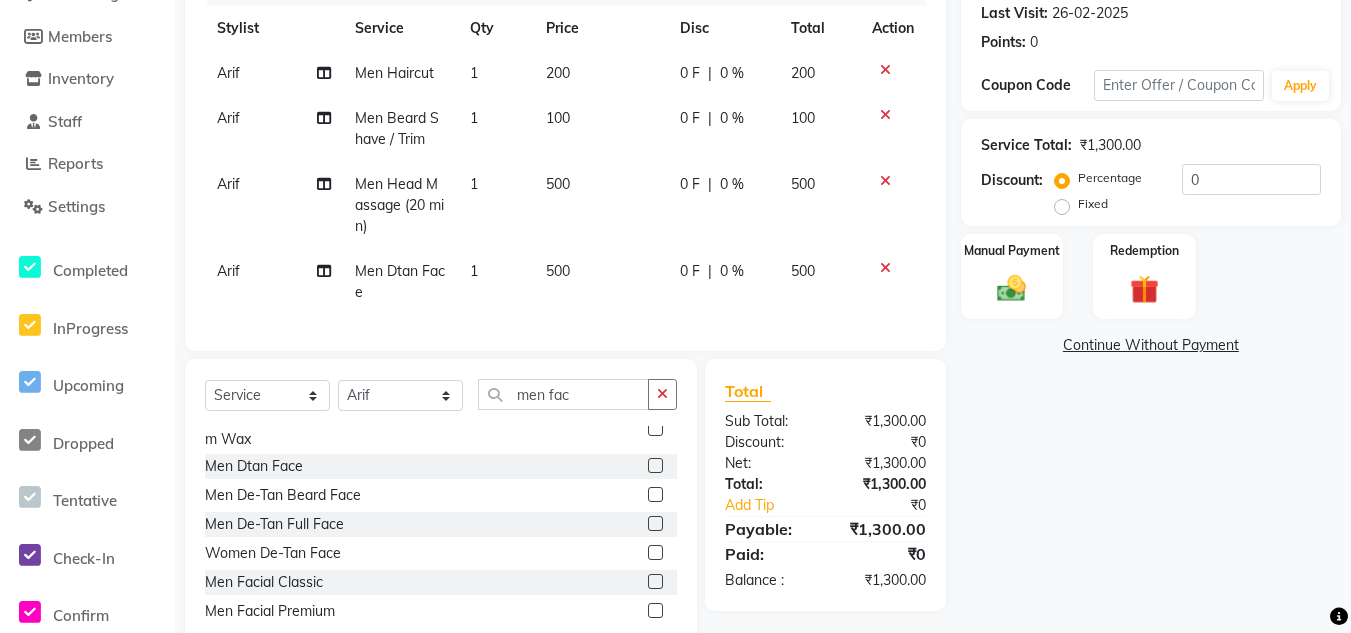 scroll, scrollTop: 0, scrollLeft: 0, axis: both 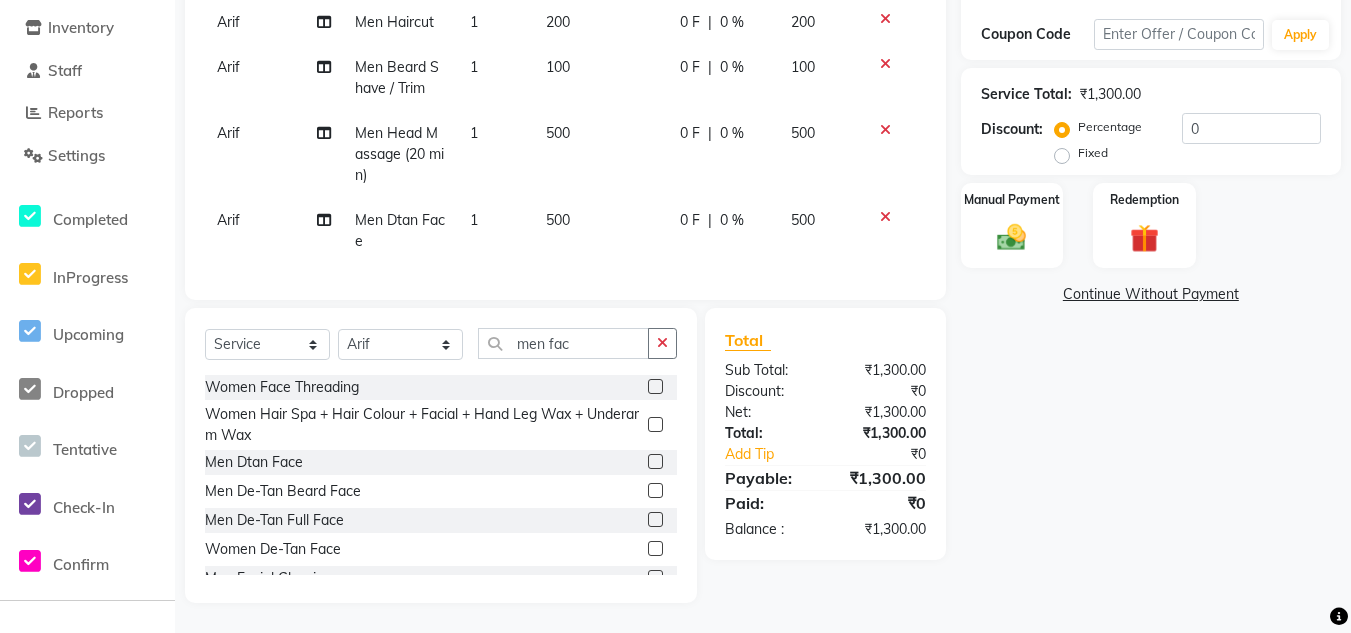 click on "500" 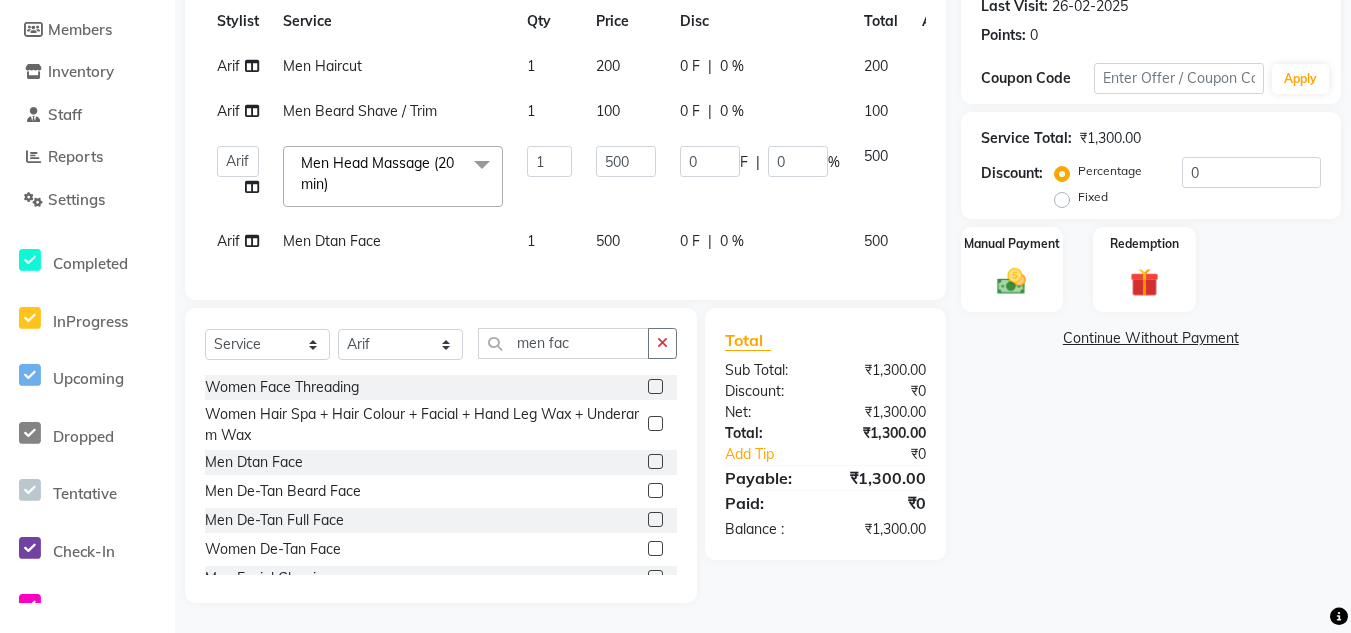 scroll, scrollTop: 301, scrollLeft: 0, axis: vertical 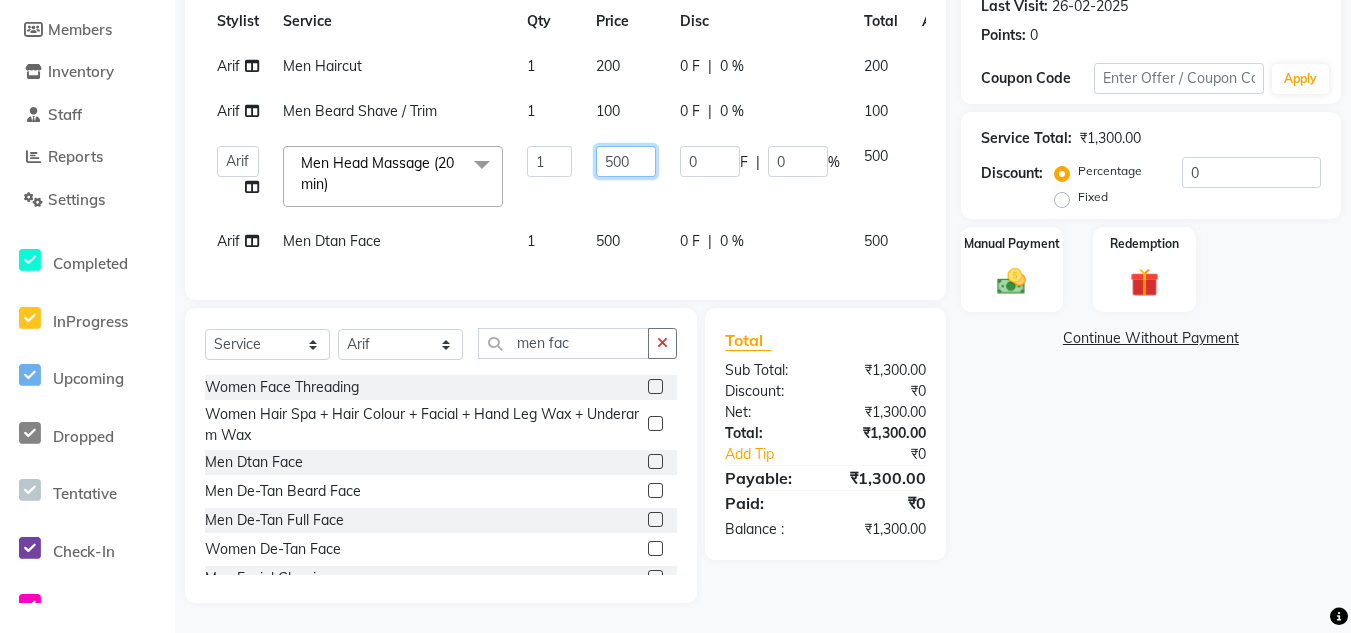 drag, startPoint x: 630, startPoint y: 144, endPoint x: 593, endPoint y: 159, distance: 39.92493 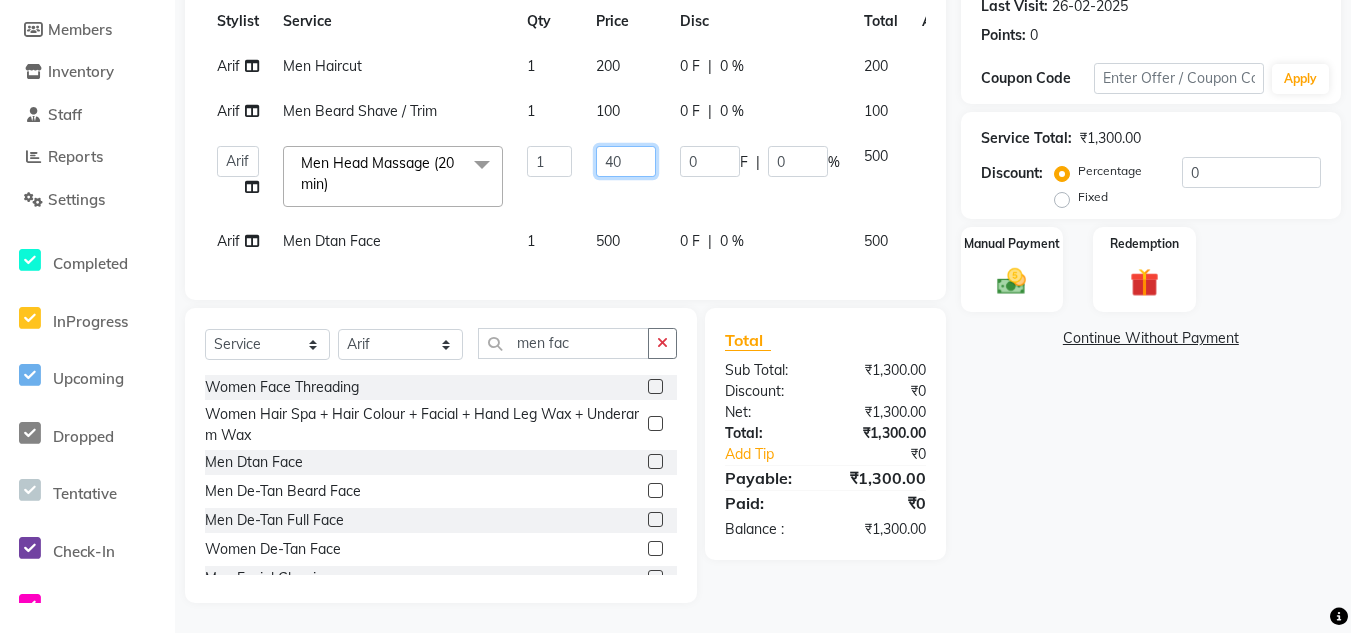 type on "400" 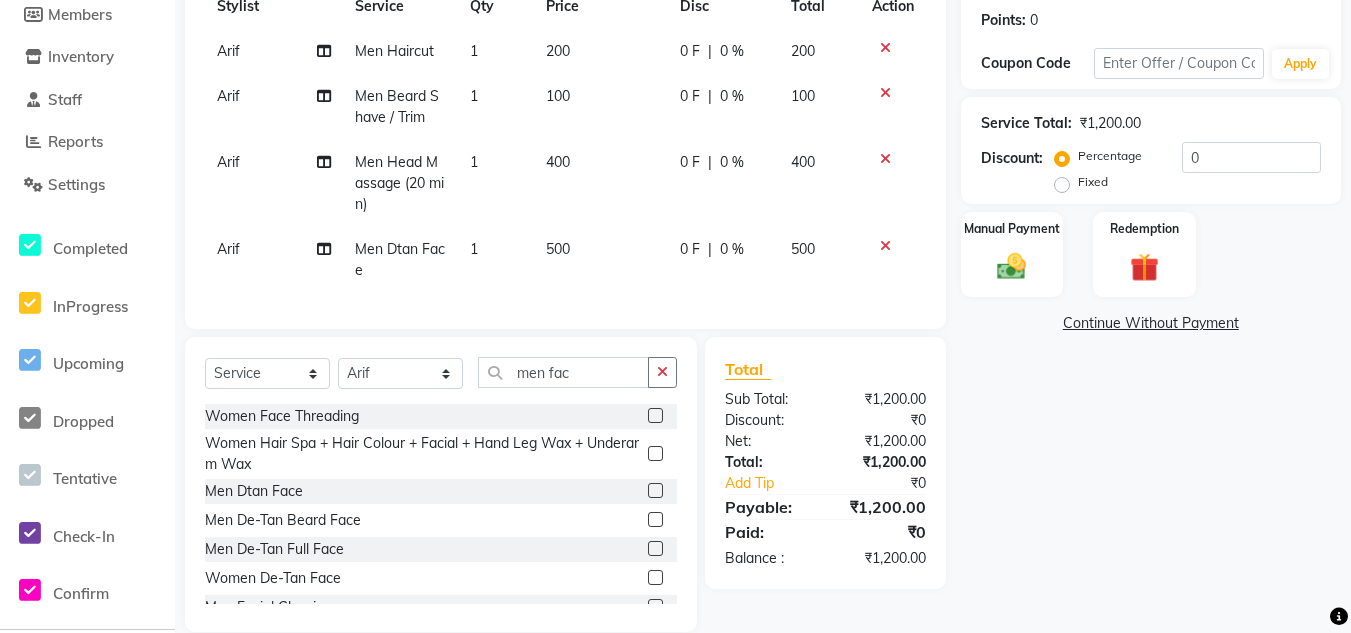 click on "Name: [FIRST]  Membership:  No Active Membership  Total Visits:  [NUMBER] Card on file:  0 Last Visit:   [DATE] Points:   0  Coupon Code Apply Service Total:  ₹[PRICE].00  Discount:  Percentage   Fixed  0 Manual Payment Redemption  Continue Without Payment" 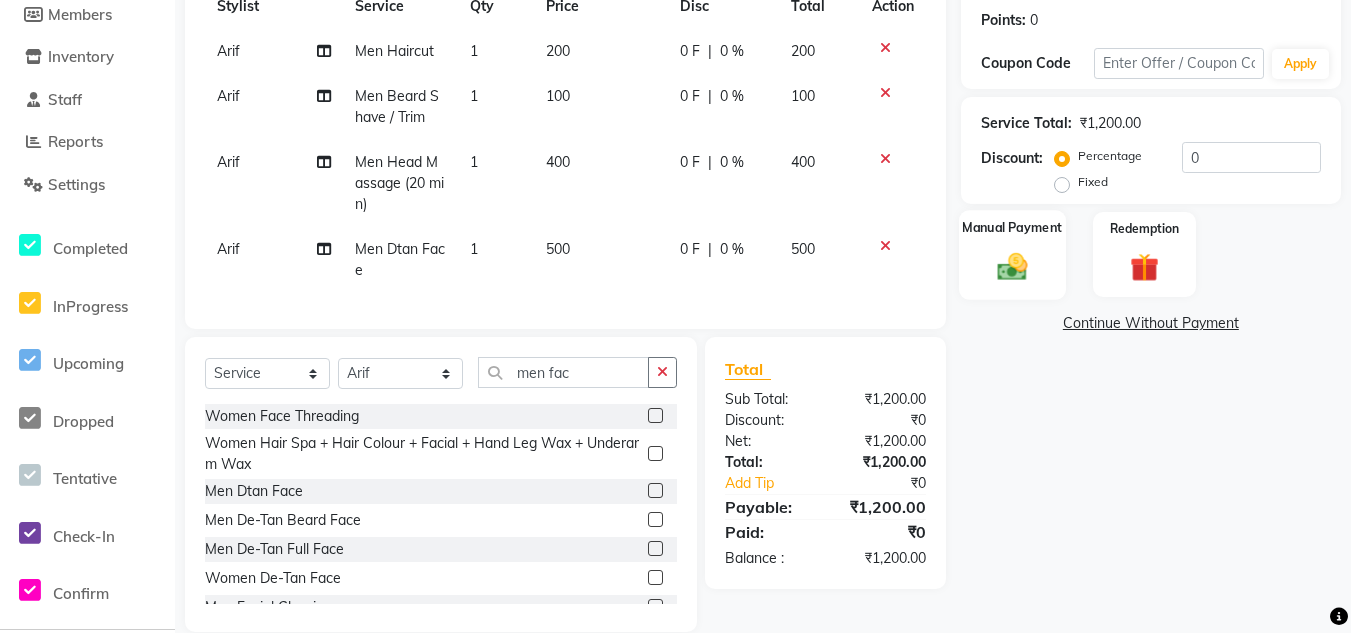 click on "Manual Payment" 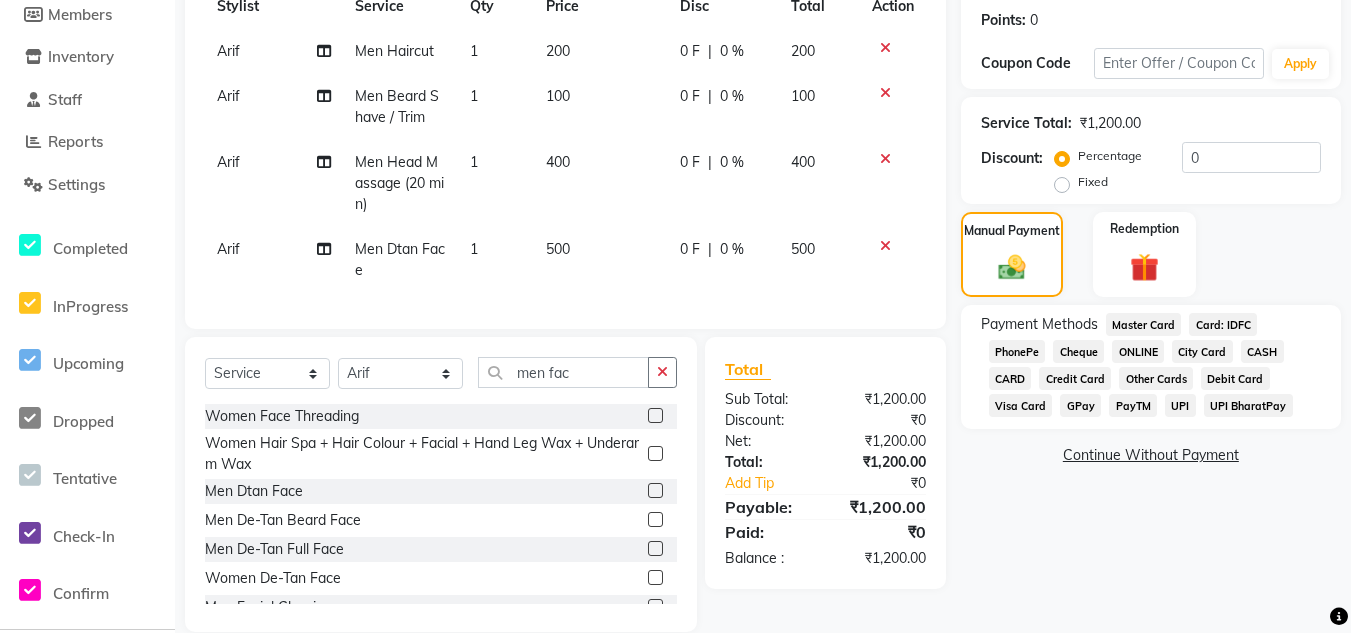 click on "ONLINE" 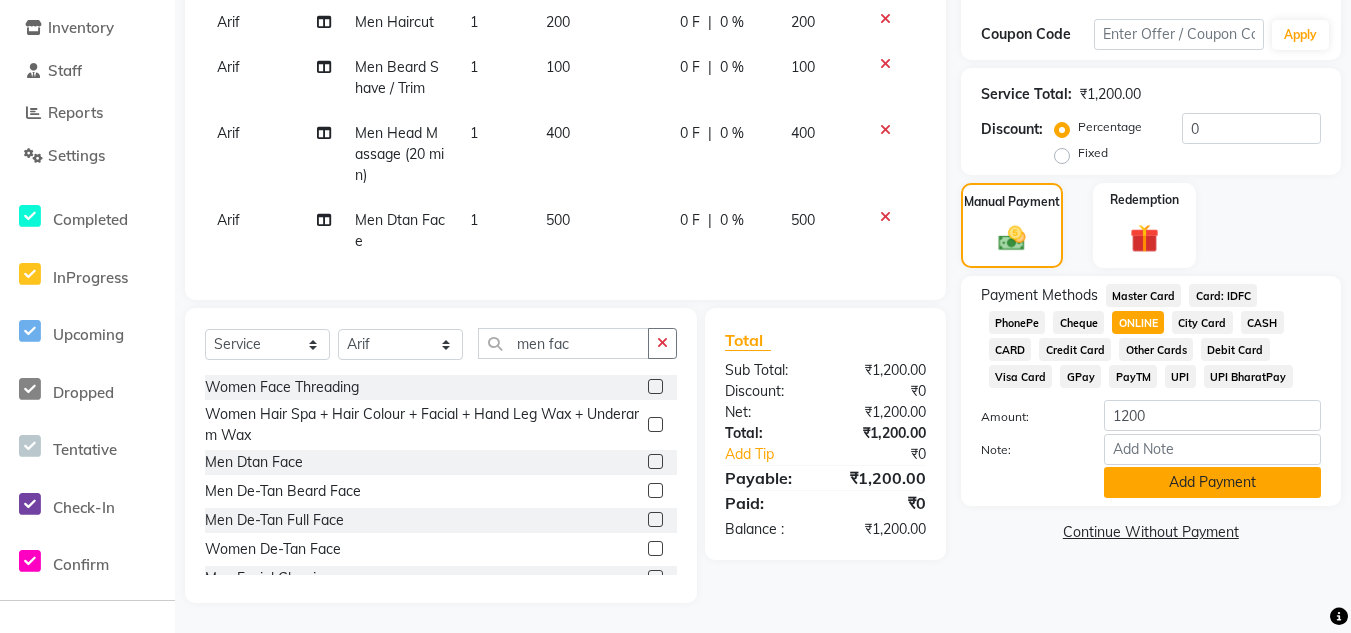 scroll, scrollTop: 345, scrollLeft: 0, axis: vertical 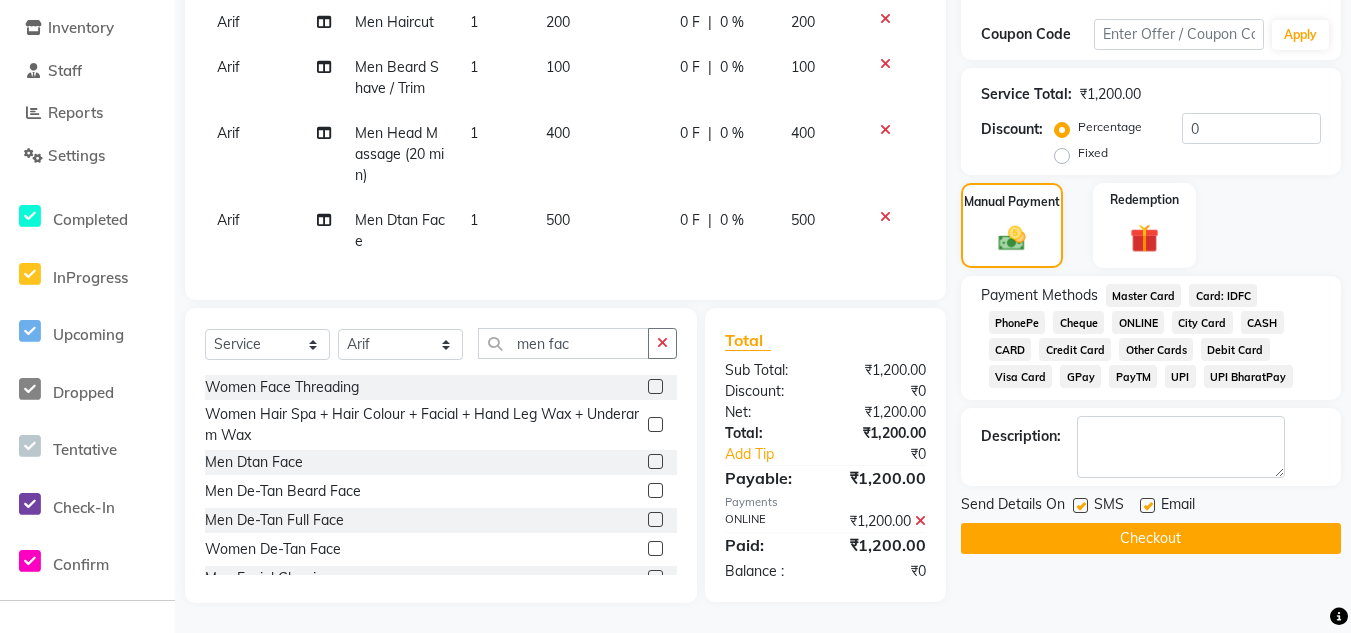 click 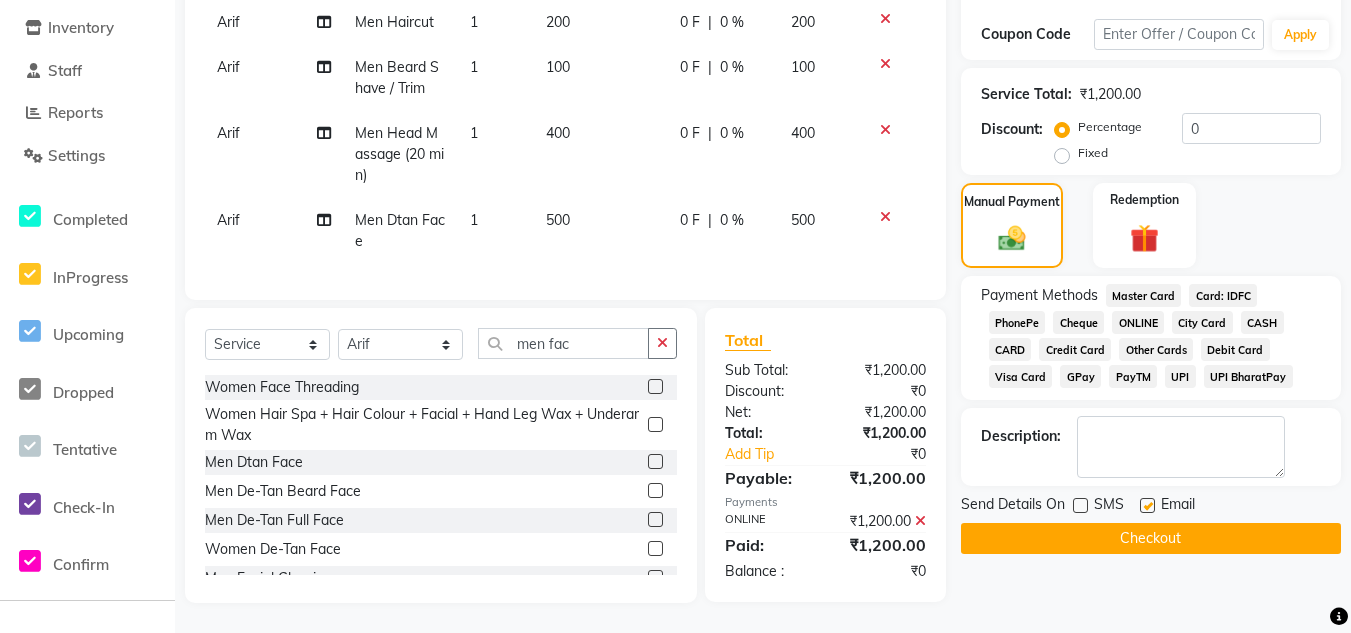 click on "Checkout" 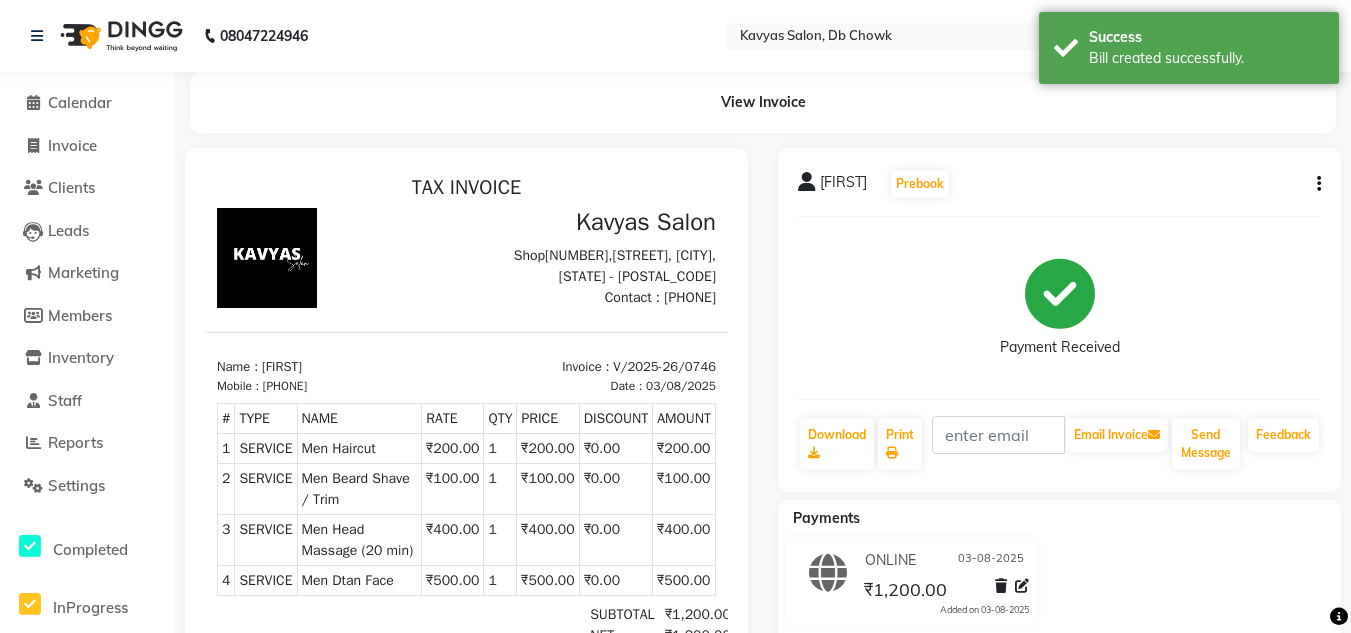 scroll, scrollTop: 0, scrollLeft: 0, axis: both 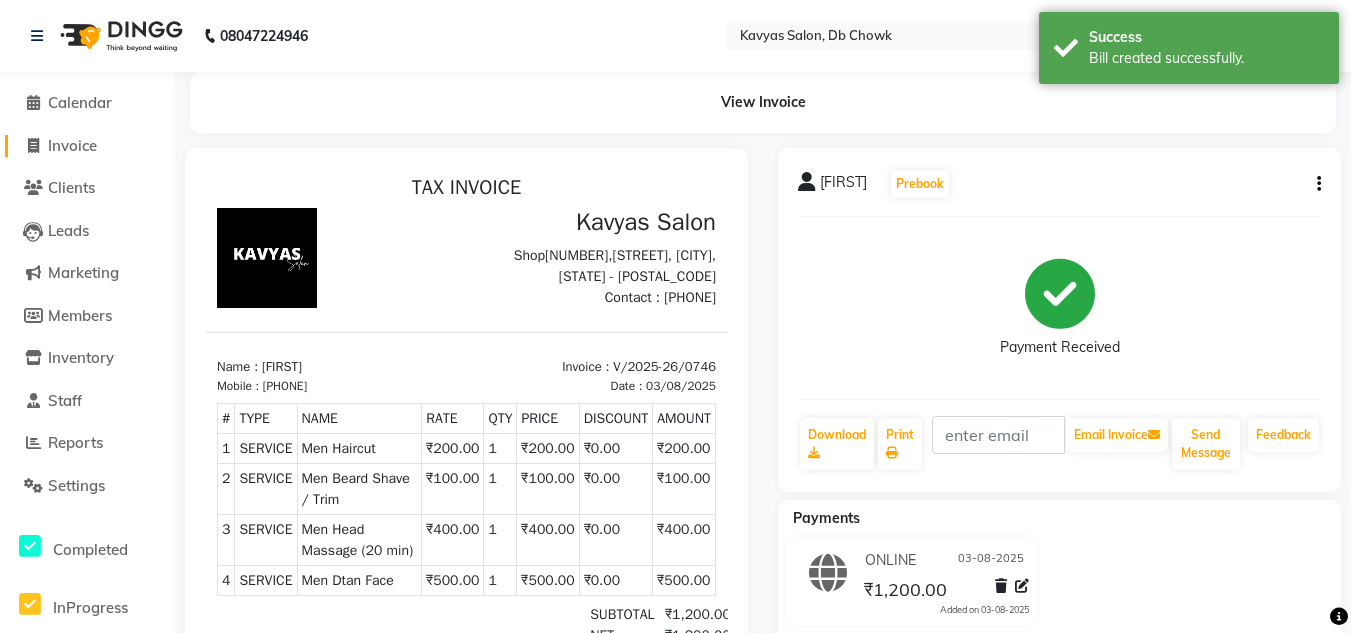 click on "Invoice" 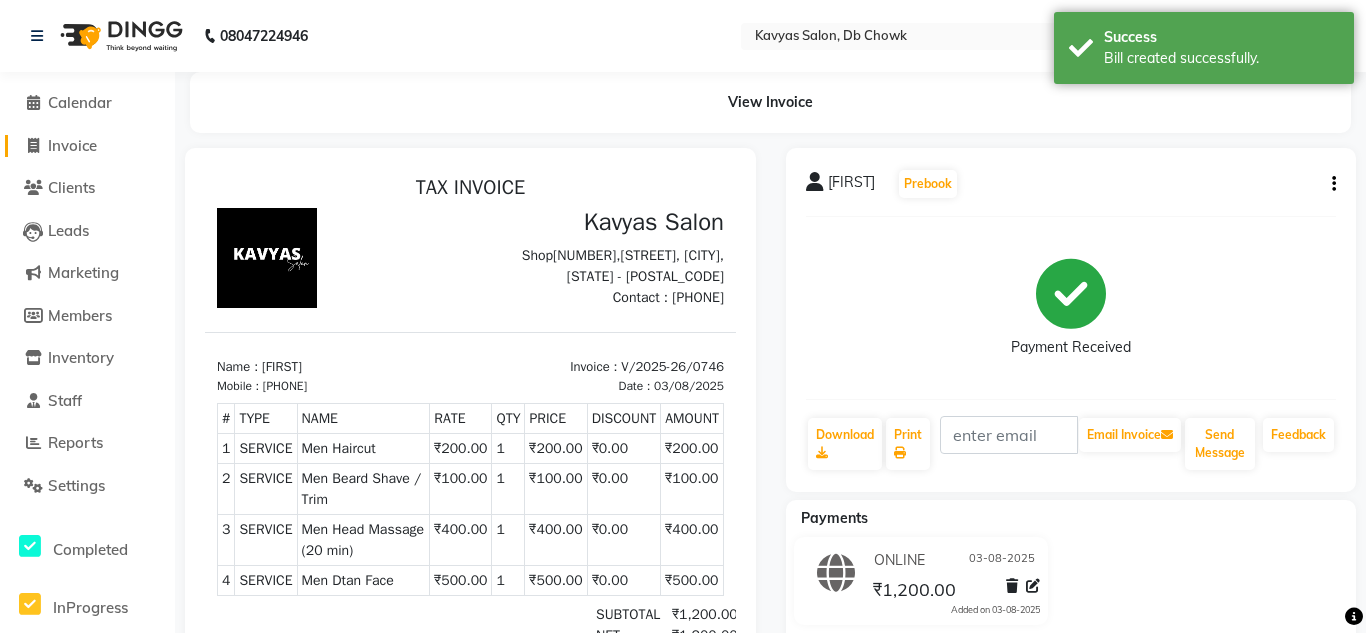 select on "6954" 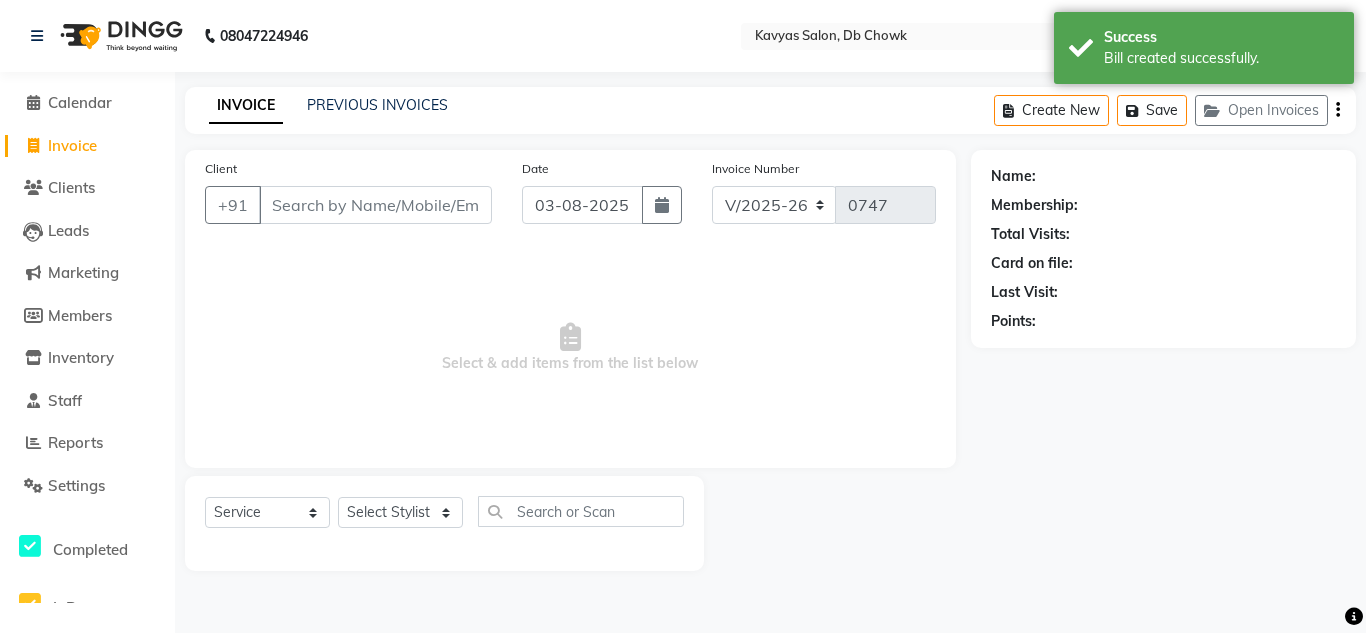 click on "Client" at bounding box center [375, 205] 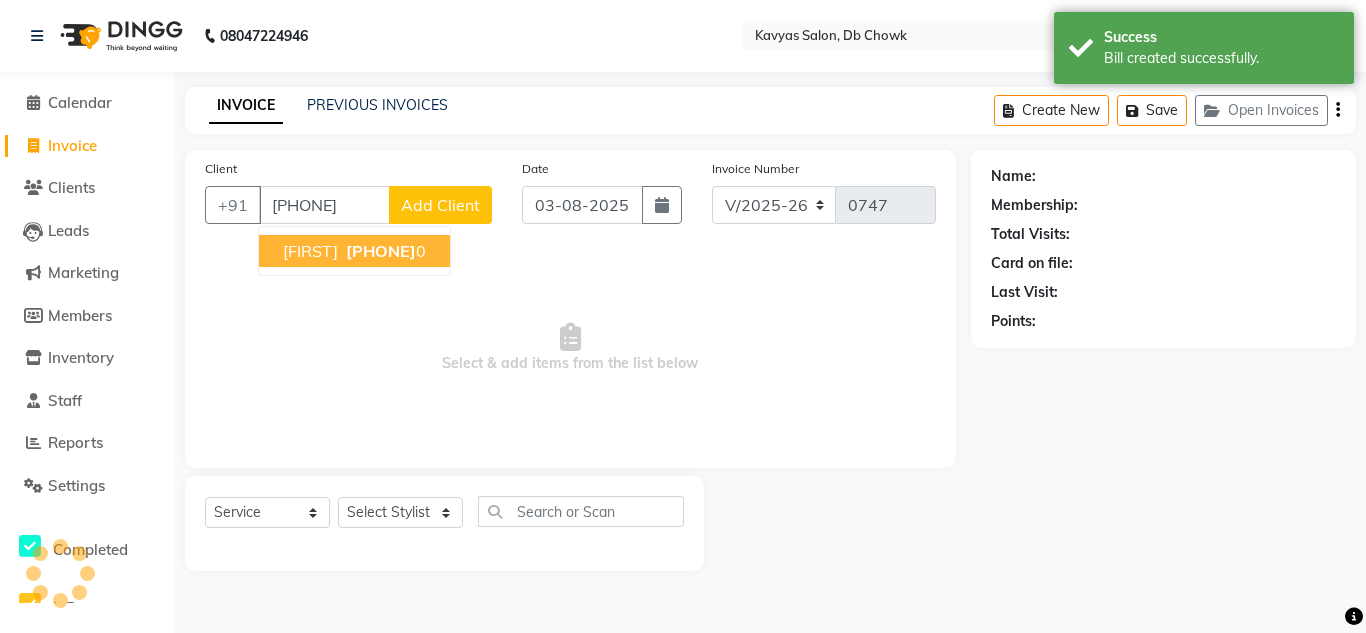 type on "[PHONE]" 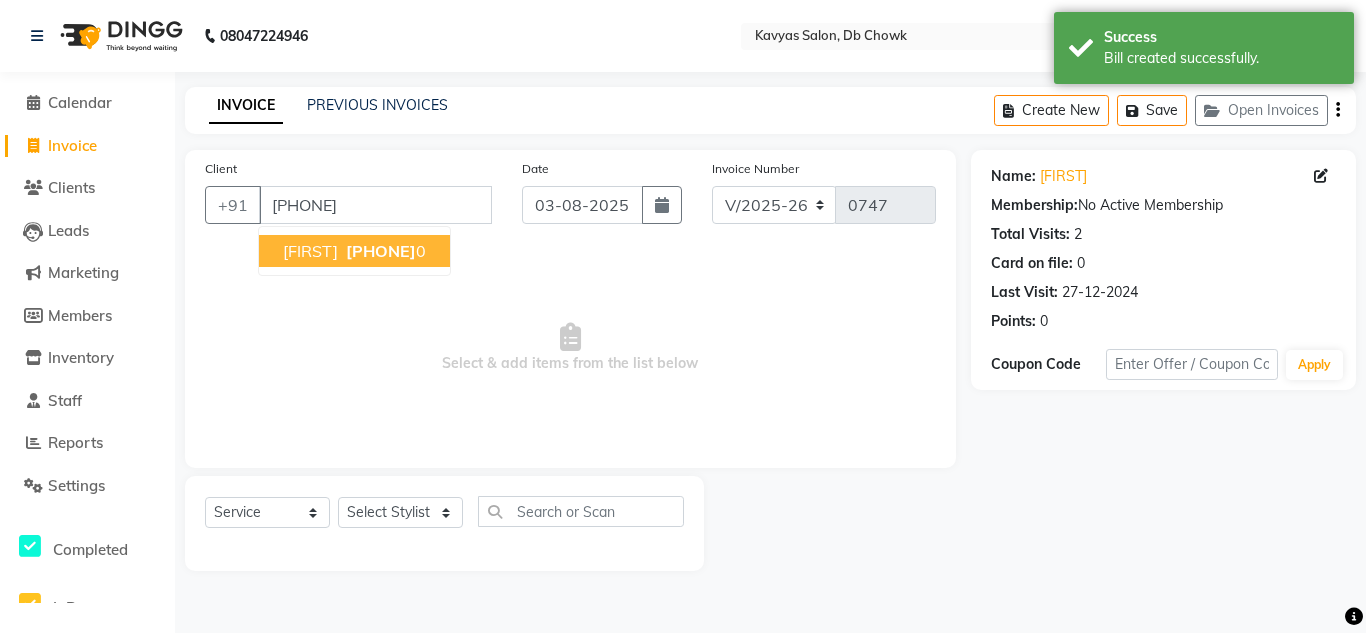 click on "[PHONE]" at bounding box center [381, 251] 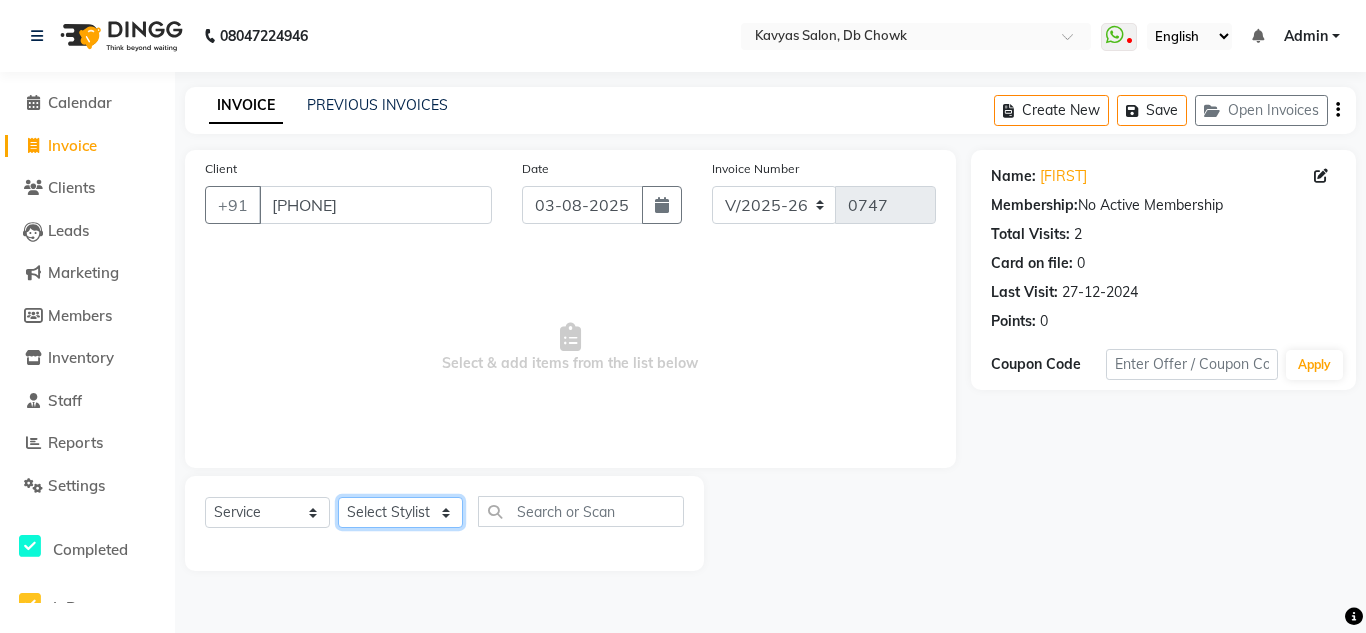 click on "Select Stylist [FIRST] [LAST] [FIRST] [LAST] [FIRST] [LAST] [FIRST] [LAST] [FIRST] [FIRST] [FIRST] [FIRST] [FIRST] [FIRST] [FIRST] [FIRST] [FIRST] [FIRST] [FIRST] [FIRST]  Men Hair cut + Hair colour x Men Haircut Men Beard Shave / Trim Men Hair Grooming Men Shampoo + Conditioning Men Premium Shampoo + Conditioning Men Dandruff Treatment Men Full Body Massage Men Nanoplastia Men Hair Wash Men Hair Wash + Hair Cut + Beard Men Beard Color Full Women Dandruff Treatment Women Gel Extention Removal Men Hand Wax Full Women Face Threading Men Hair cut + Hair colour Women Hair Spa + Hair Colour + Facial + Hand Leg Wax + Underarm Wax Christmas Offer (Hair Cut + Beard + Hair Colour/ Spa) Nail Gel  Work Hand Cleansing + Back +Face Dtan +Underarms + Hand wax +Foot Massage + Facial + Face Threading + Root Touch Up Facial +Pedicure +Haand Cleansing Dtan + Hand + Full Leg Wax +Underarms Wax +Eyebrows +Hair Wash  Women Hair Spa Women Wax Make Up 1" 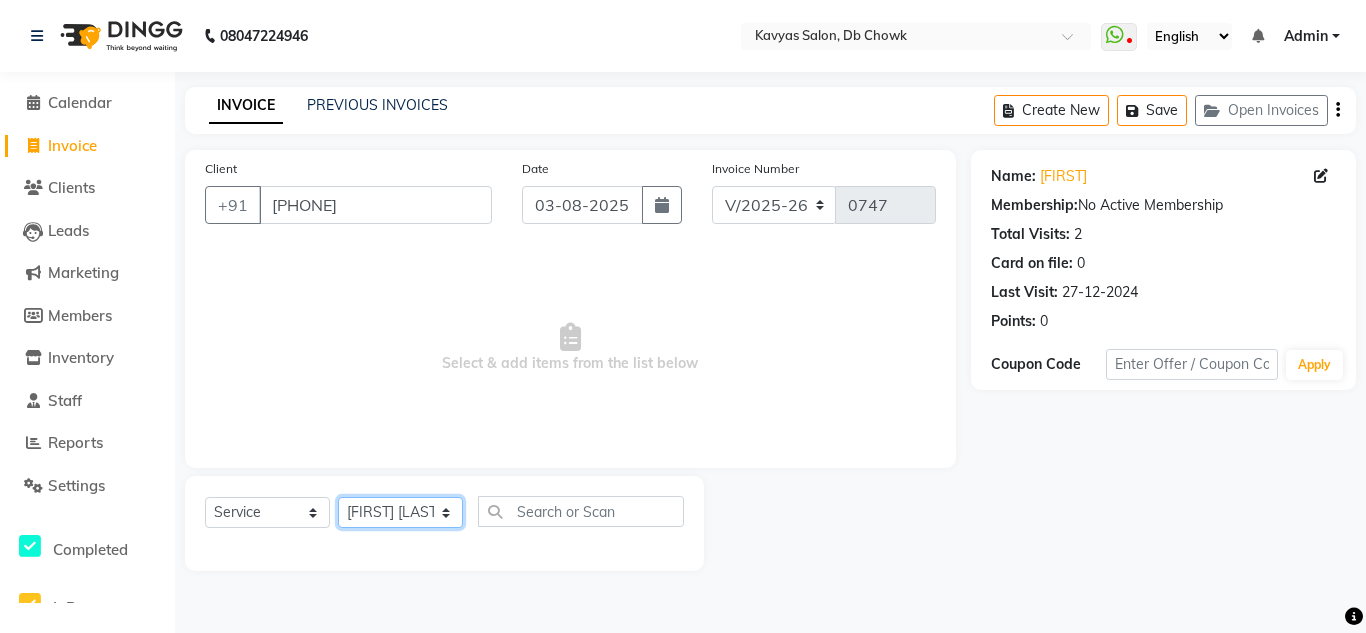 click on "Select Stylist [FIRST] [LAST] [FIRST] [LAST] [FIRST] [LAST] [FIRST] [LAST] [FIRST] [FIRST] [FIRST] [FIRST] [FIRST] [FIRST] [FIRST] [FIRST] [FIRST] [FIRST] [FIRST] [FIRST]  Men Hair cut + Hair colour x Men Haircut Men Beard Shave / Trim Men Hair Grooming Men Shampoo + Conditioning Men Premium Shampoo + Conditioning Men Dandruff Treatment Men Full Body Massage Men Nanoplastia Men Hair Wash Men Hair Wash + Hair Cut + Beard Men Beard Color Full Women Dandruff Treatment Women Gel Extention Removal Men Hand Wax Full Women Face Threading Men Hair cut + Hair colour Women Hair Spa + Hair Colour + Facial + Hand Leg Wax + Underarm Wax Christmas Offer (Hair Cut + Beard + Hair Colour/ Spa) Nail Gel  Work Hand Cleansing + Back +Face Dtan +Underarms + Hand wax +Foot Massage + Facial + Face Threading + Root Touch Up Facial +Pedicure +Haand Cleansing Dtan + Hand + Full Leg Wax +Underarms Wax +Eyebrows +Hair Wash  Women Hair Spa Women Wax Make Up 1" 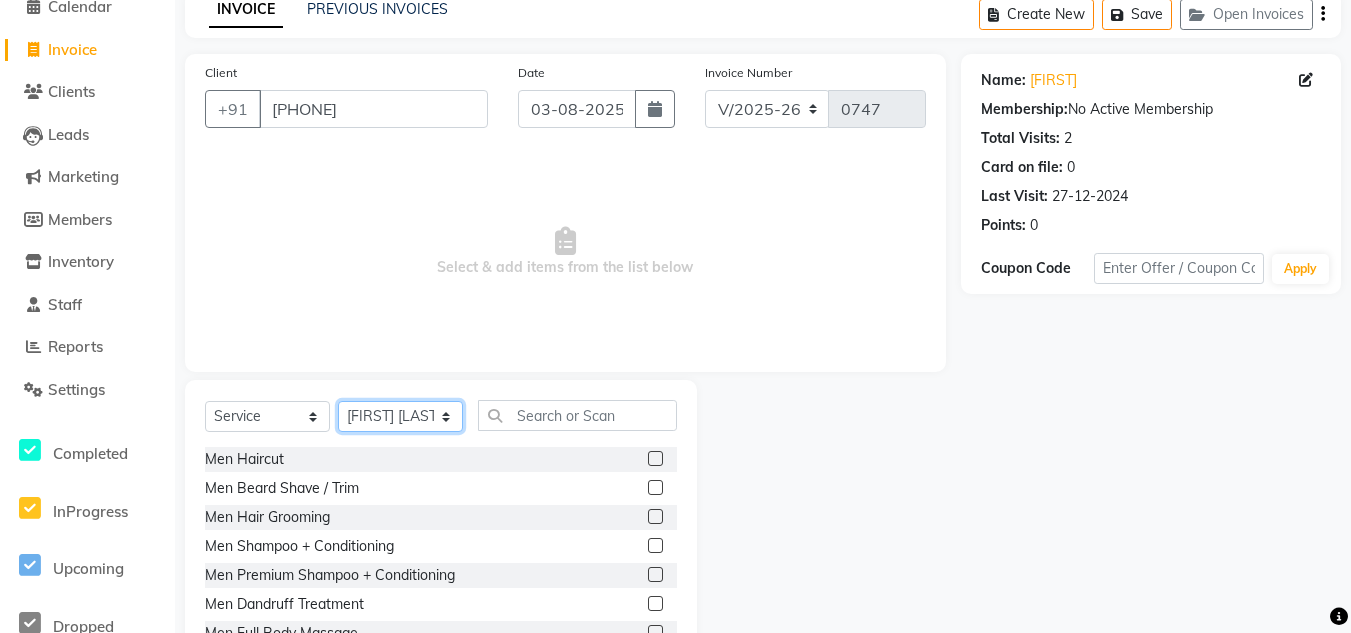 scroll, scrollTop: 168, scrollLeft: 0, axis: vertical 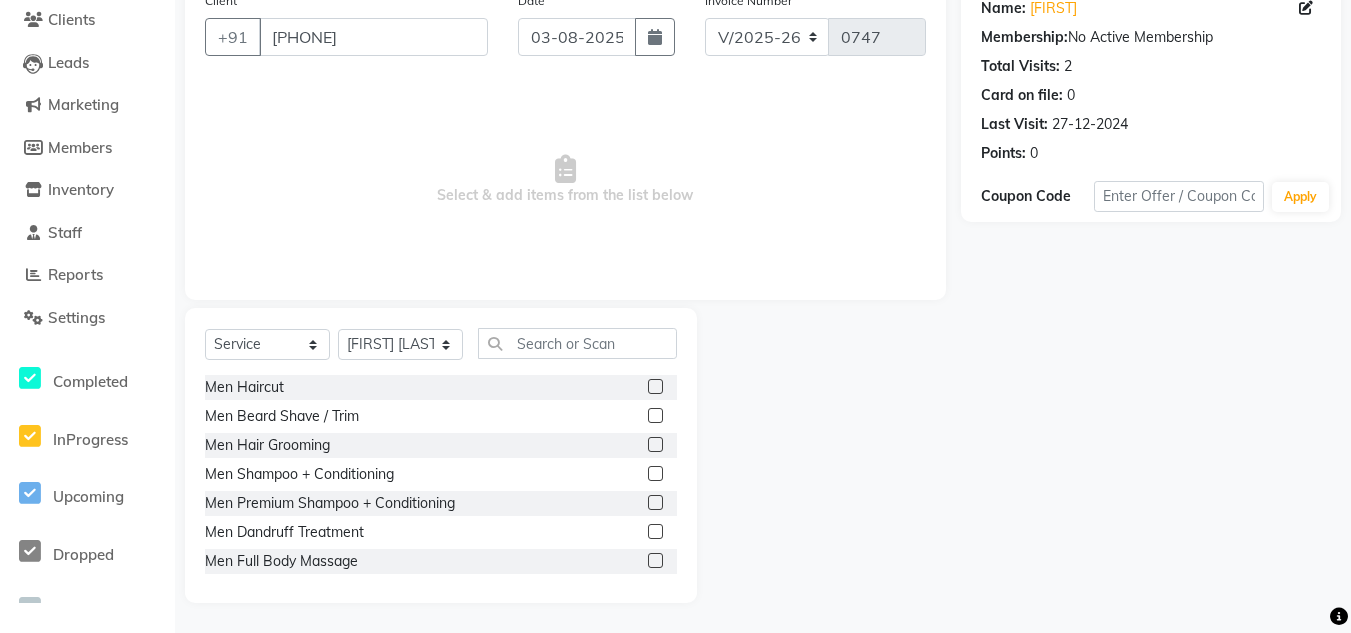 click 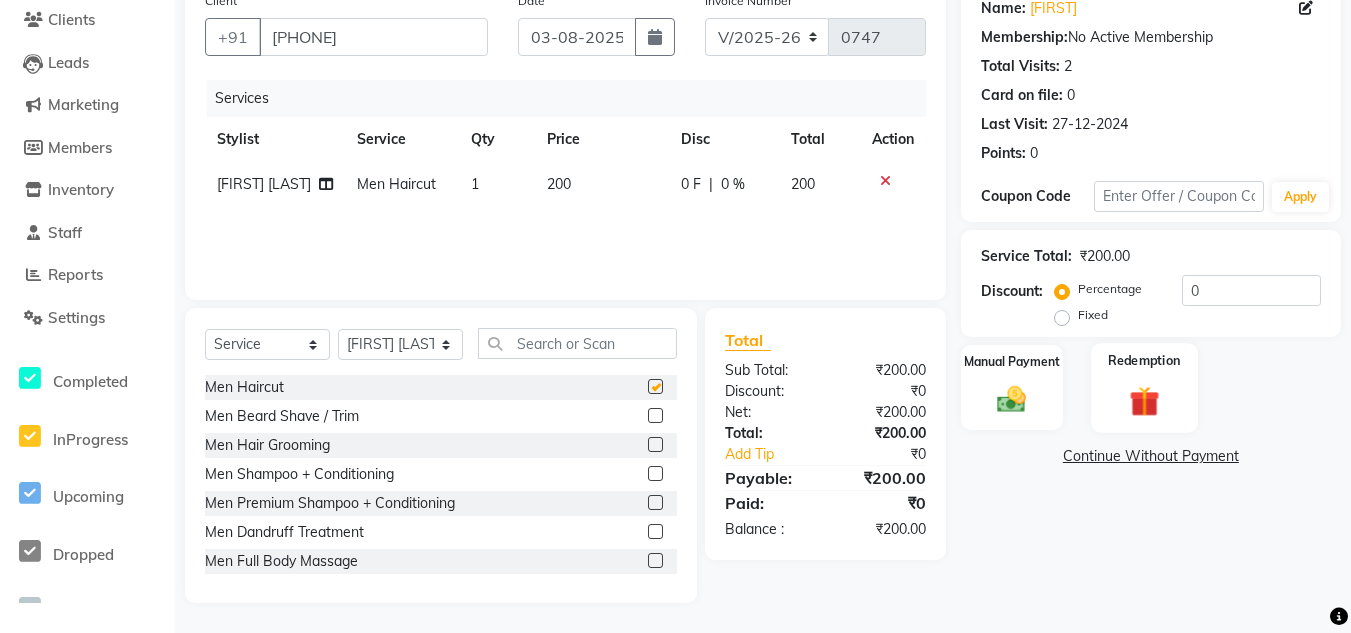 checkbox on "false" 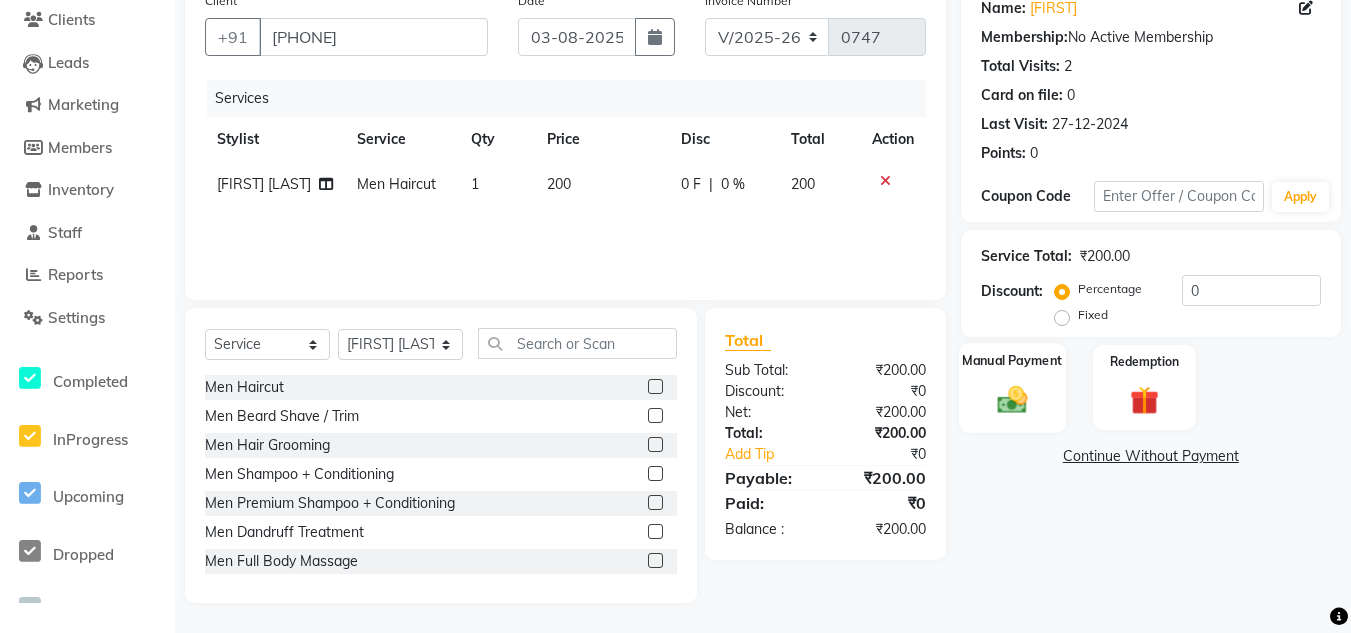click 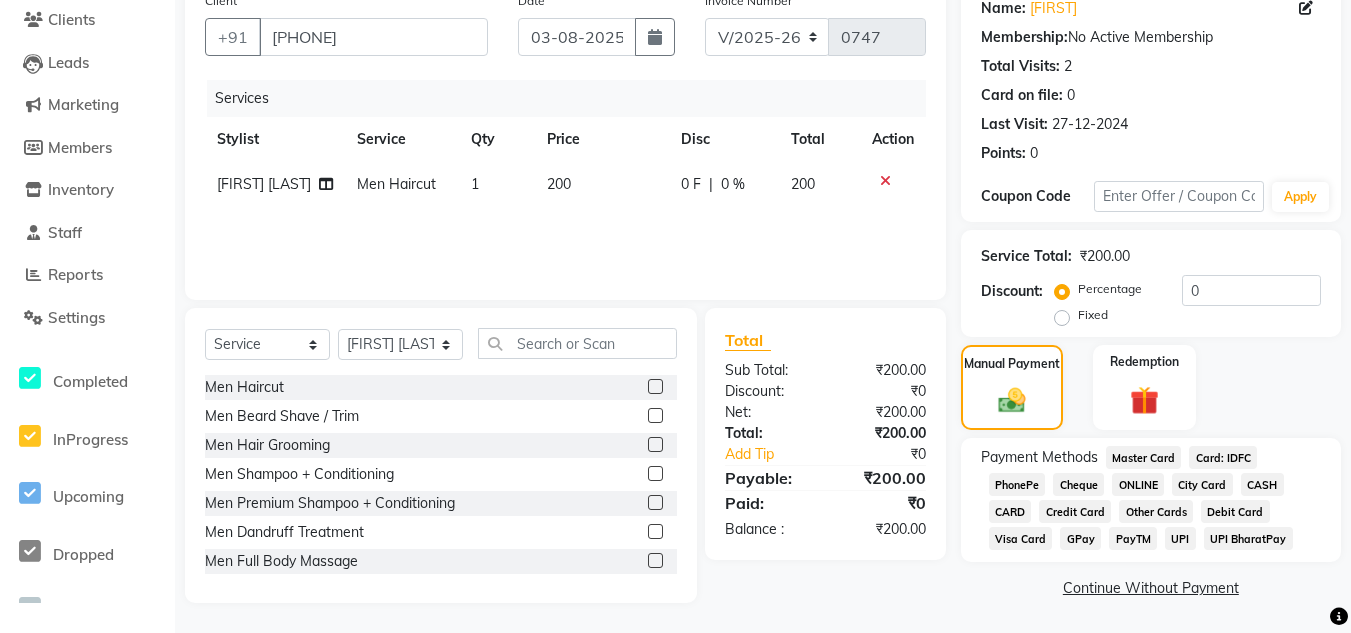 click on "CASH" 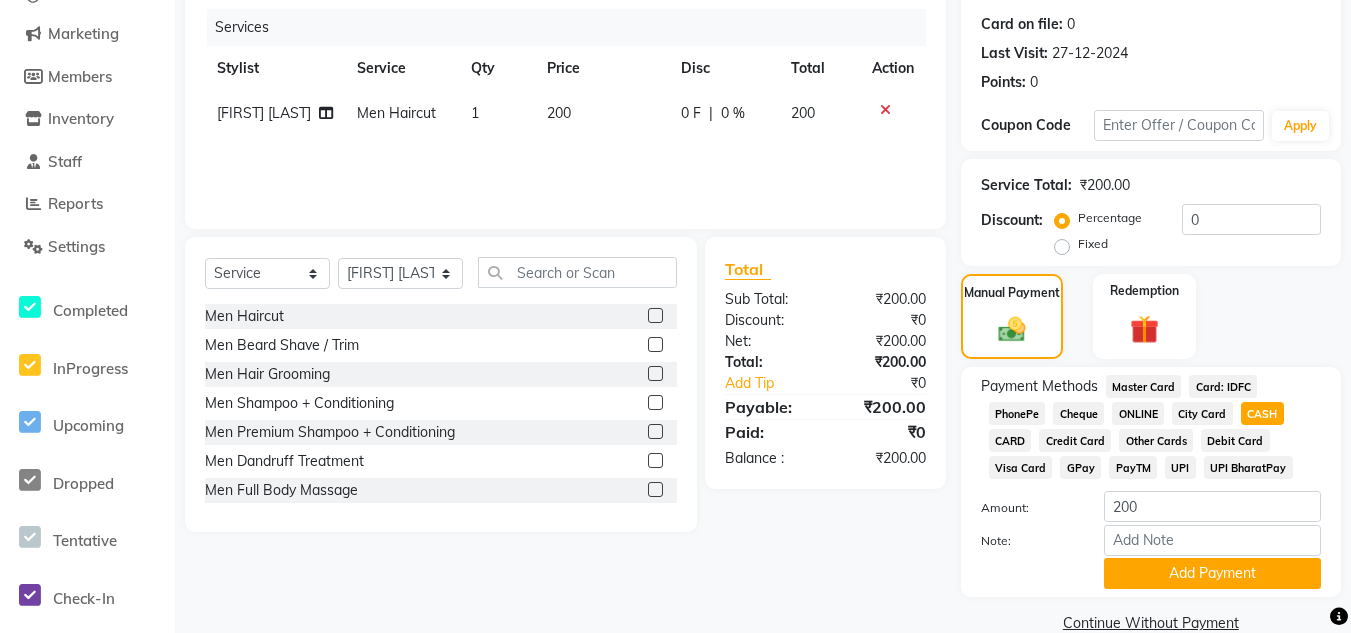 scroll, scrollTop: 274, scrollLeft: 0, axis: vertical 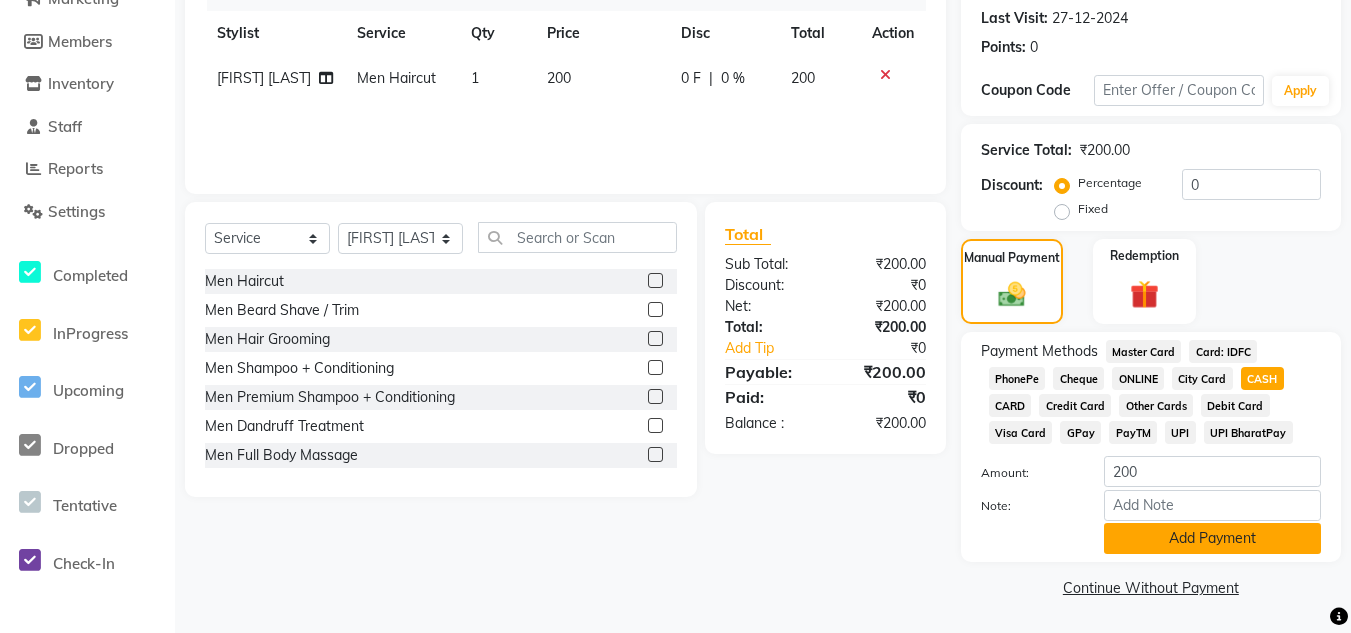 click on "Add Payment" 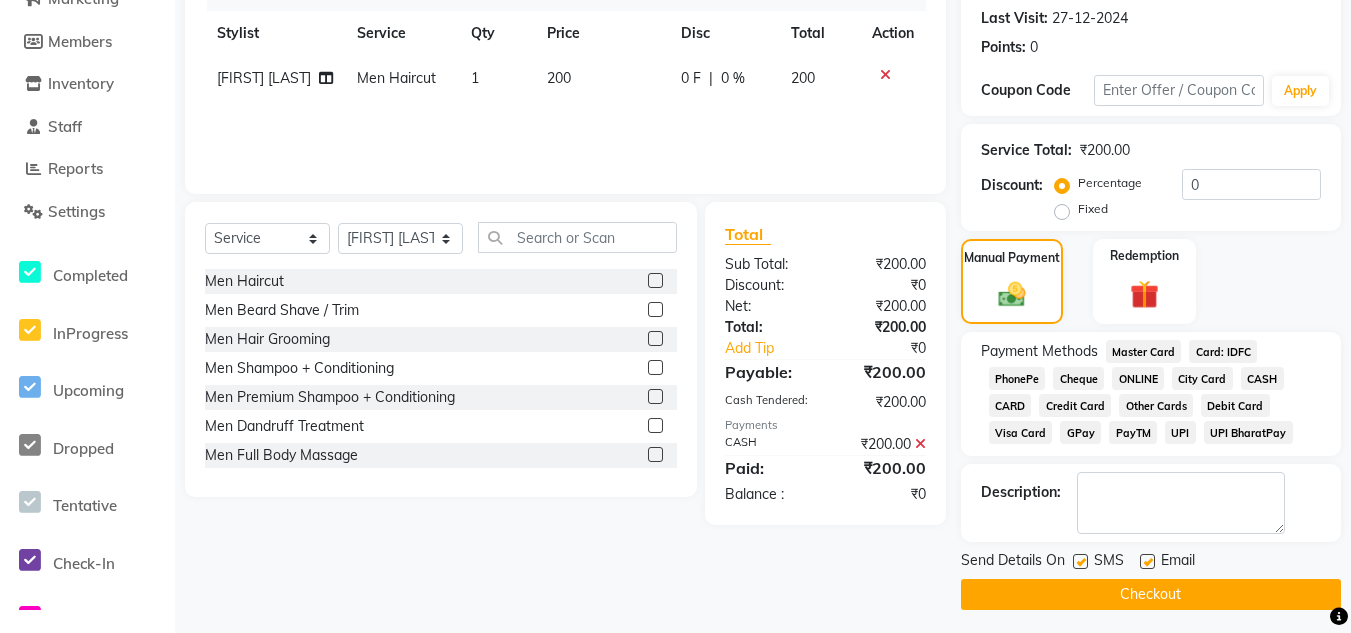 click 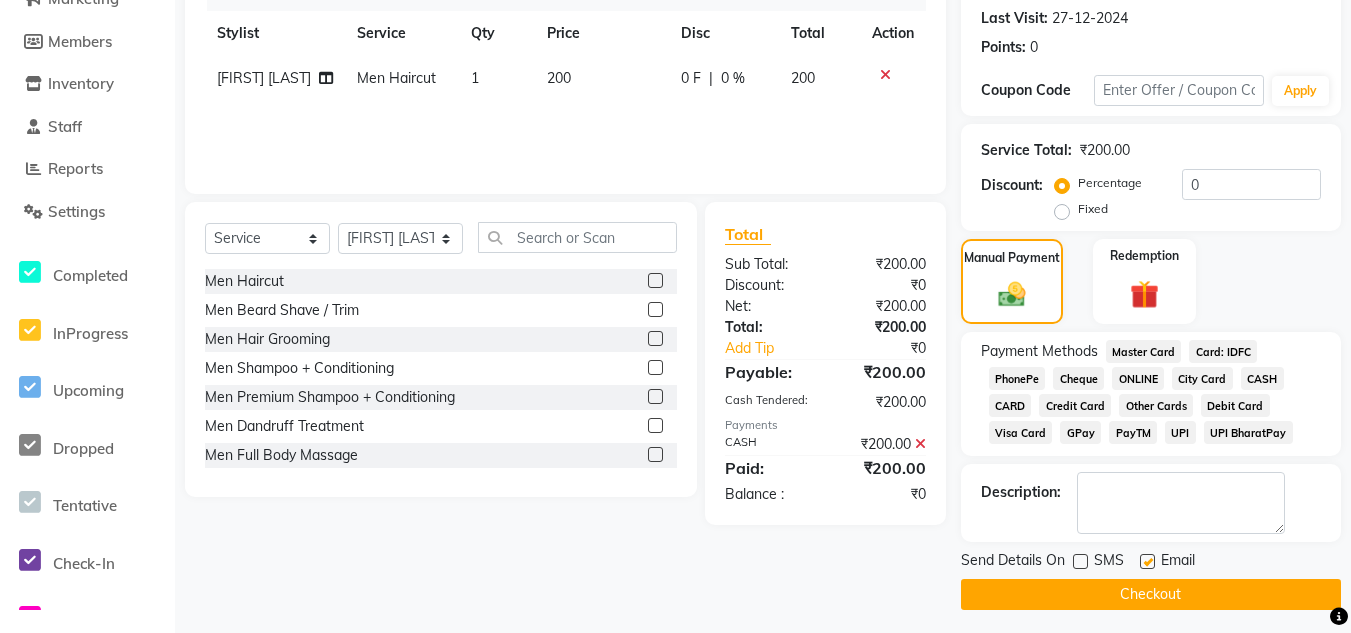 click on "Checkout" 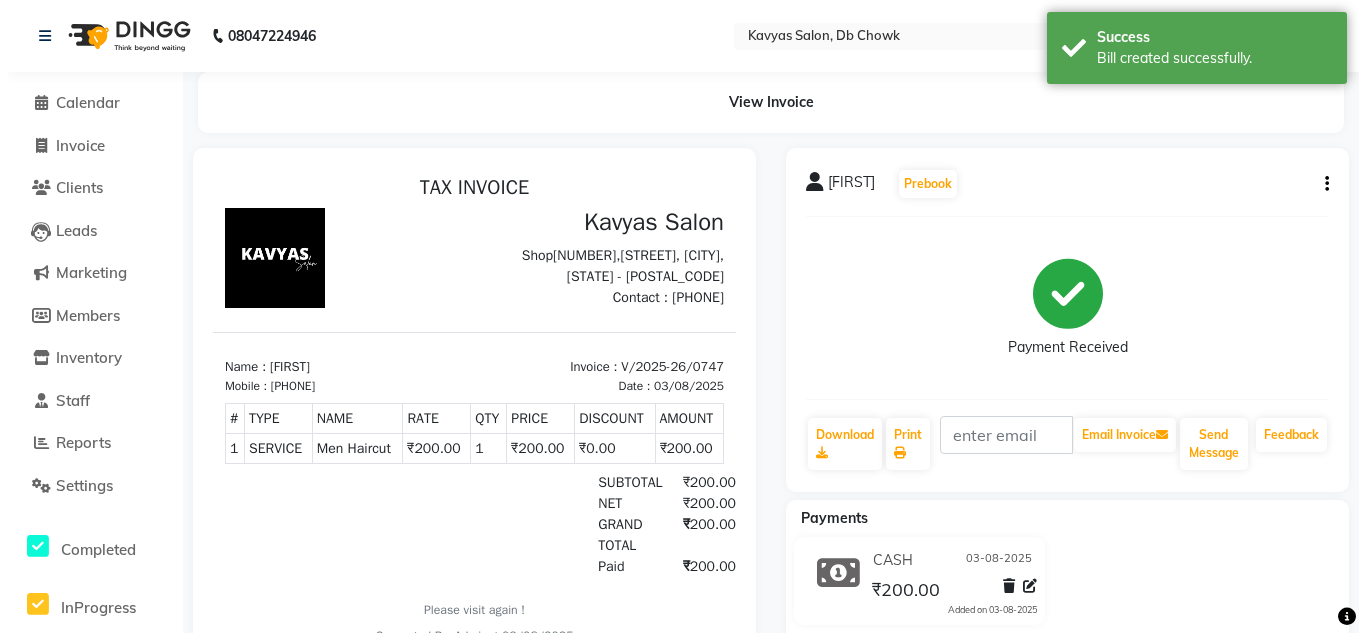scroll, scrollTop: 0, scrollLeft: 0, axis: both 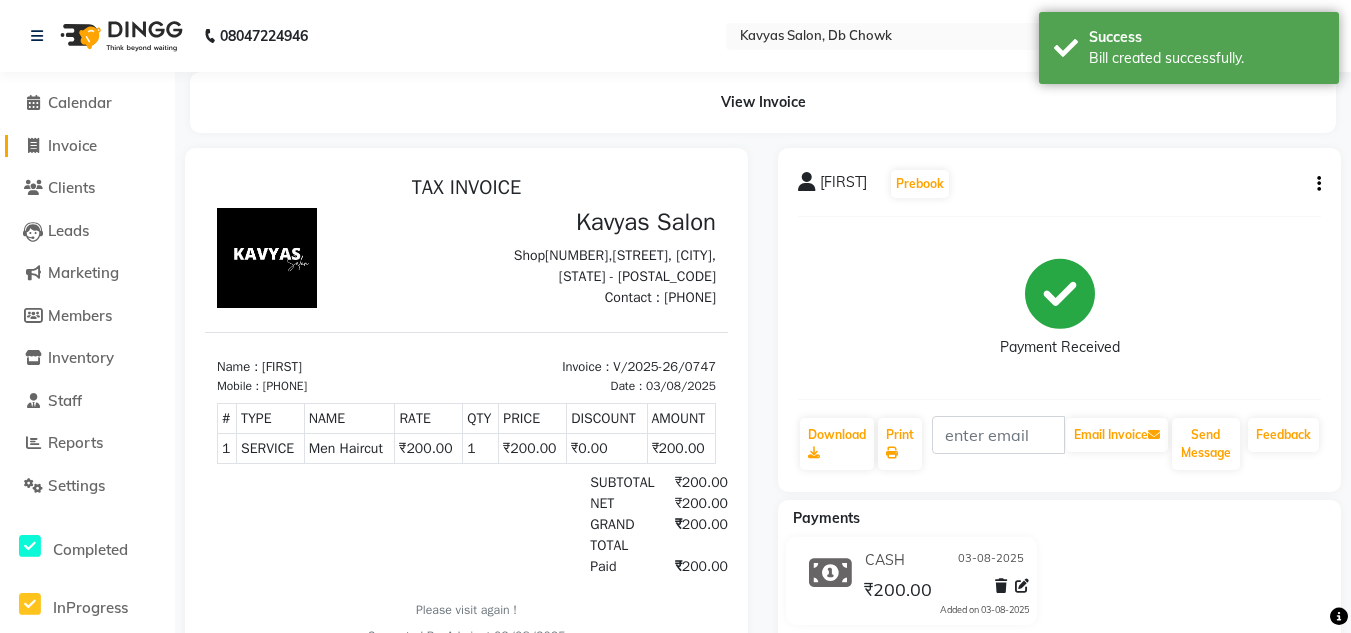 click on "Invoice" 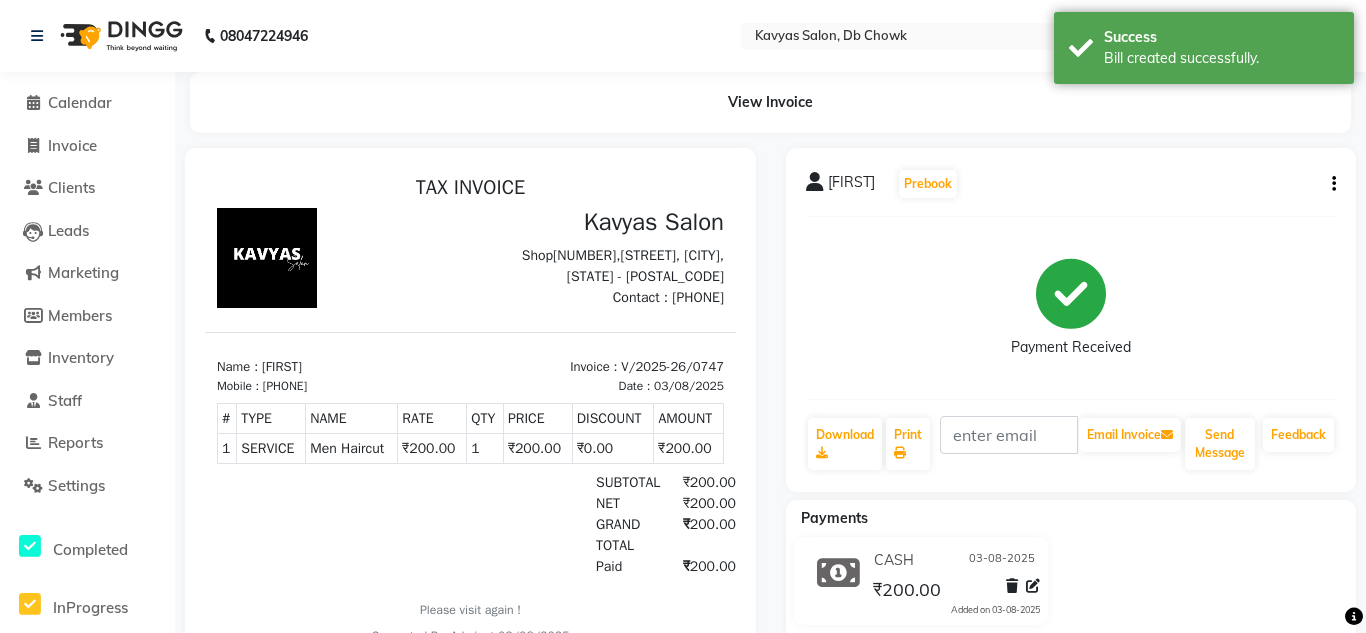 select on "6954" 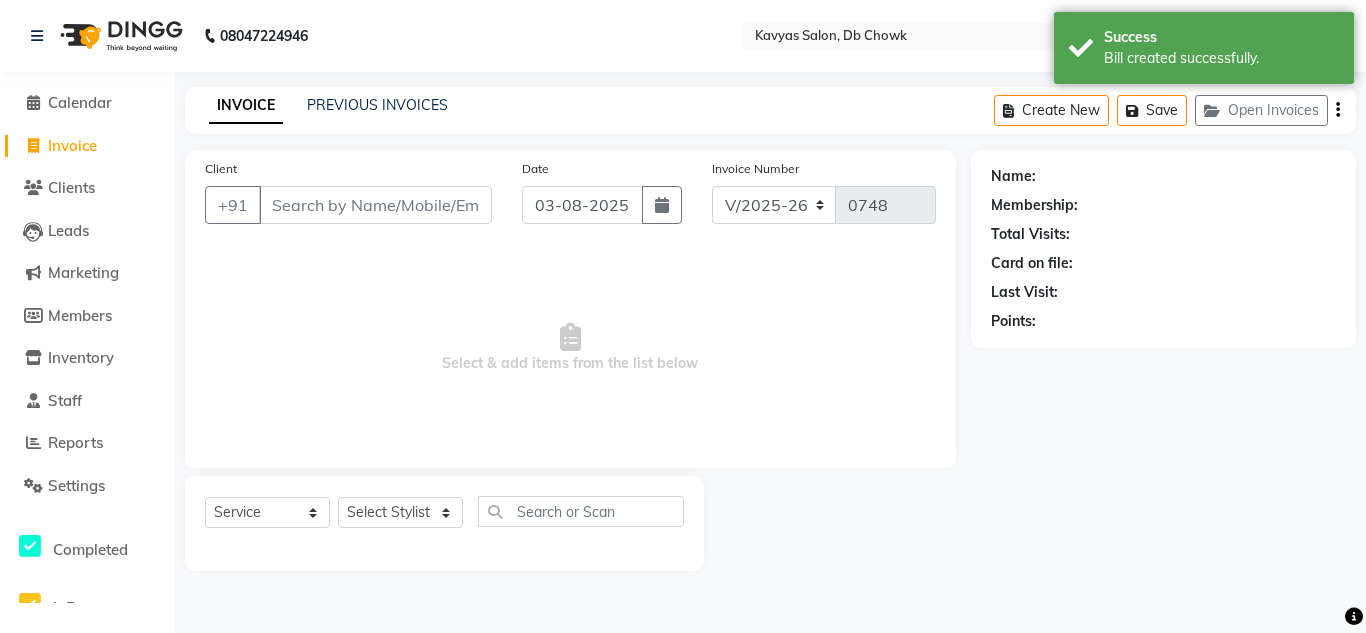 click on "Client" at bounding box center (375, 205) 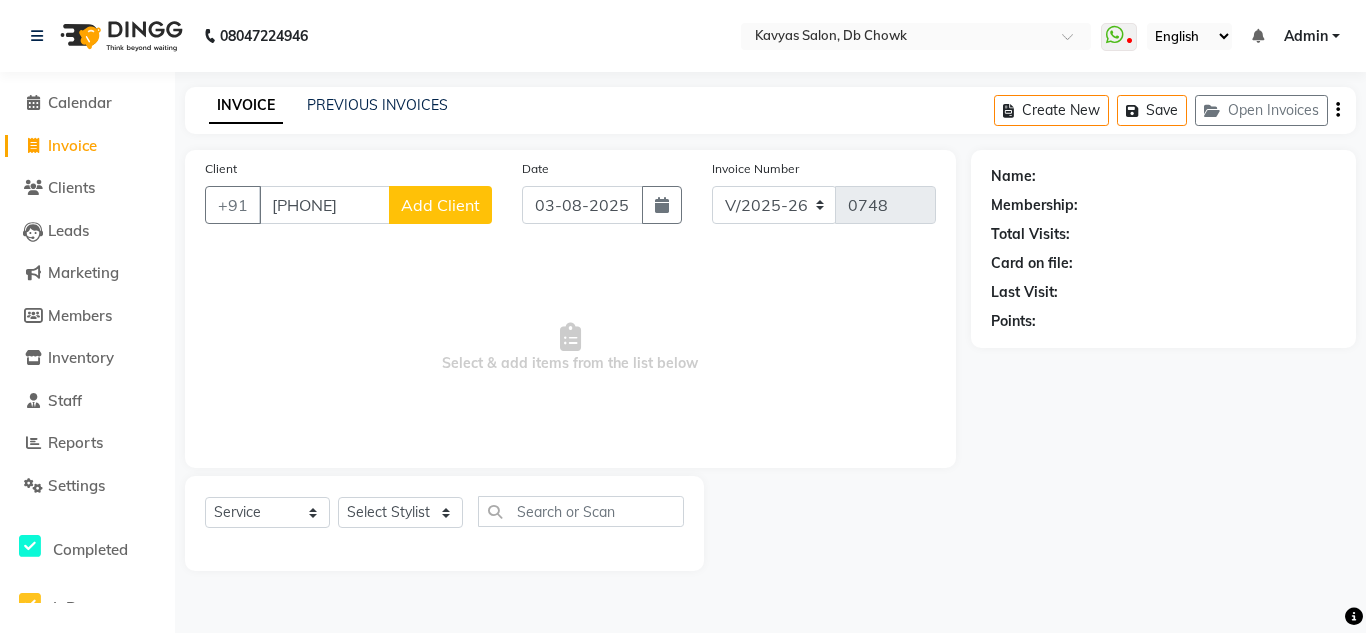 type on "[PHONE]" 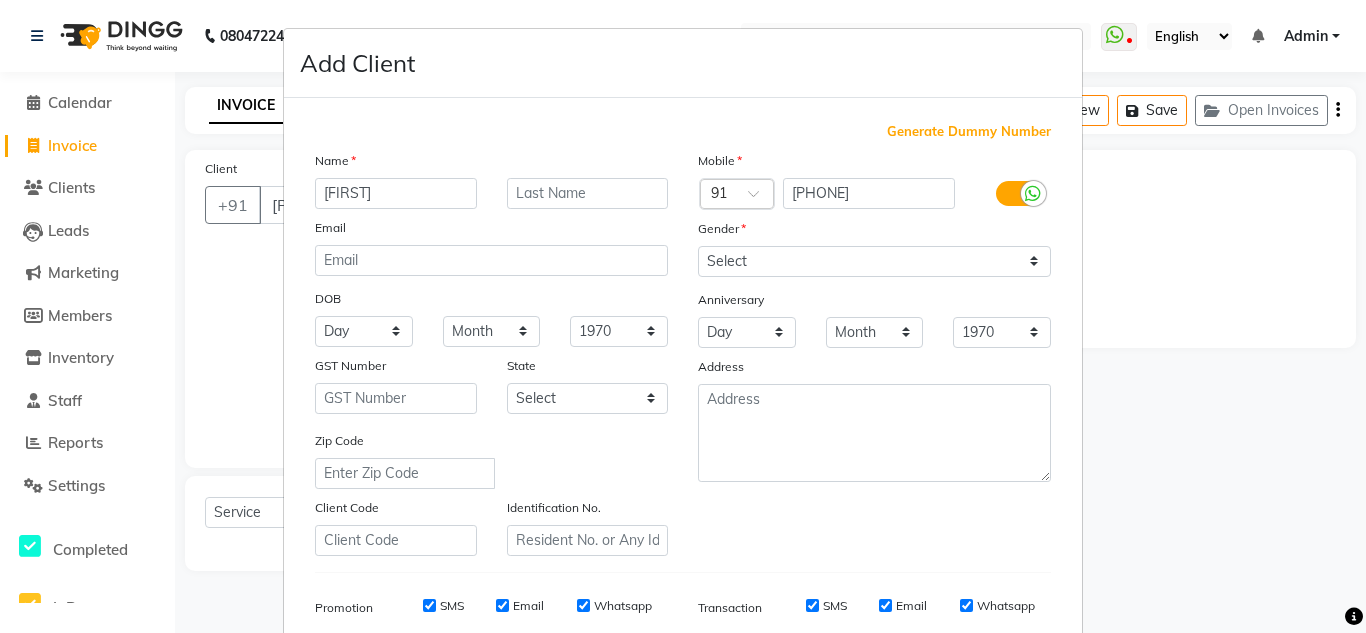 type on "[FIRST]" 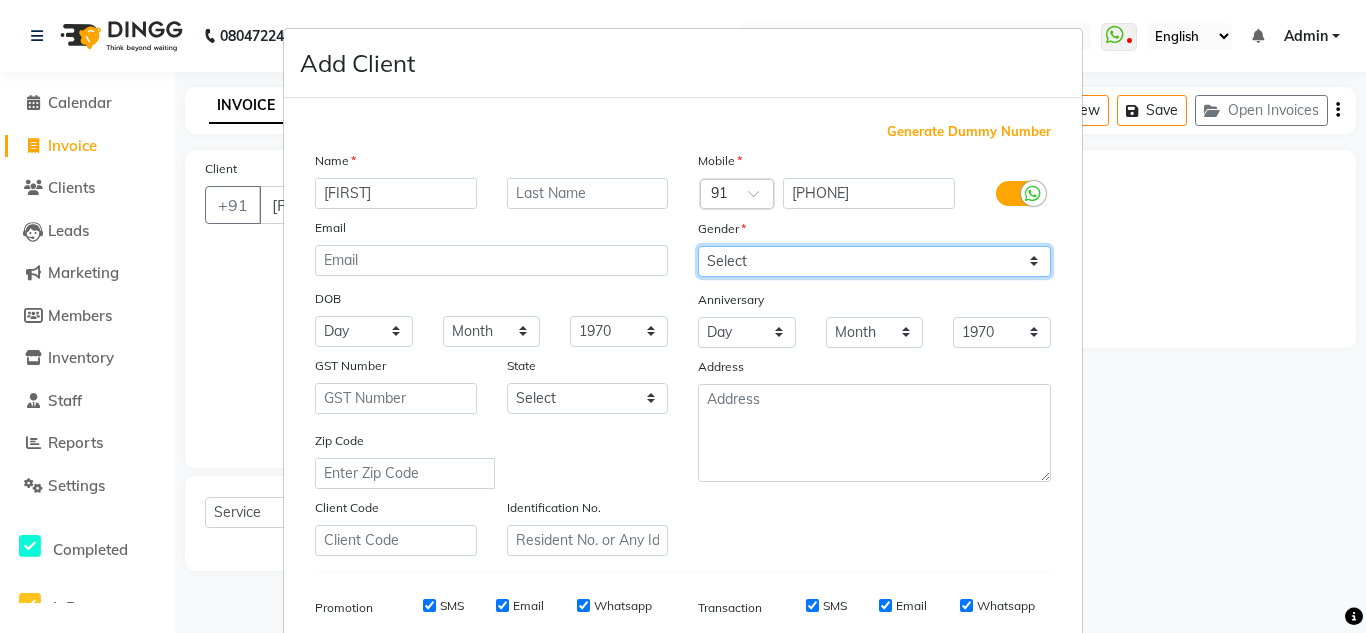 click on "Select Male Female Other Prefer Not To Say" at bounding box center [874, 261] 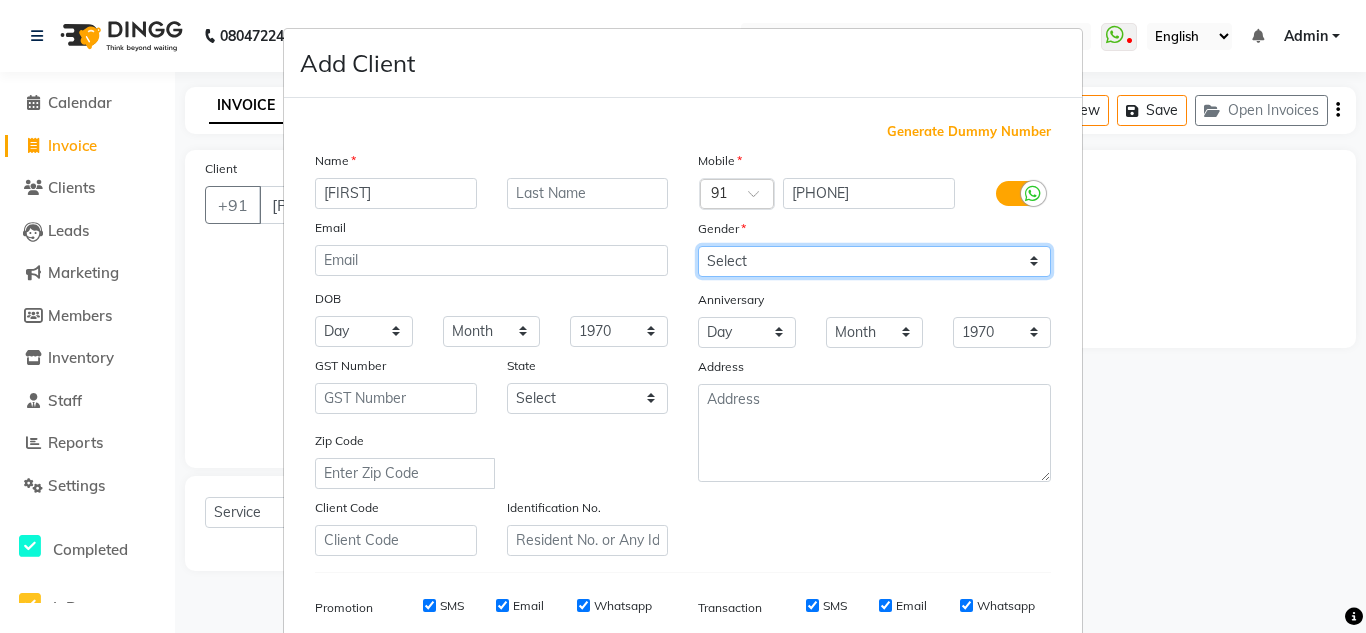 select on "male" 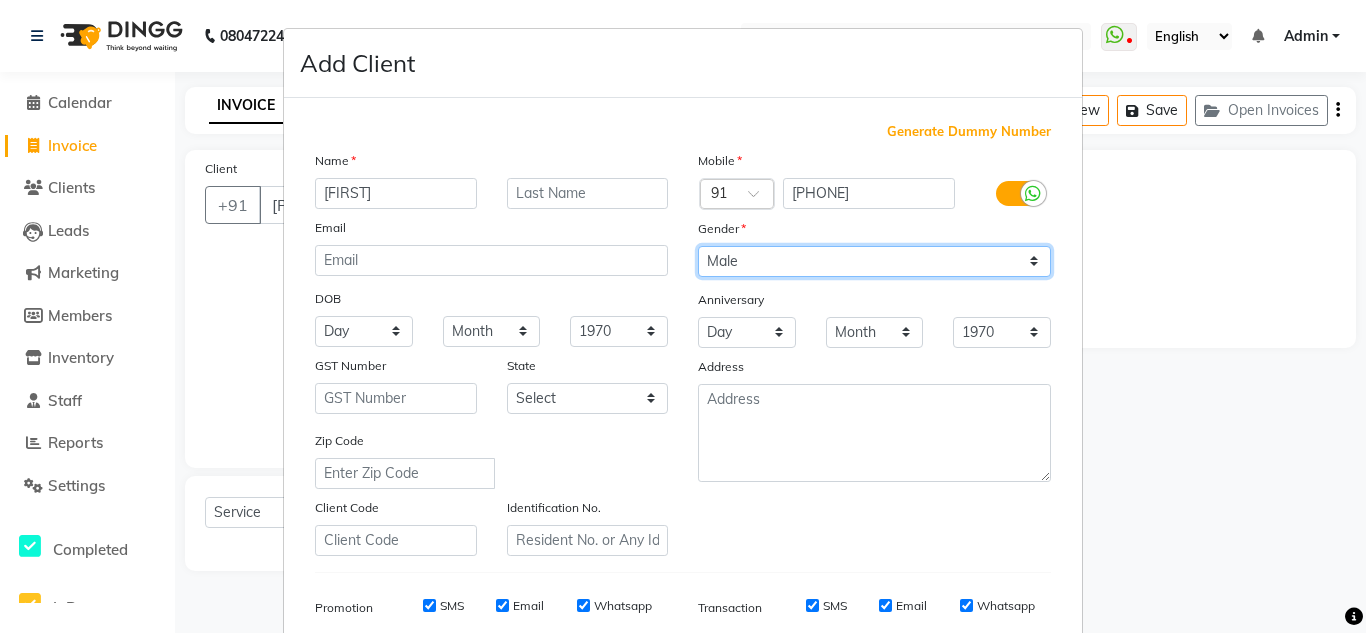 click on "Select Male Female Other Prefer Not To Say" at bounding box center [874, 261] 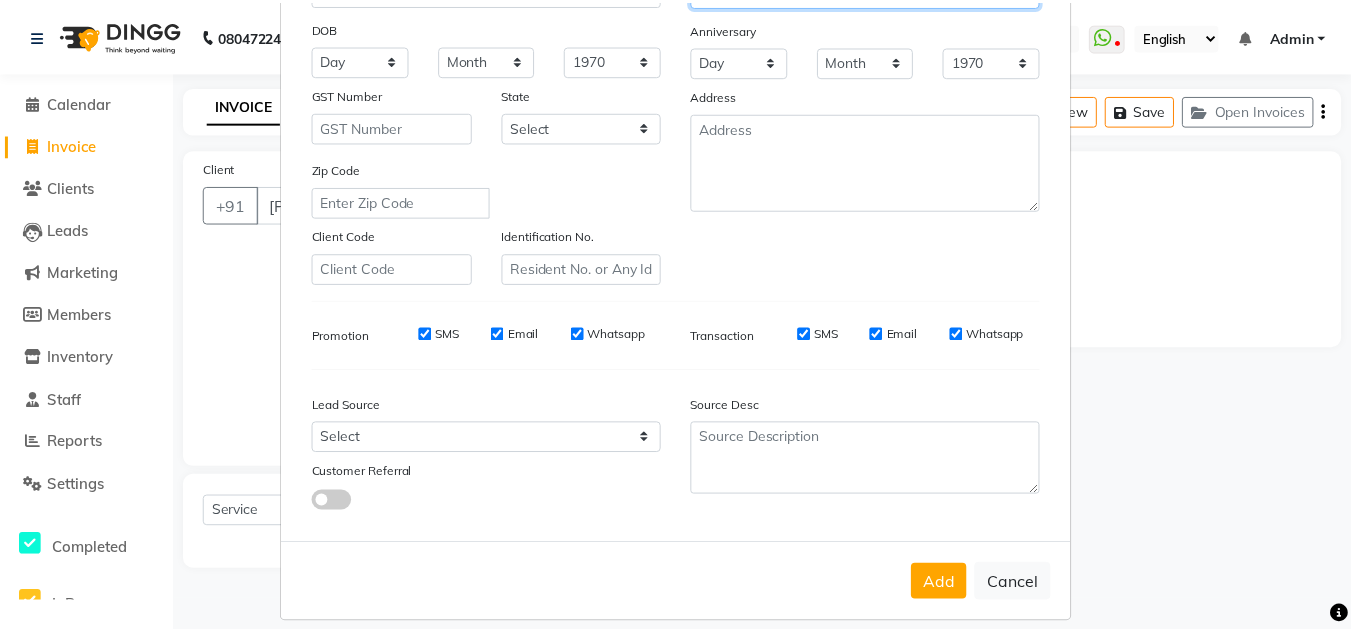 scroll, scrollTop: 290, scrollLeft: 0, axis: vertical 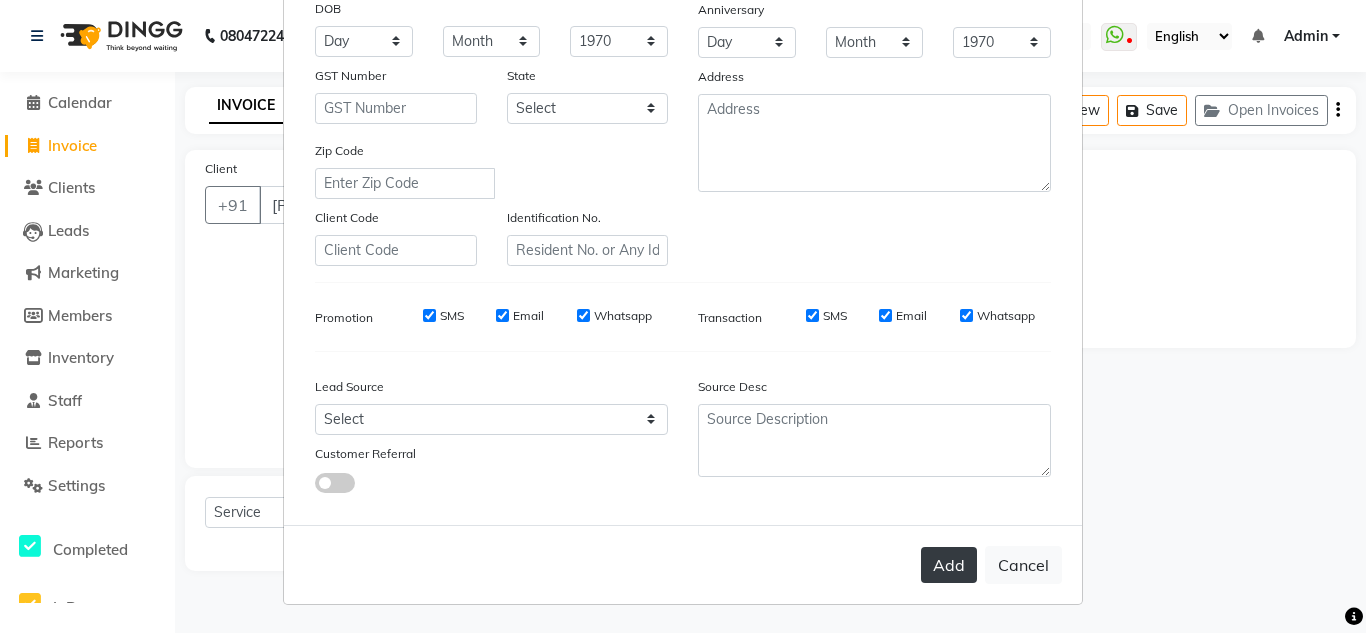 click on "Add" at bounding box center [949, 565] 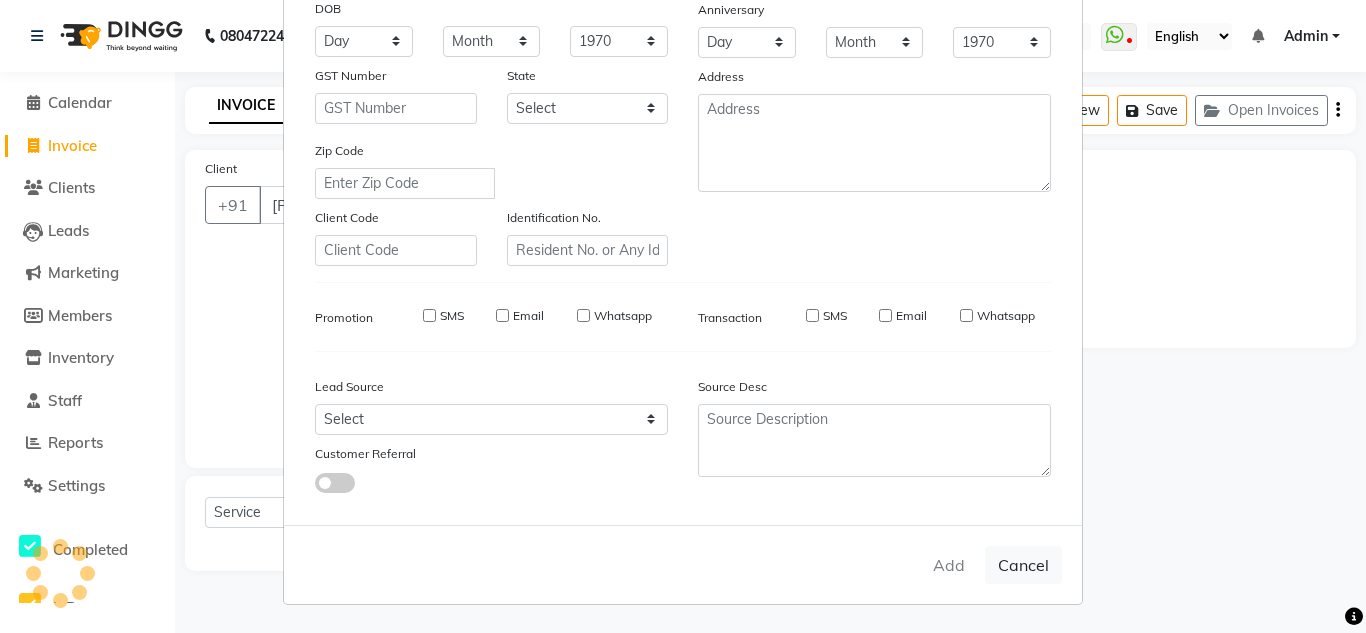 type 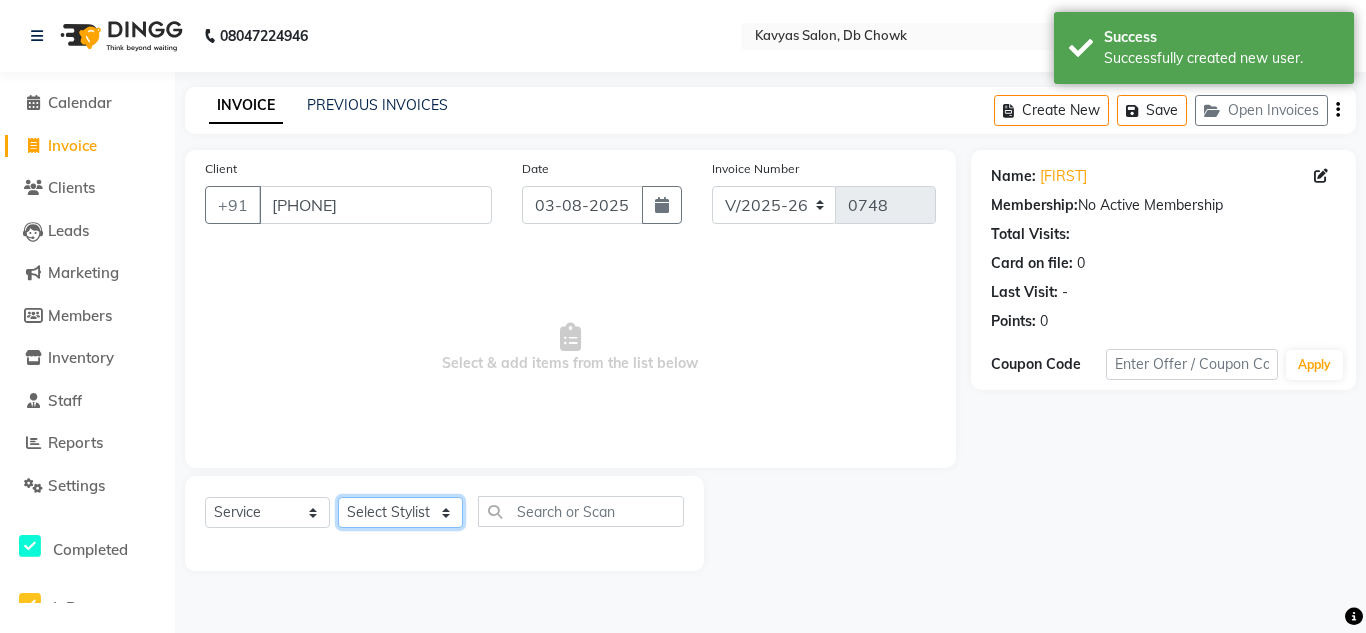 click on "Select Stylist [FIRST] [LAST] [FIRST] [LAST] [FIRST] [LAST] [FIRST] [LAST] [FIRST] [FIRST] [FIRST] [FIRST] [FIRST] [FIRST] [FIRST] [FIRST] [FIRST] [FIRST] [FIRST] [FIRST]  Men Hair cut + Hair colour x Men Haircut Men Beard Shave / Trim Men Hair Grooming Men Shampoo + Conditioning Men Premium Shampoo + Conditioning Men Dandruff Treatment Men Full Body Massage Men Nanoplastia Men Hair Wash Men Hair Wash + Hair Cut + Beard Men Beard Color Full Women Dandruff Treatment Women Gel Extention Removal Men Hand Wax Full Women Face Threading Men Hair cut + Hair colour Women Hair Spa + Hair Colour + Facial + Hand Leg Wax + Underarm Wax Christmas Offer (Hair Cut + Beard + Hair Colour/ Spa) Nail Gel  Work Hand Cleansing + Back +Face Dtan +Underarms + Hand wax +Foot Massage + Facial + Face Threading + Root Touch Up Facial +Pedicure +Haand Cleansing Dtan + Hand + Full Leg Wax +Underarms Wax +Eyebrows +Hair Wash  Women Hair Spa Women Wax Make Up 1" 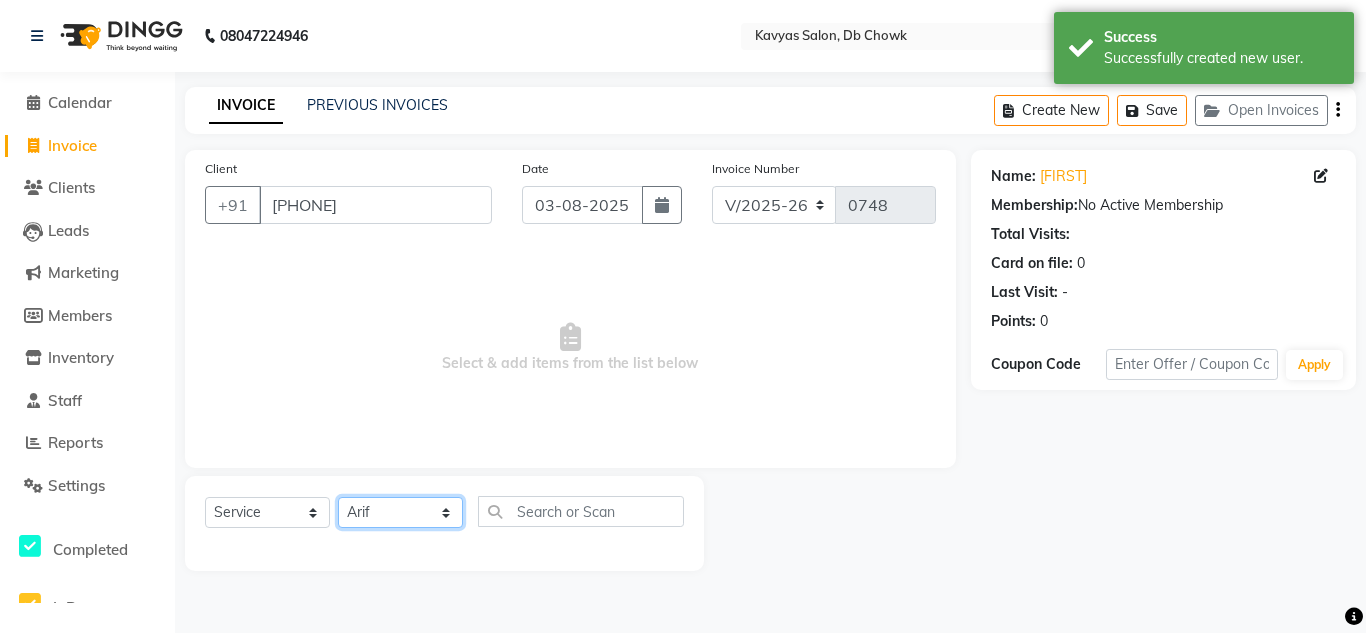 click on "Select Stylist [FIRST] [LAST] [FIRST] [LAST] [FIRST] [LAST] [FIRST] [LAST] [FIRST] [FIRST] [FIRST] [FIRST] [FIRST] [FIRST] [FIRST] [FIRST] [FIRST] [FIRST] [FIRST] [FIRST]  Men Hair cut + Hair colour x Men Haircut Men Beard Shave / Trim Men Hair Grooming Men Shampoo + Conditioning Men Premium Shampoo + Conditioning Men Dandruff Treatment Men Full Body Massage Men Nanoplastia Men Hair Wash Men Hair Wash + Hair Cut + Beard Men Beard Color Full Women Dandruff Treatment Women Gel Extention Removal Men Hand Wax Full Women Face Threading Men Hair cut + Hair colour Women Hair Spa + Hair Colour + Facial + Hand Leg Wax + Underarm Wax Christmas Offer (Hair Cut + Beard + Hair Colour/ Spa) Nail Gel  Work Hand Cleansing + Back +Face Dtan +Underarms + Hand wax +Foot Massage + Facial + Face Threading + Root Touch Up Facial +Pedicure +Haand Cleansing Dtan + Hand + Full Leg Wax +Underarms Wax +Eyebrows +Hair Wash  Women Hair Spa Women Wax Make Up 1" 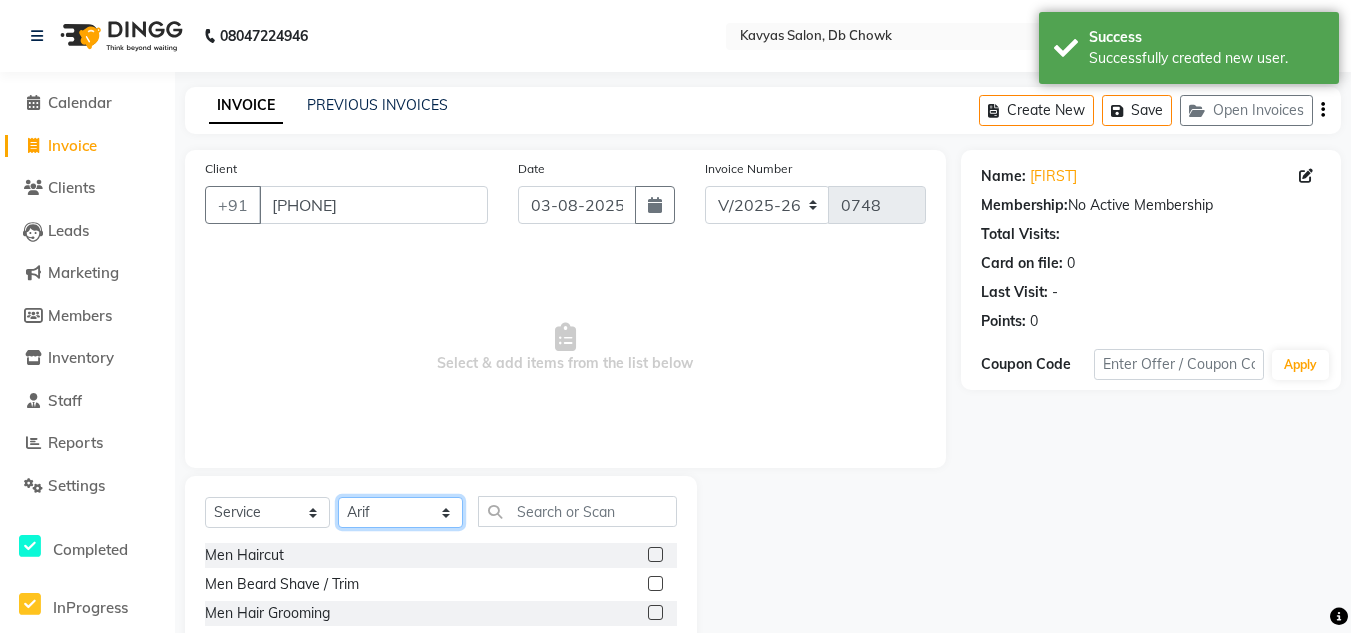 scroll, scrollTop: 168, scrollLeft: 0, axis: vertical 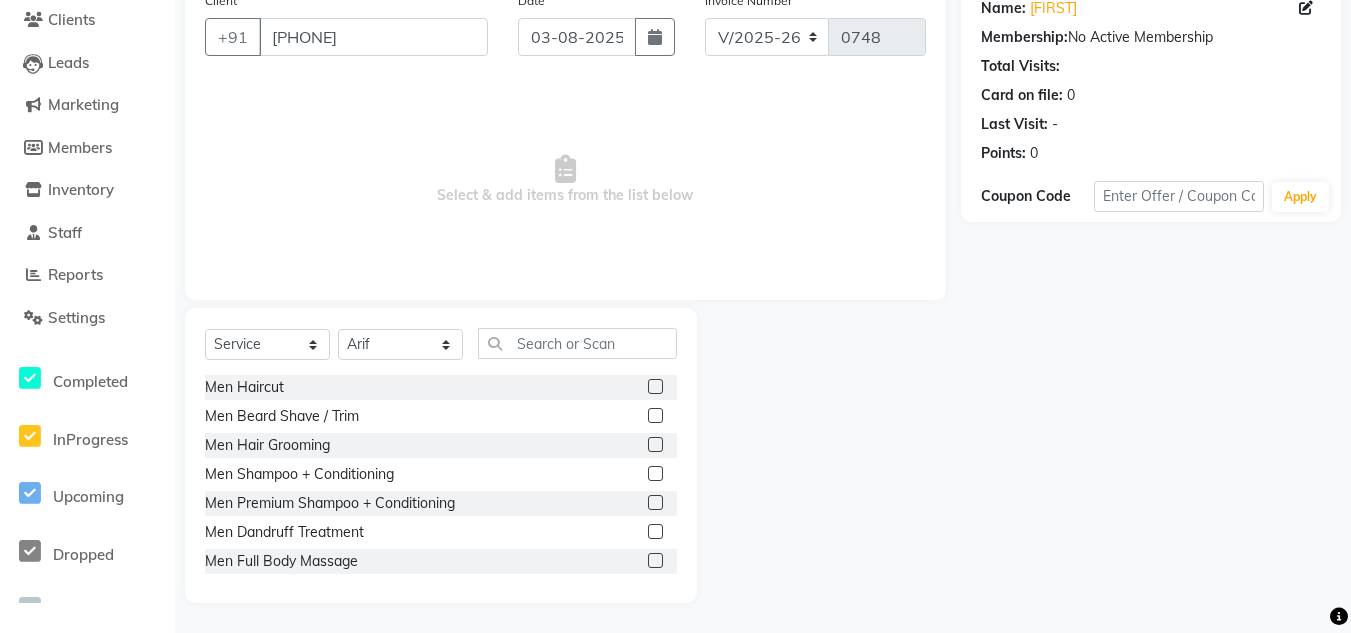 click 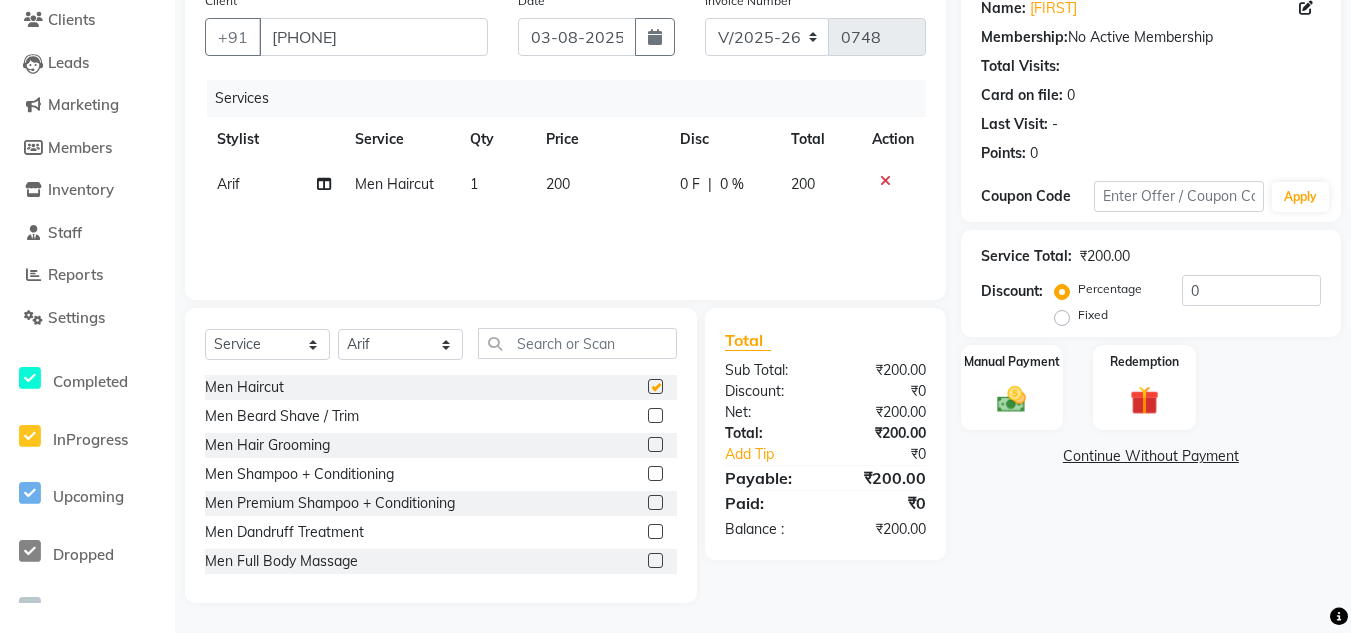 checkbox on "false" 